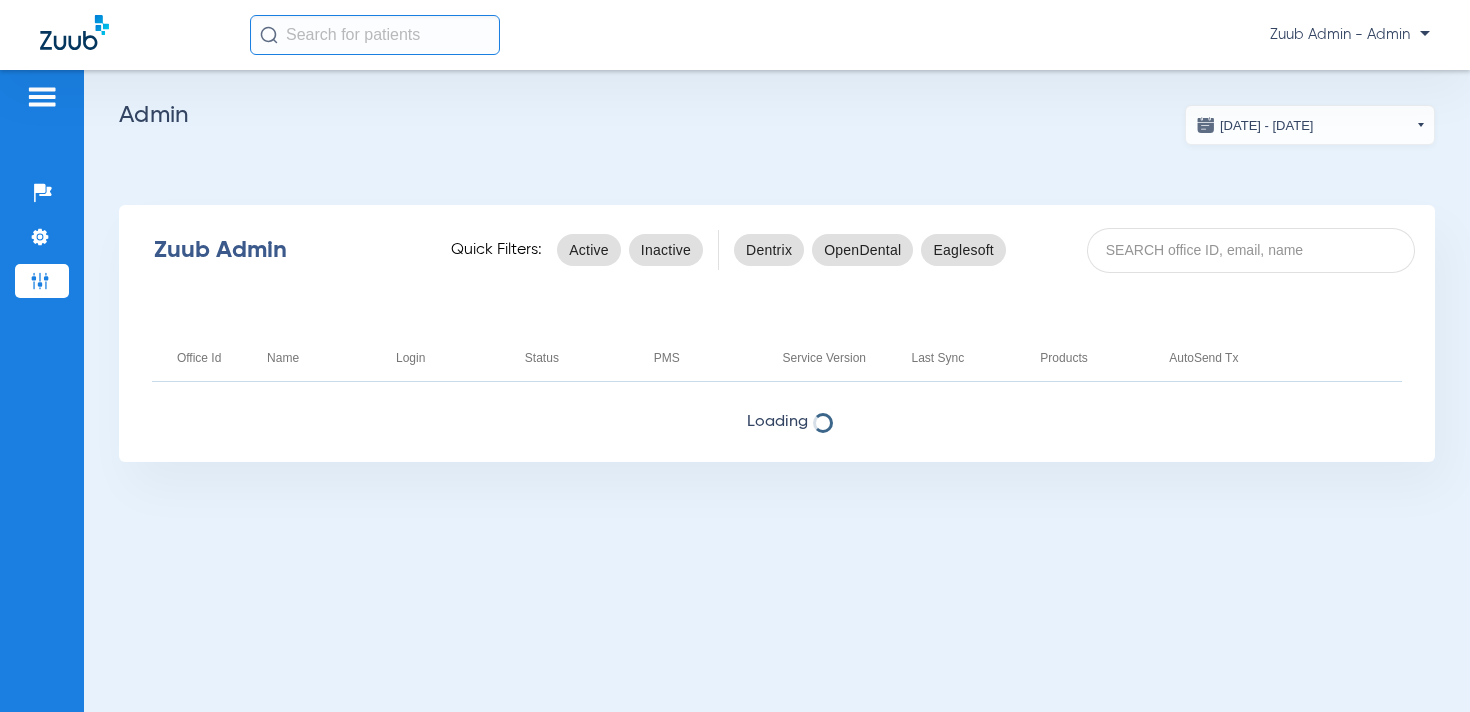 scroll, scrollTop: 0, scrollLeft: 0, axis: both 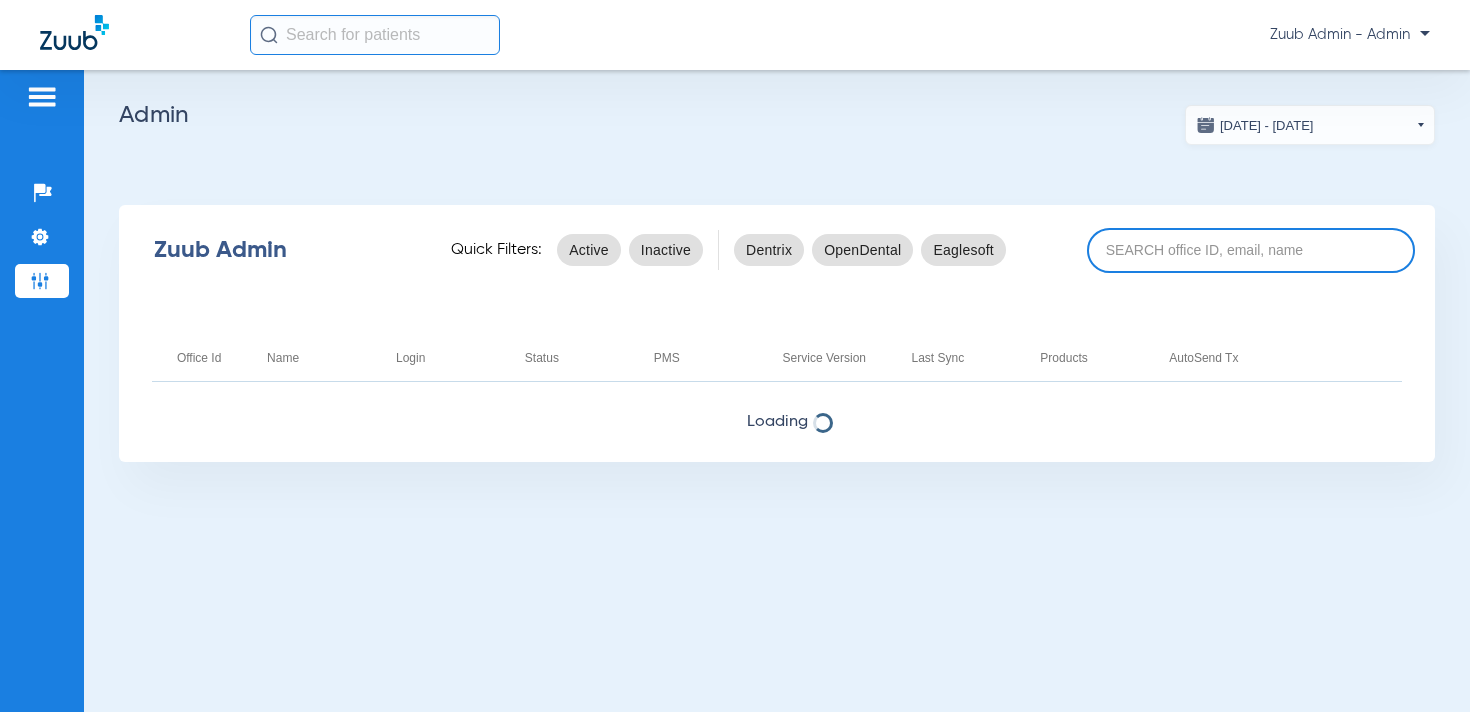 click at bounding box center [1251, 250] 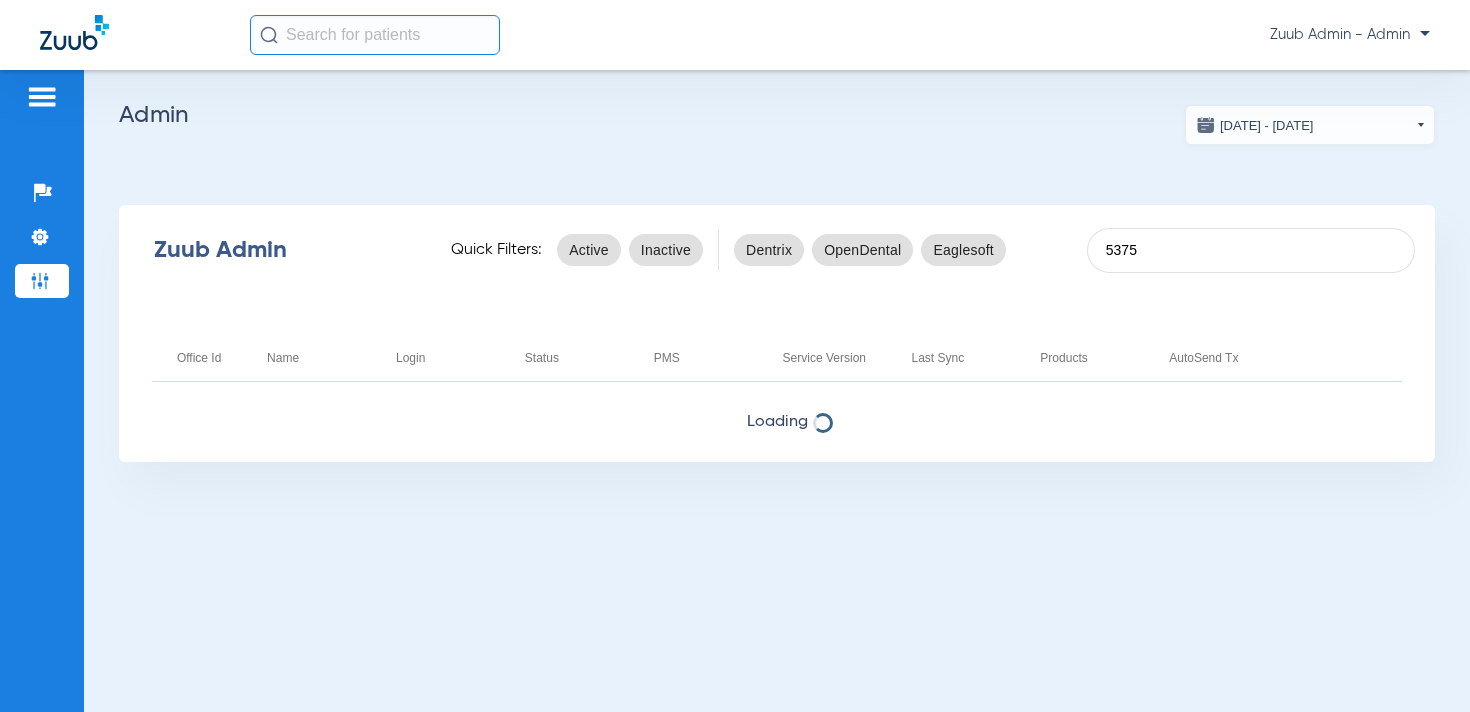 type on "5375" 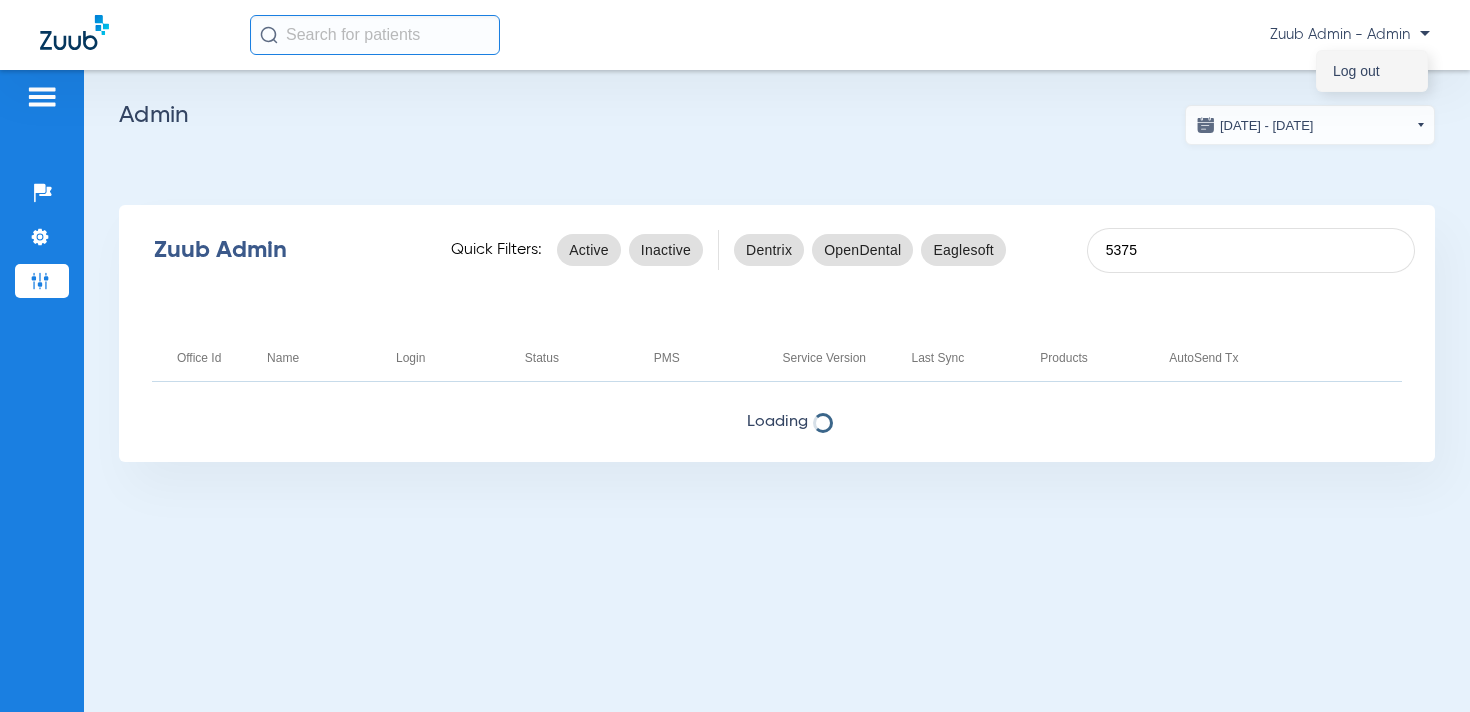 click on "Log out" at bounding box center (1372, 71) 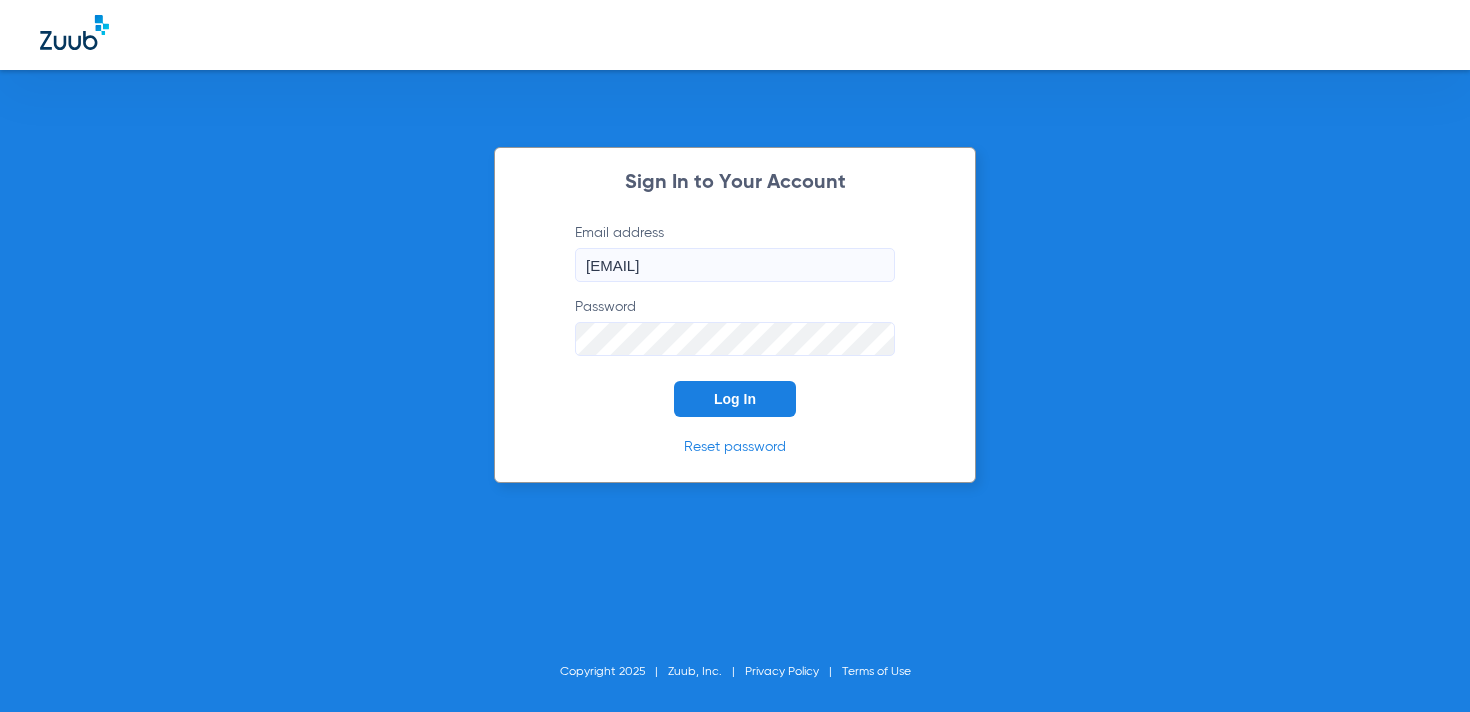 click on "courtney.best@zuub.com" 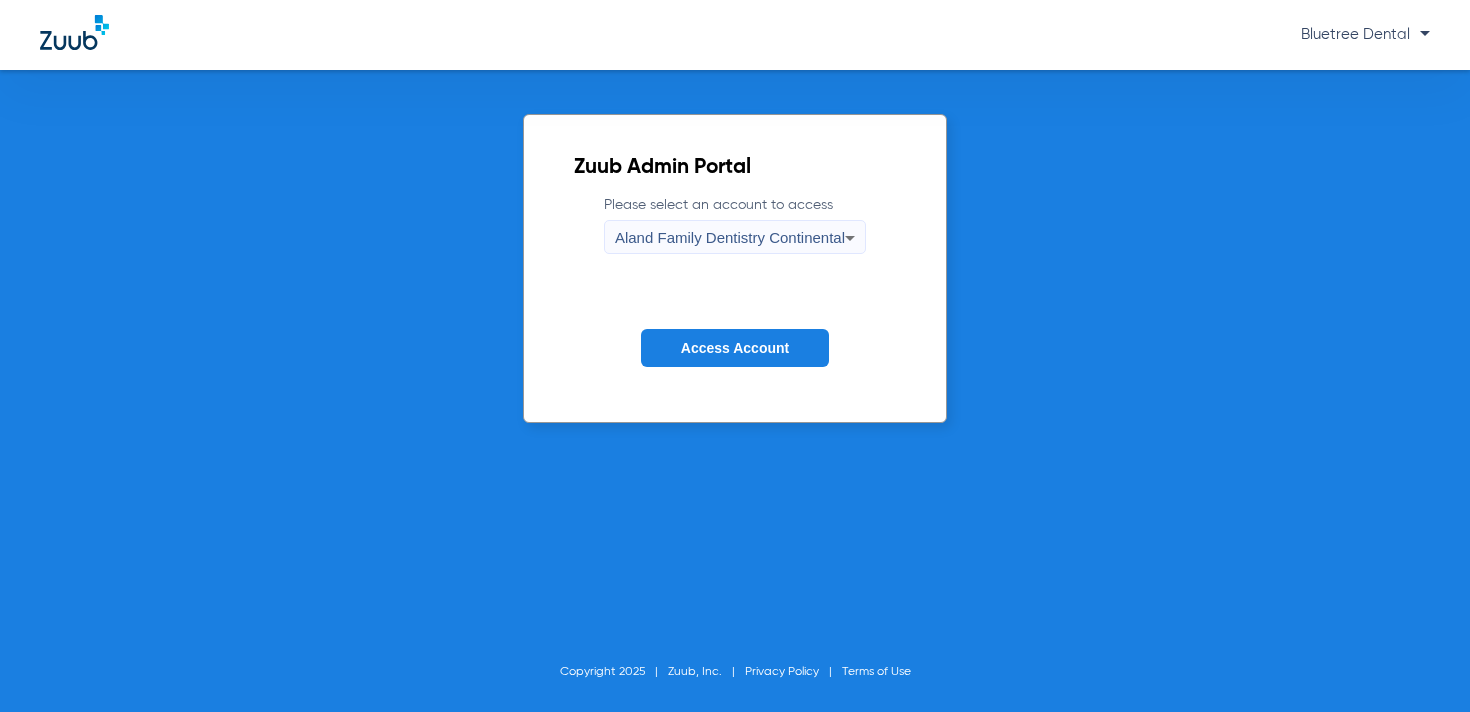 click on "Aland Family Dentistry Continental" at bounding box center [730, 237] 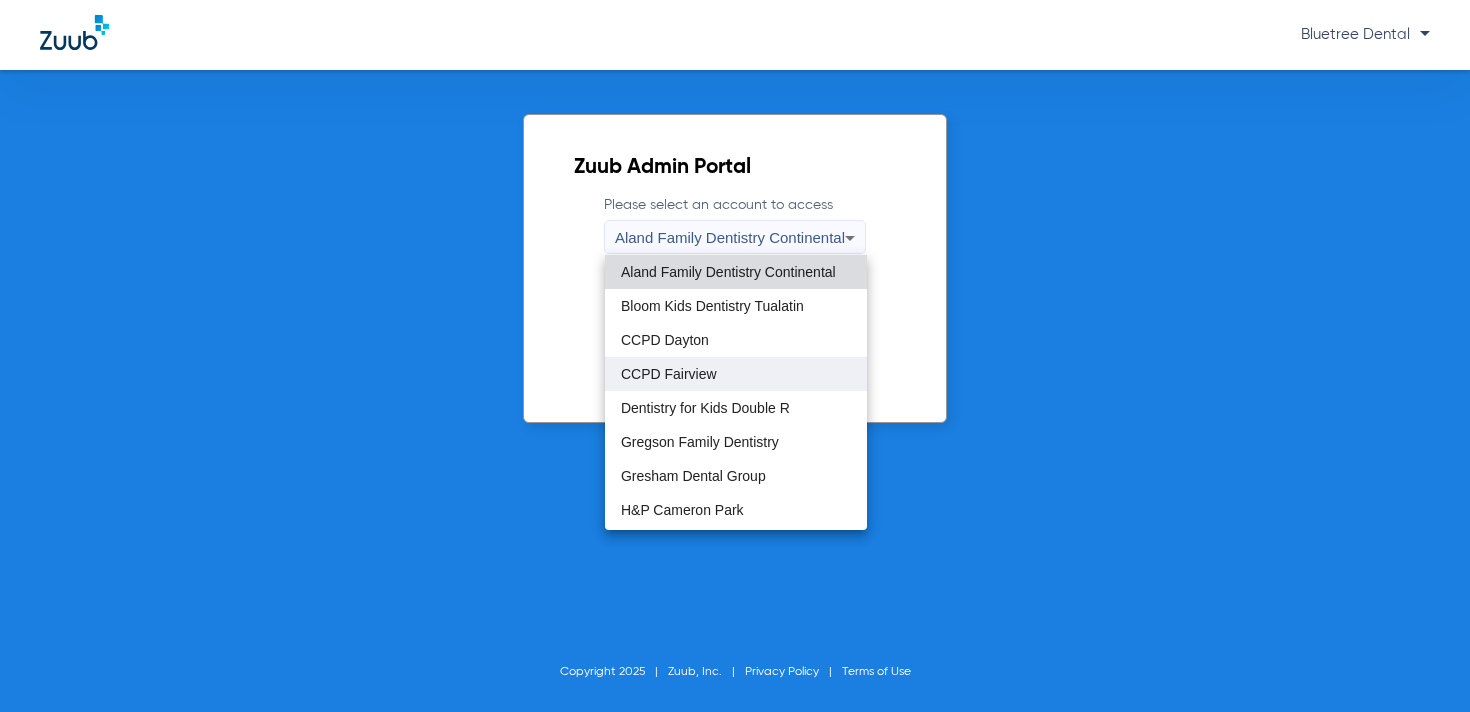 click on "CCPD Fairview" at bounding box center [669, 374] 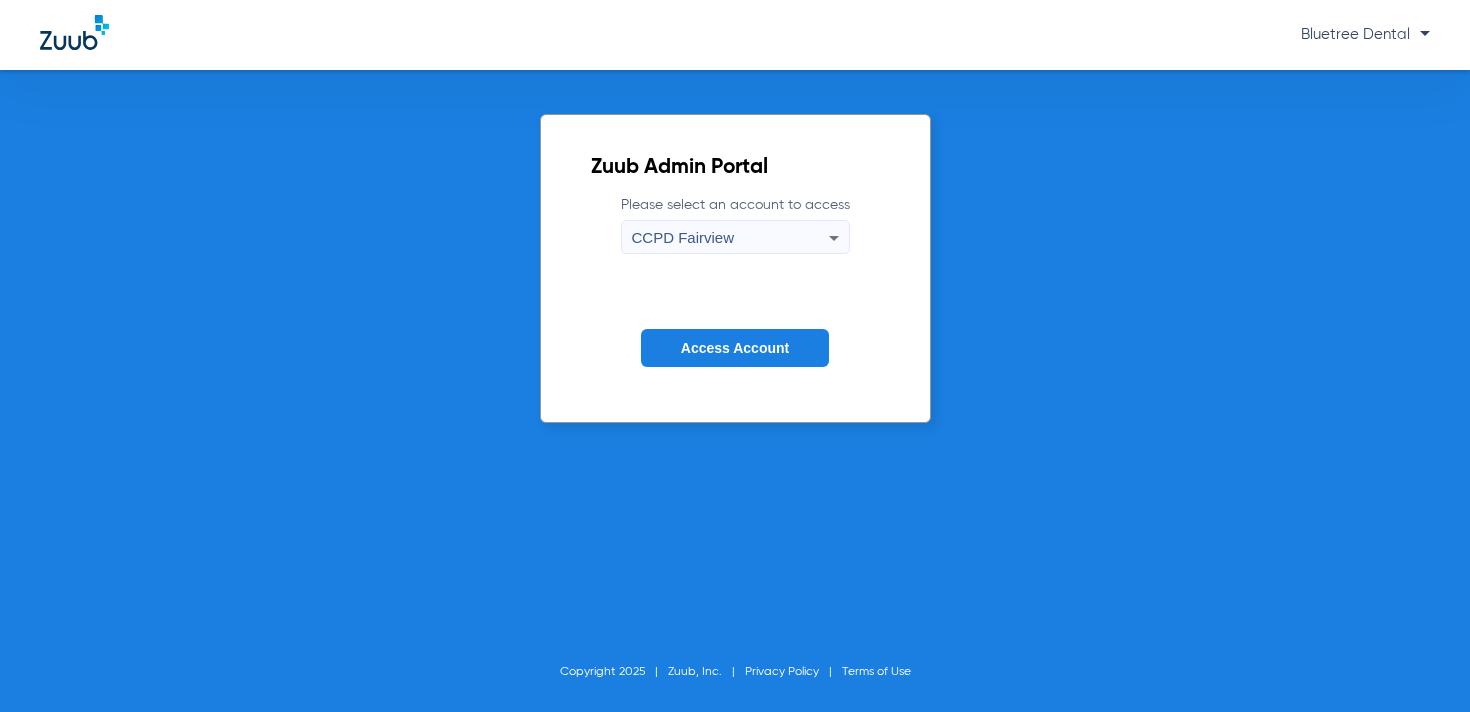 click on "Access Account" 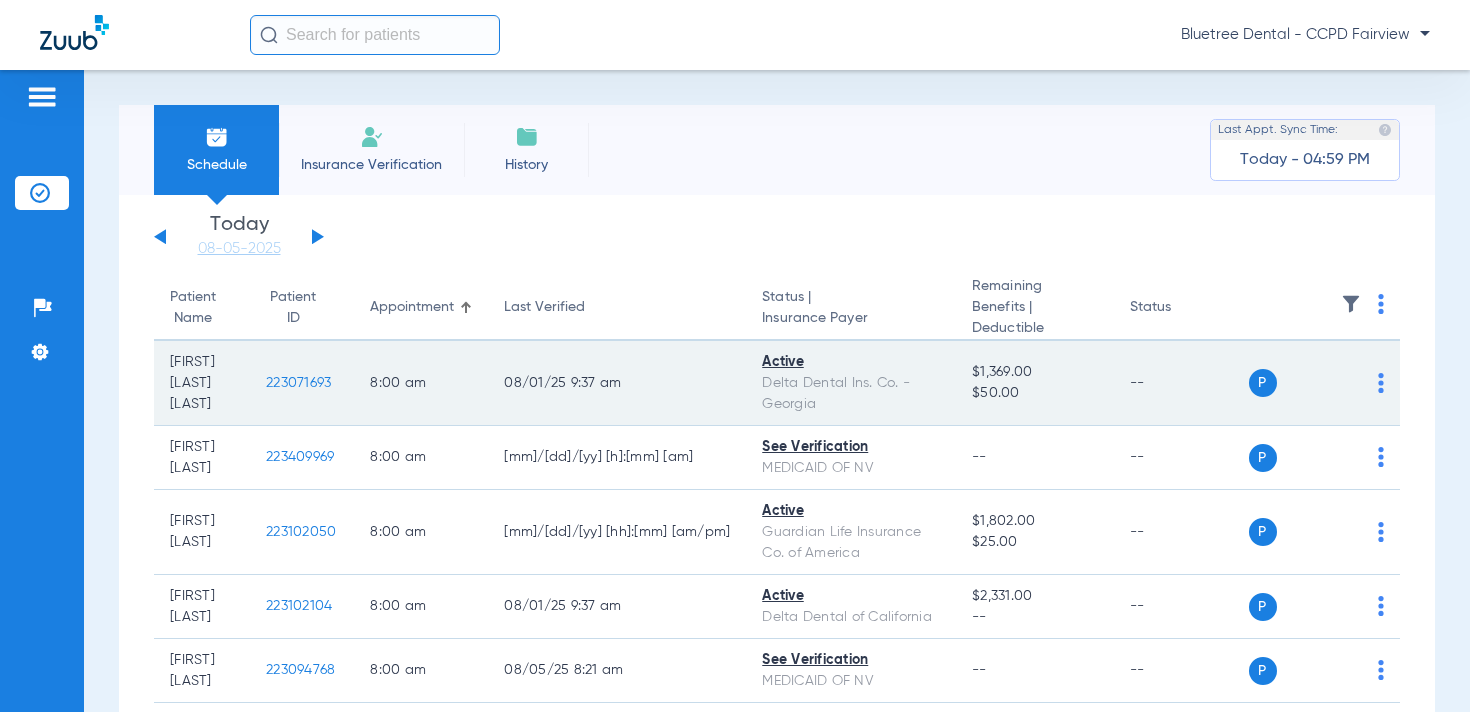 scroll, scrollTop: 3, scrollLeft: 0, axis: vertical 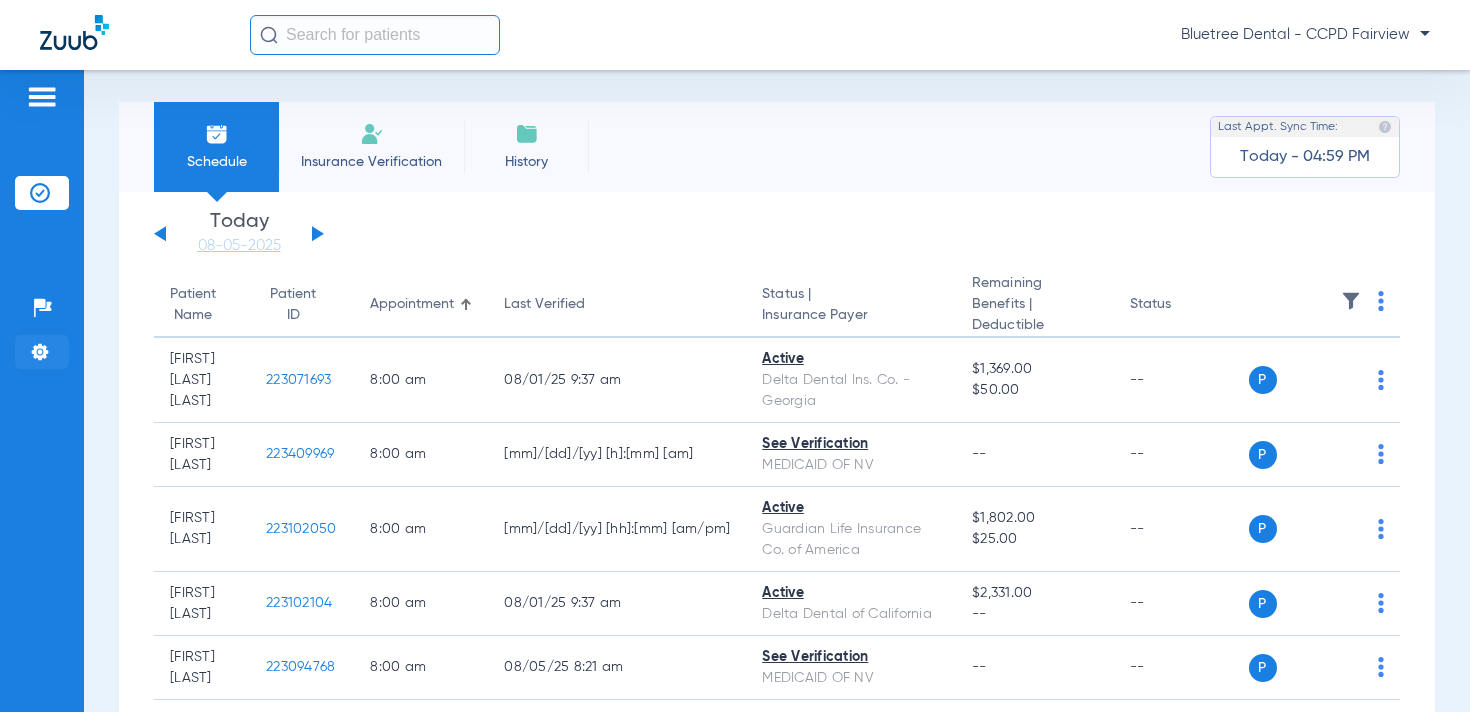 click on "Settings" 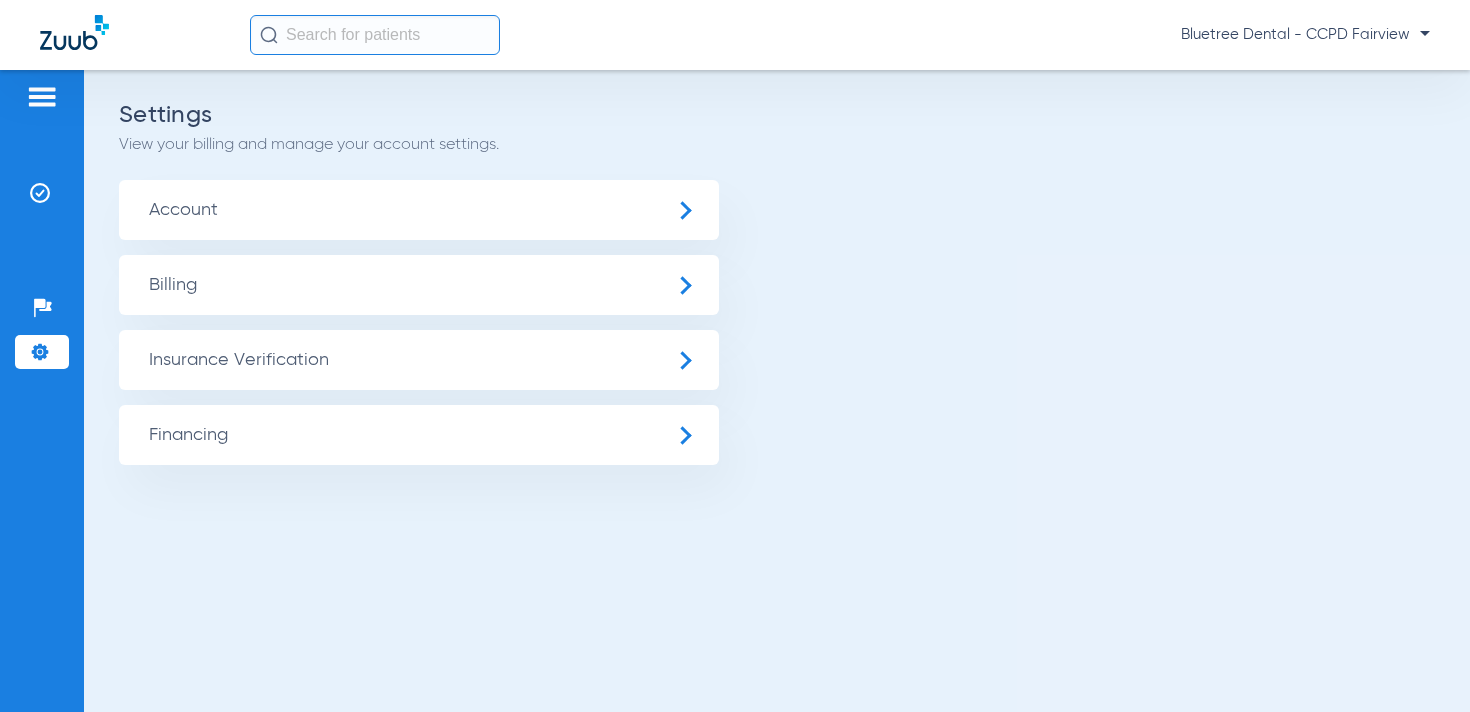 scroll, scrollTop: 0, scrollLeft: 0, axis: both 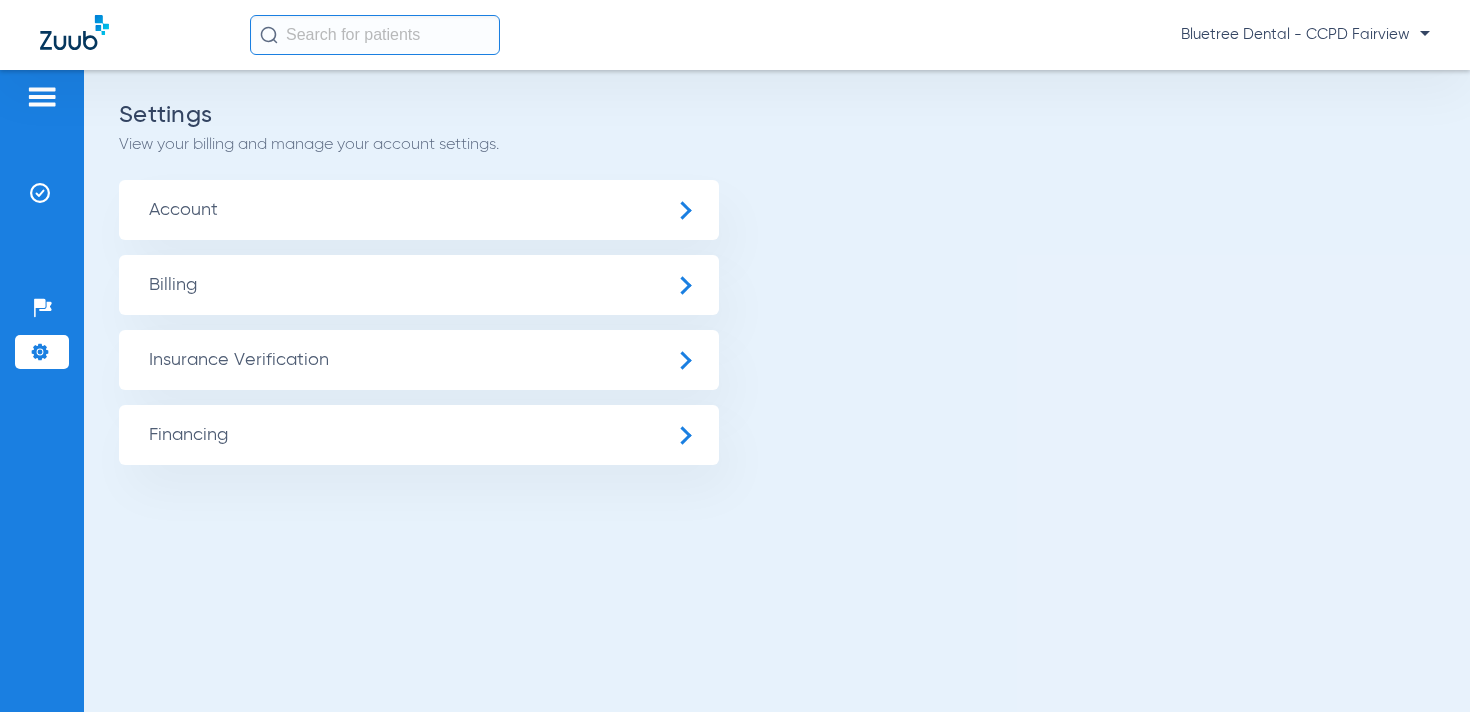 click on "Insurance Verification" 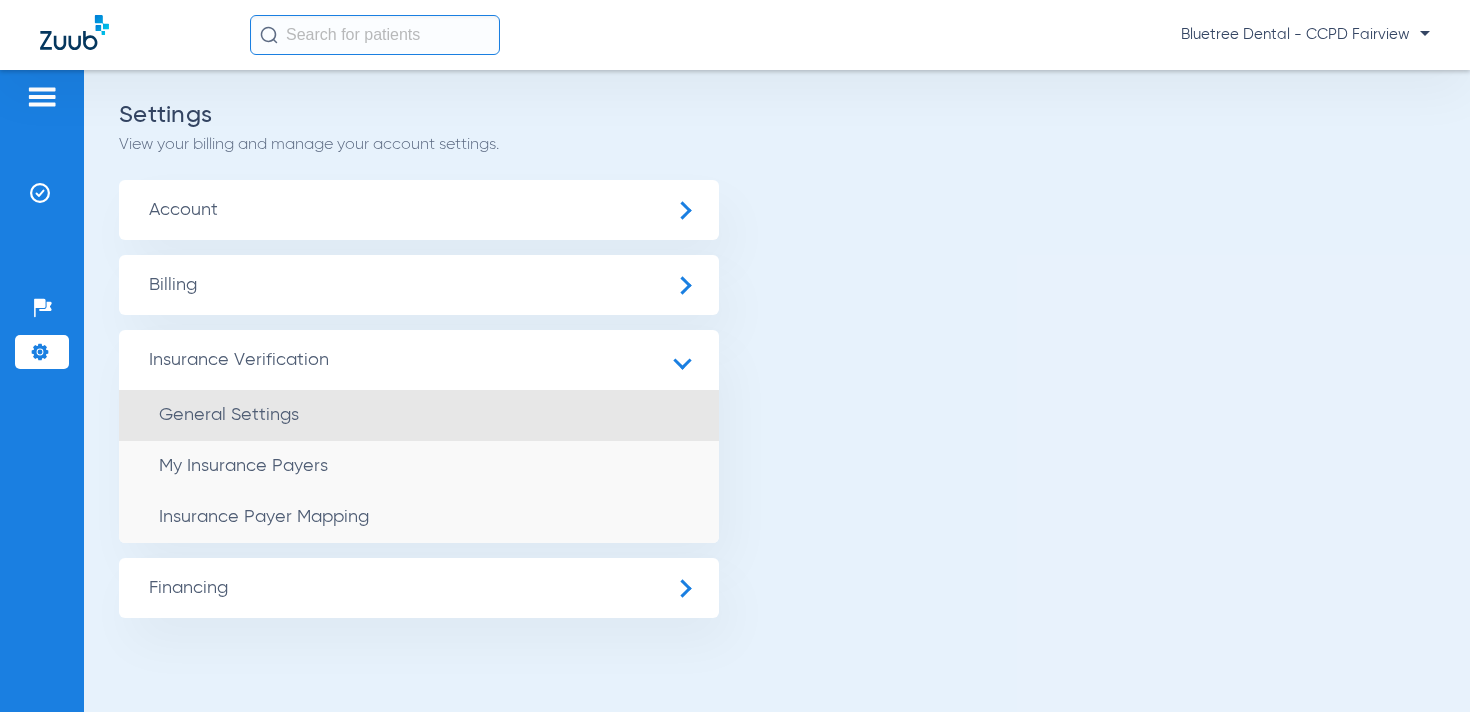 click on "General Settings" 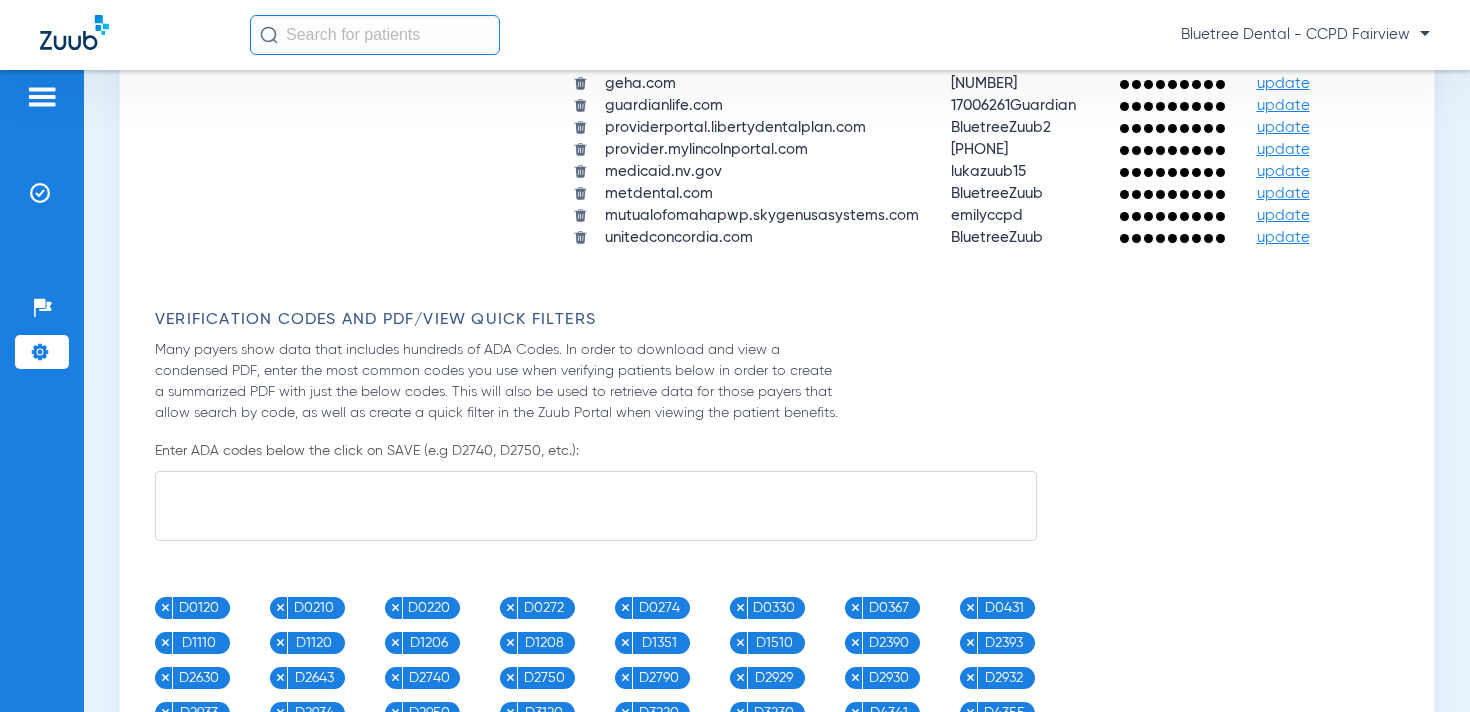 scroll, scrollTop: 2425, scrollLeft: 0, axis: vertical 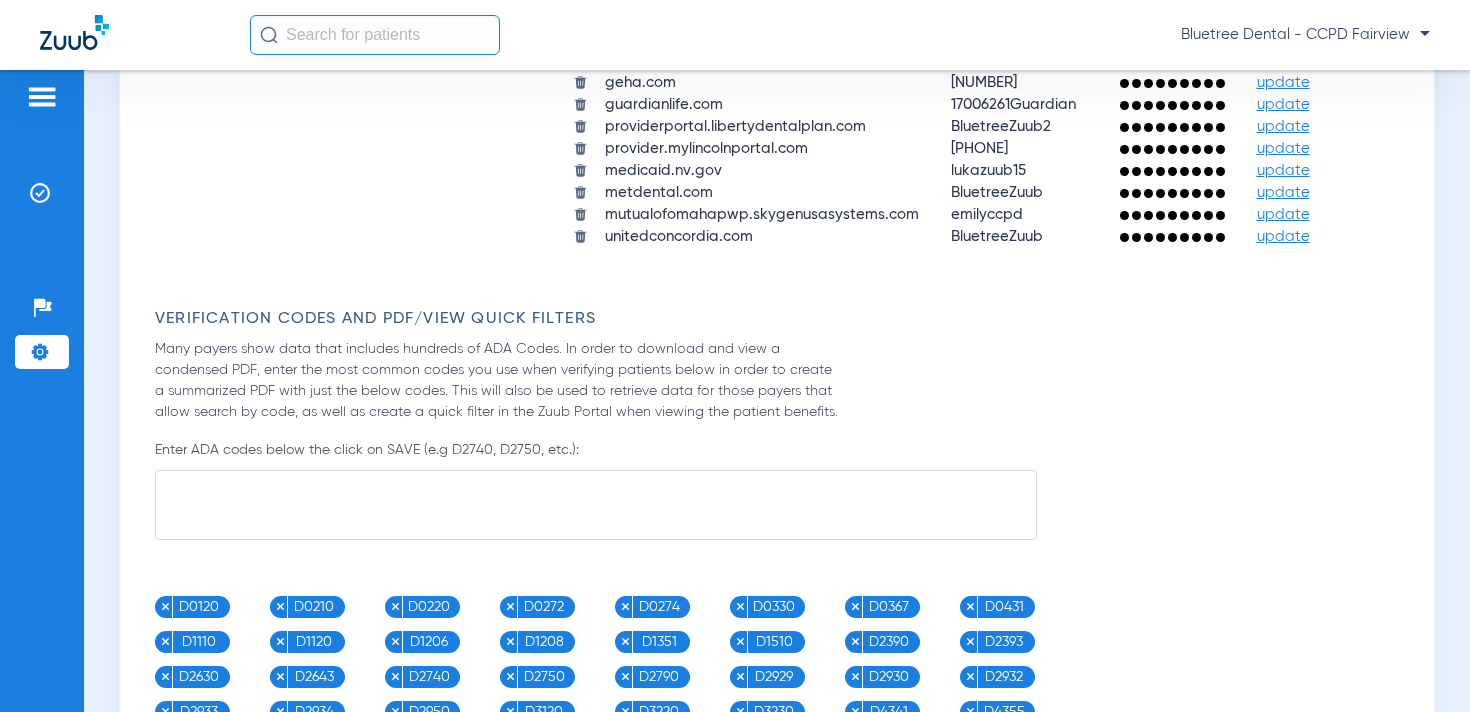 click on "update" 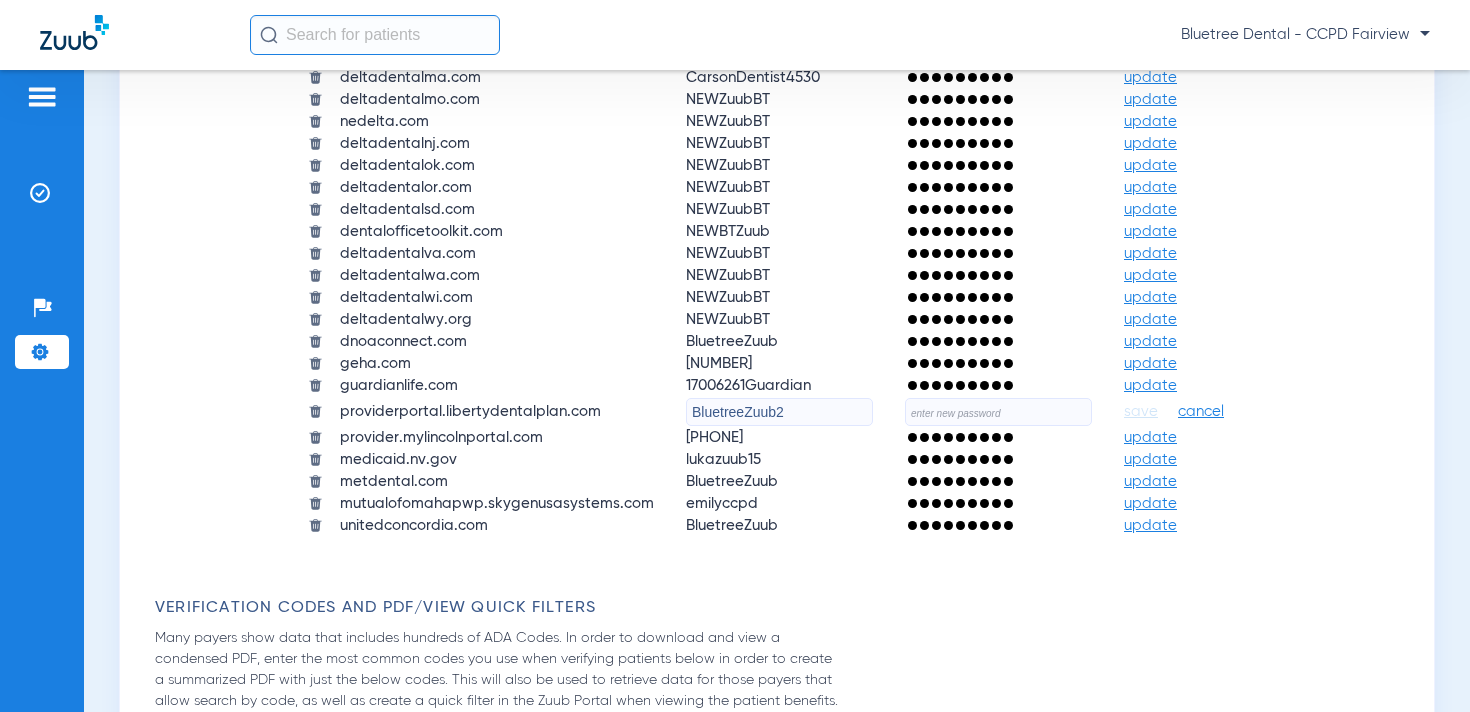 click on "BluetreeZuub2" 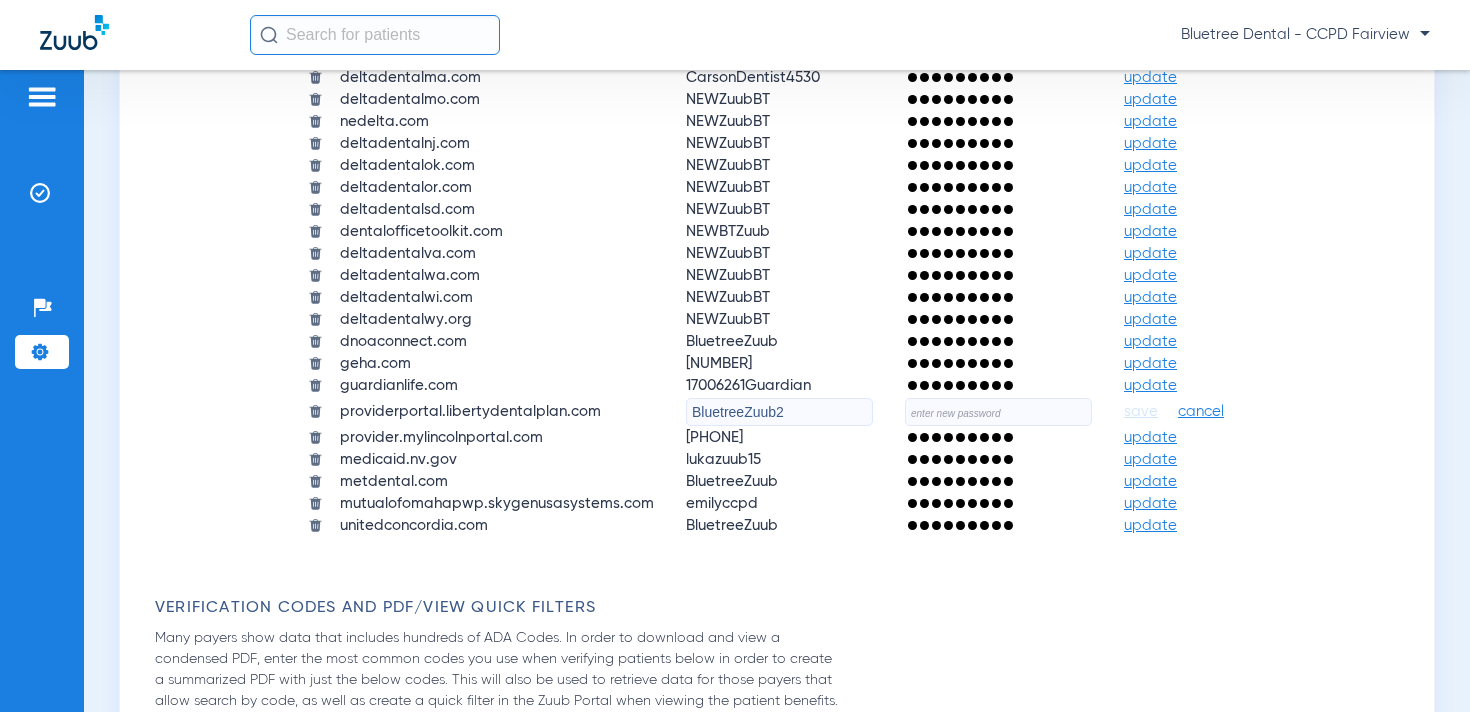 paste on "3" 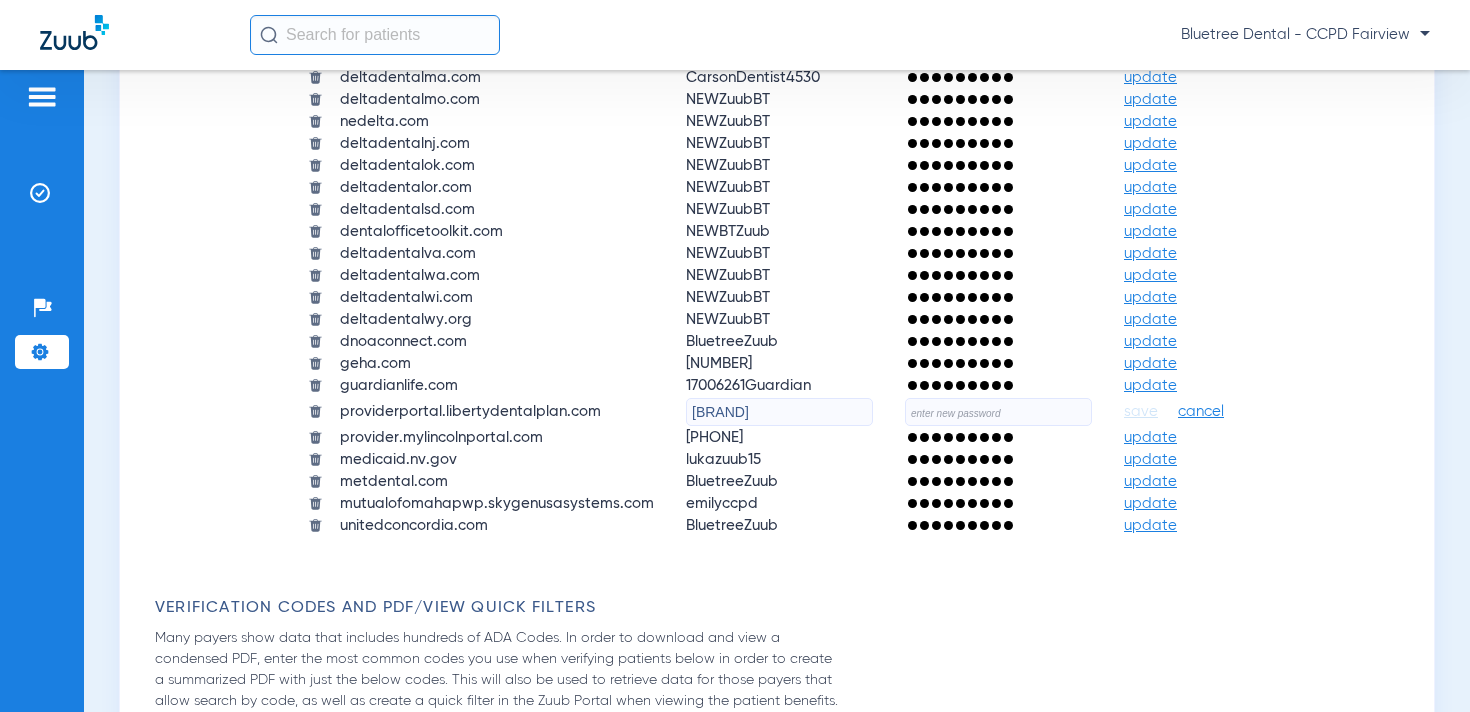 type on "BluetreeZuub3" 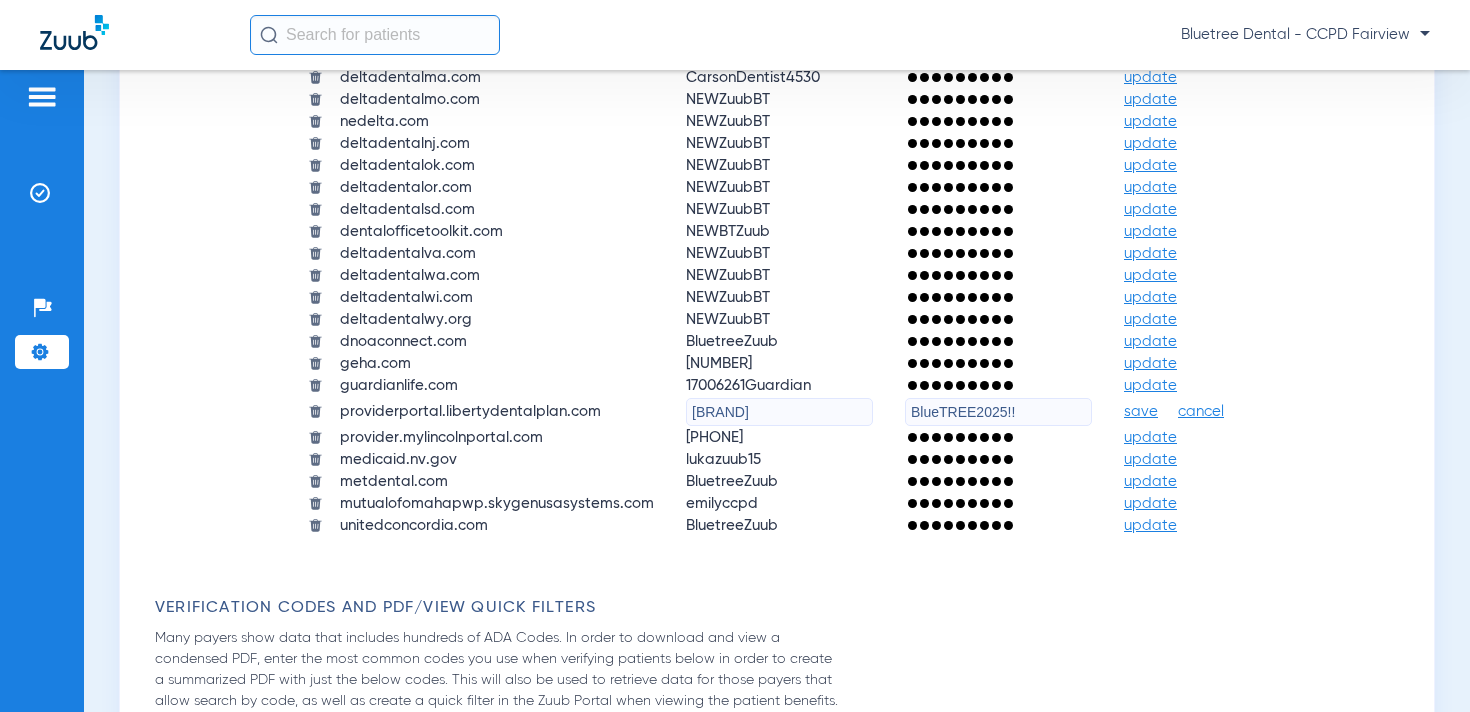 type on "BlueTREE2025!!" 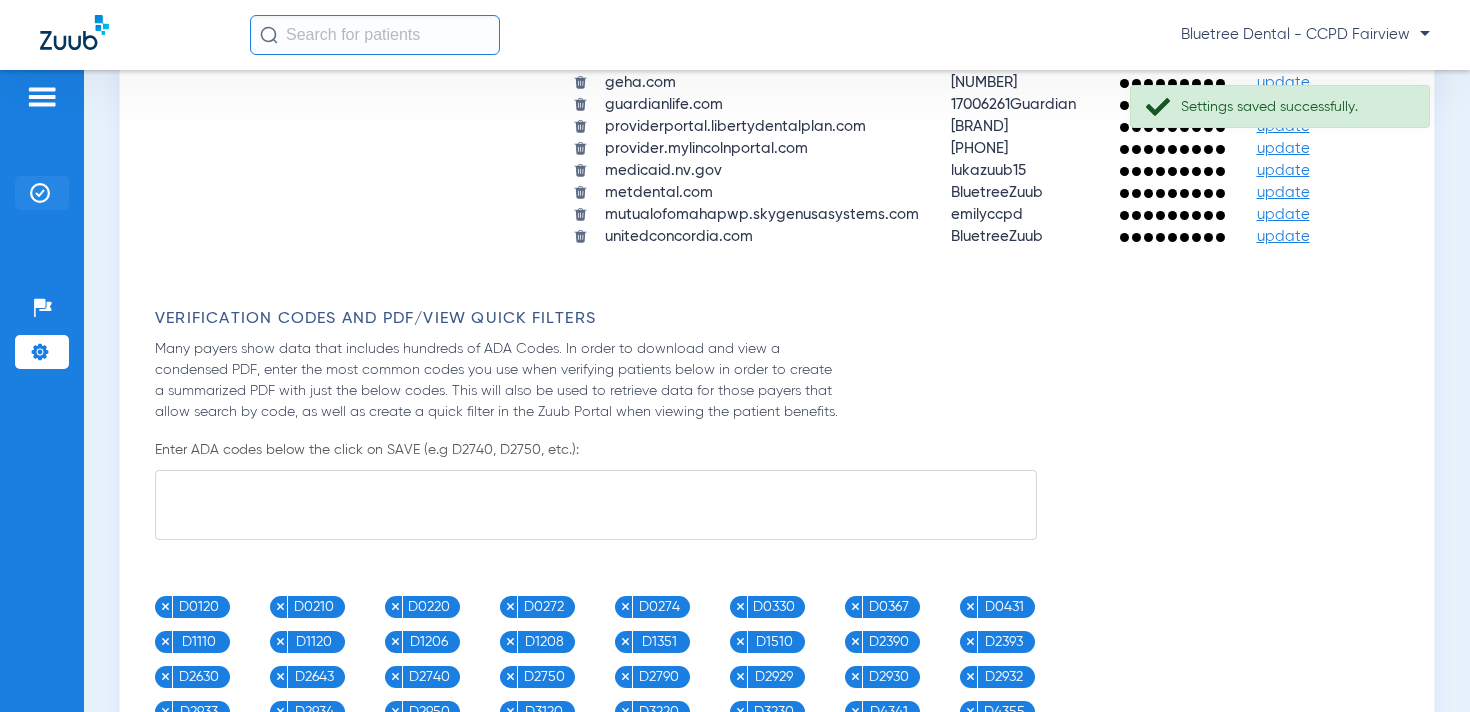 click 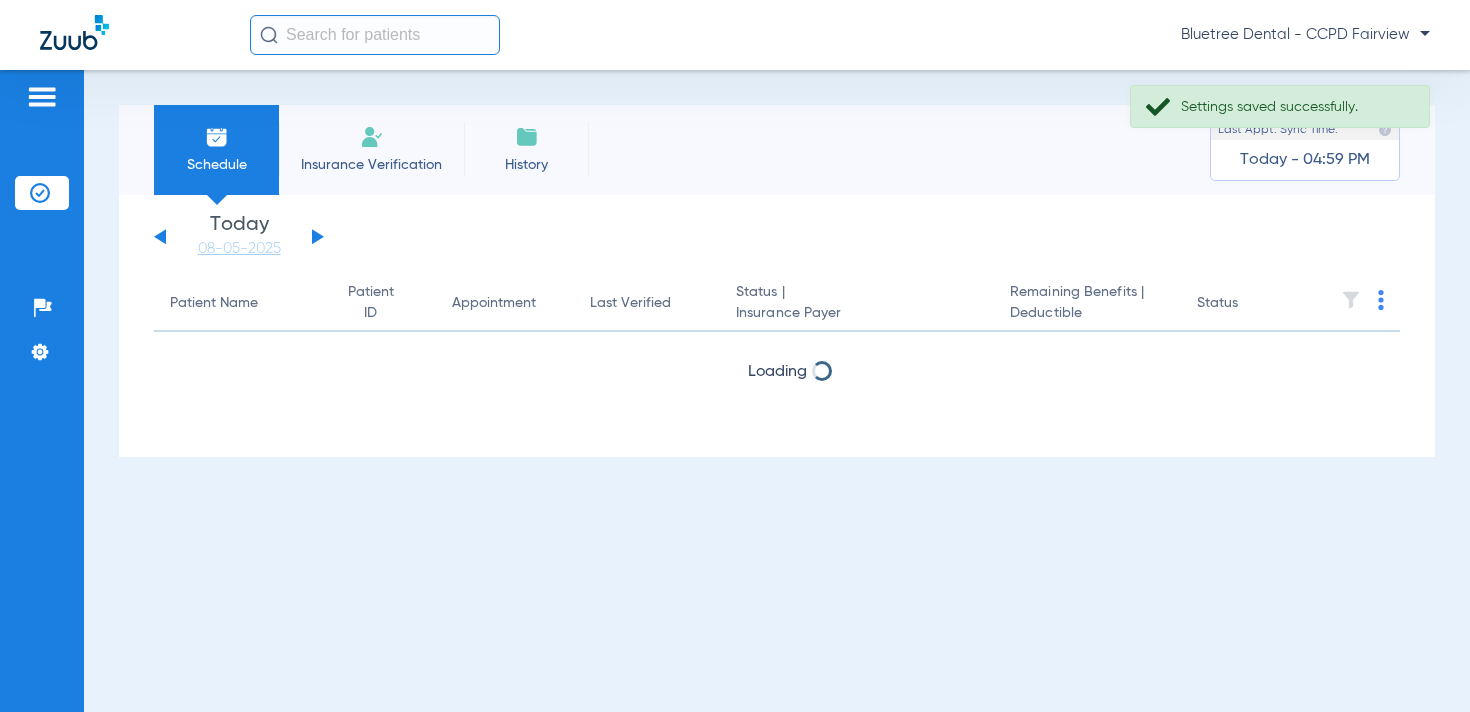 scroll, scrollTop: 0, scrollLeft: 0, axis: both 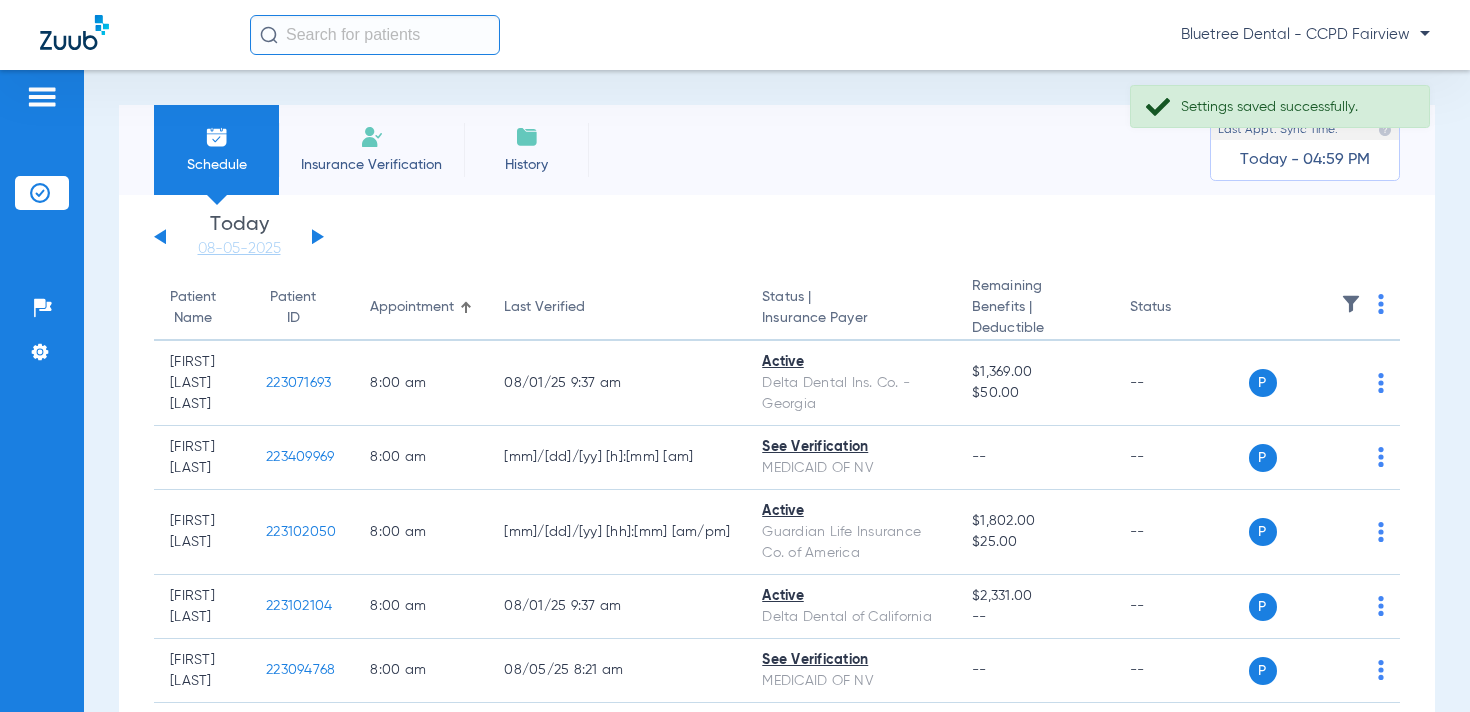 click 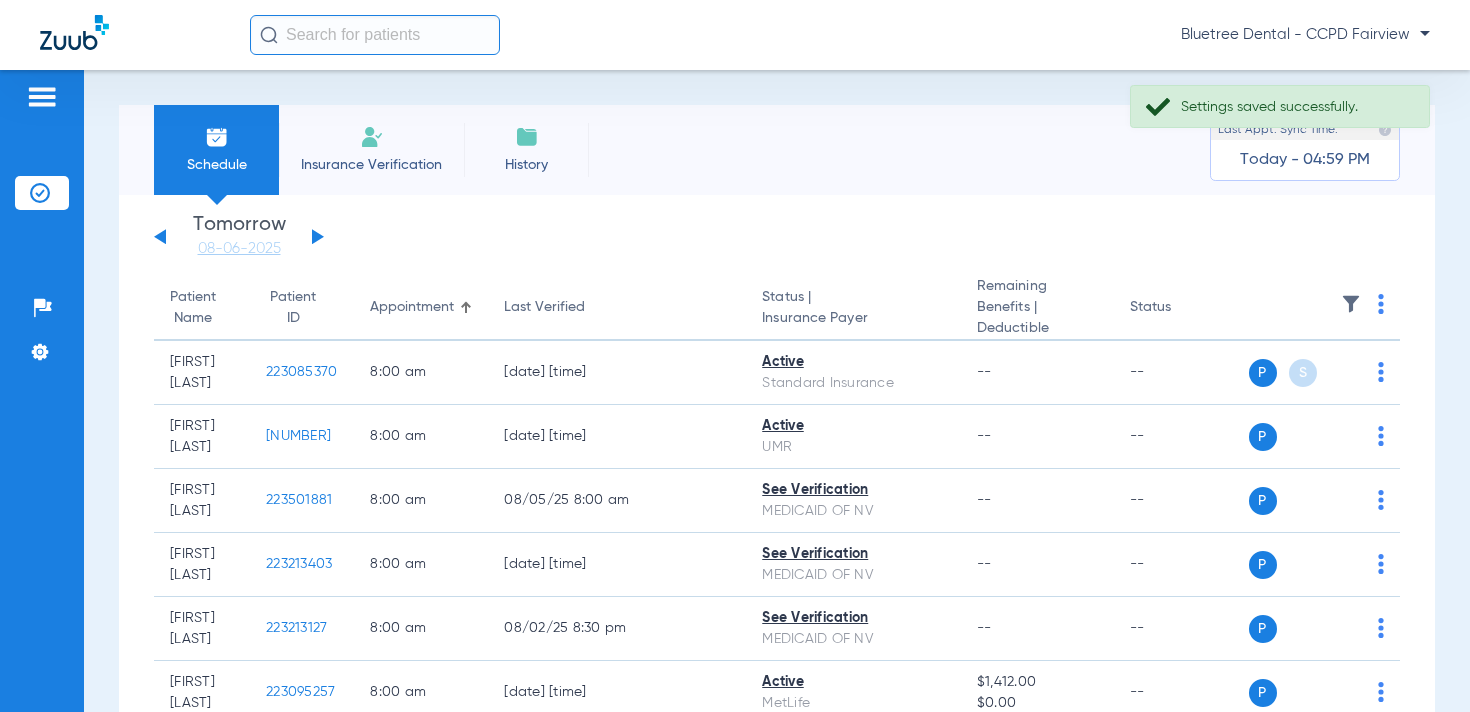 click 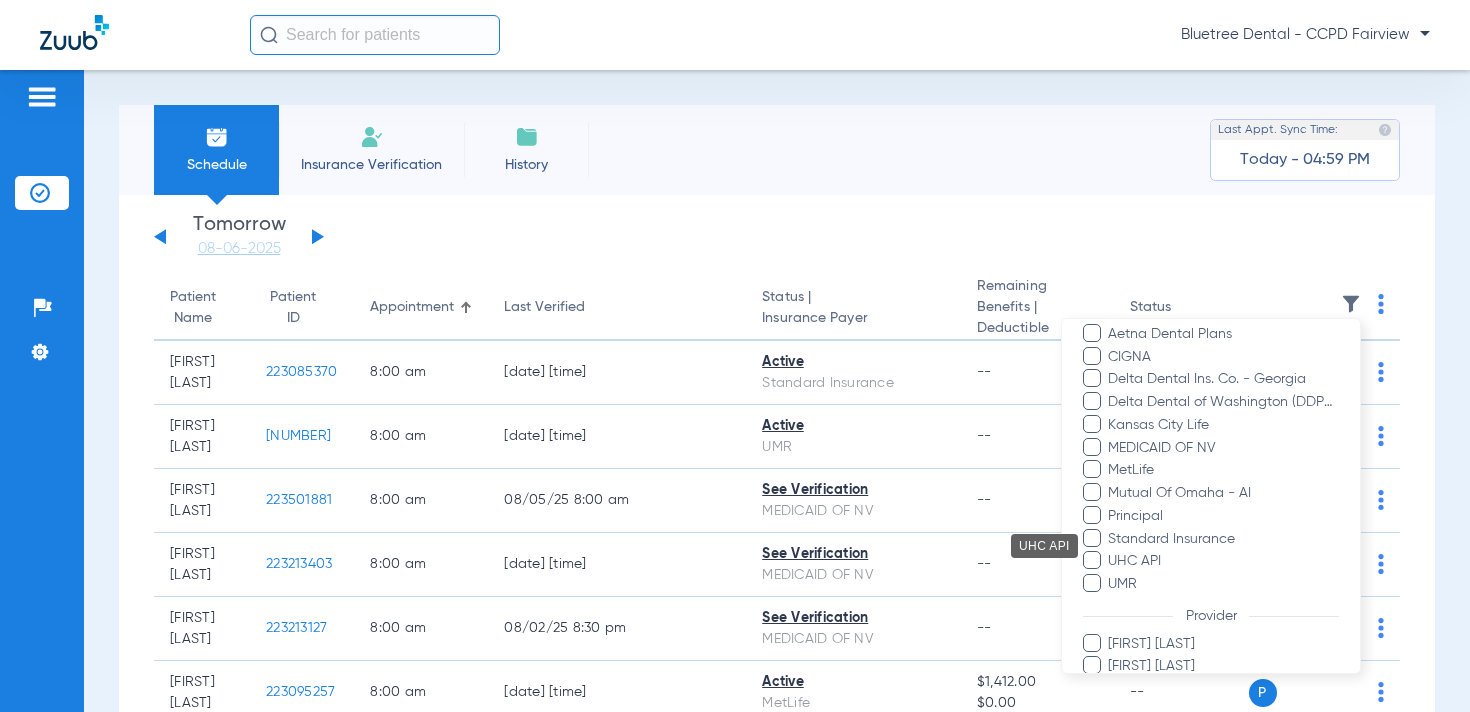 scroll, scrollTop: 326, scrollLeft: 0, axis: vertical 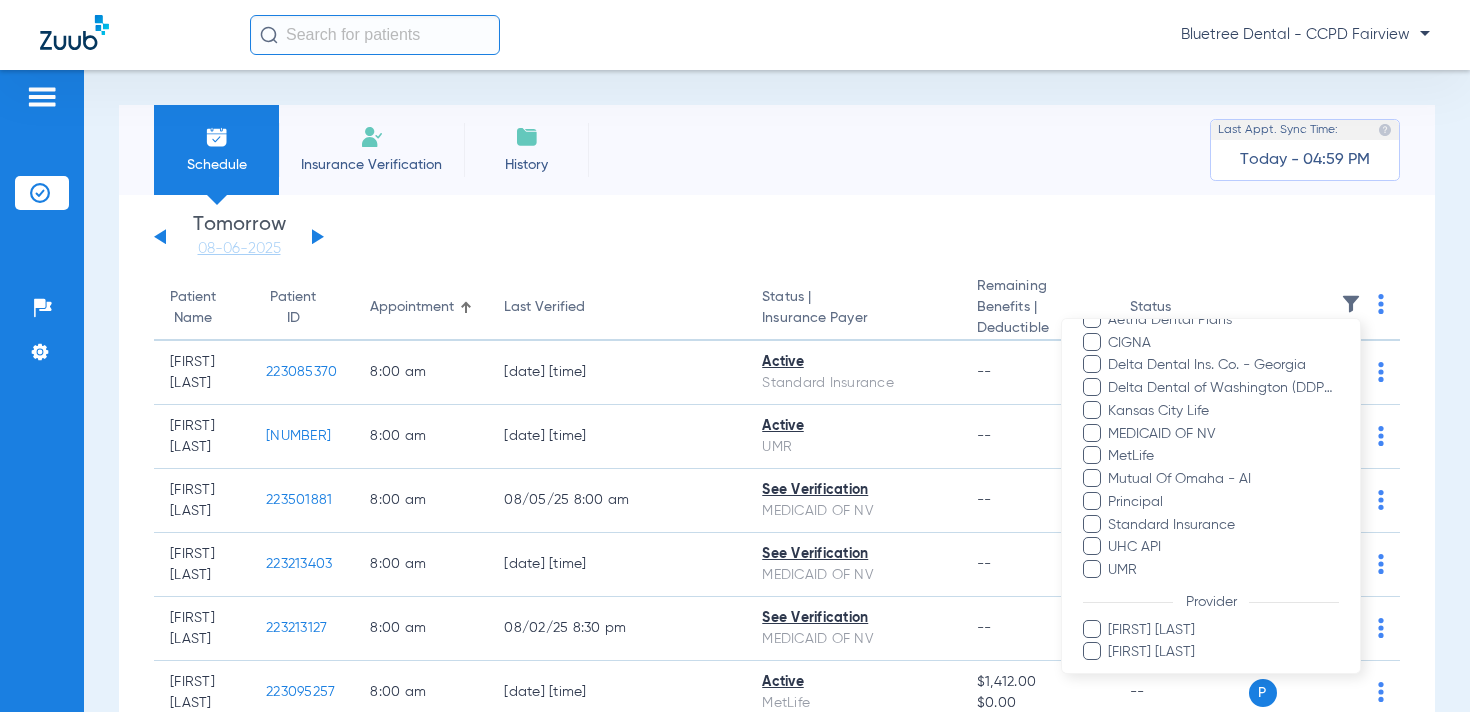 drag, startPoint x: 416, startPoint y: 225, endPoint x: 327, endPoint y: 234, distance: 89.453896 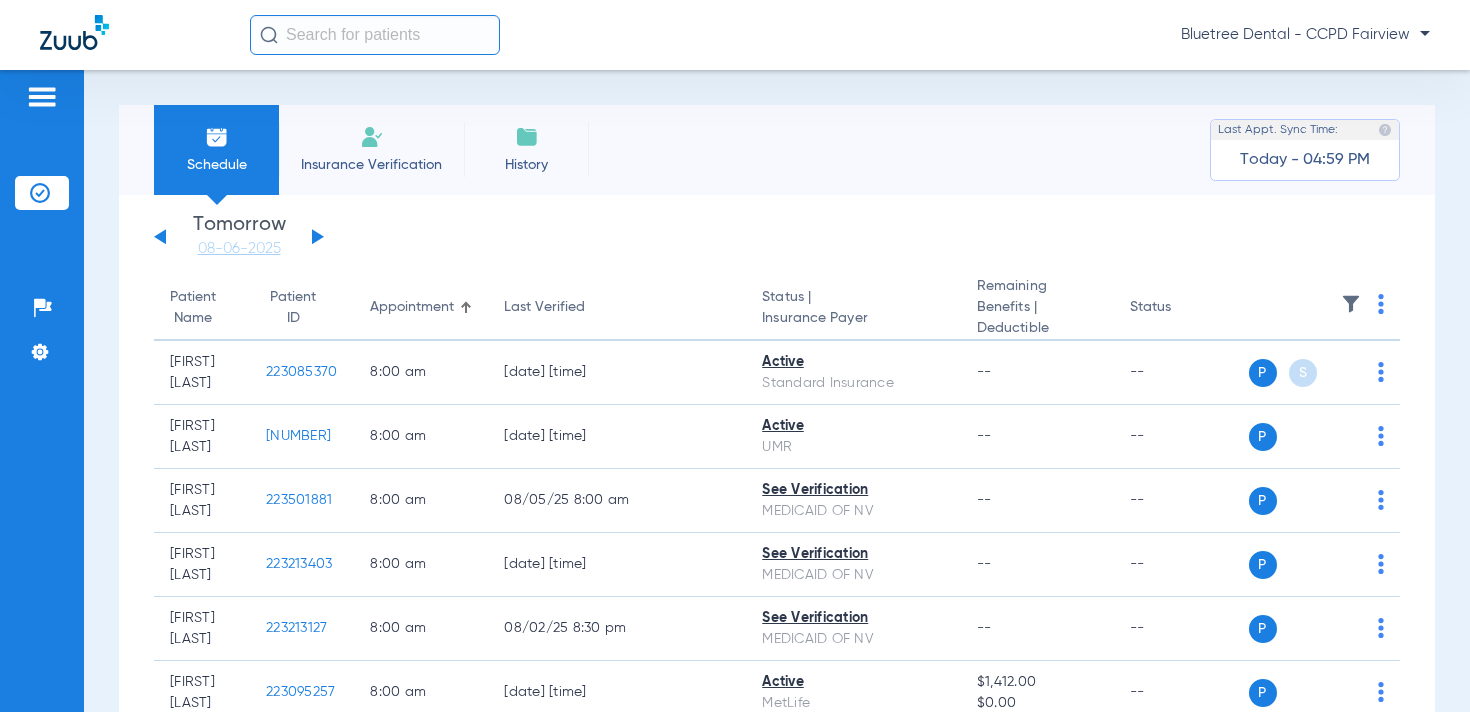click 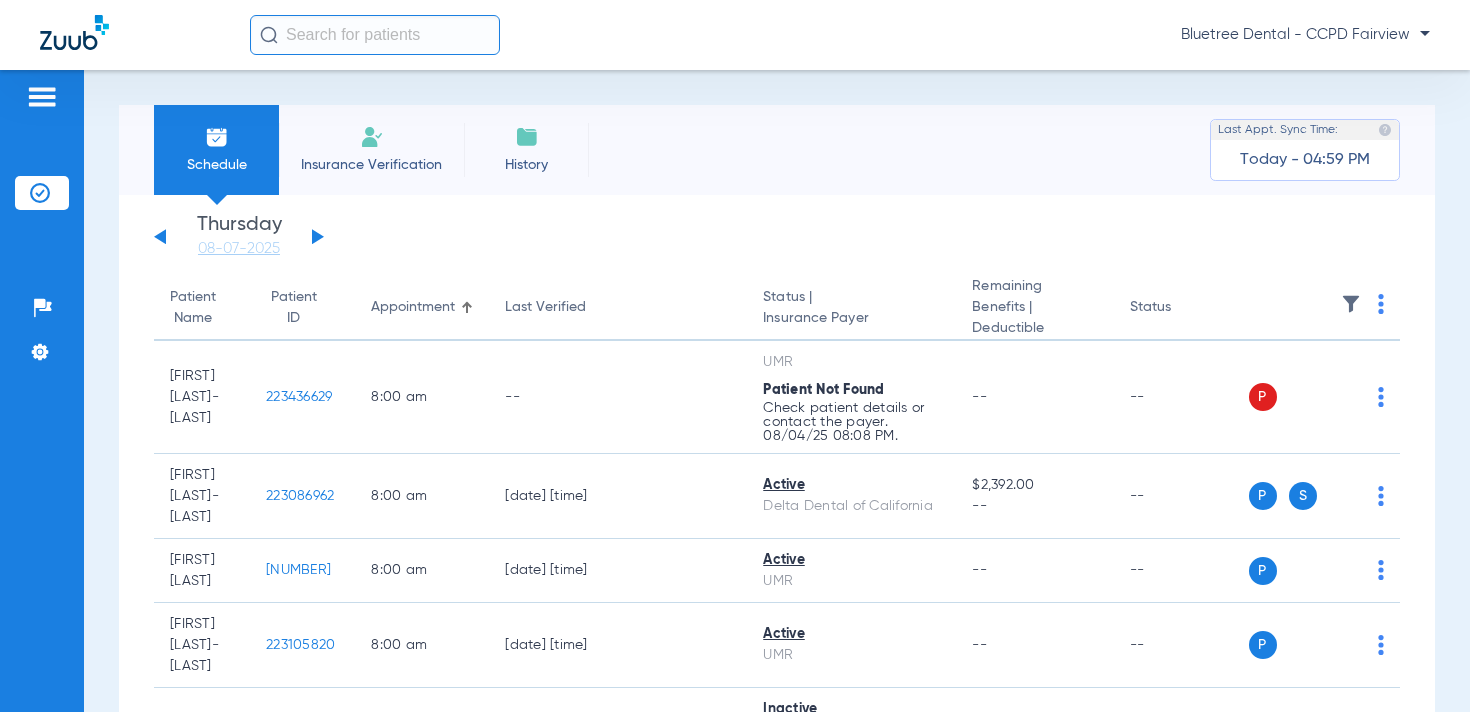 click 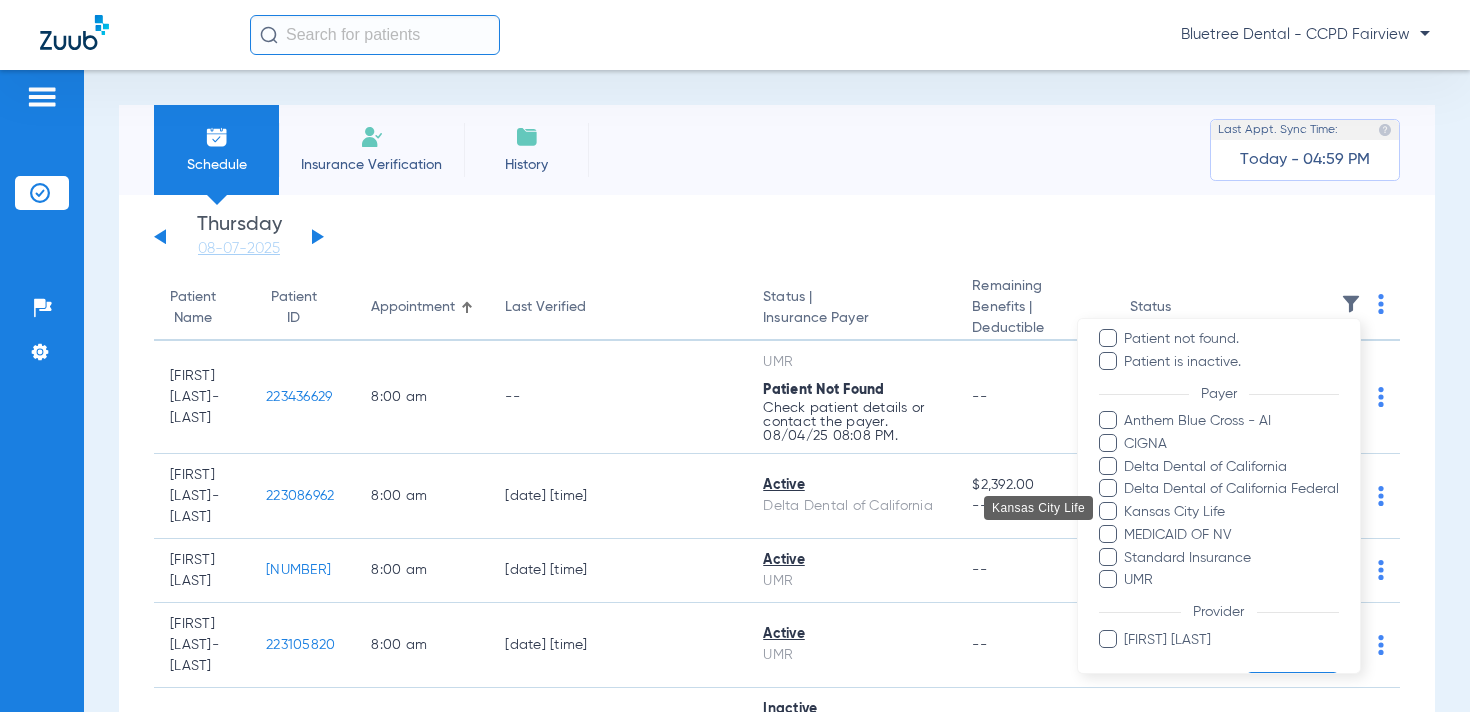 scroll, scrollTop: 207, scrollLeft: 0, axis: vertical 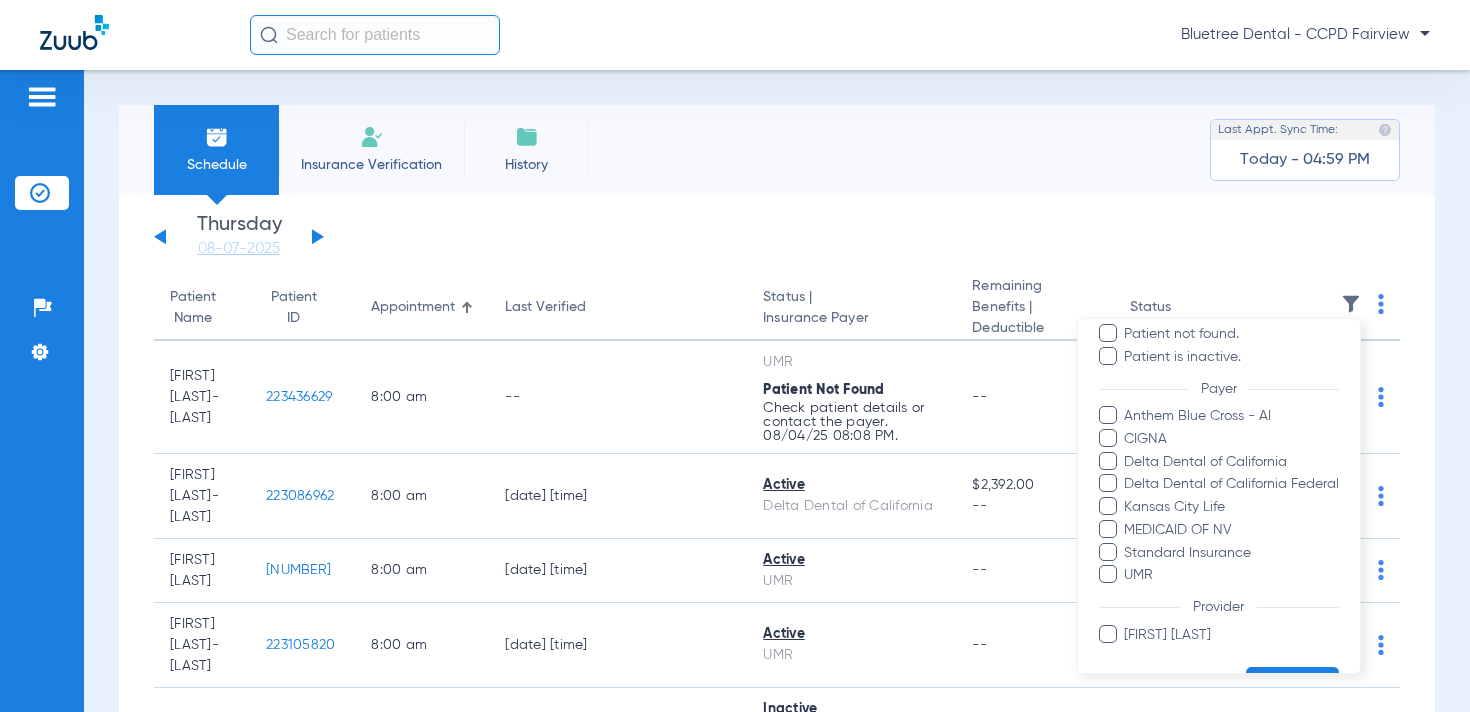 click at bounding box center (735, 356) 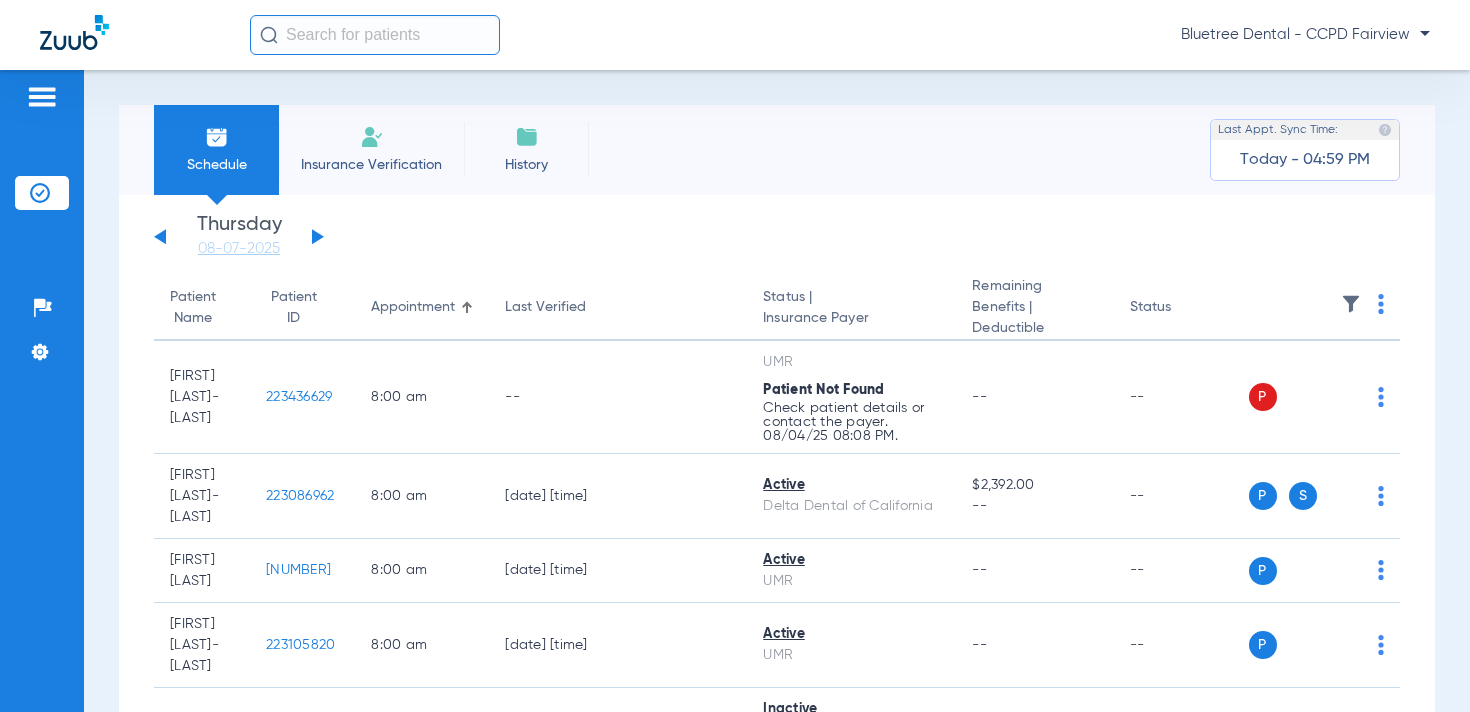 click 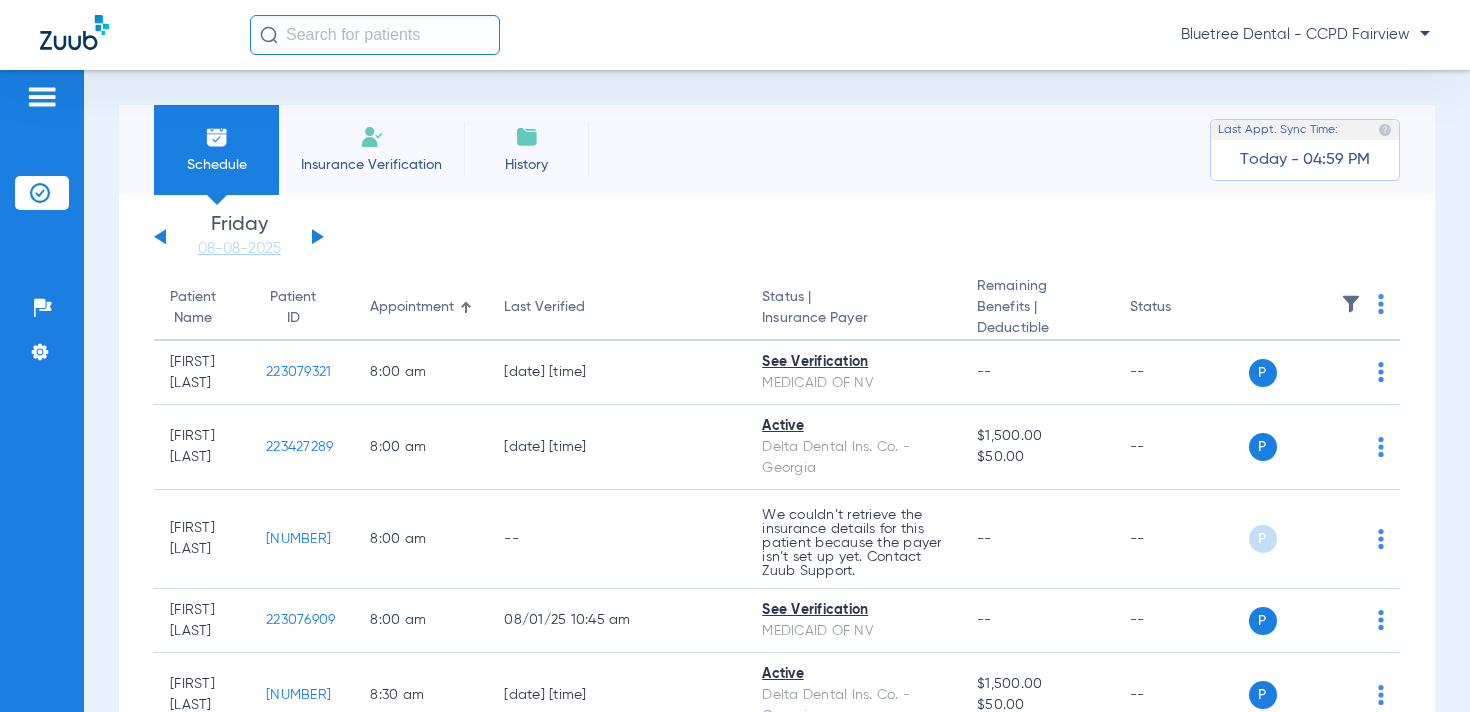 click 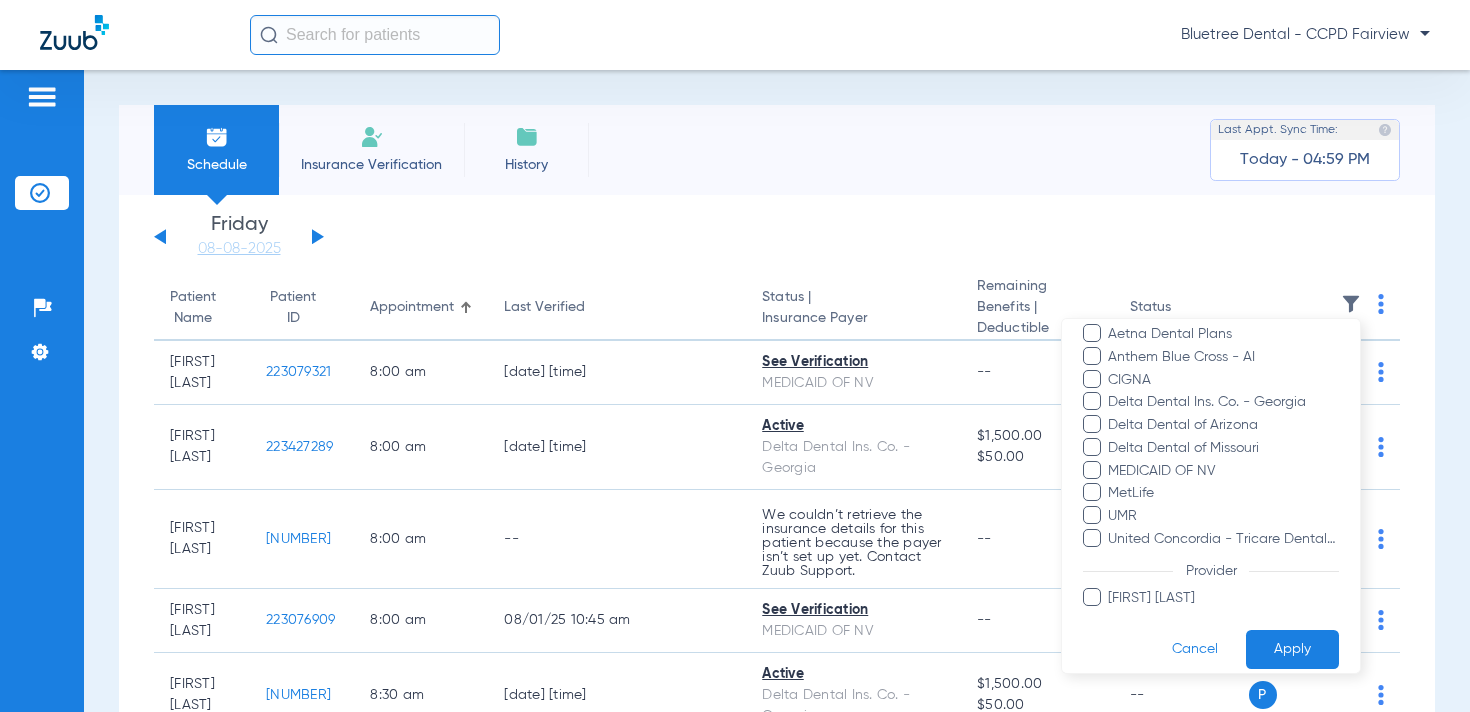 scroll, scrollTop: 148, scrollLeft: 0, axis: vertical 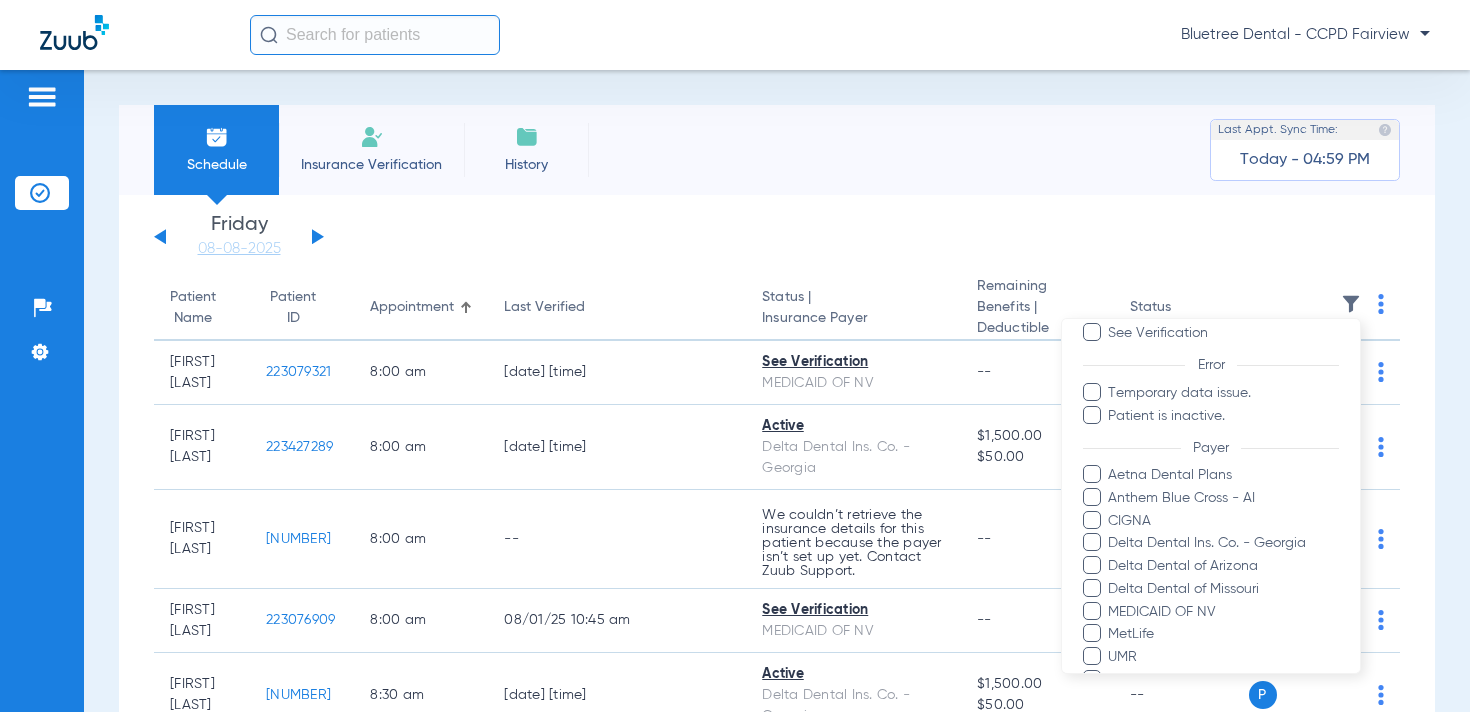 click at bounding box center [735, 356] 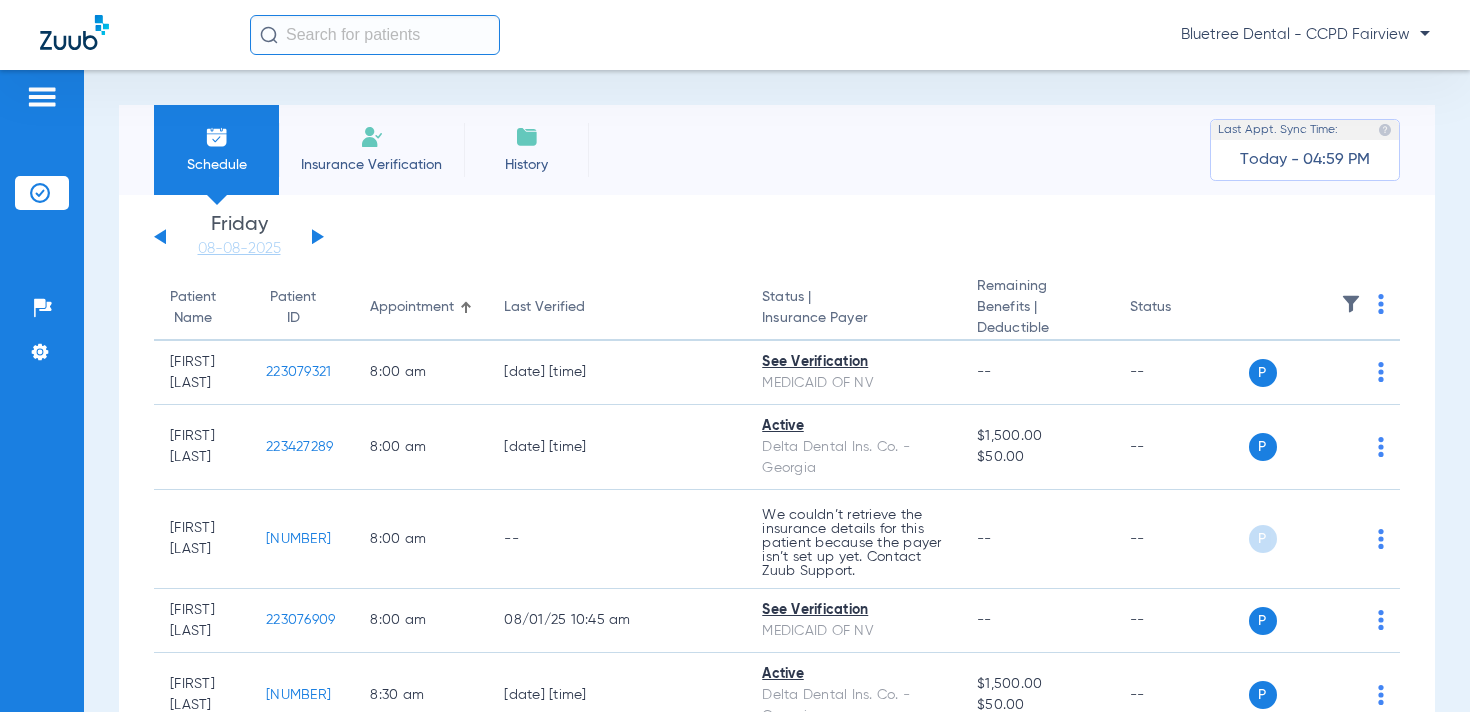 click 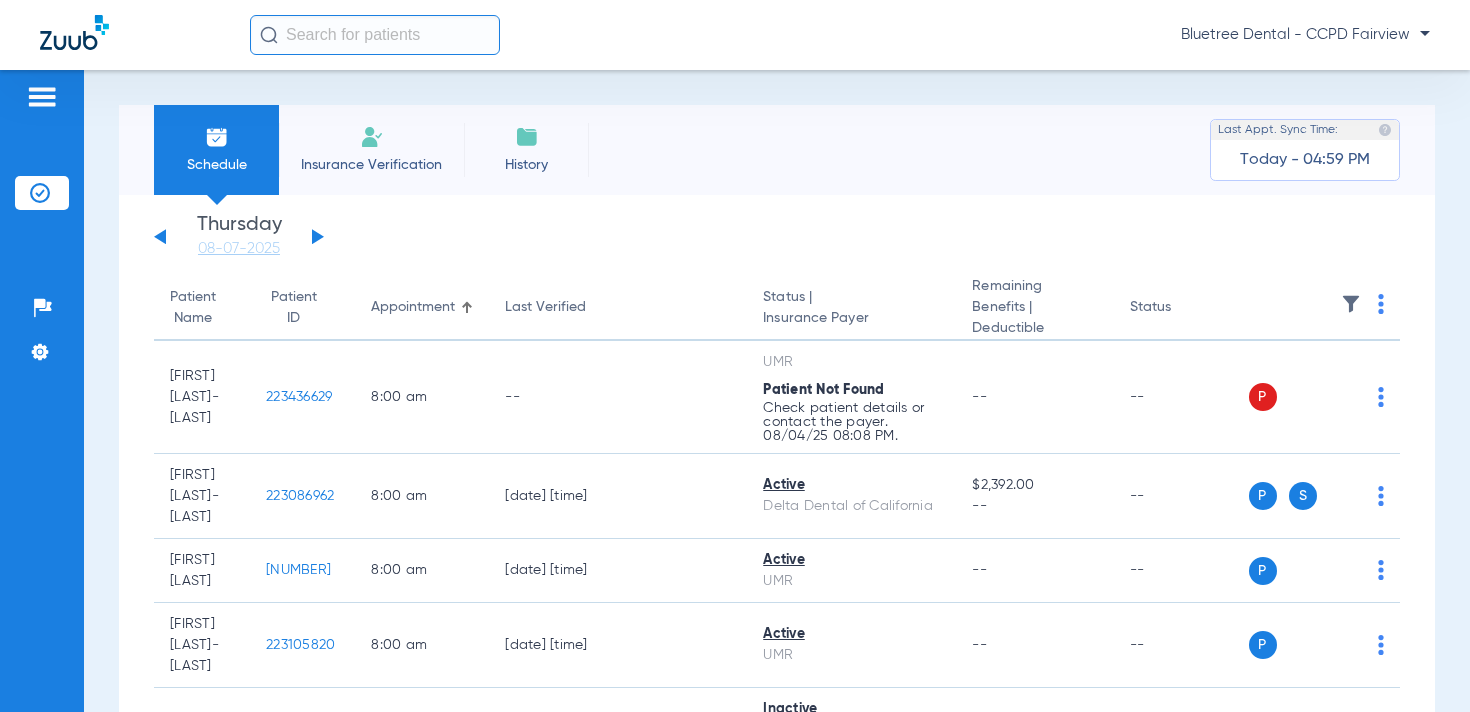 click 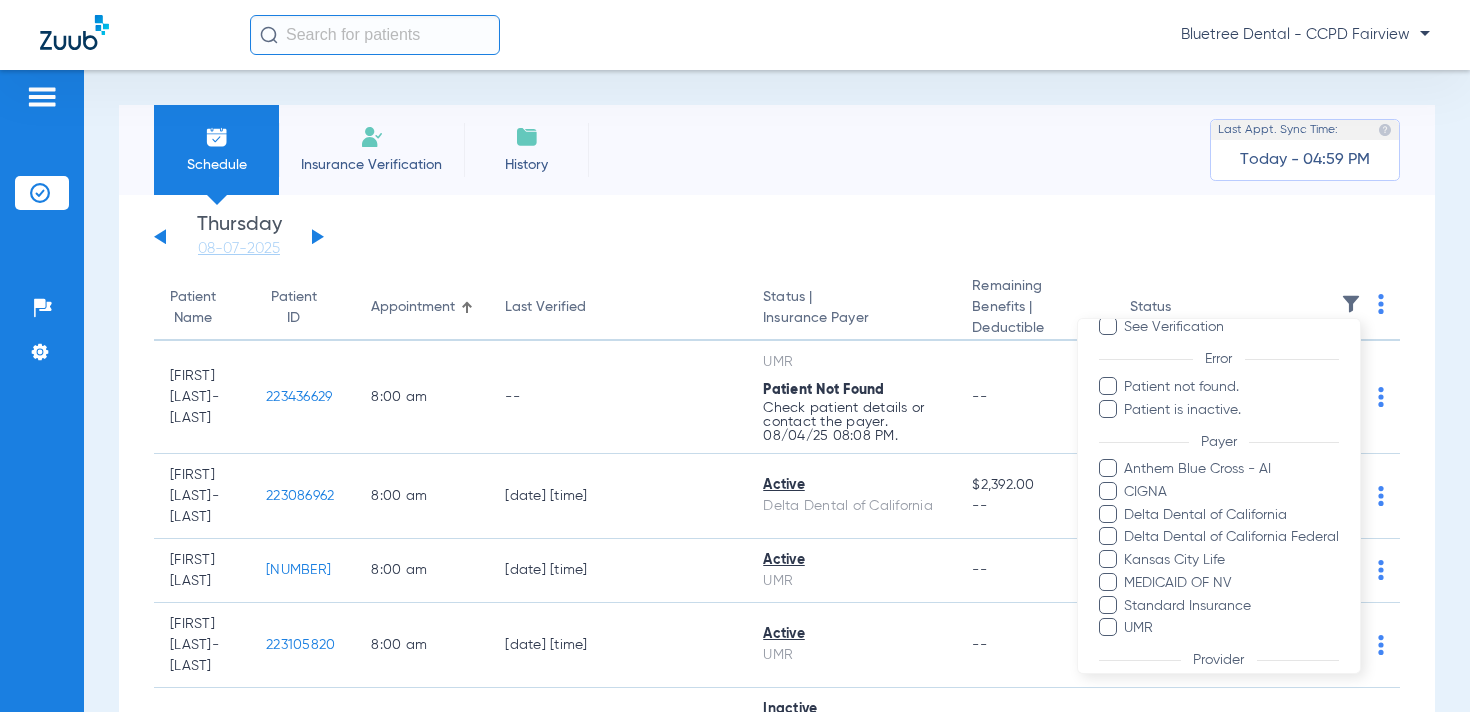 scroll, scrollTop: 159, scrollLeft: 0, axis: vertical 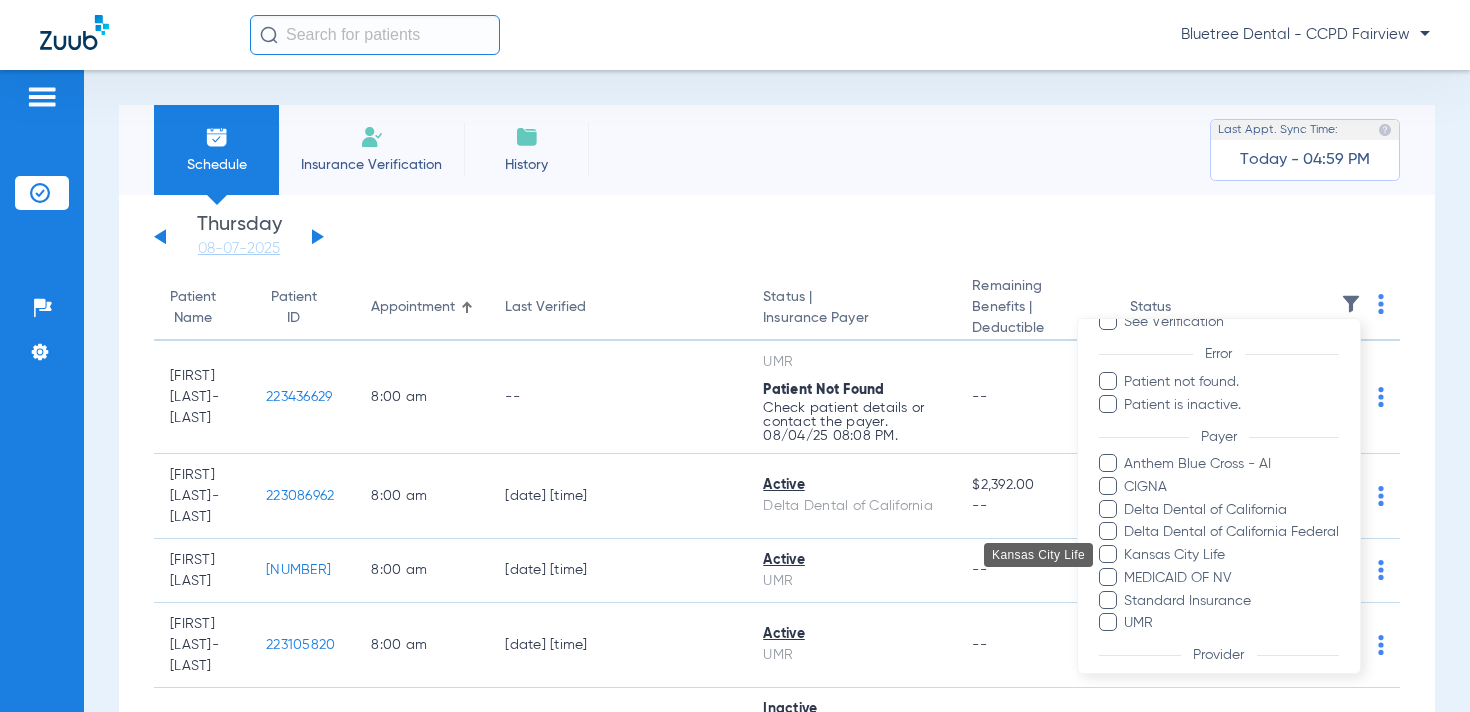 click on "Kansas City Life" at bounding box center [1231, 555] 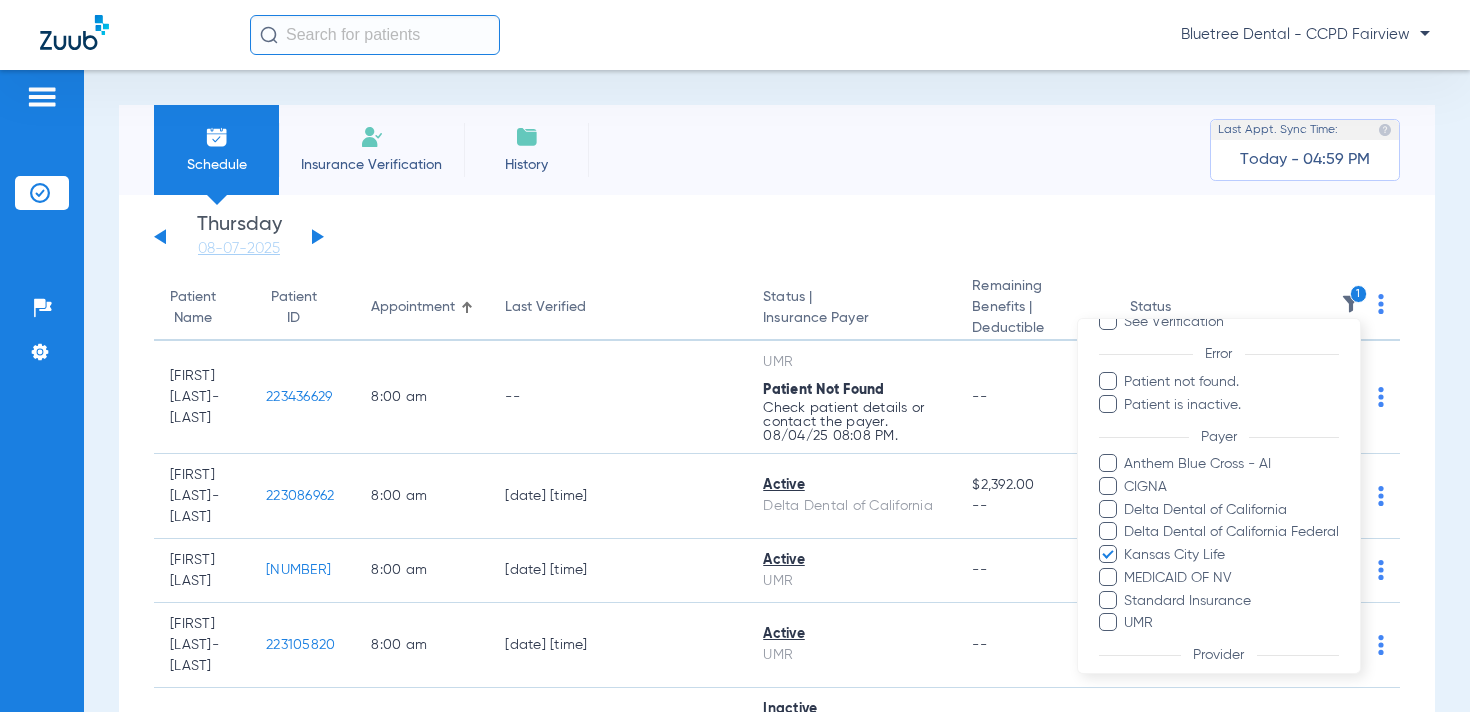 scroll, scrollTop: 260, scrollLeft: 0, axis: vertical 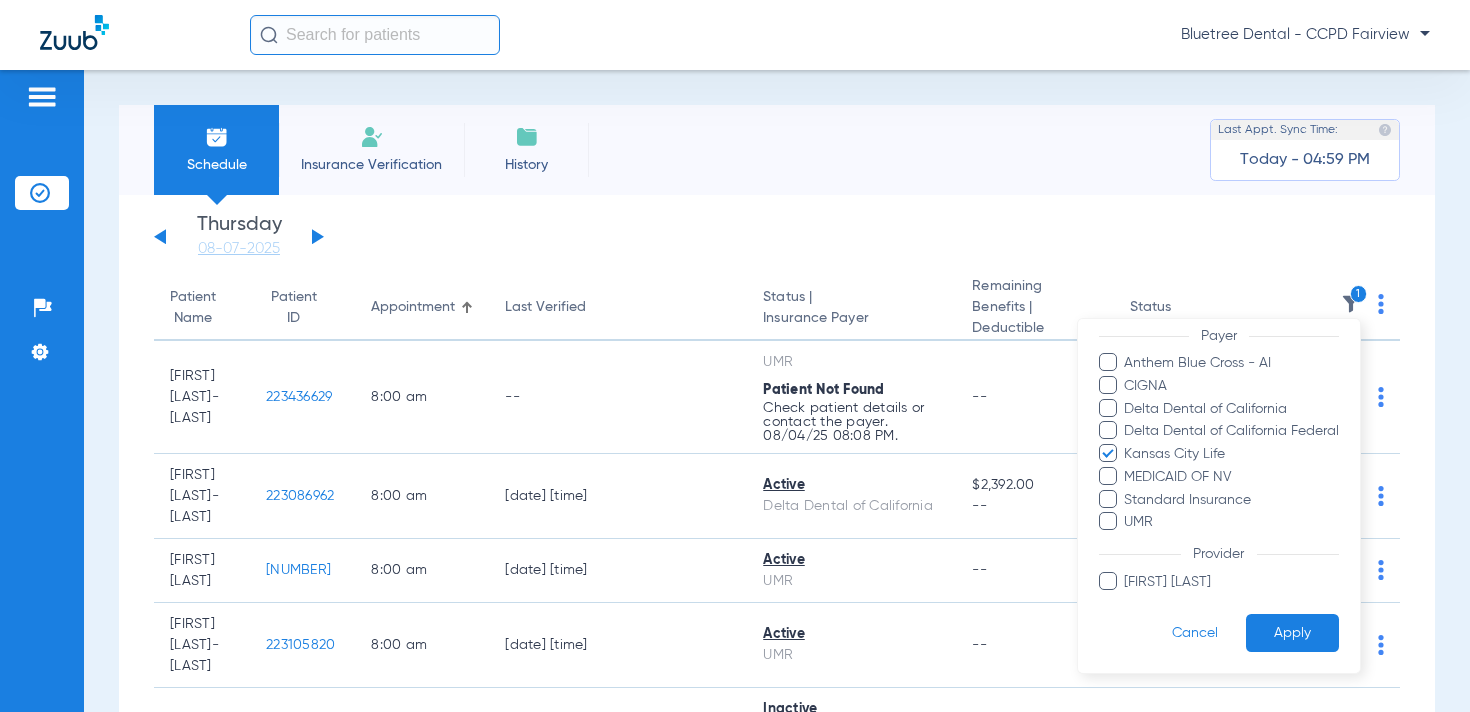 click on "Apply" at bounding box center [1292, 632] 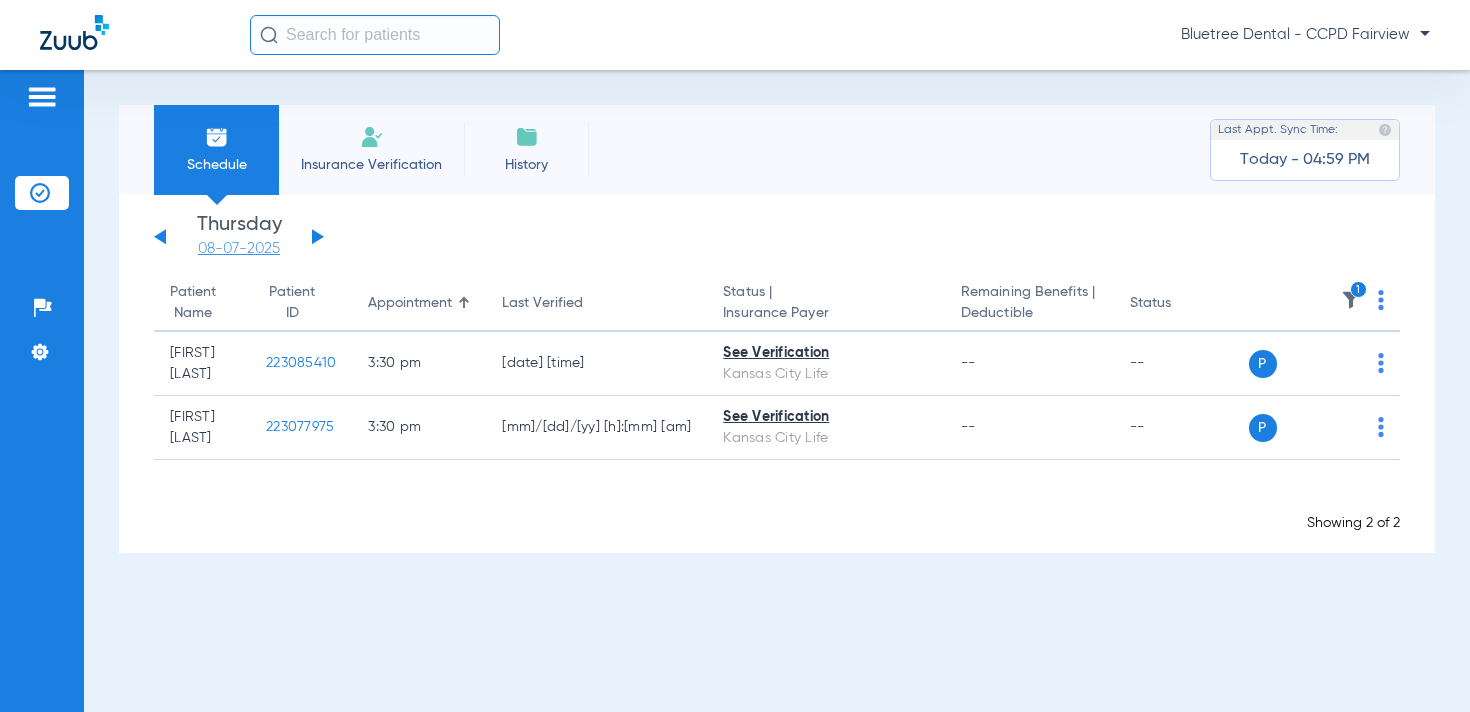 click on "08-07-2025" 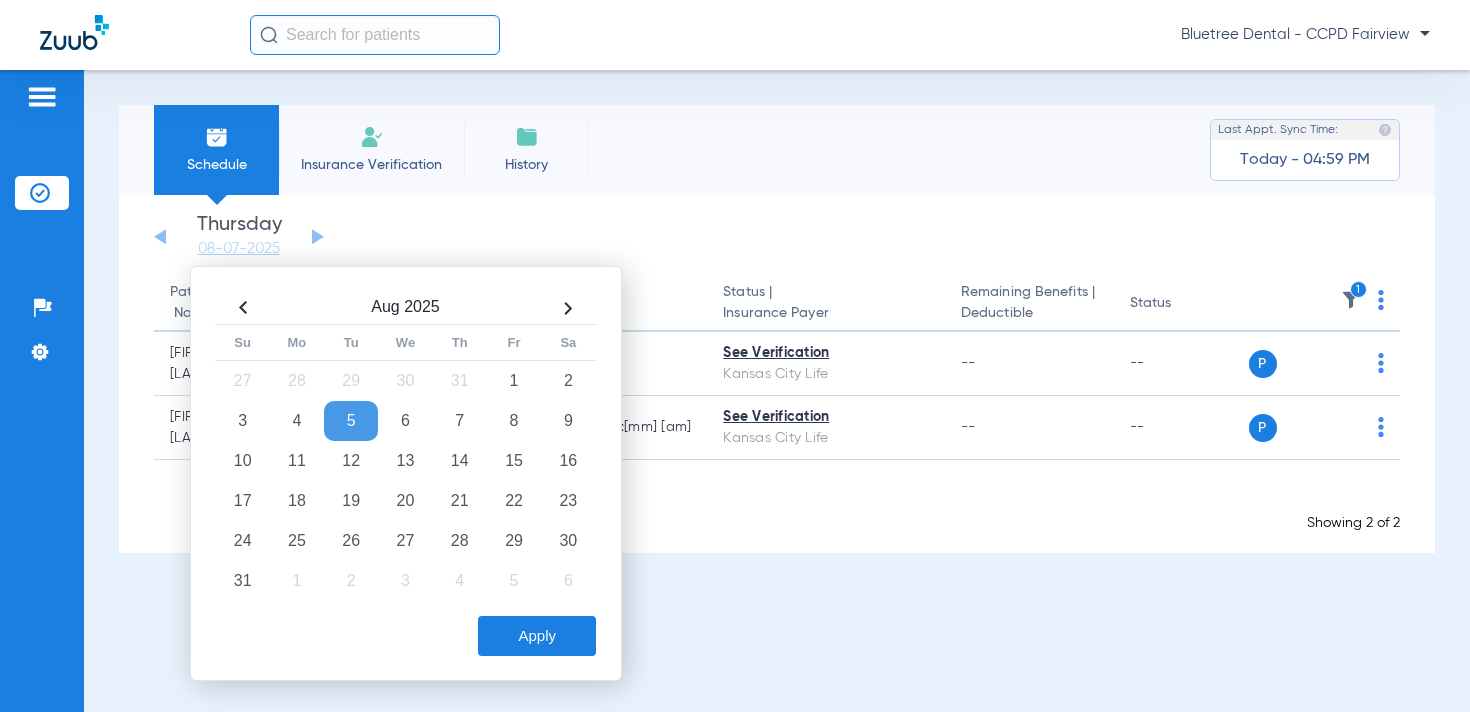 drag, startPoint x: 294, startPoint y: 456, endPoint x: 437, endPoint y: 608, distance: 208.69356 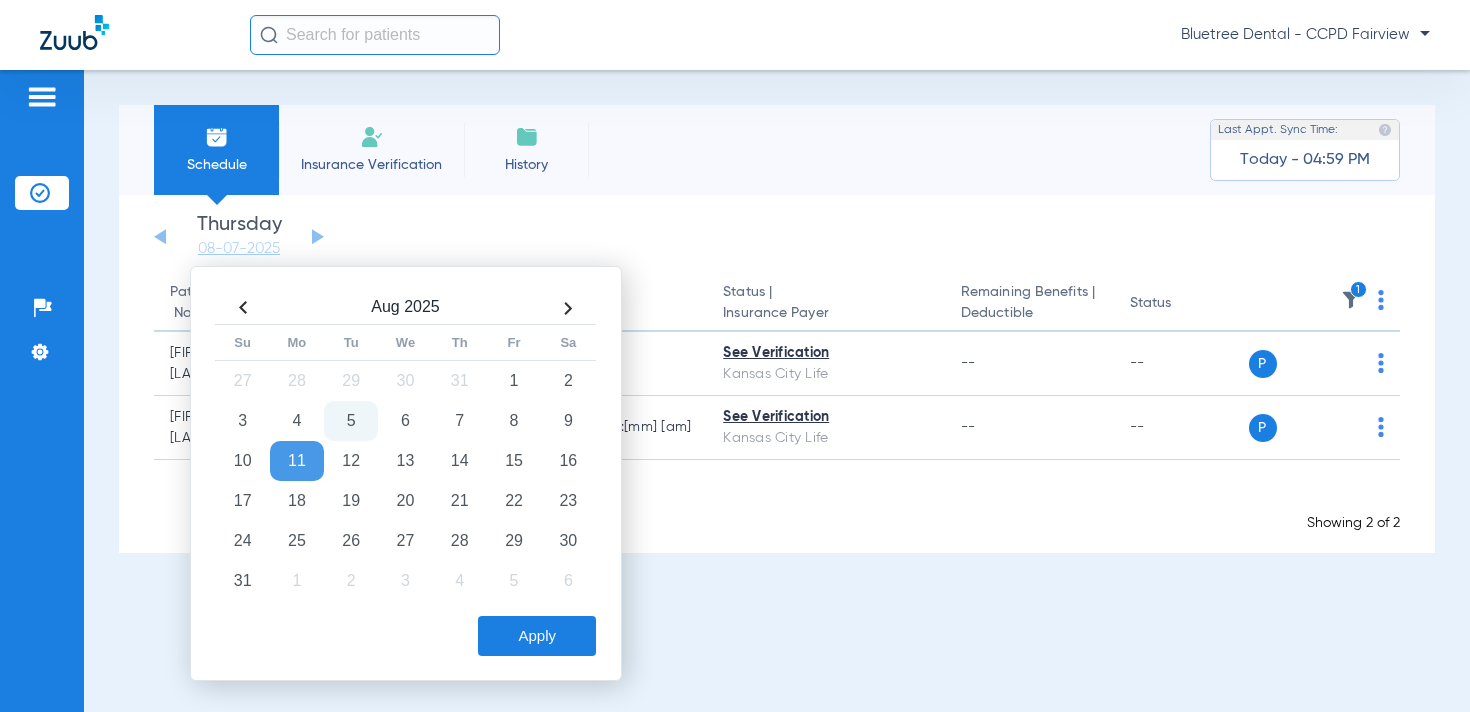click on "Apply" 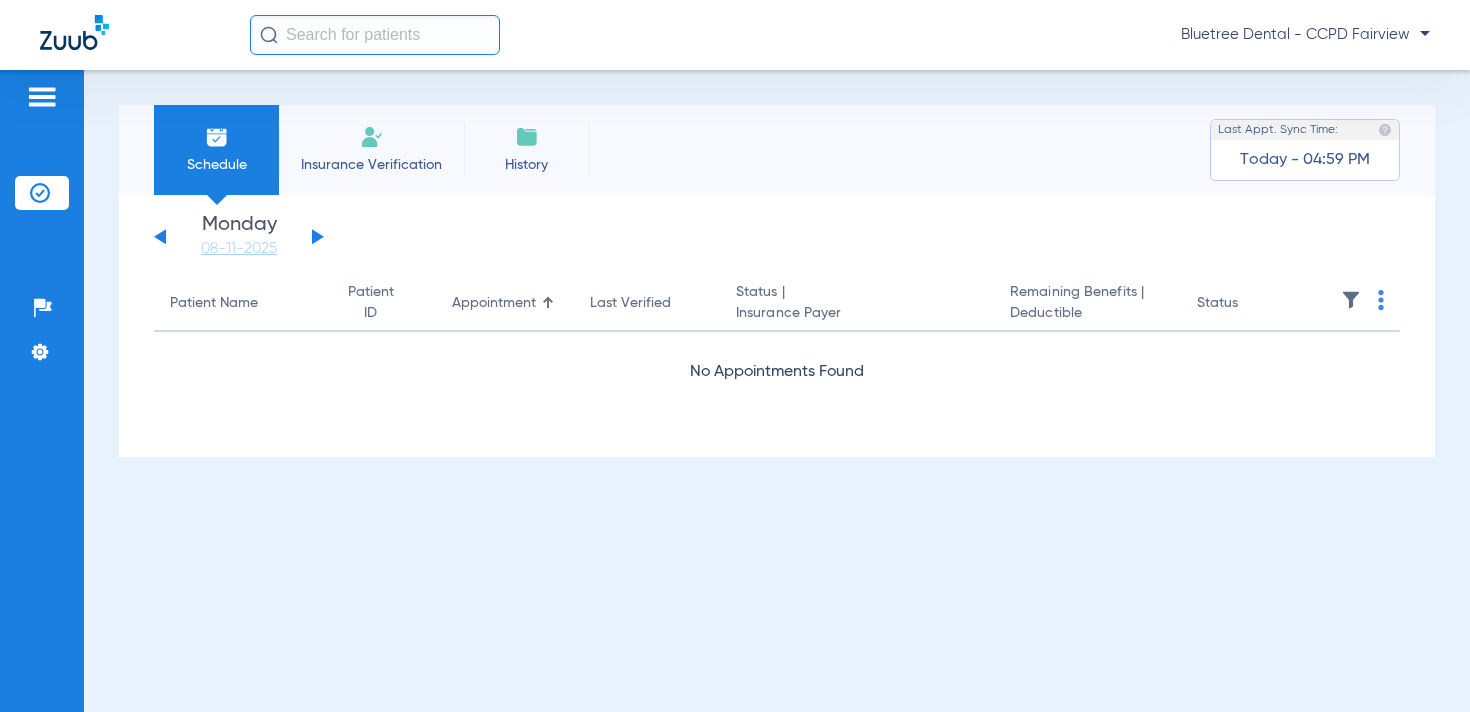 click 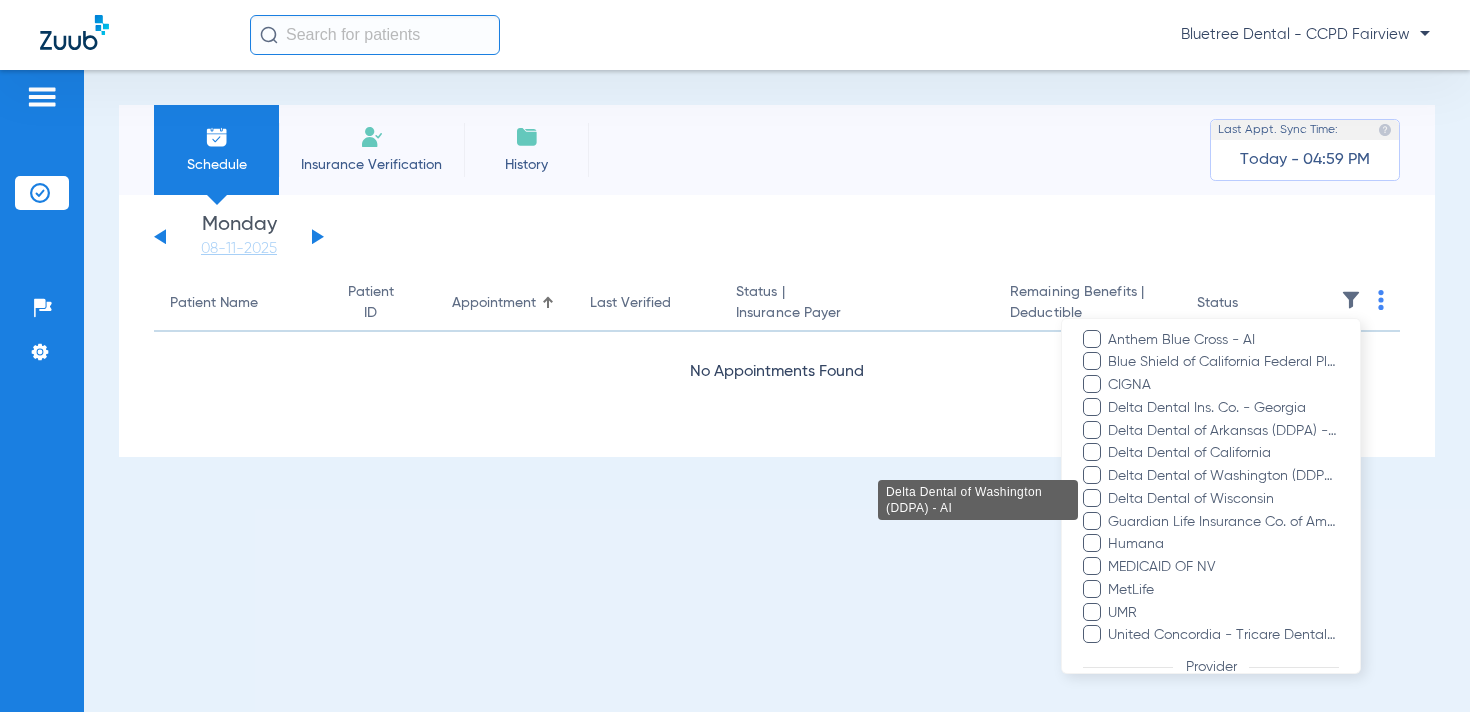 scroll, scrollTop: 355, scrollLeft: 0, axis: vertical 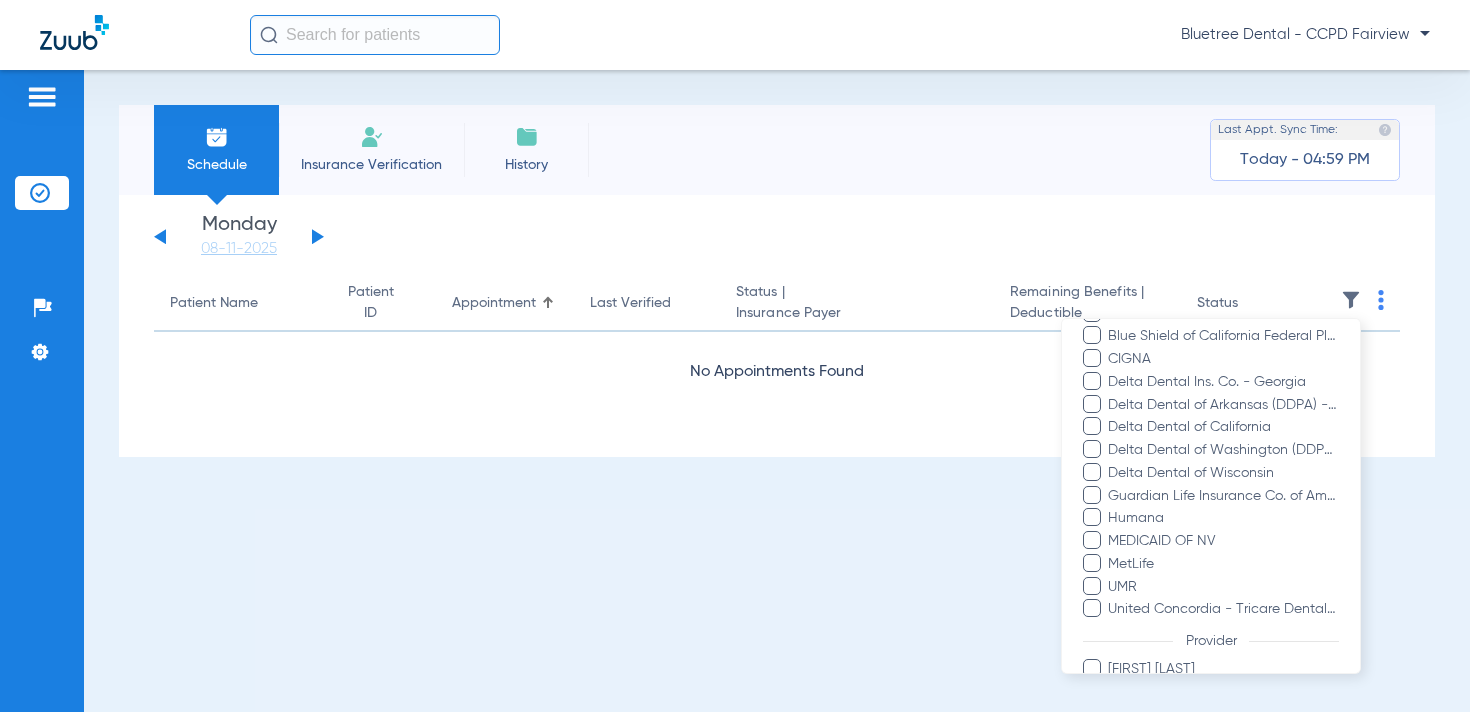 drag, startPoint x: 340, startPoint y: 258, endPoint x: 335, endPoint y: 237, distance: 21.587032 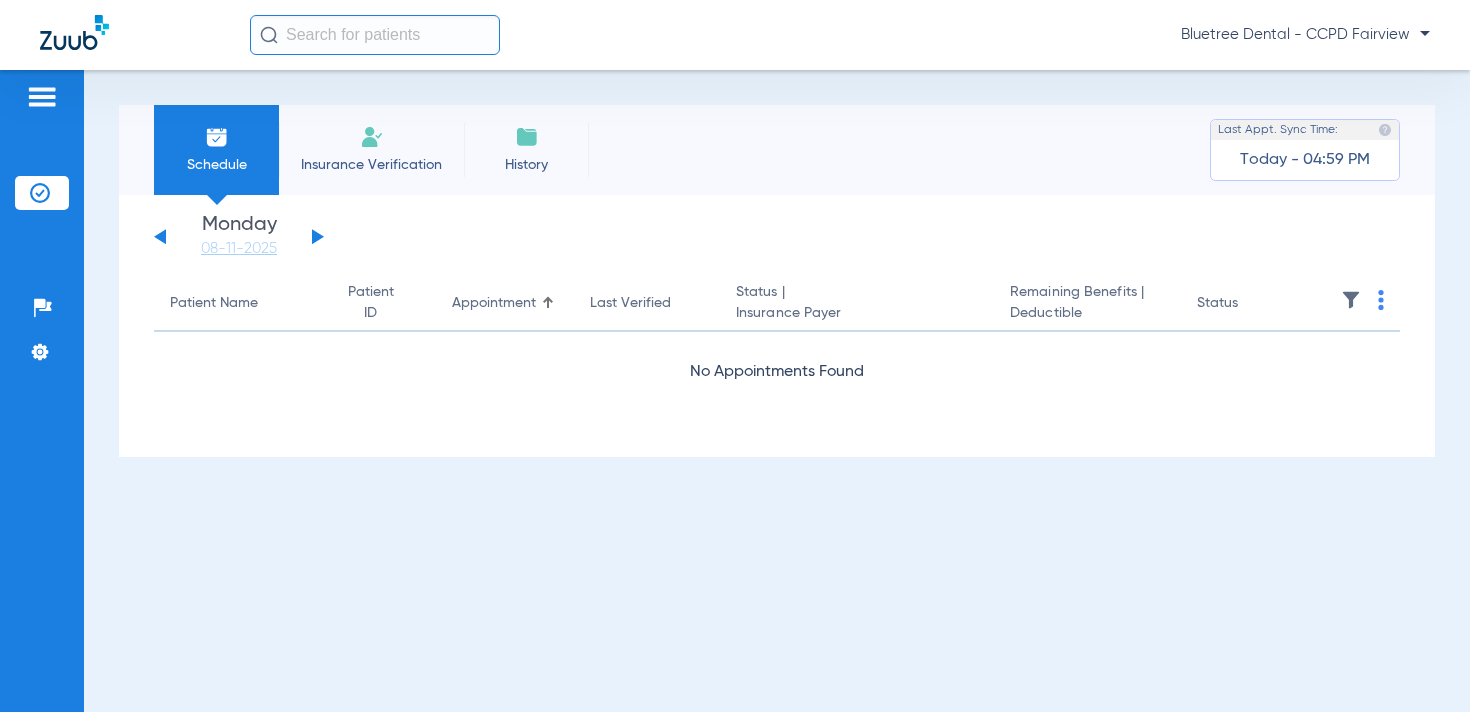 click 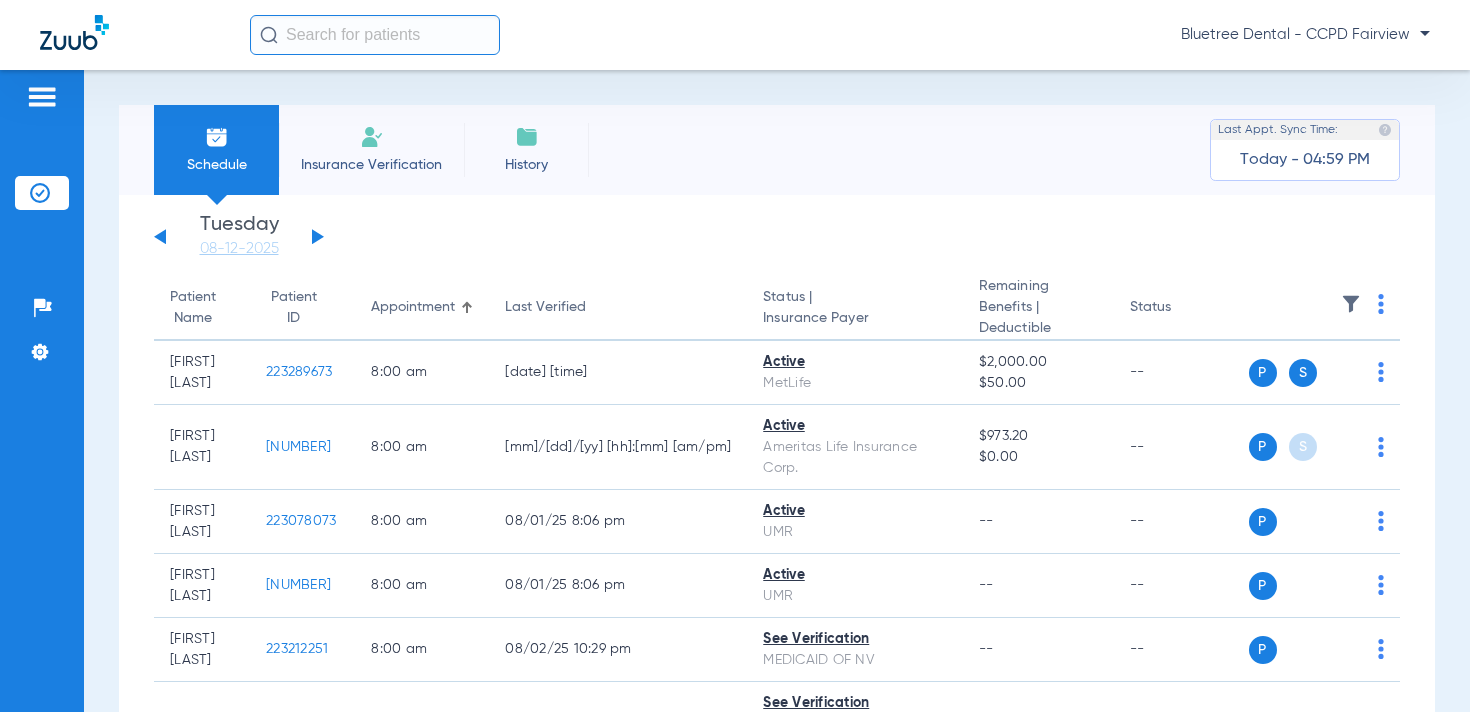 click 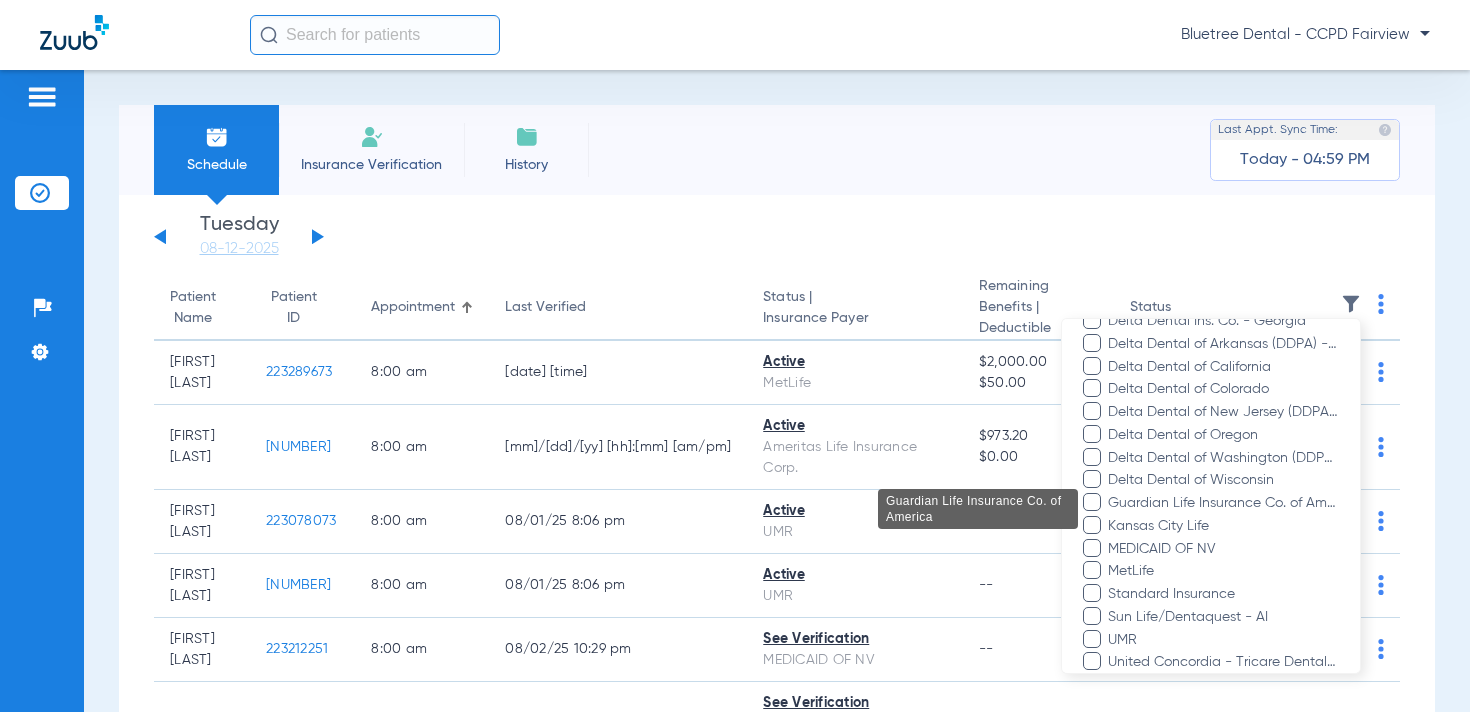 scroll, scrollTop: 405, scrollLeft: 0, axis: vertical 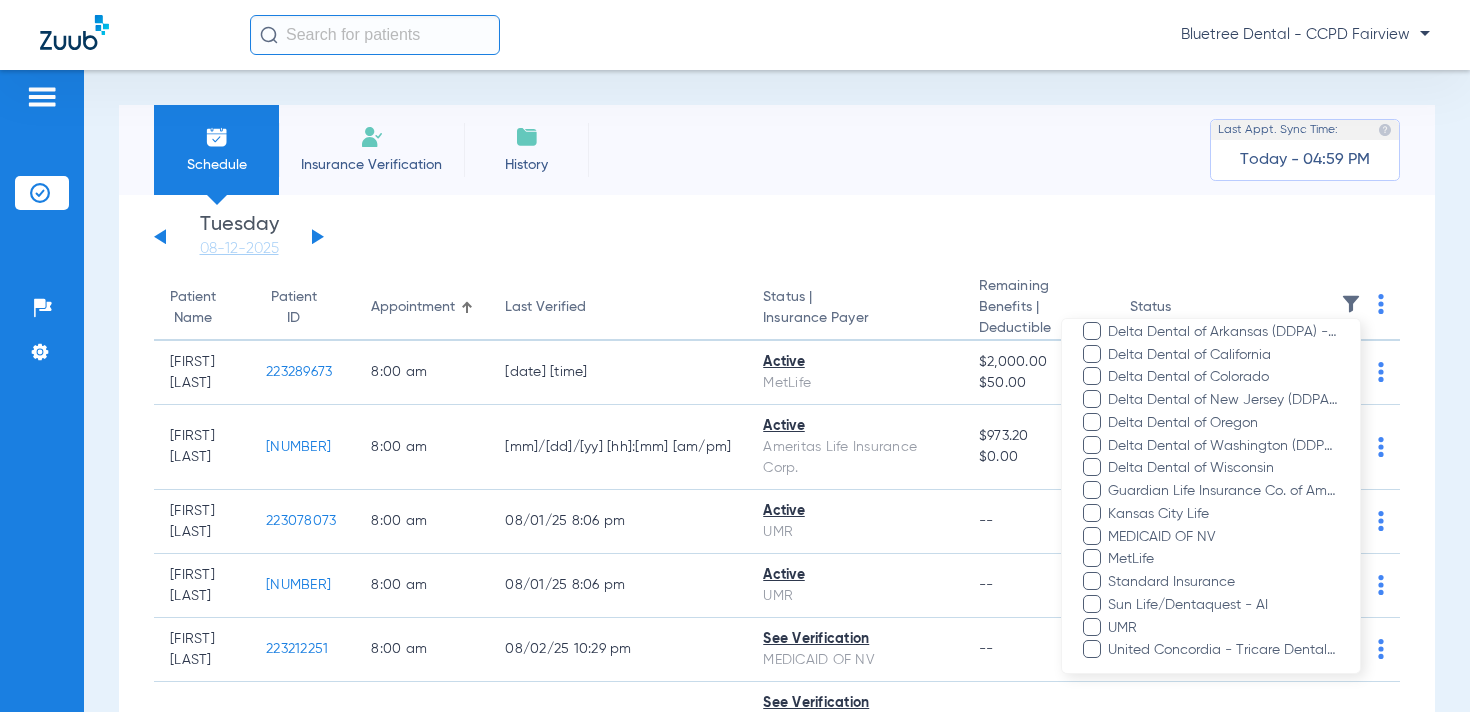 drag, startPoint x: 449, startPoint y: 244, endPoint x: 321, endPoint y: 240, distance: 128.06248 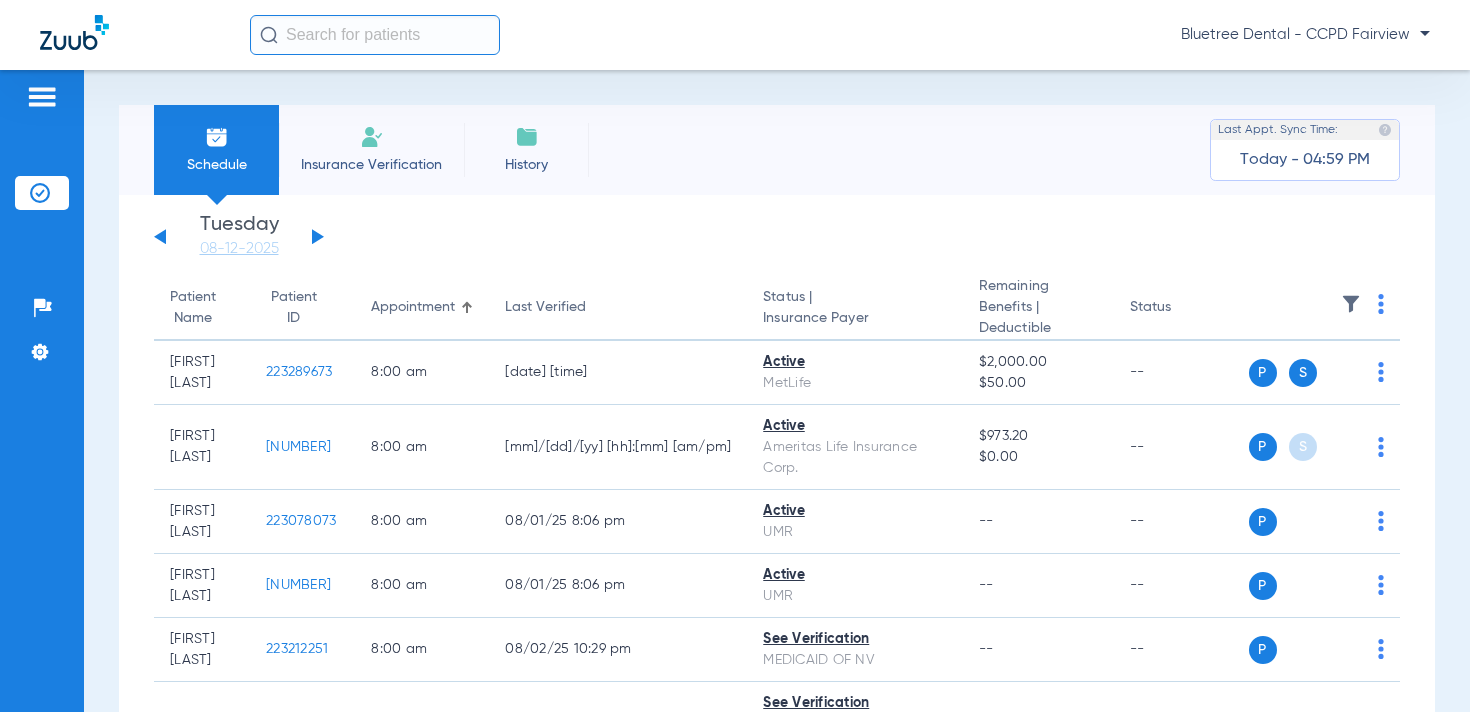 click 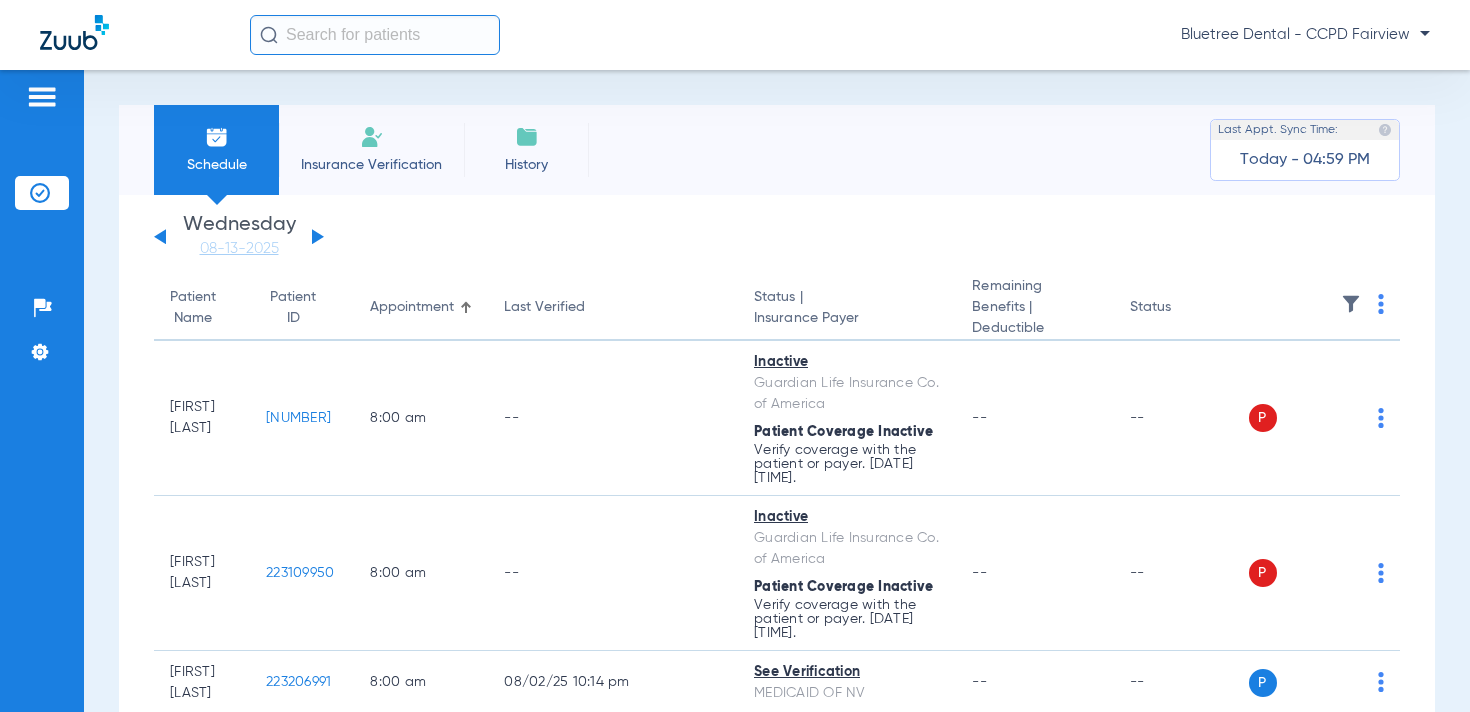 click 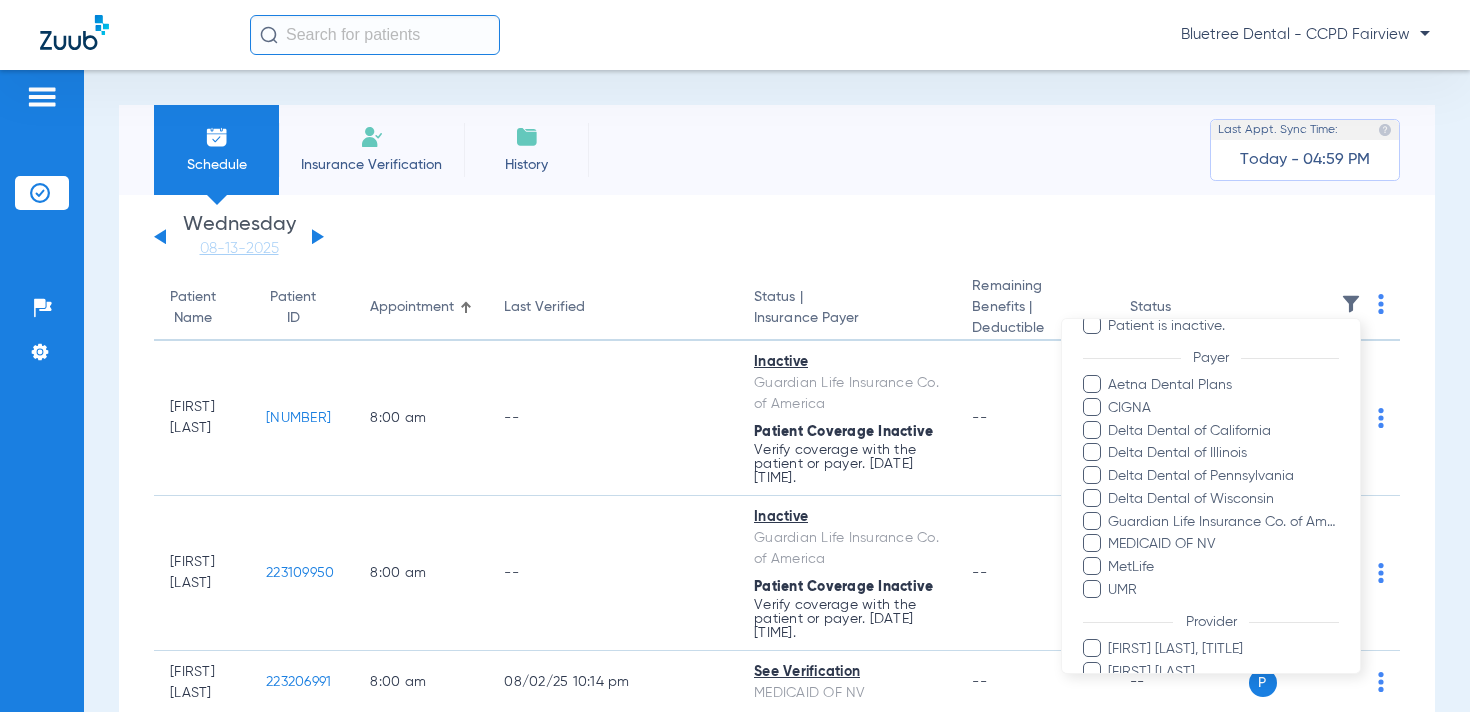 scroll, scrollTop: 329, scrollLeft: 0, axis: vertical 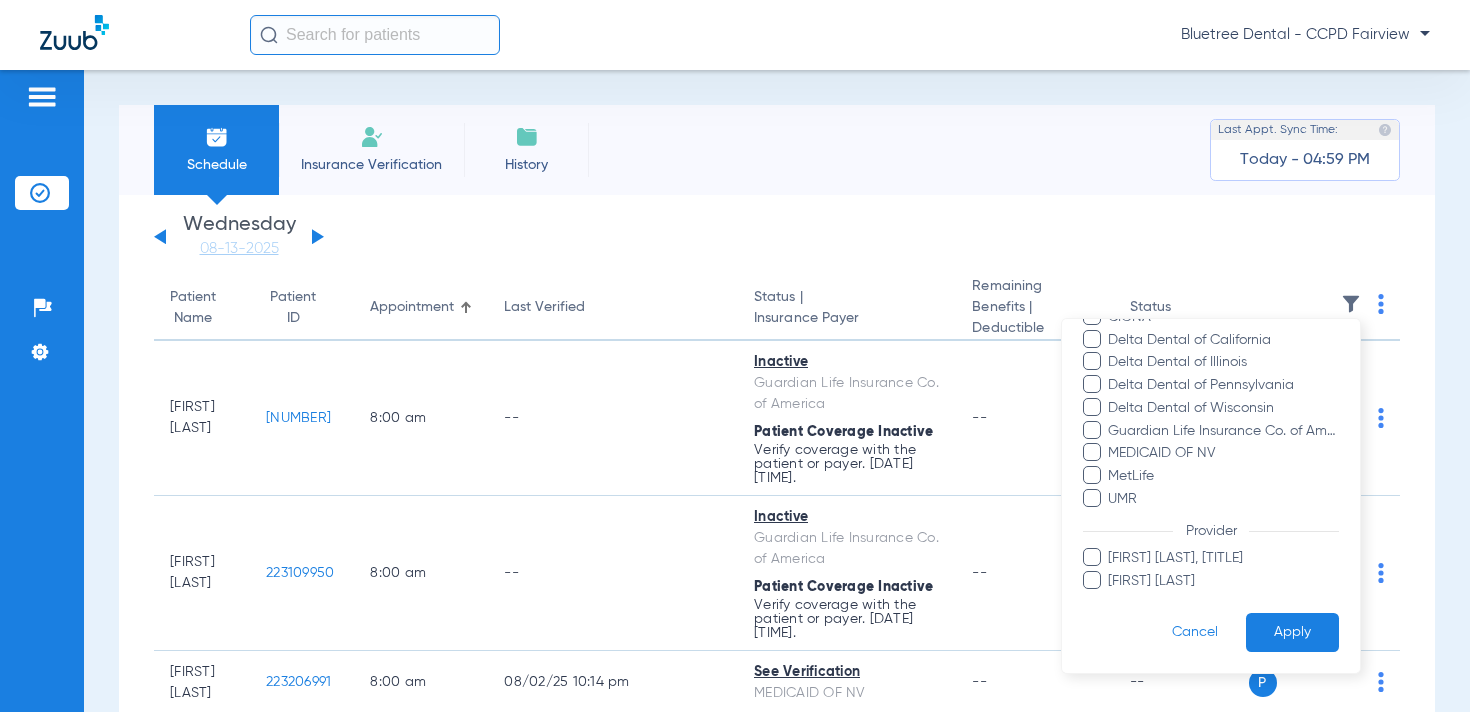 click at bounding box center [735, 356] 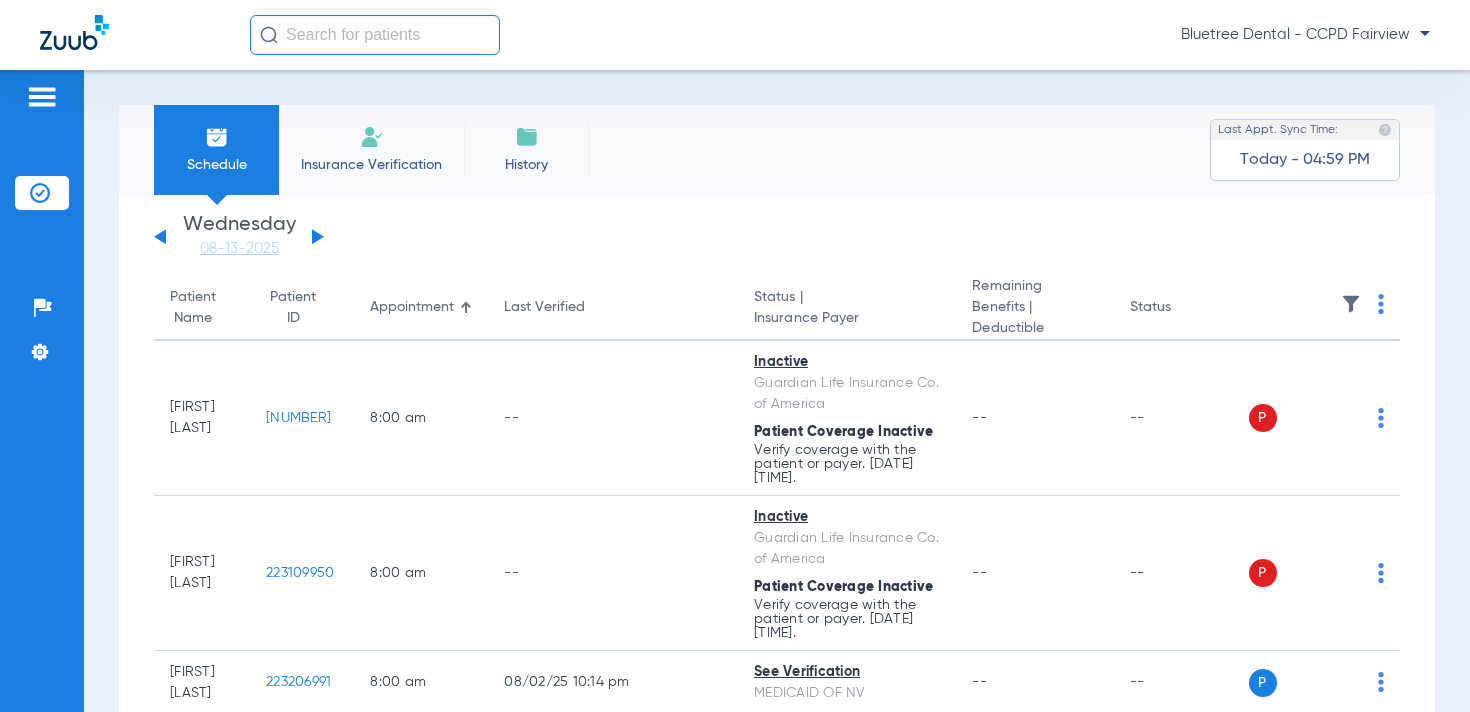 click on "Sunday   06-01-2025   Monday   06-02-2025   Tuesday   06-03-2025   Wednesday   06-04-2025   Thursday   06-05-2025   Friday   06-06-2025   Saturday   06-07-2025   Sunday   06-08-2025   Monday   06-09-2025   Tuesday   06-10-2025   Wednesday   06-11-2025   Thursday   06-12-2025   Friday   06-13-2025   Saturday   06-14-2025   Sunday   06-15-2025   Monday   06-16-2025   Tuesday   06-17-2025   Wednesday   06-18-2025   Thursday   06-19-2025   Friday   06-20-2025   Saturday   06-21-2025   Sunday   06-22-2025   Monday   06-23-2025   Tuesday   06-24-2025   Wednesday   06-25-2025   Thursday   06-26-2025   Friday   06-27-2025   Saturday   06-28-2025   Sunday   06-29-2025   Monday   06-30-2025   Tuesday   07-01-2025   Wednesday   07-02-2025   Thursday   07-03-2025   Friday   07-04-2025   Saturday   07-05-2025   Sunday   07-06-2025   Monday   07-07-2025   Tuesday   07-08-2025   Wednesday   07-09-2025   Thursday   07-10-2025   Friday   07-11-2025   Saturday   07-12-2025   Sunday   07-13-2025   Monday   07-14-2025   Friday" 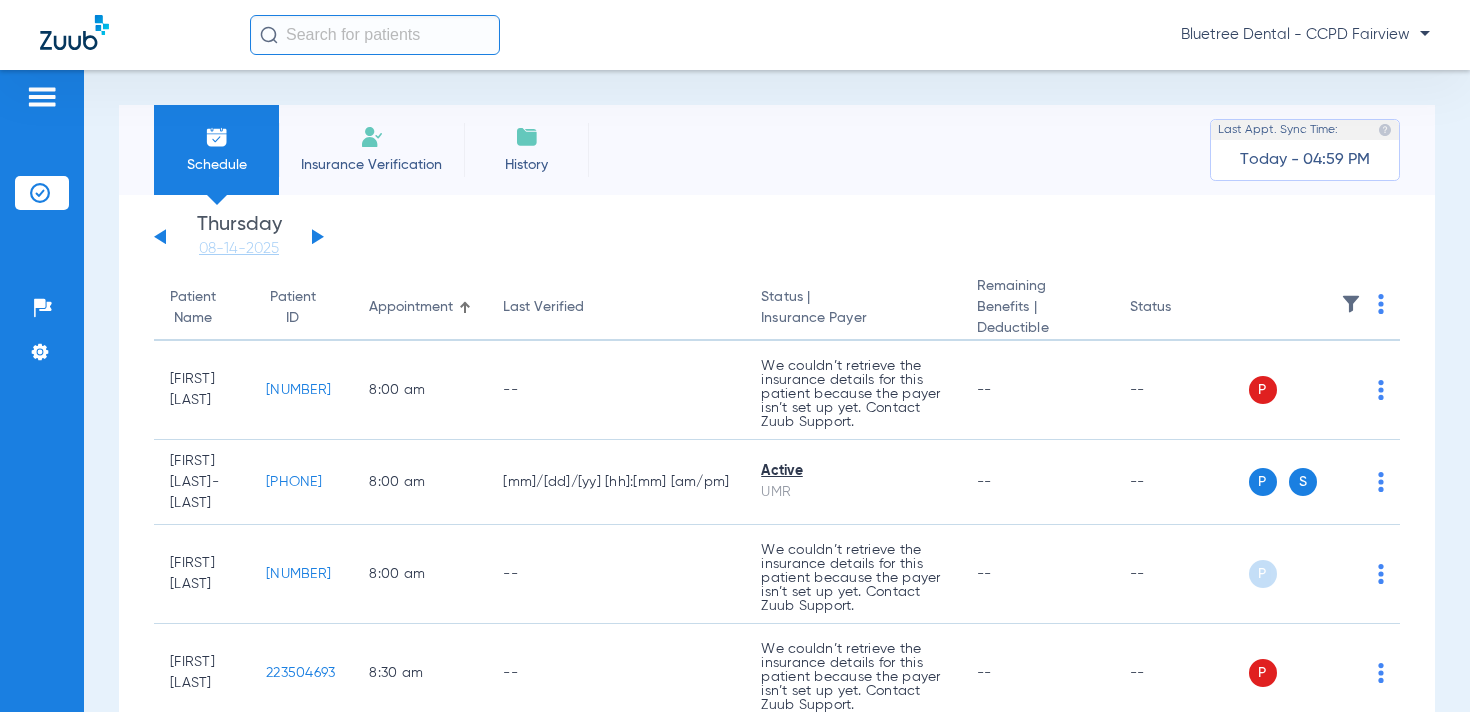 click 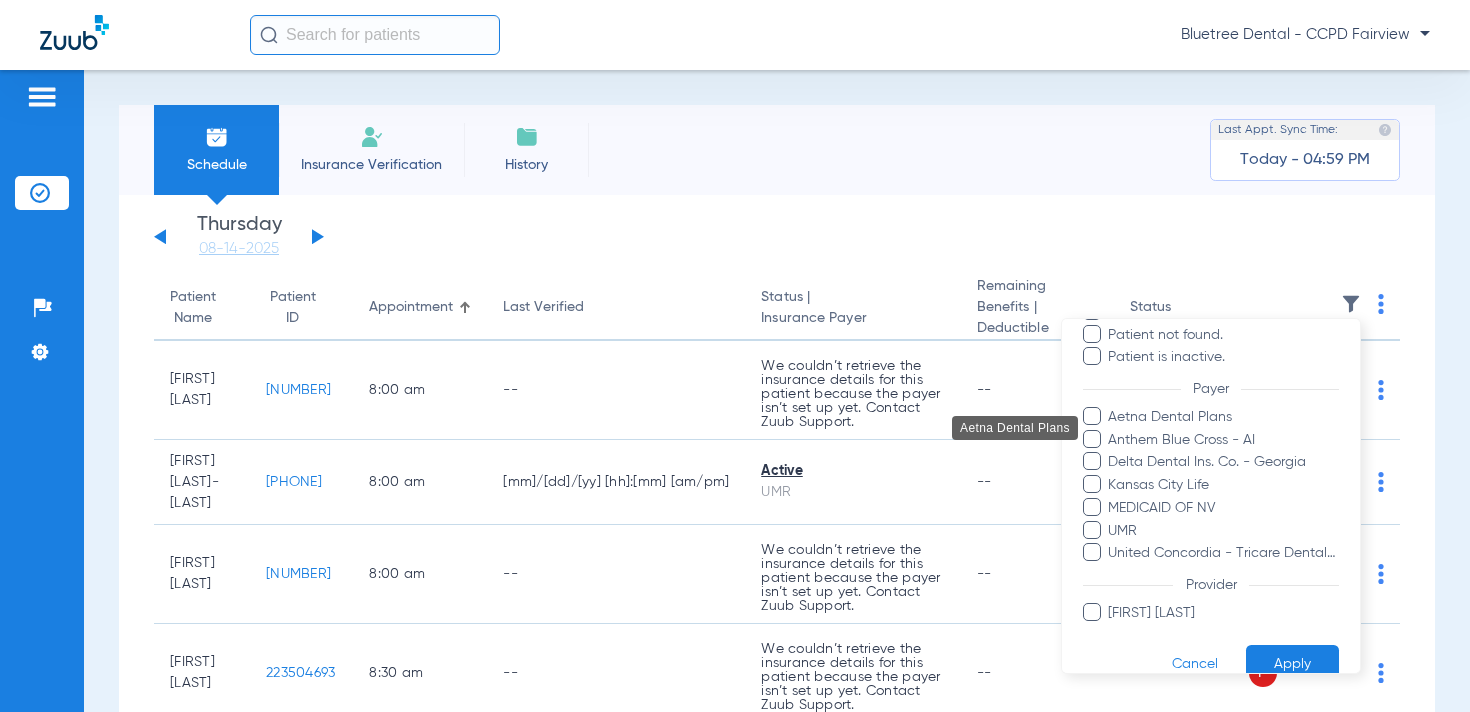 scroll, scrollTop: 260, scrollLeft: 0, axis: vertical 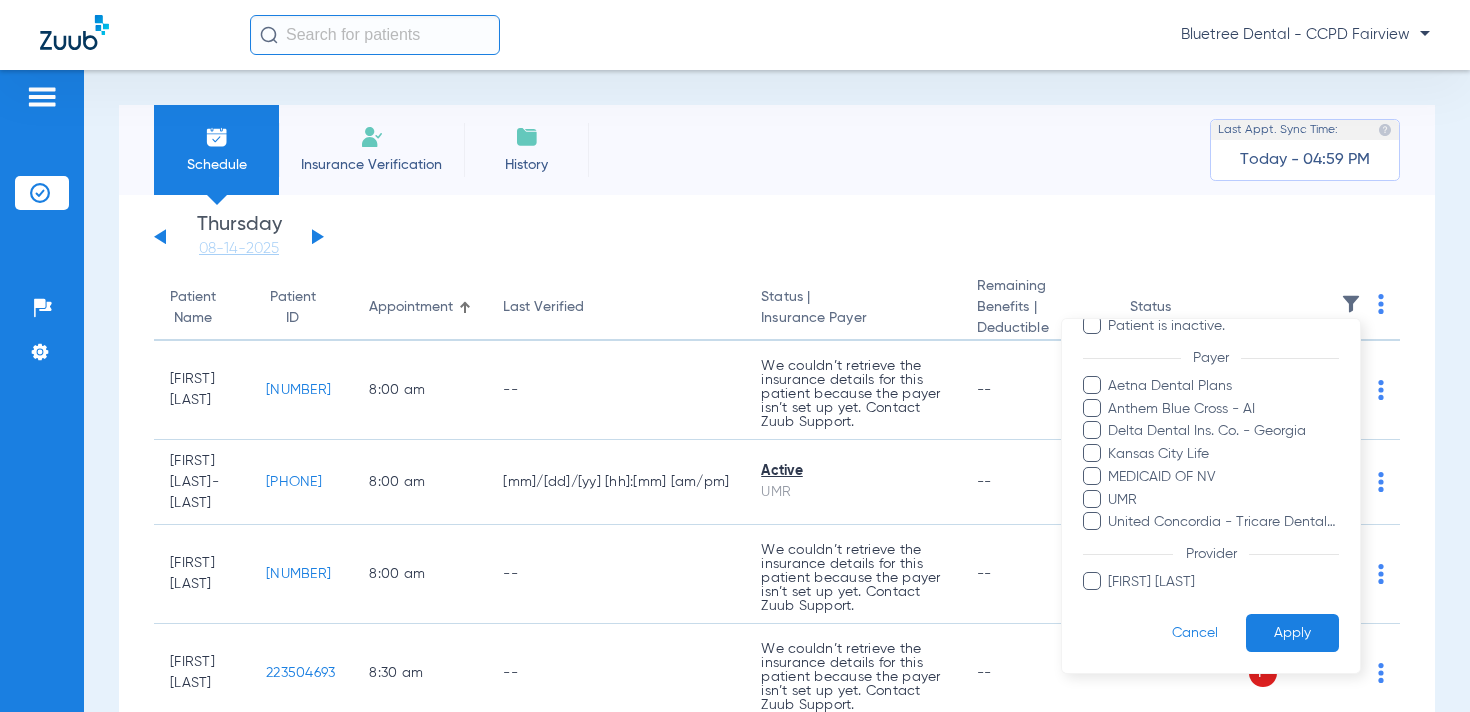 drag, startPoint x: 360, startPoint y: 238, endPoint x: 316, endPoint y: 242, distance: 44.181442 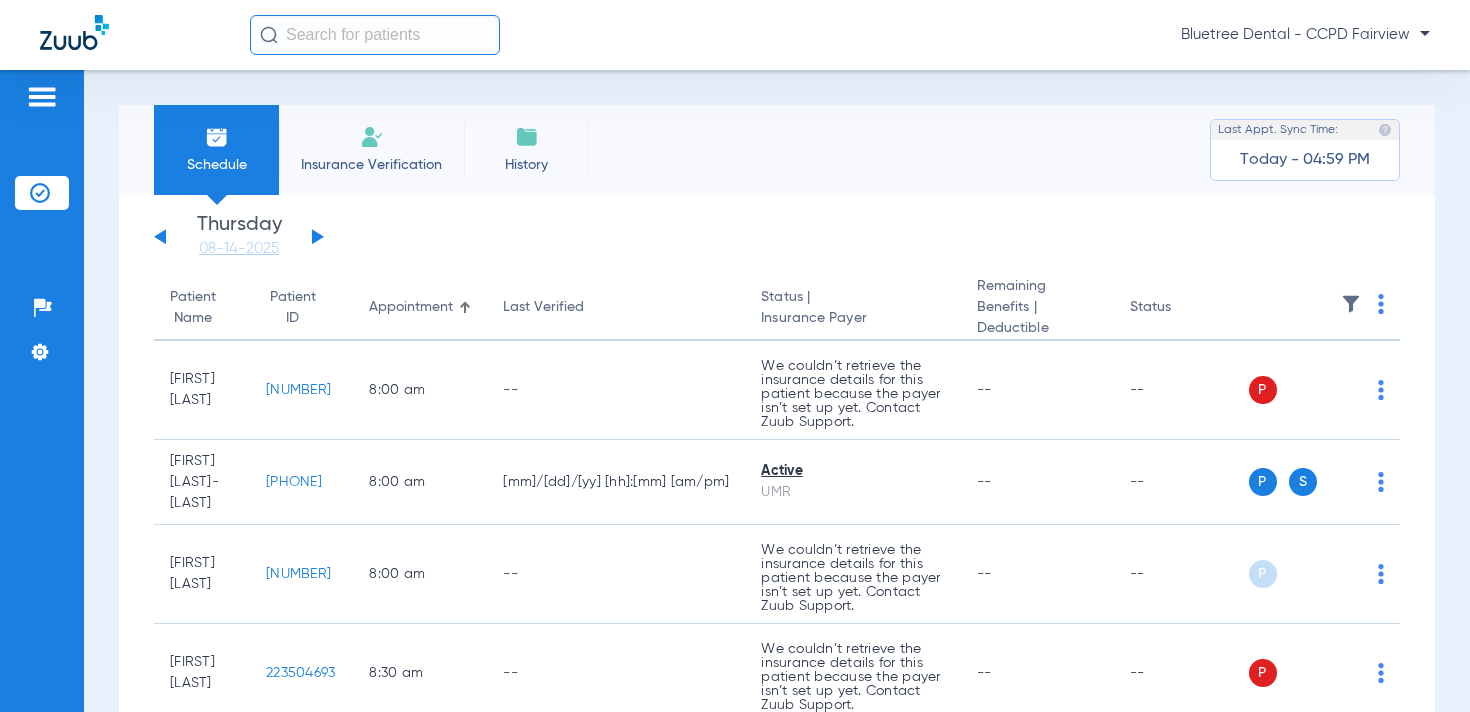click 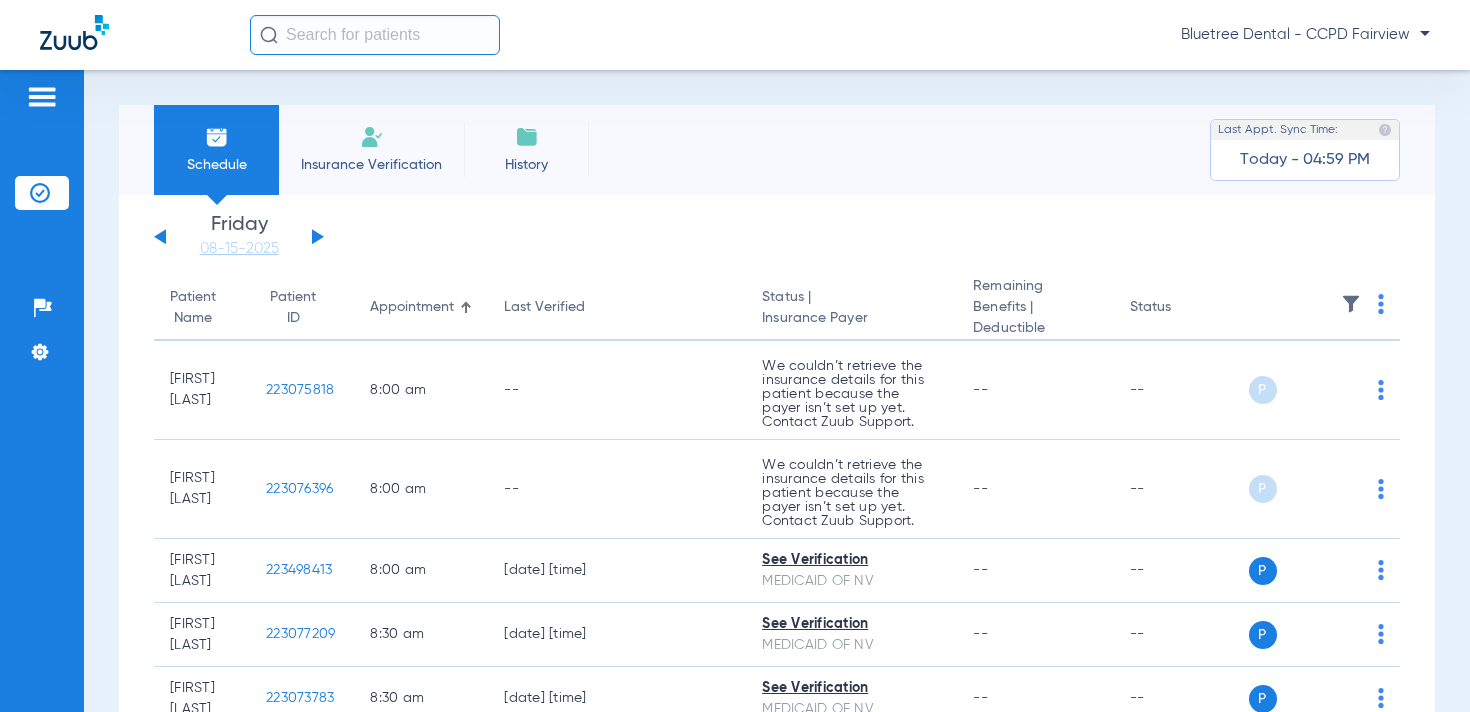 click 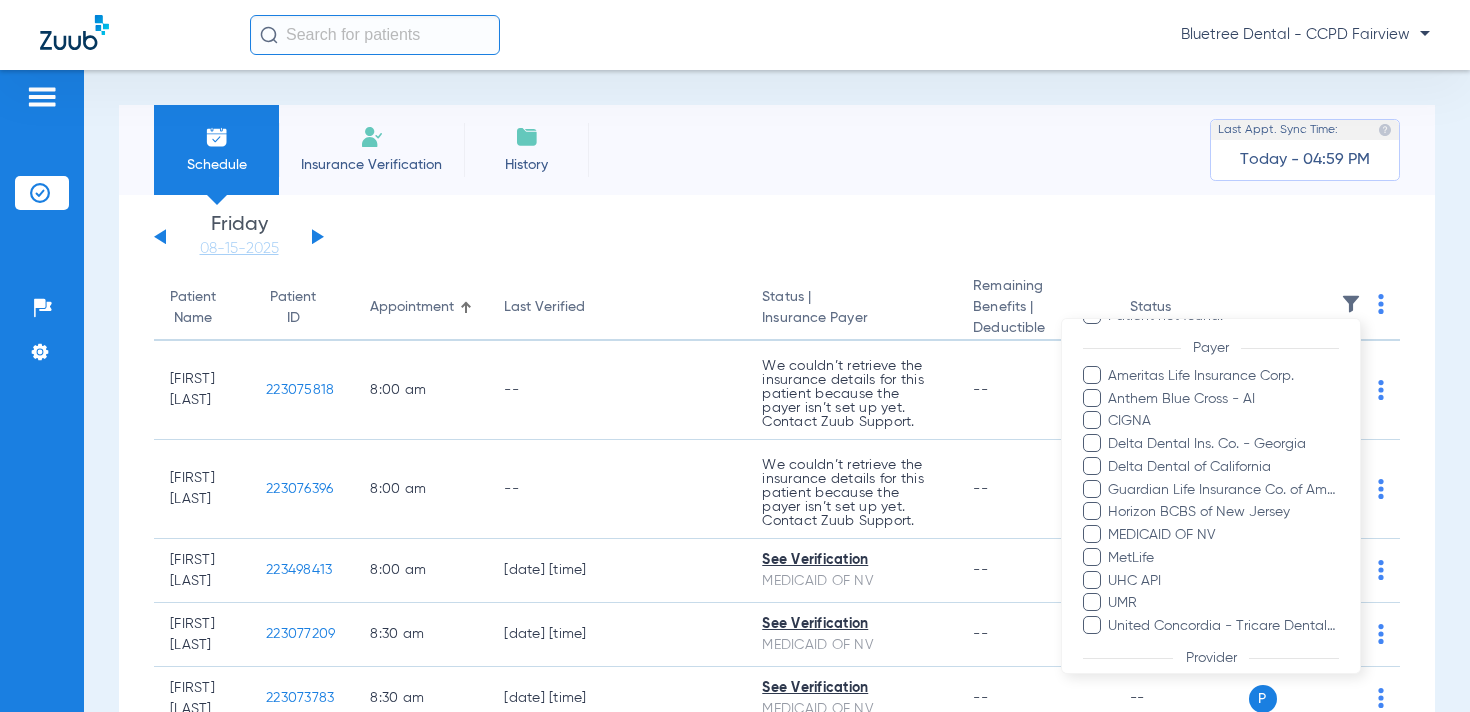 scroll, scrollTop: 272, scrollLeft: 0, axis: vertical 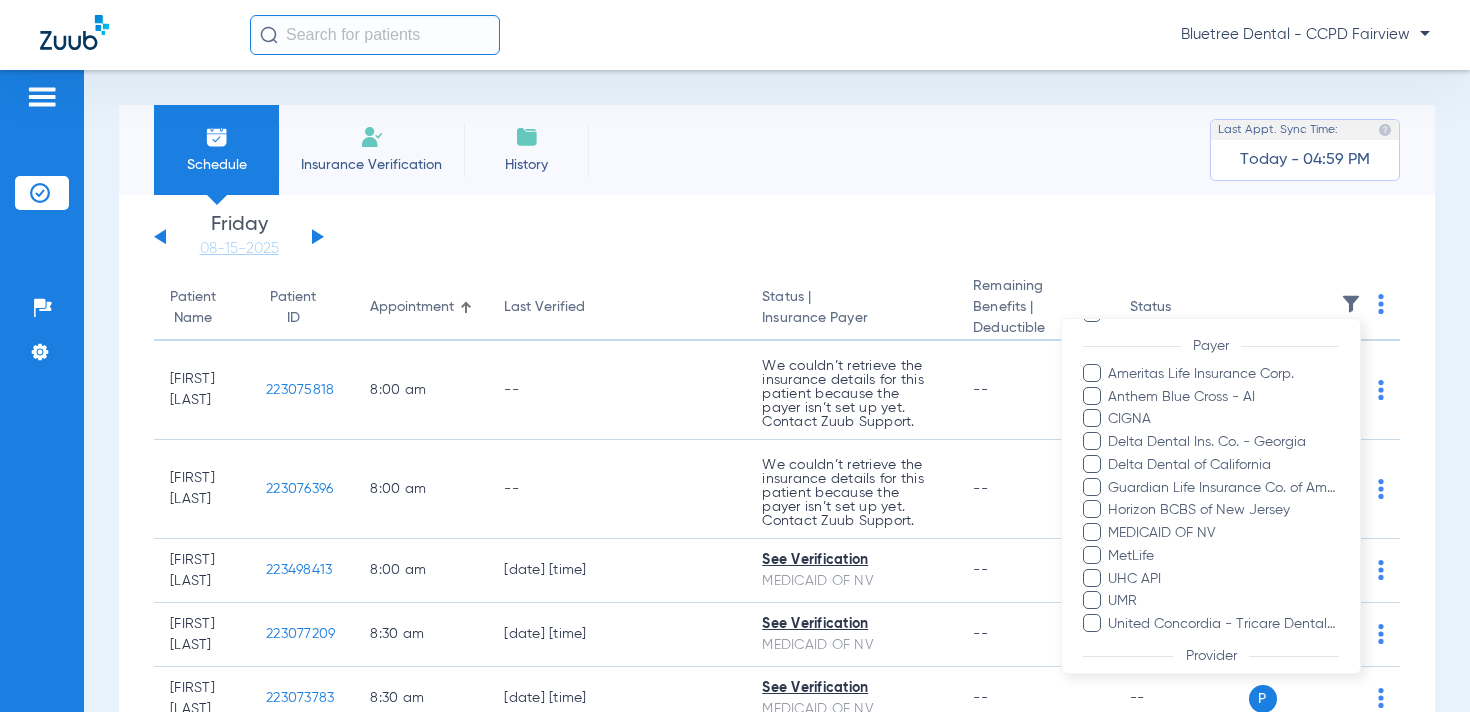 drag, startPoint x: 461, startPoint y: 252, endPoint x: 345, endPoint y: 247, distance: 116.10771 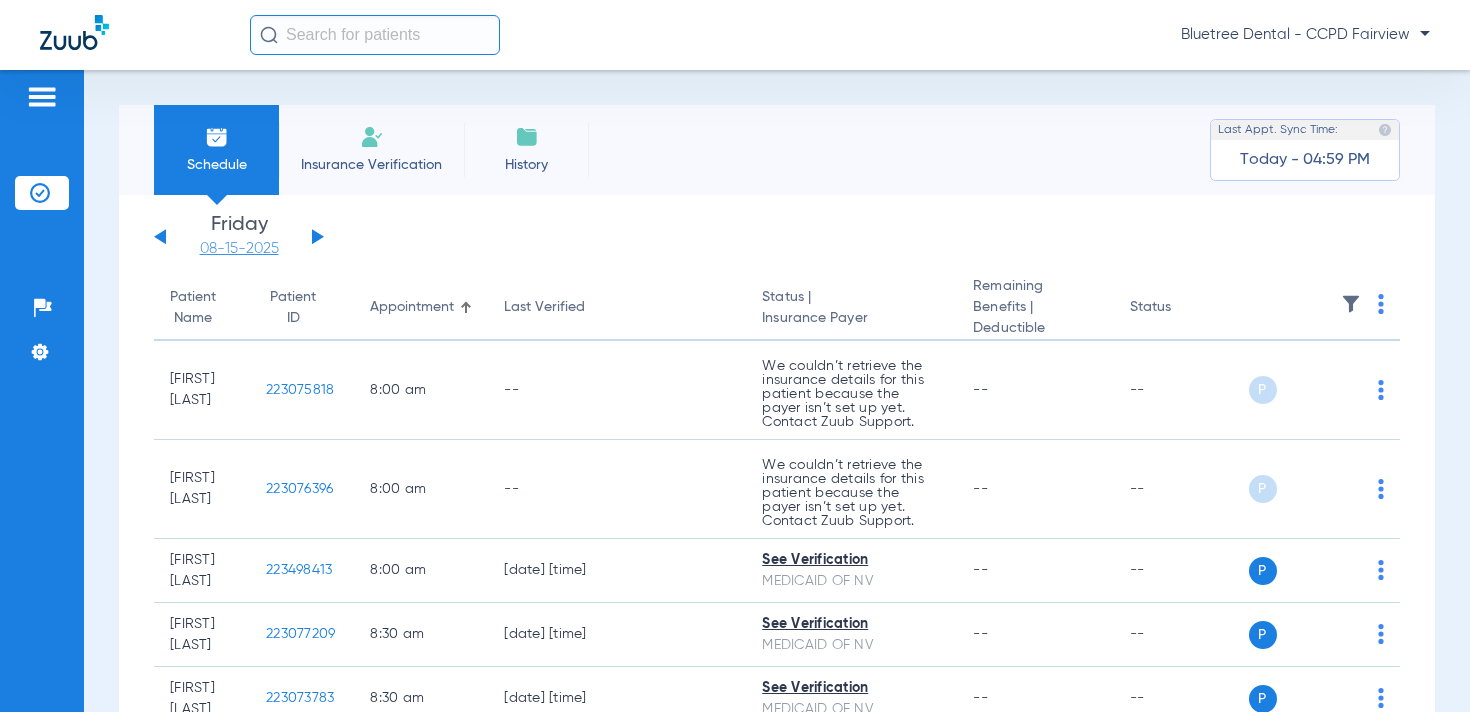 click on "08-15-2025" 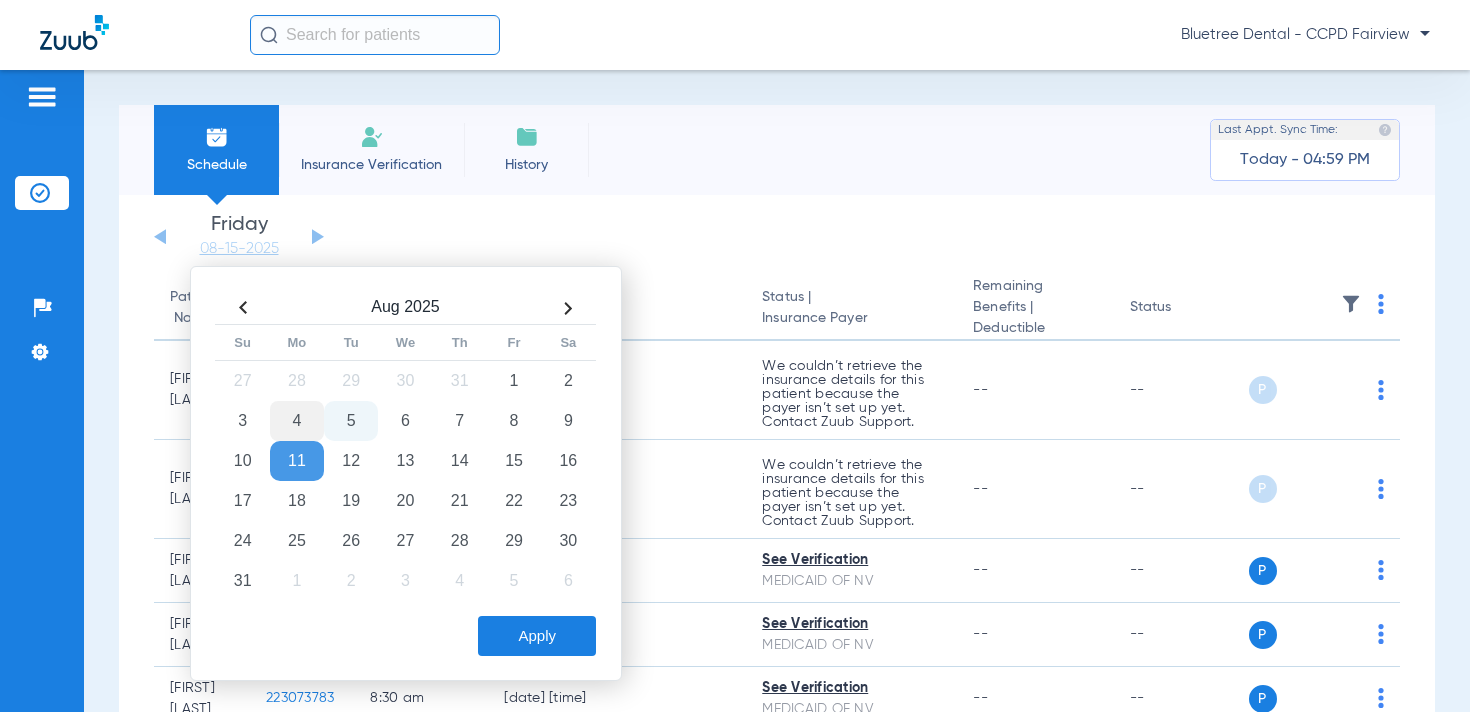 click on "4" 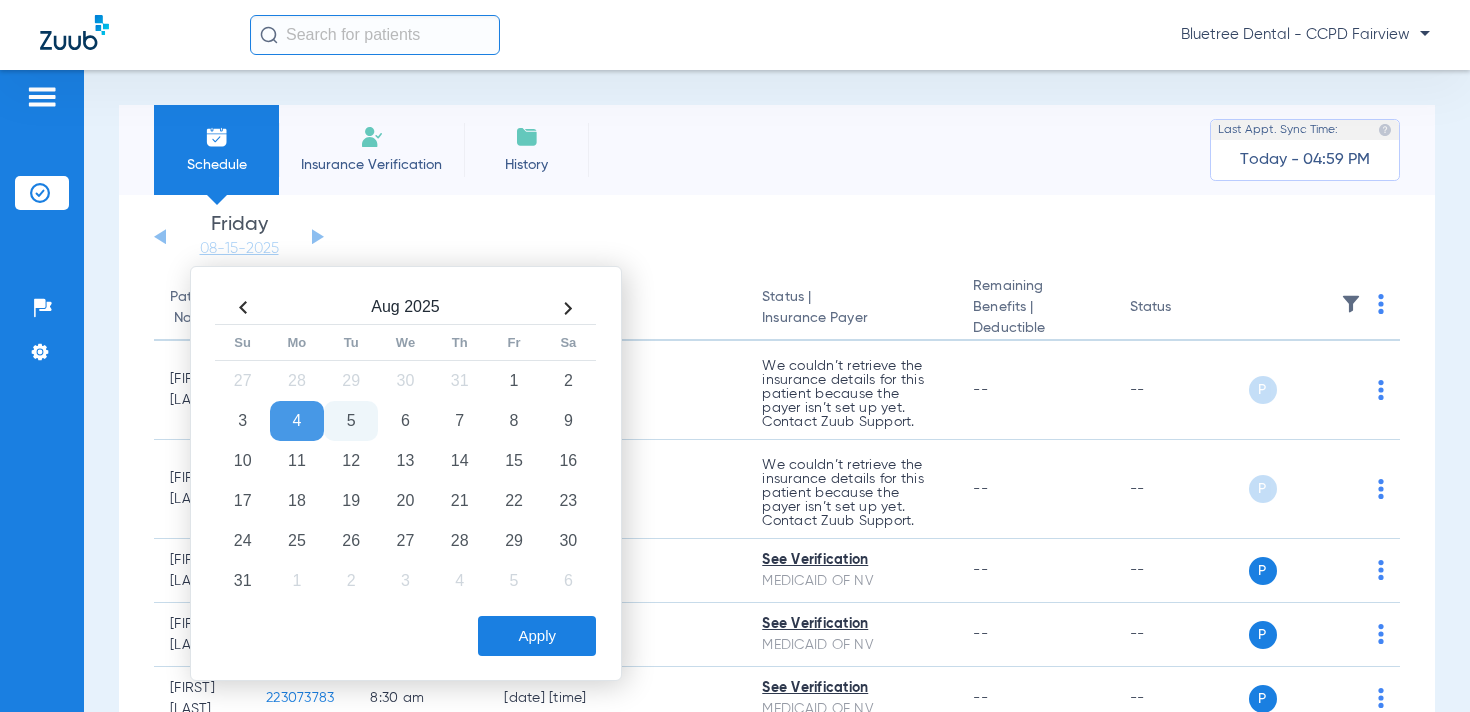 click on "Apply" 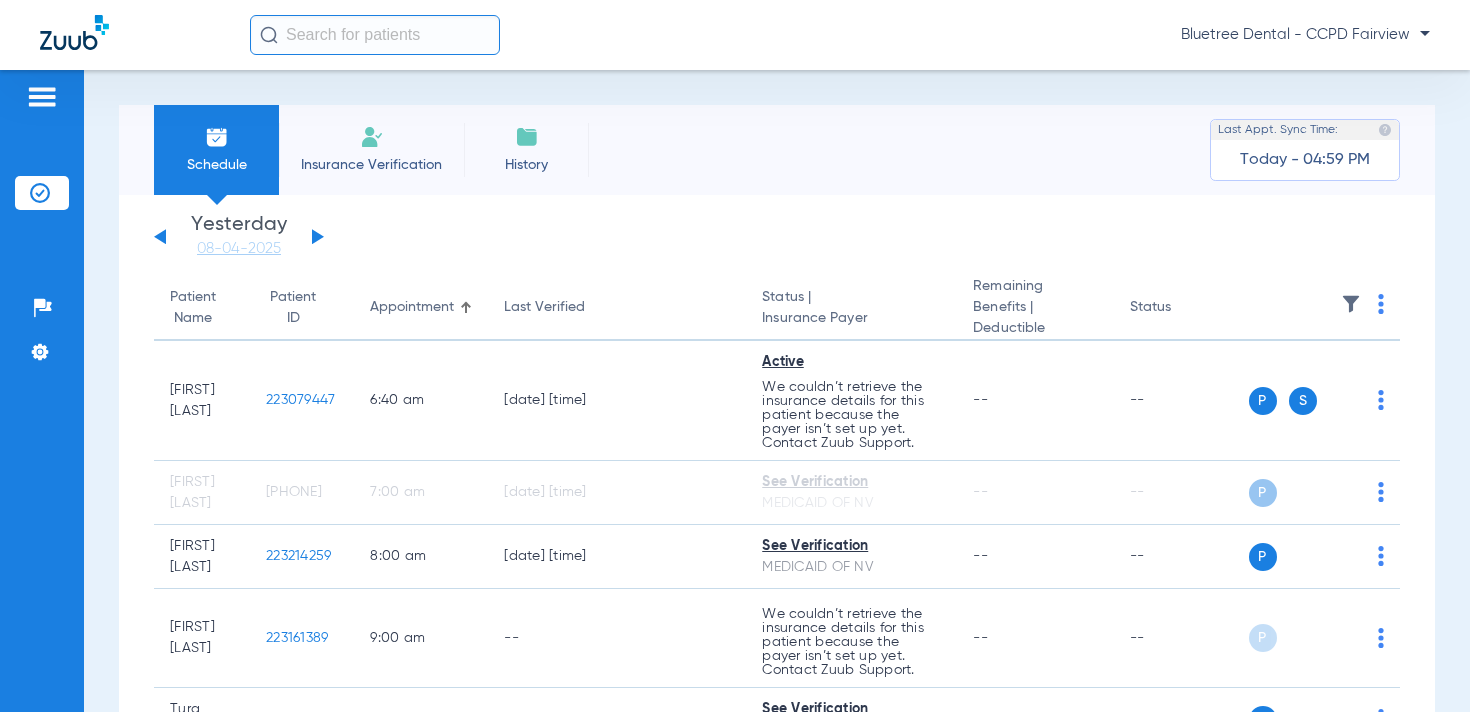 click 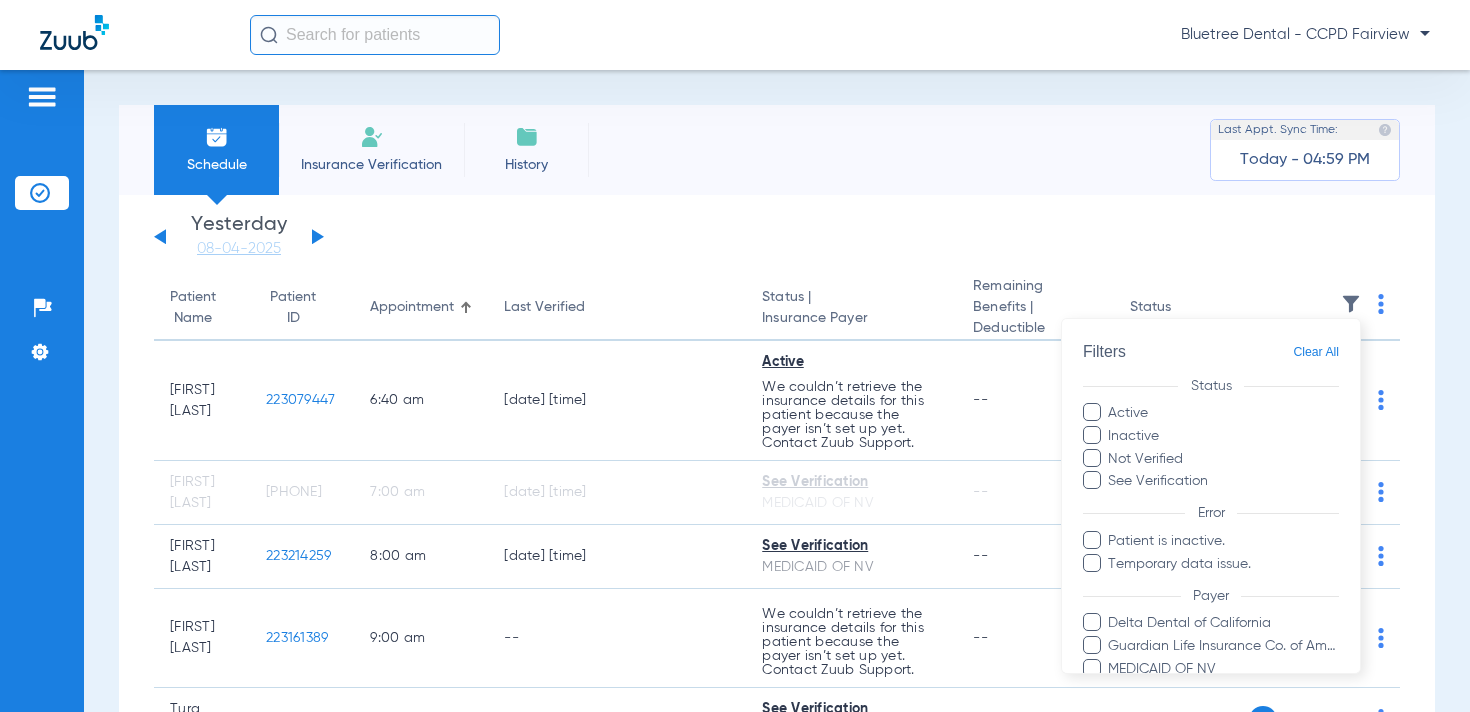 scroll, scrollTop: 192, scrollLeft: 0, axis: vertical 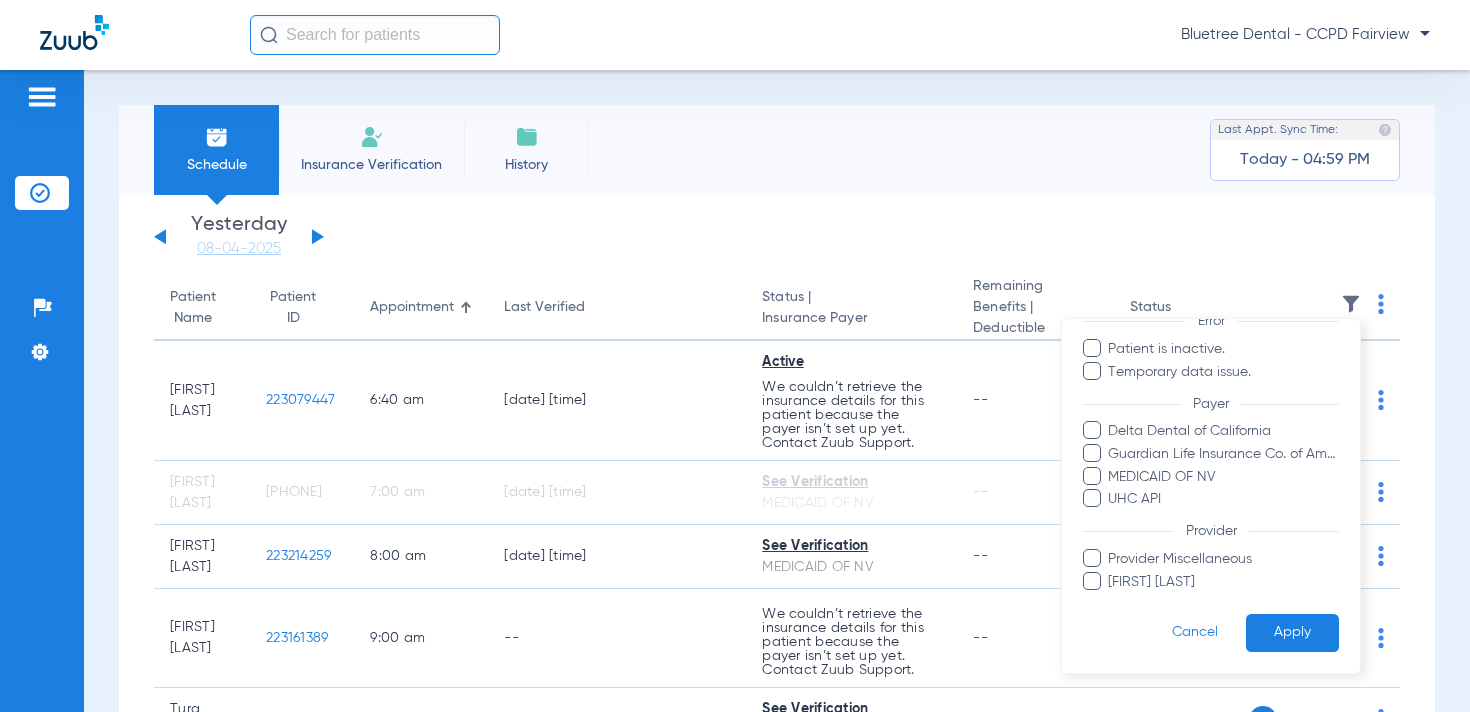 drag, startPoint x: 457, startPoint y: 203, endPoint x: 376, endPoint y: 213, distance: 81.61495 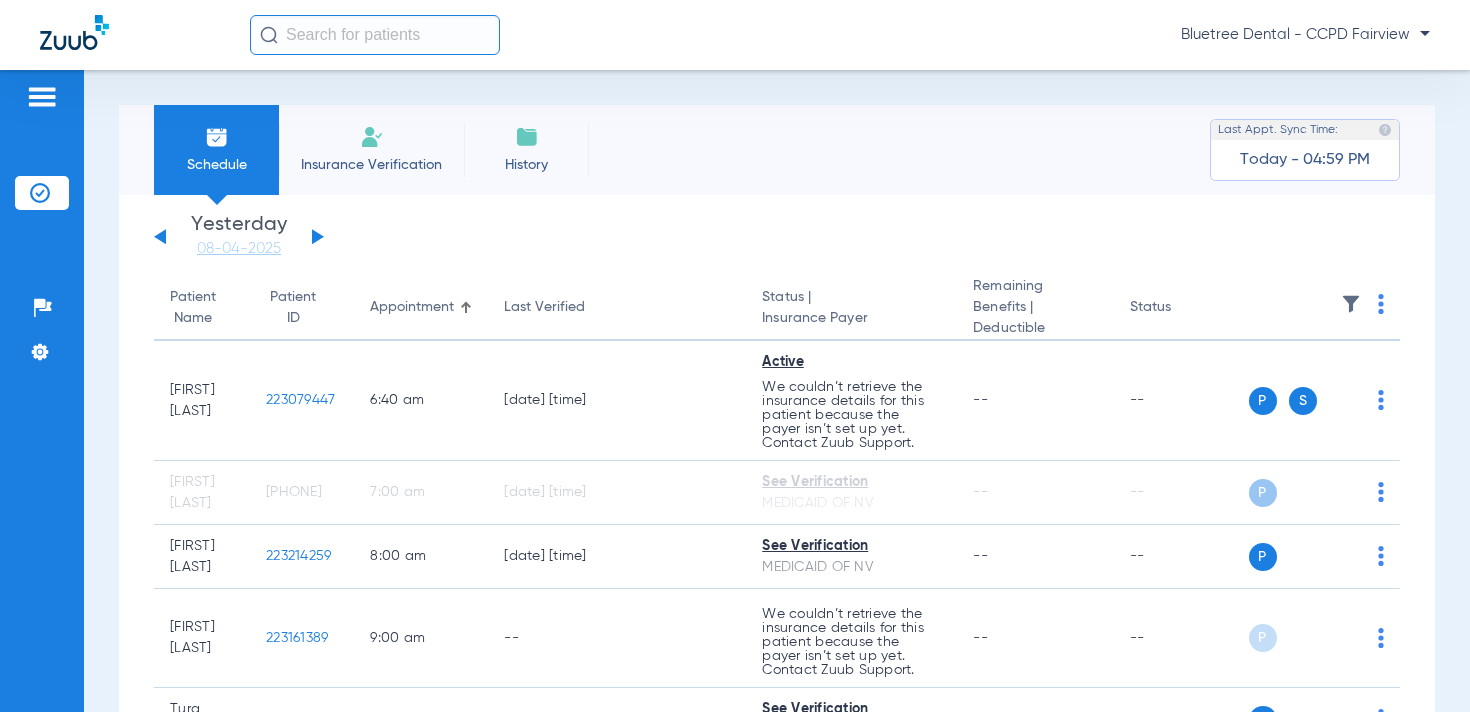 click on "Sunday   06-01-2025   Monday   06-02-2025   Tuesday   06-03-2025   Wednesday   06-04-2025   Thursday   06-05-2025   Friday   06-06-2025   Saturday   06-07-2025   Sunday   06-08-2025   Monday   06-09-2025   Tuesday   06-10-2025   Wednesday   06-11-2025   Thursday   06-12-2025   Friday   06-13-2025   Saturday   06-14-2025   Sunday   06-15-2025   Monday   06-16-2025   Tuesday   06-17-2025   Wednesday   06-18-2025   Thursday   06-19-2025   Friday   06-20-2025   Saturday   06-21-2025   Sunday   06-22-2025   Monday   06-23-2025   Tuesday   06-24-2025   Wednesday   06-25-2025   Thursday   06-26-2025   Friday   06-27-2025   Saturday   06-28-2025   Sunday   06-29-2025   Monday   06-30-2025   Tuesday   07-01-2025   Wednesday   07-02-2025   Thursday   07-03-2025   Friday   07-04-2025   Saturday   07-05-2025   Sunday   07-06-2025   Monday   07-07-2025   Tuesday   07-08-2025   Wednesday   07-09-2025   Thursday   07-10-2025   Friday   07-11-2025   Saturday   07-12-2025   Sunday   07-13-2025   Monday   07-14-2025   Friday" 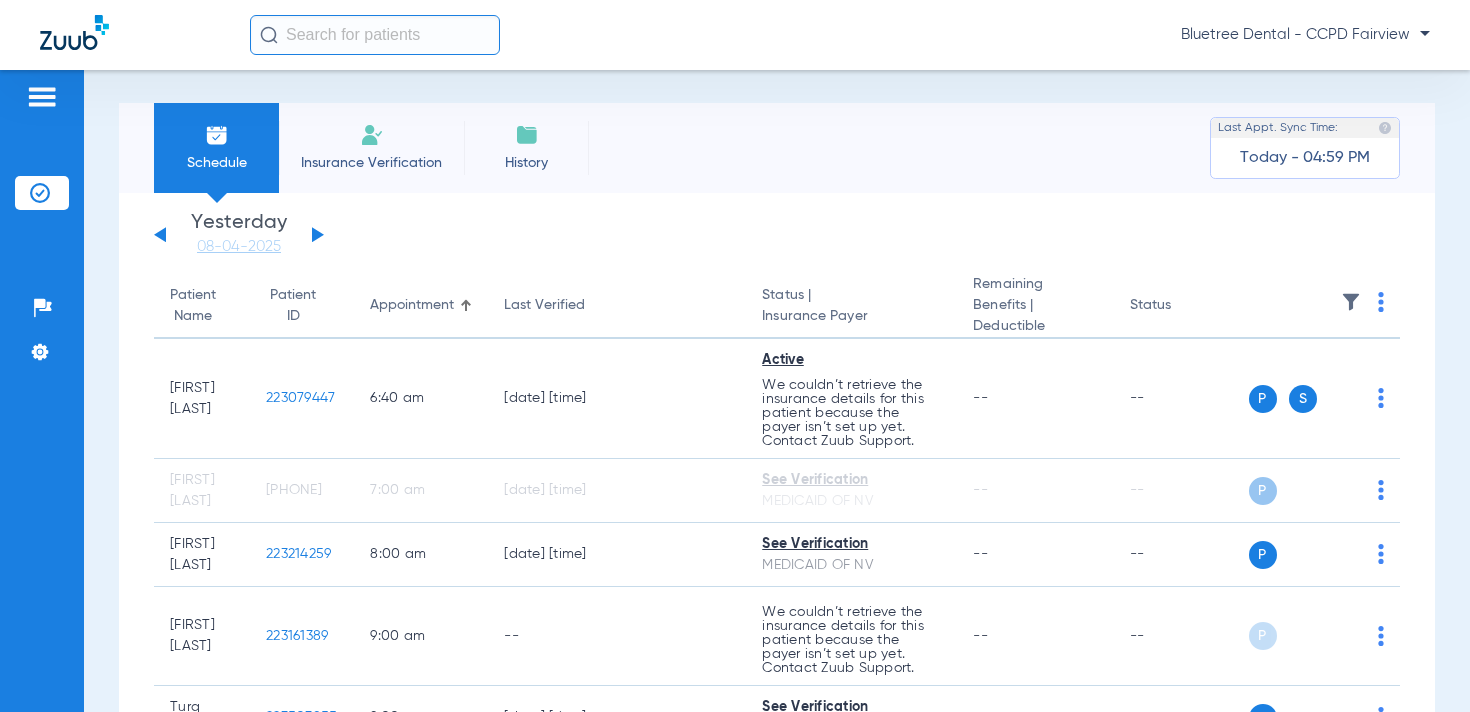 click 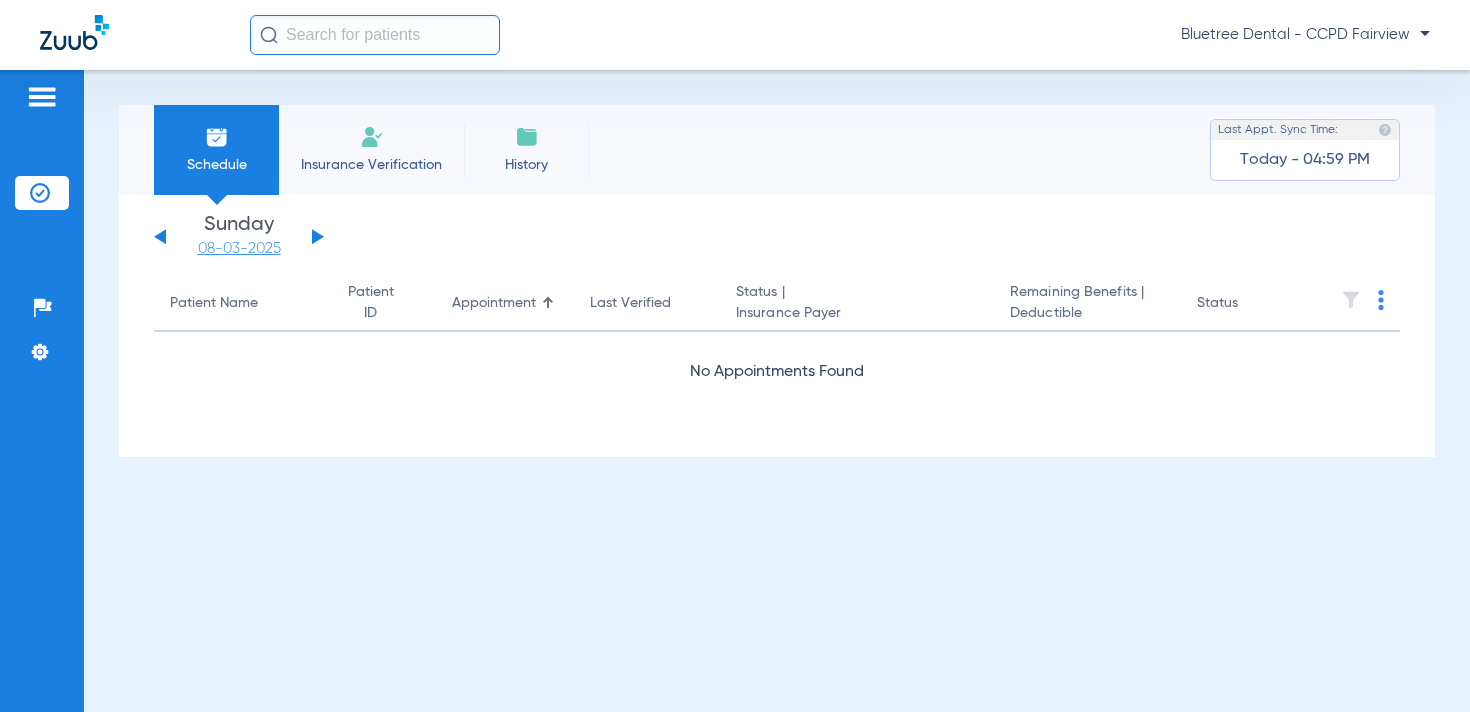 click on "08-03-2025" 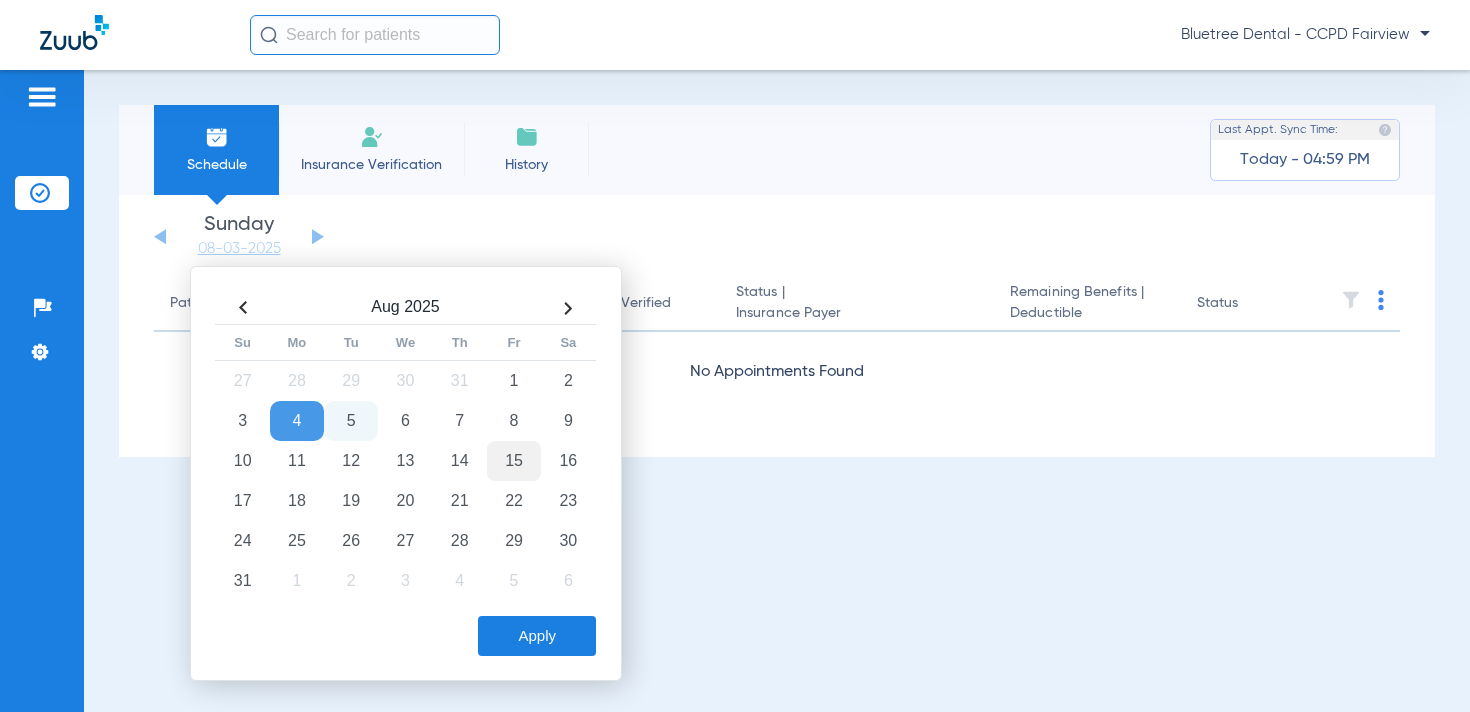 drag, startPoint x: 512, startPoint y: 382, endPoint x: 537, endPoint y: 469, distance: 90.52071 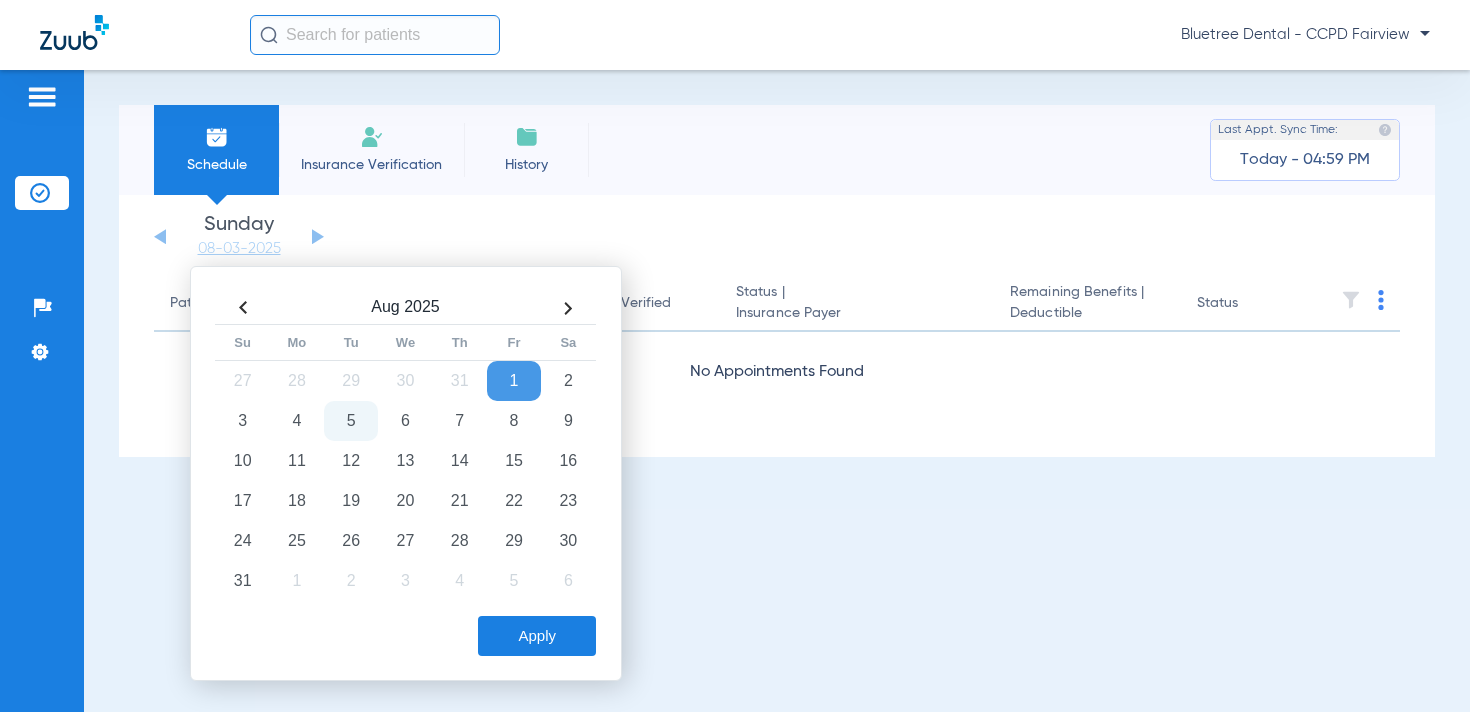 click on "Apply" 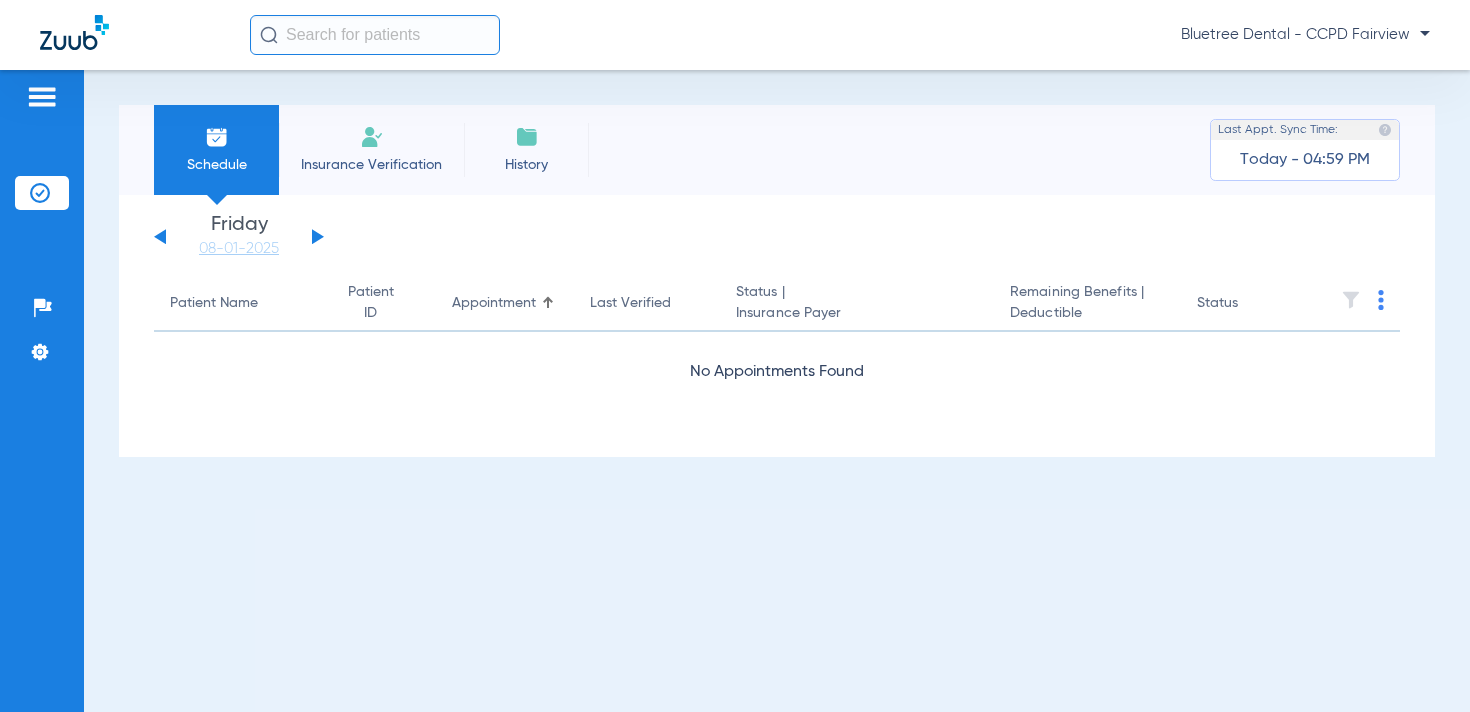click 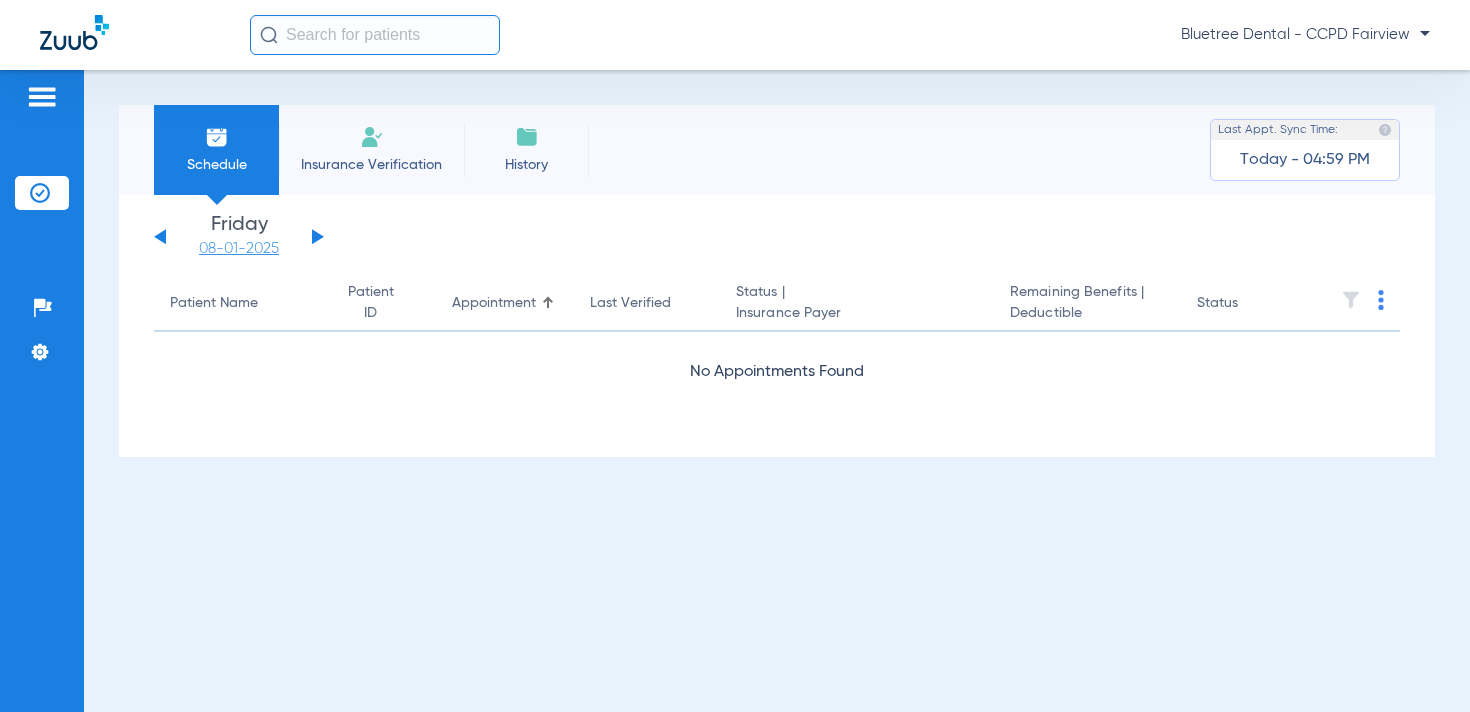 click on "08-01-2025" 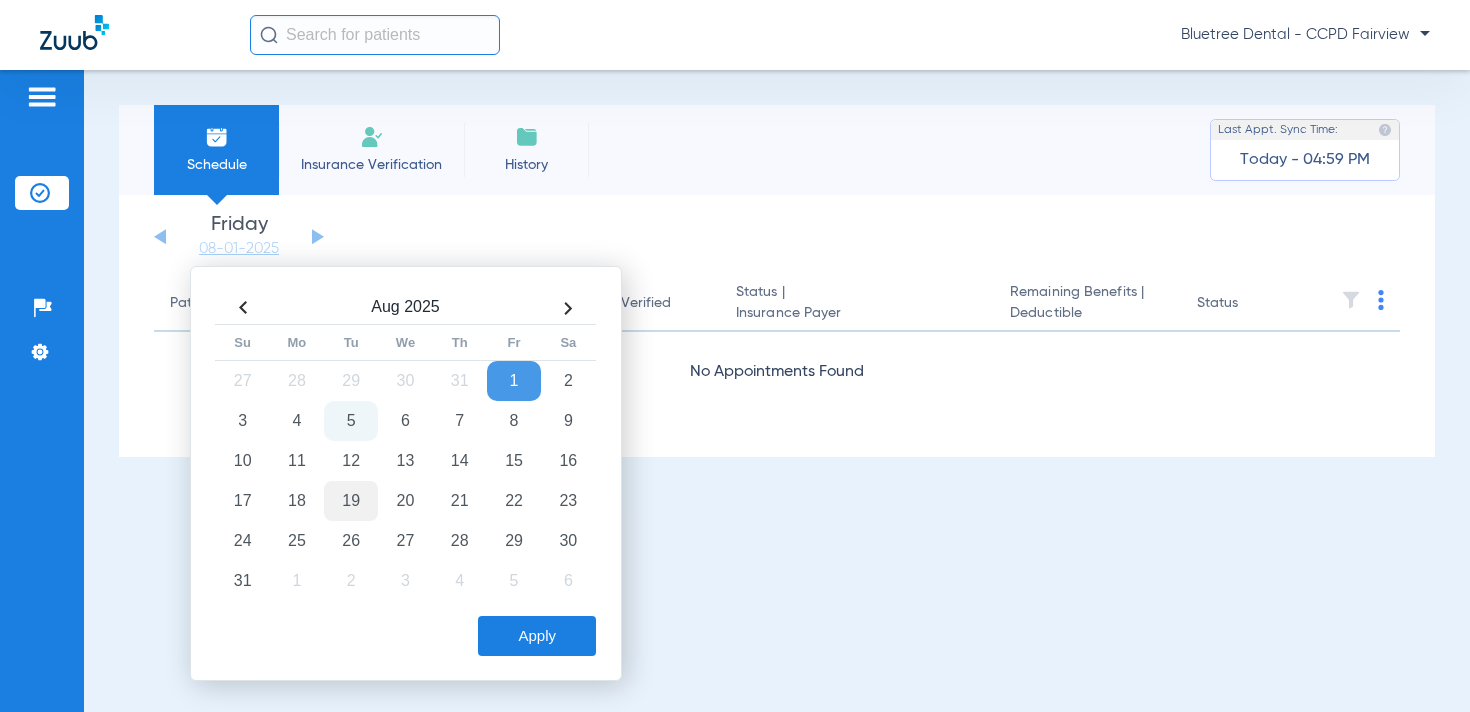 click on "19" 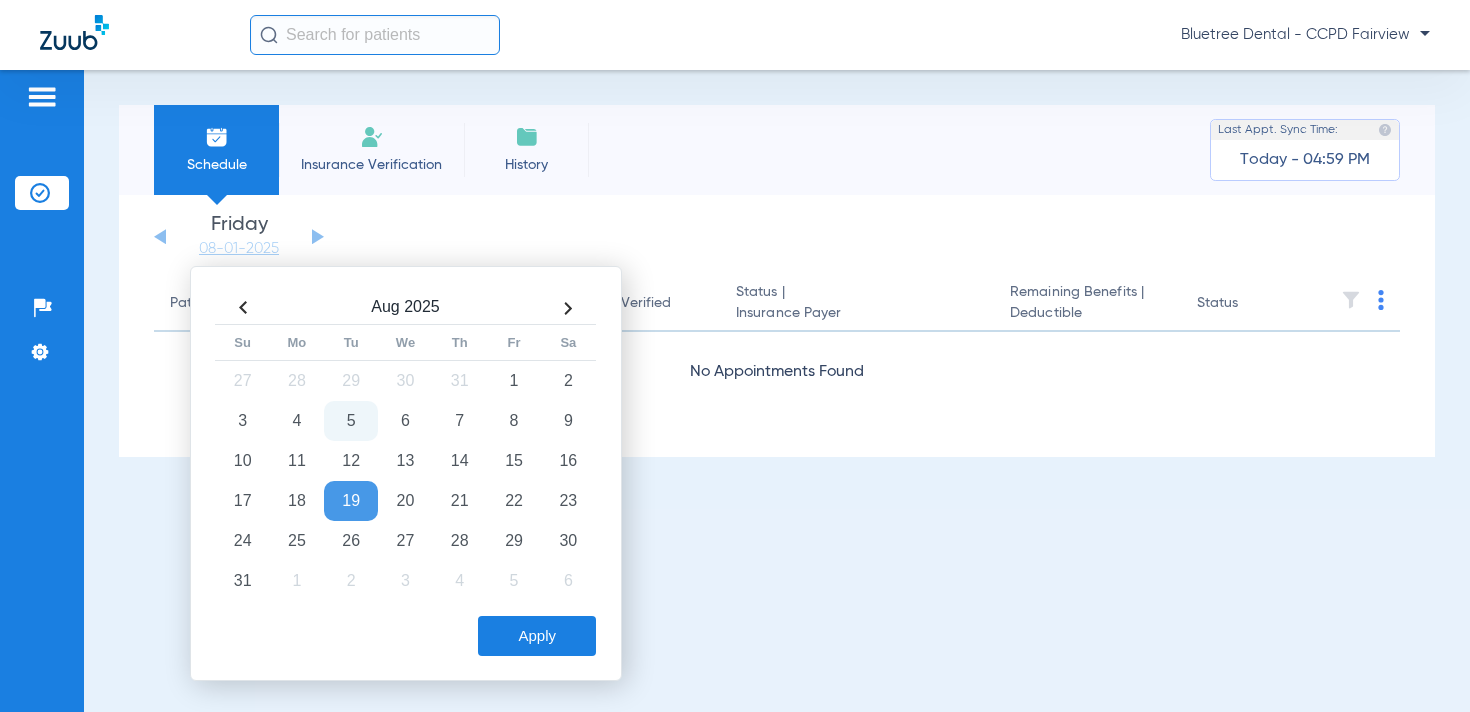 click on "Aug  2025  Su Mo Tu We Th Fr Sa 27 28 29 30 31 1 2 3 4 5 6 7 8 9 10 11 12 13 14 15 16 17 18 19 20 21 22 23 24 25 26 27 28 29 30 31 1 2 3 4 5 6  Apply" 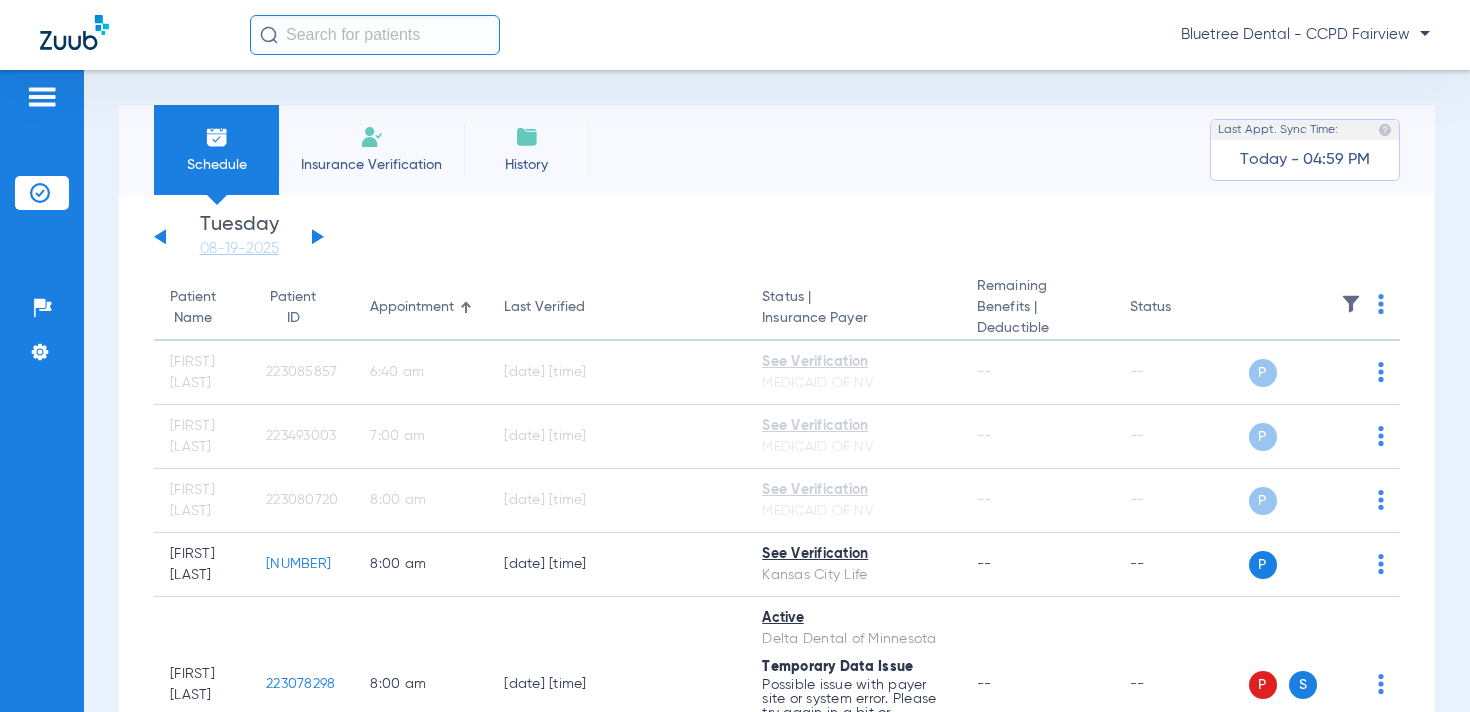 click 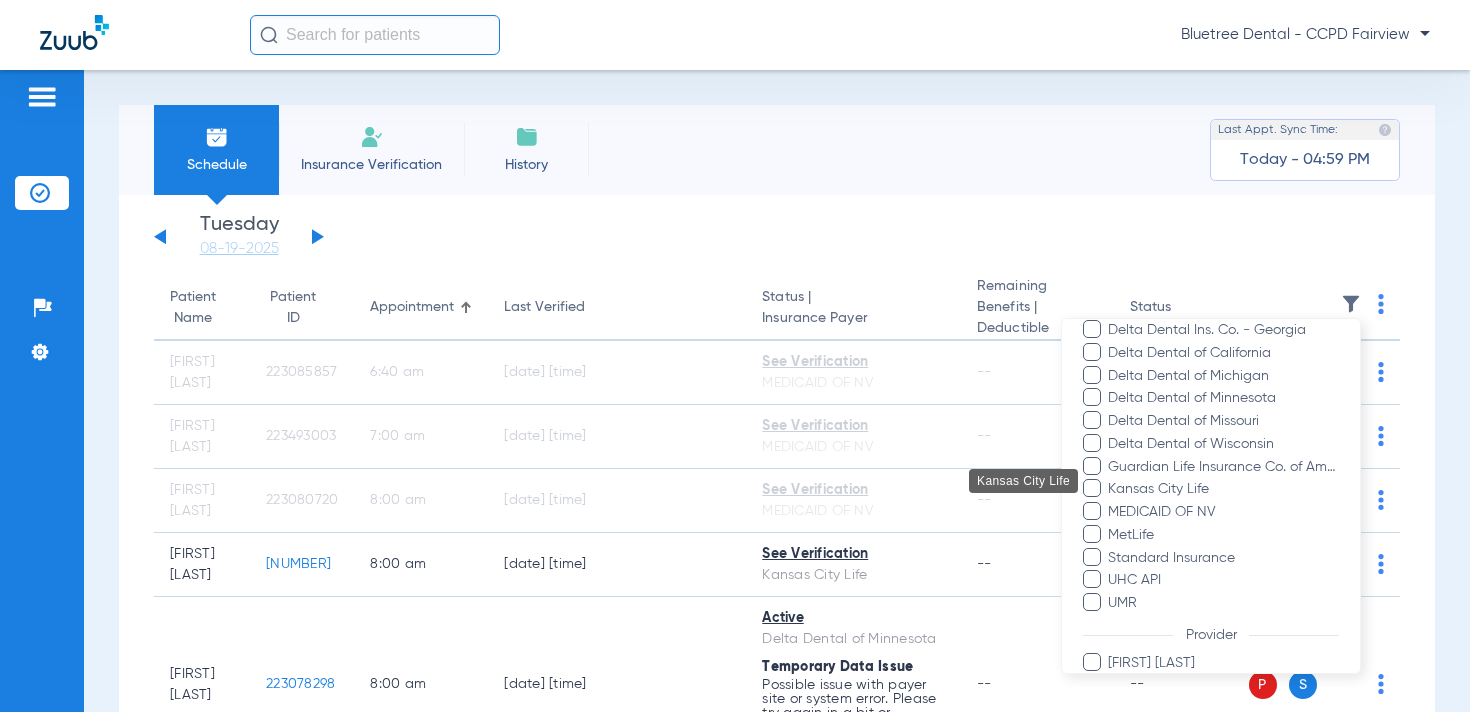 scroll, scrollTop: 401, scrollLeft: 0, axis: vertical 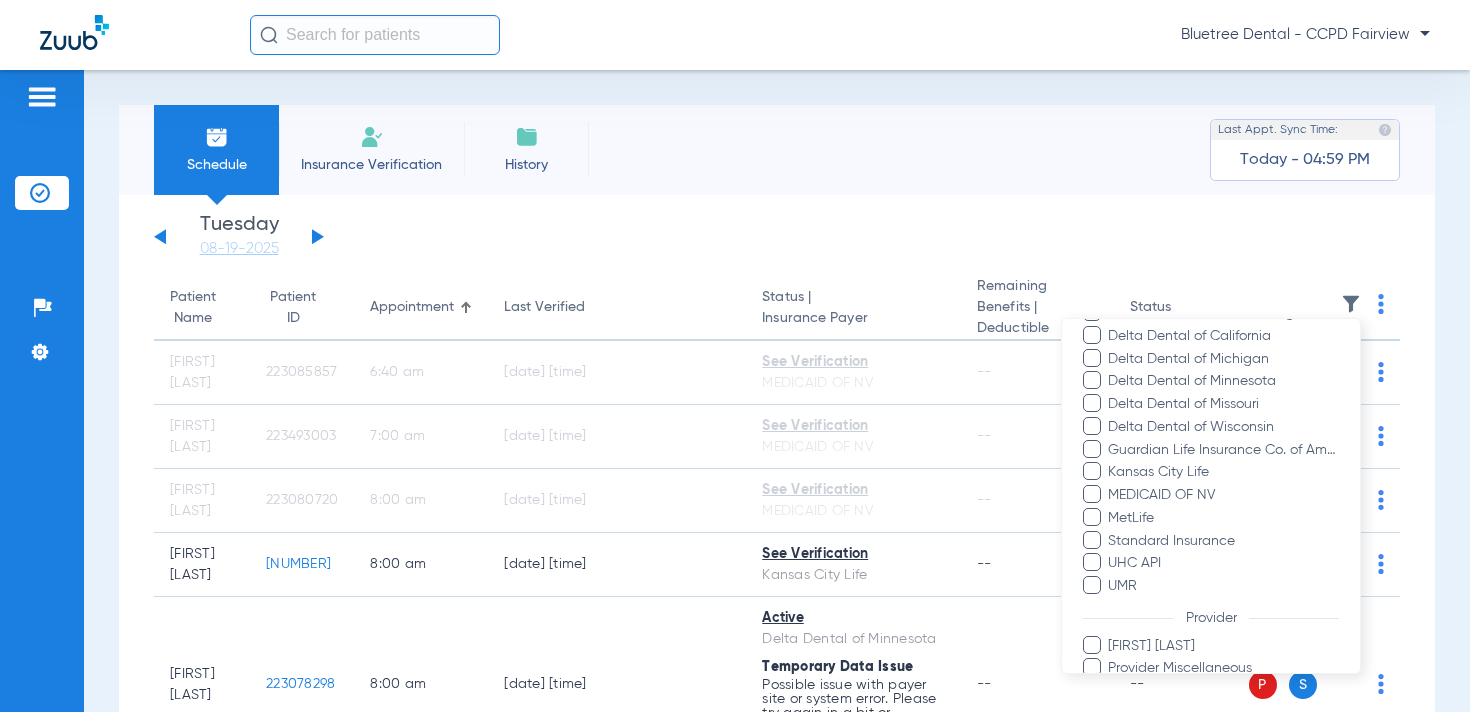 click at bounding box center (735, 356) 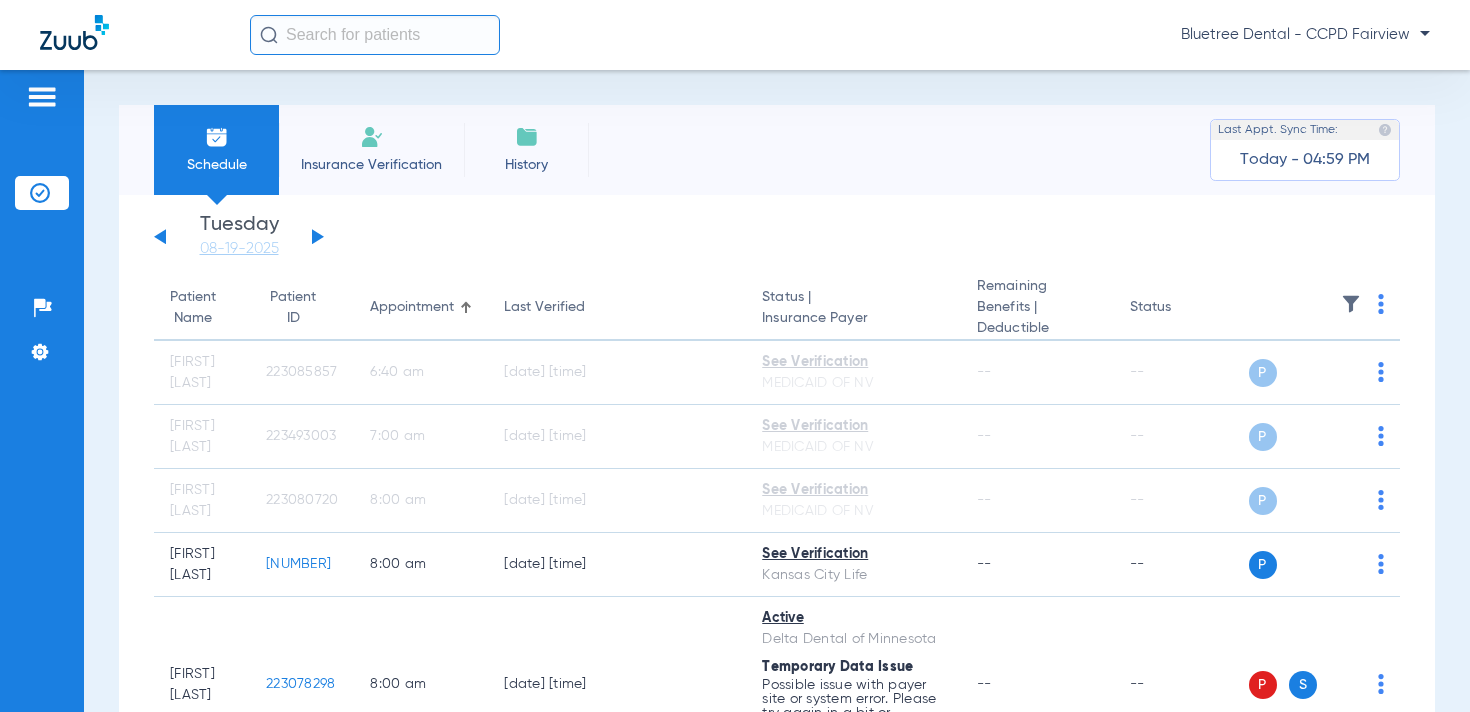 click on "History" 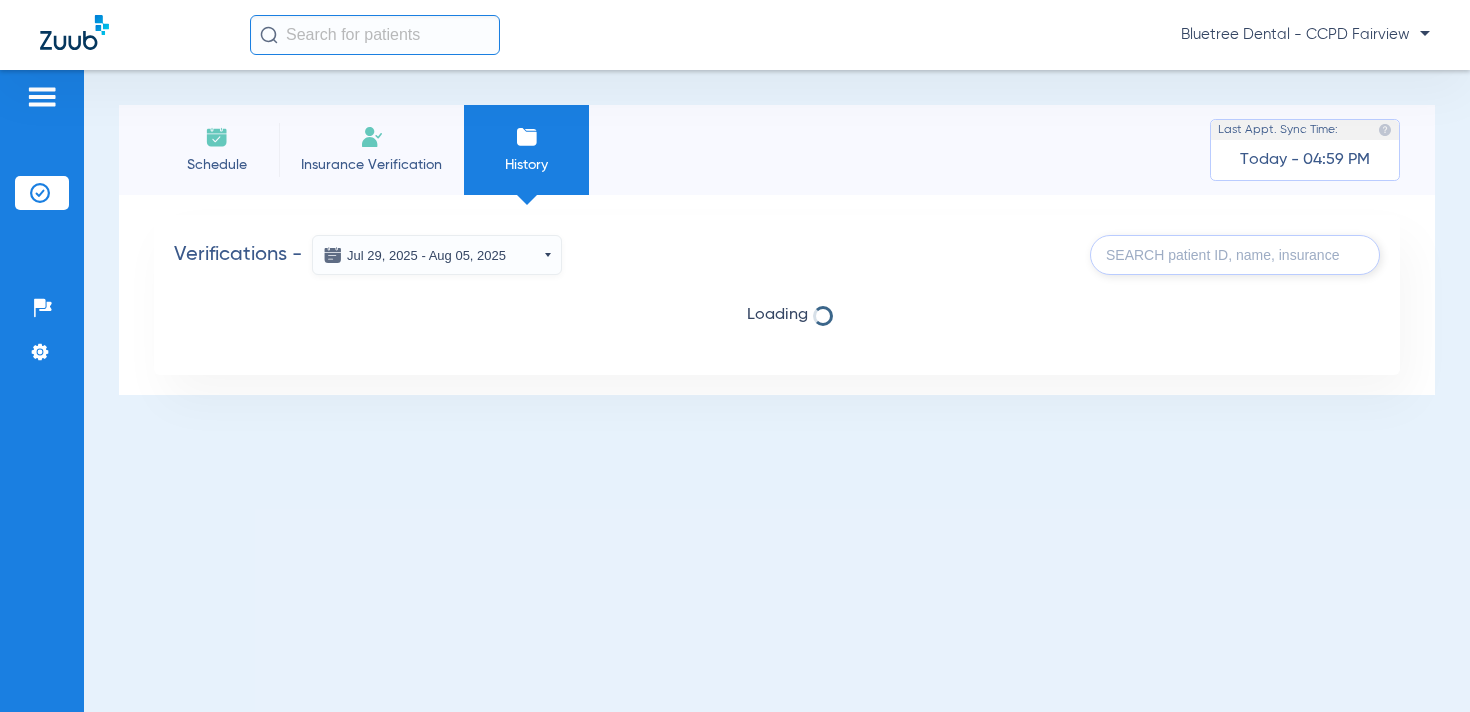 click on "Jul 29, 2025 - Aug 05, 2025" 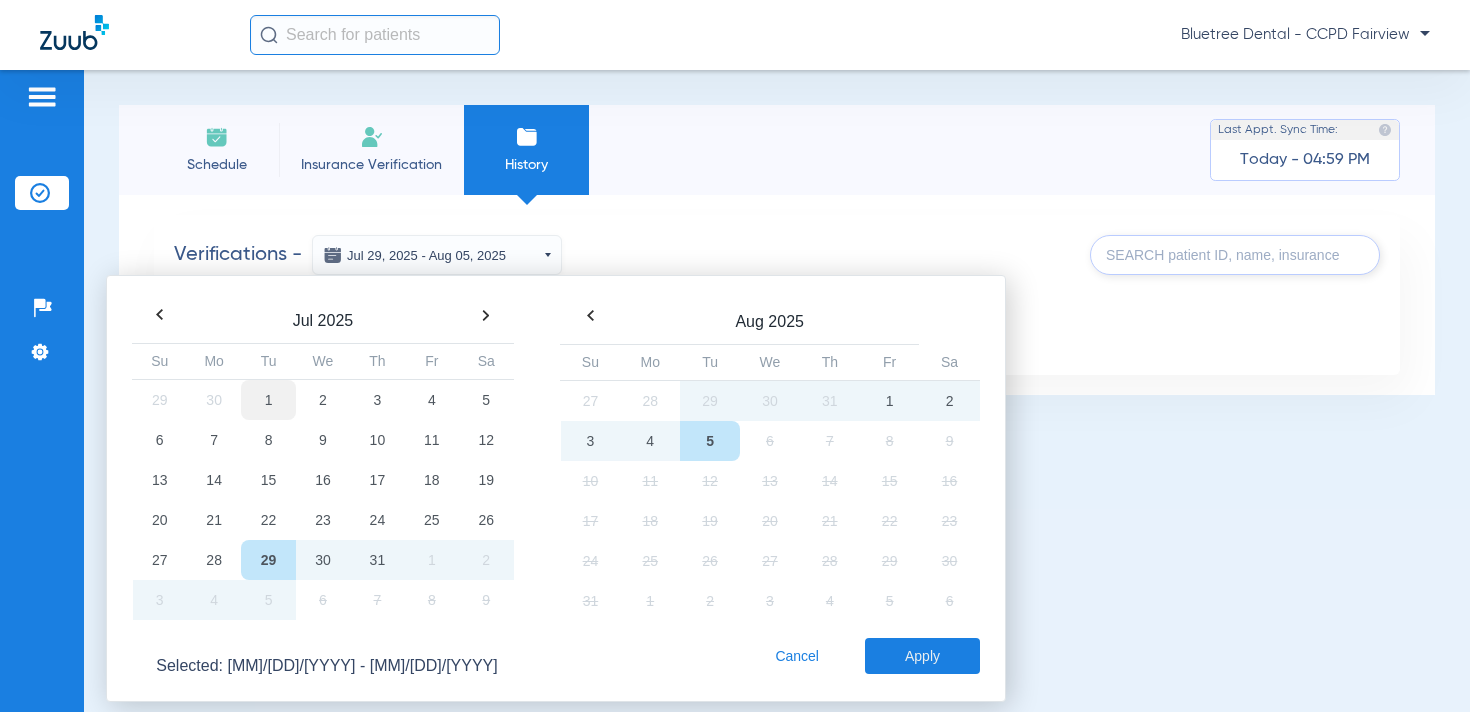 click on "1" 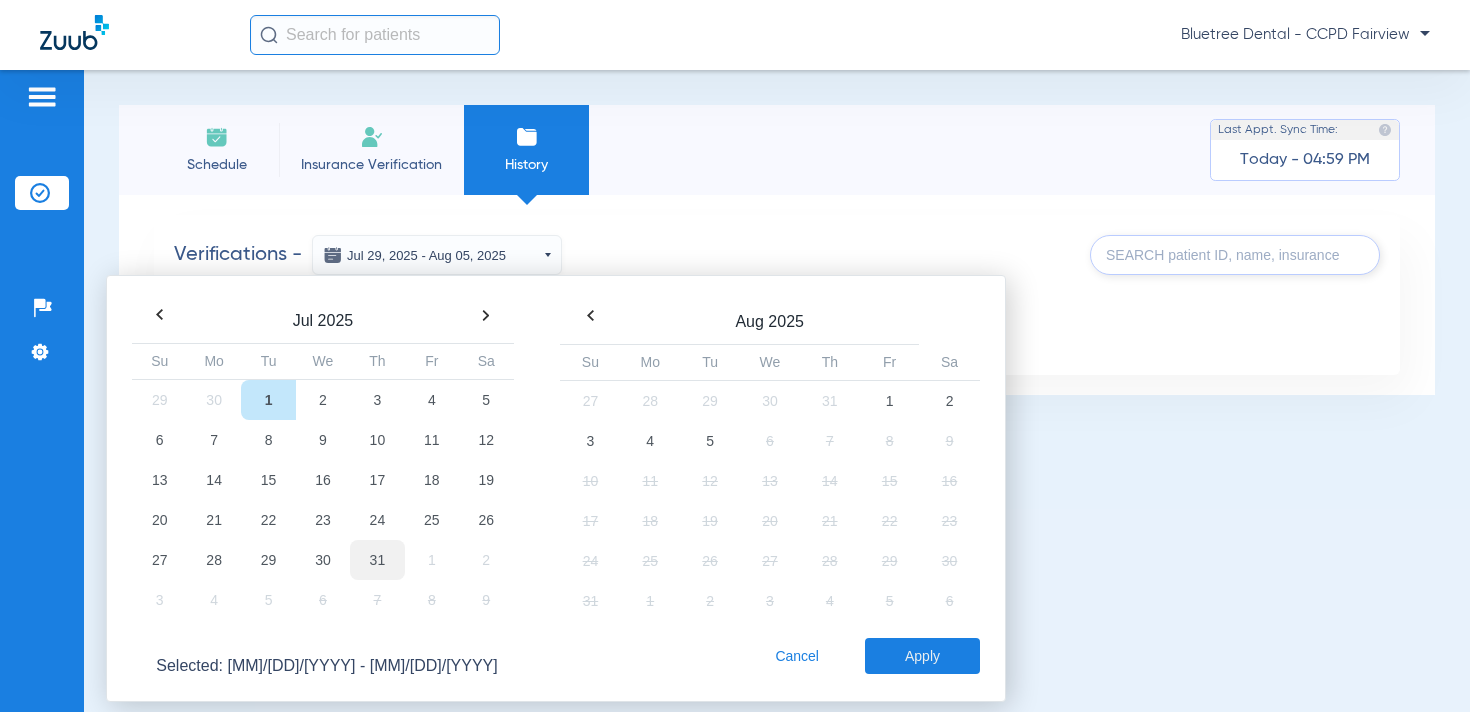 click on "31" 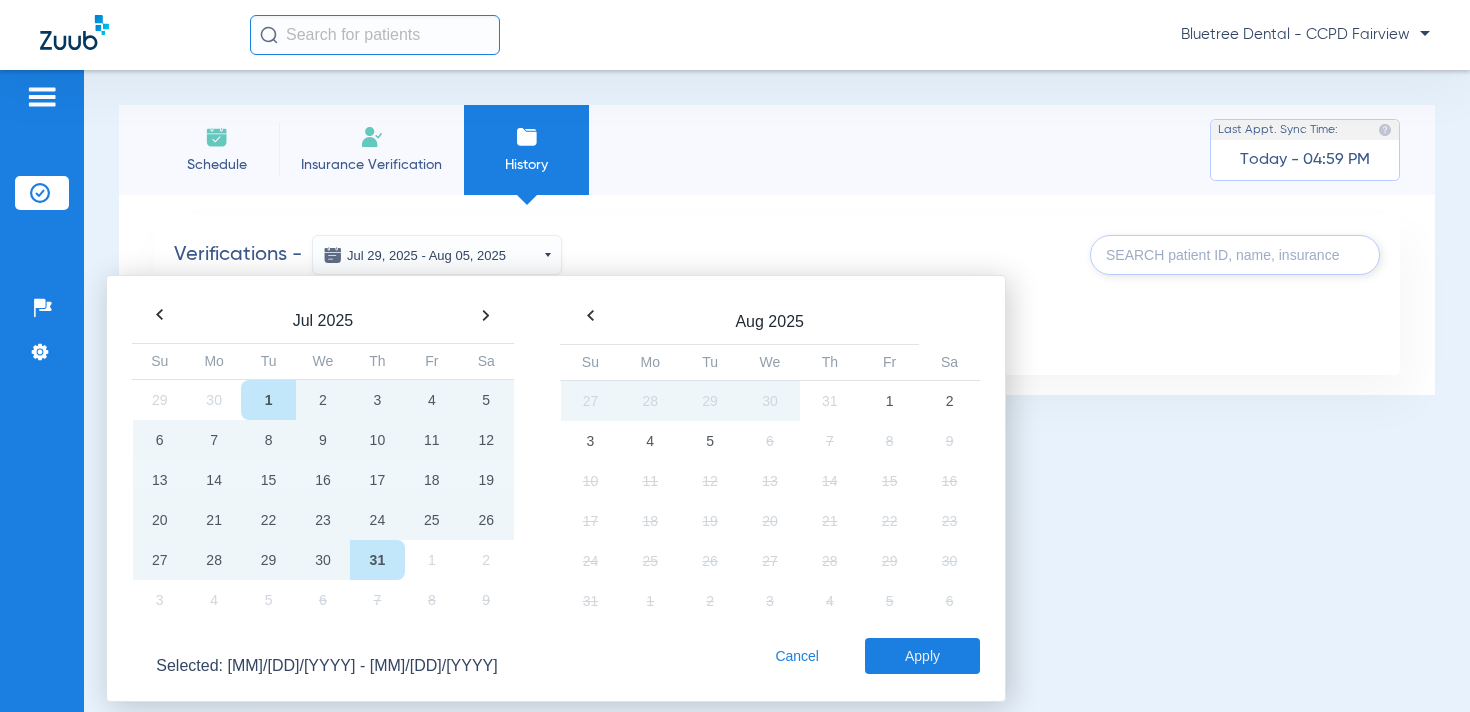 click on "Apply" 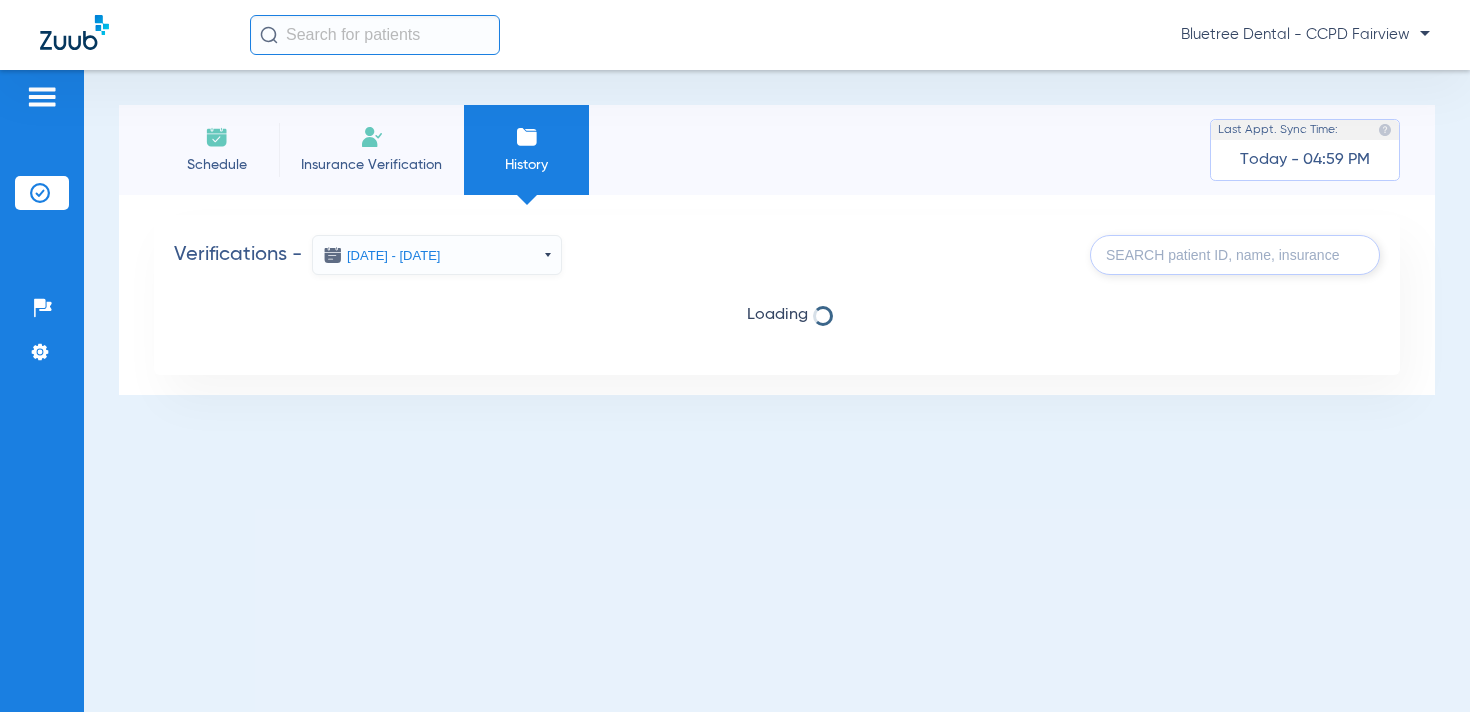 click 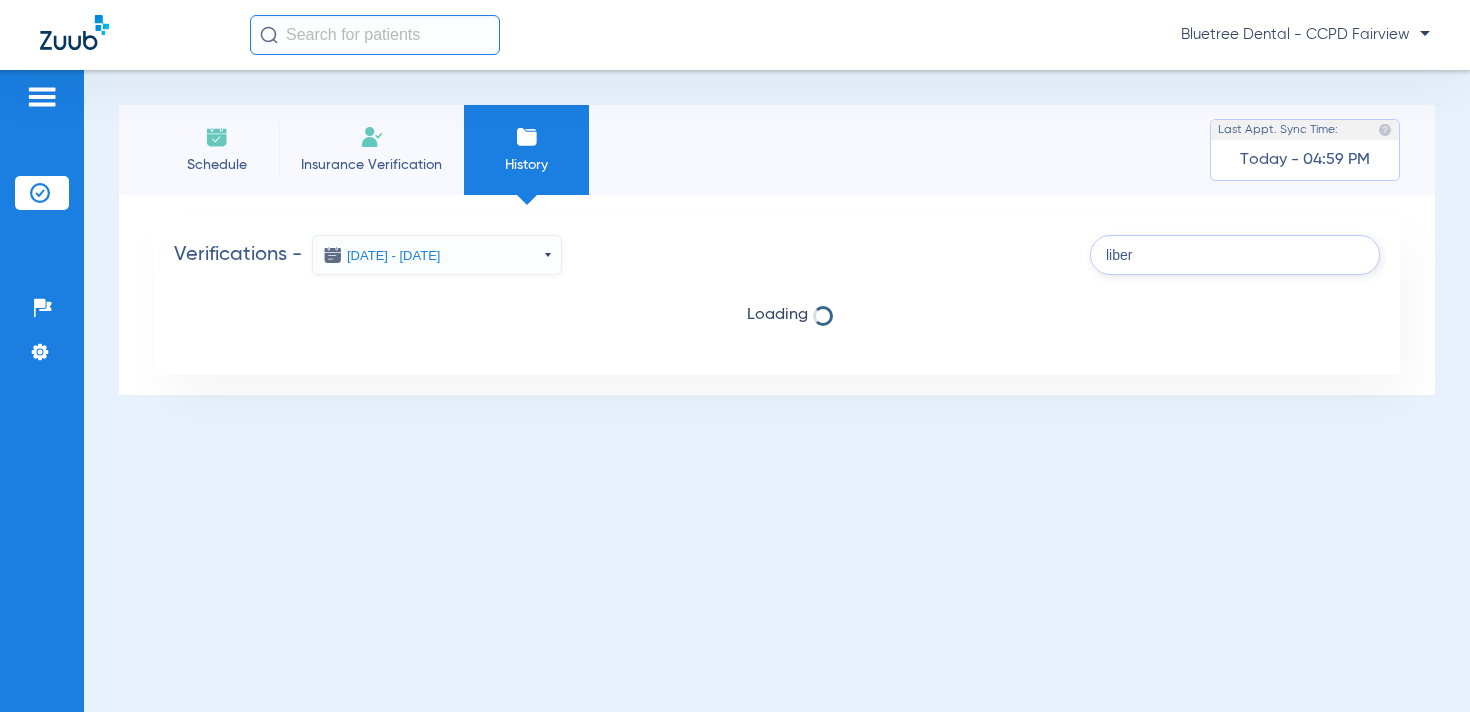 click on "liber" 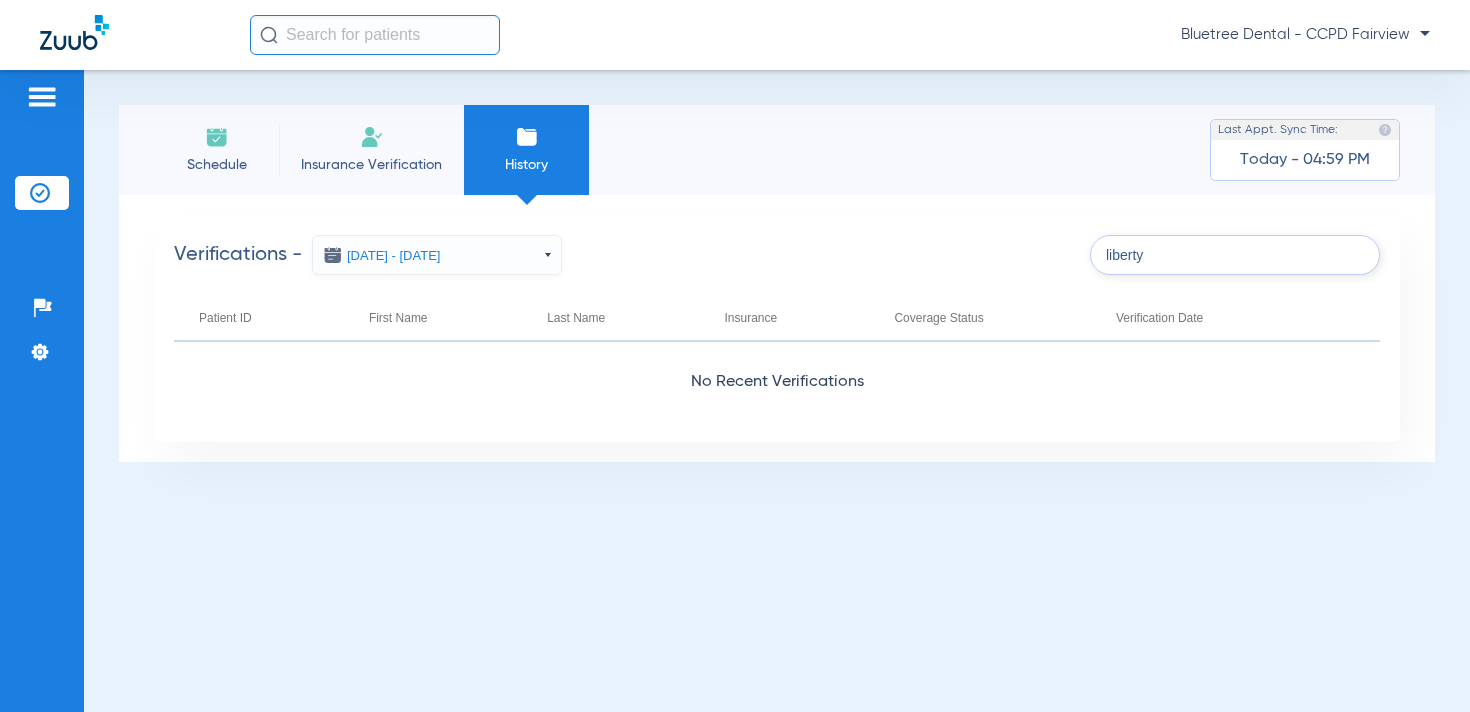 type on "liberty" 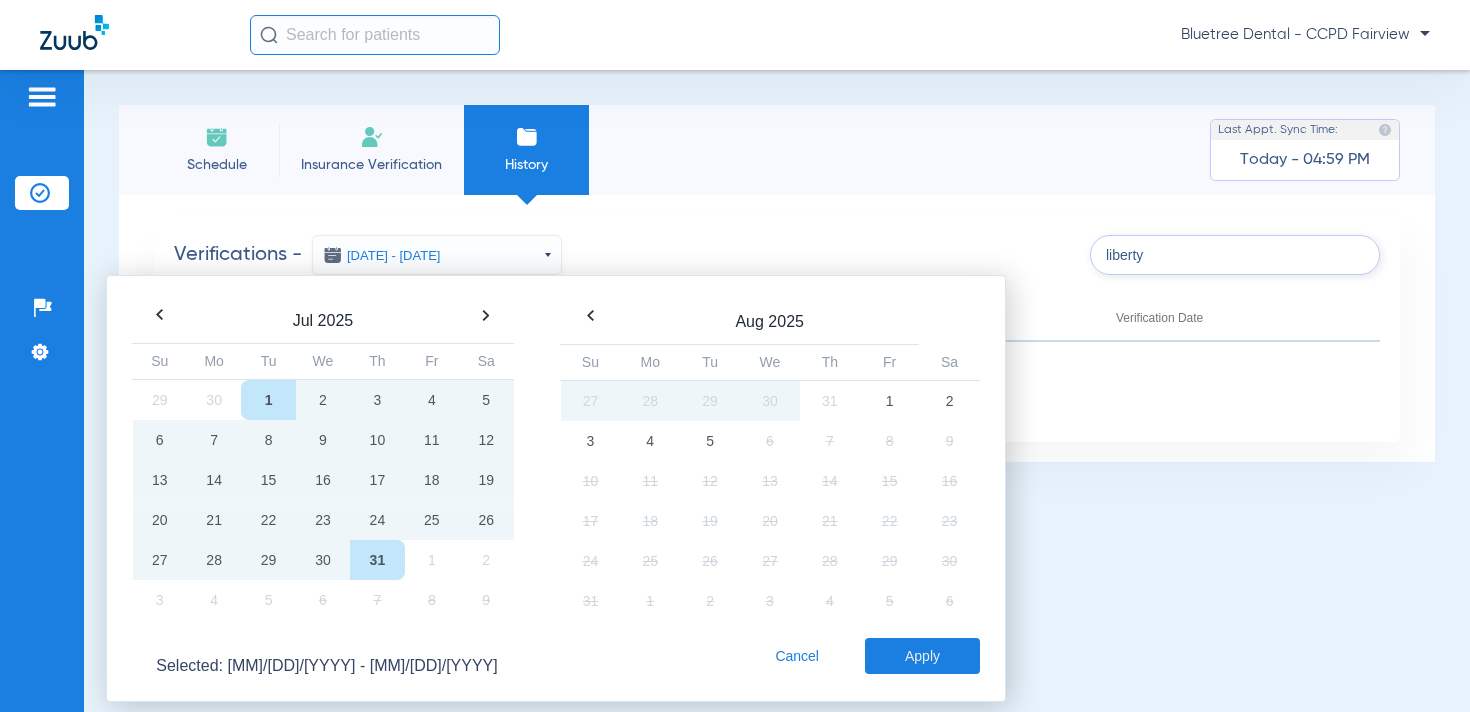 click 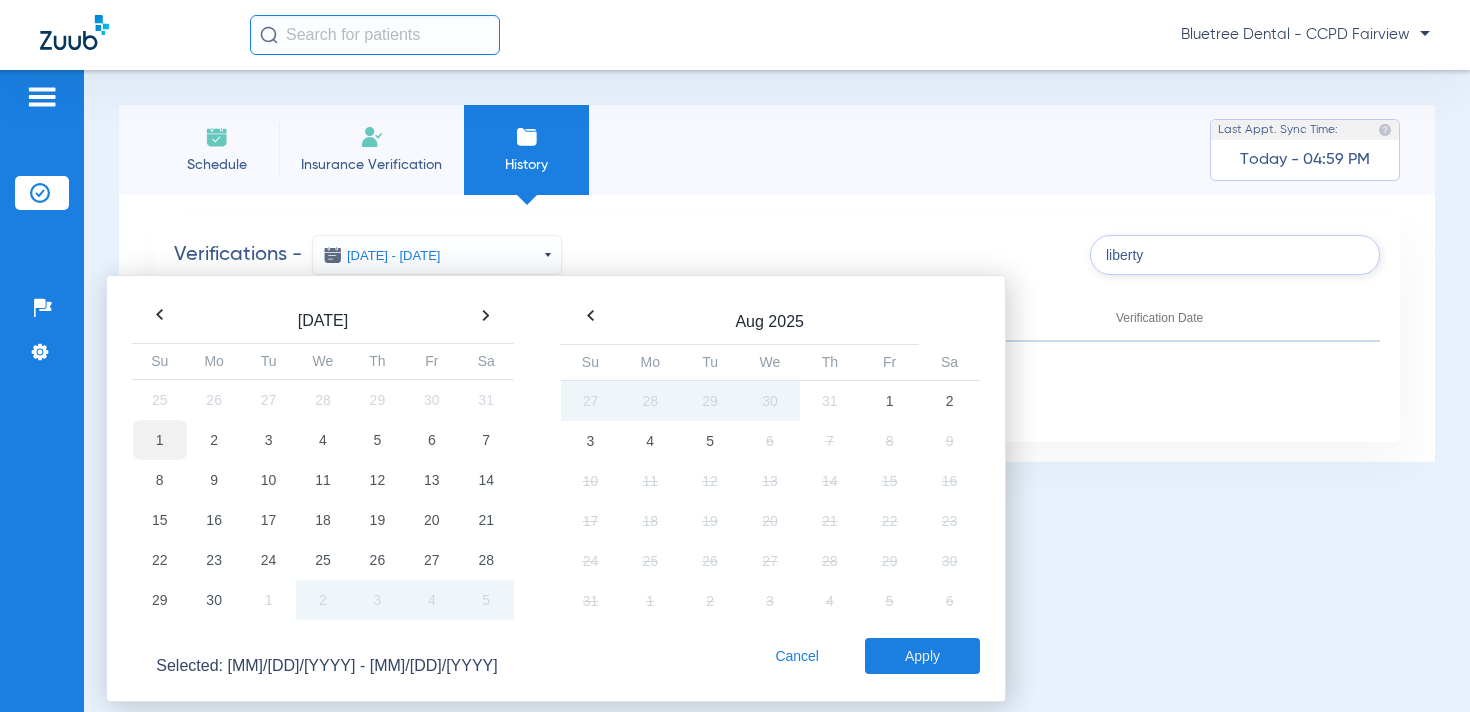 click on "1" 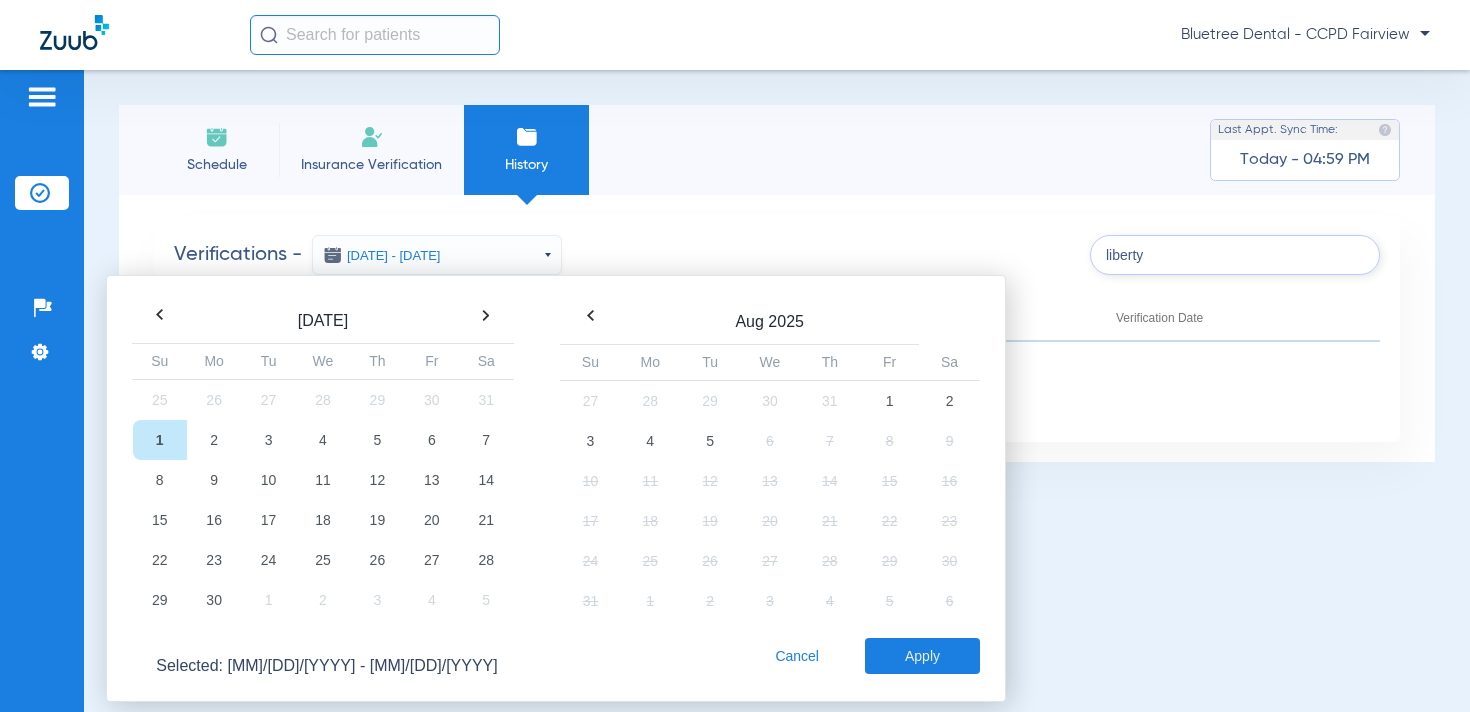 drag, startPoint x: 720, startPoint y: 434, endPoint x: 858, endPoint y: 550, distance: 180.27756 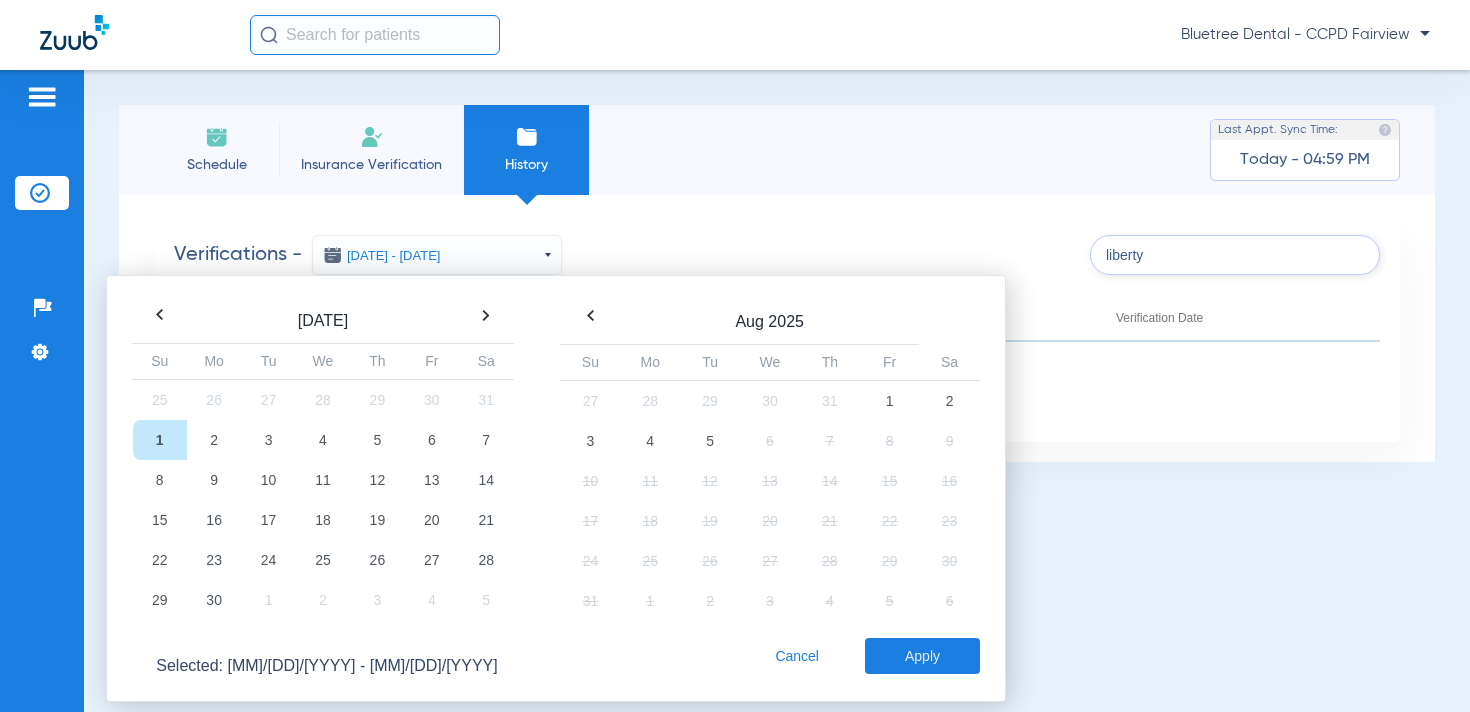 click on "5" 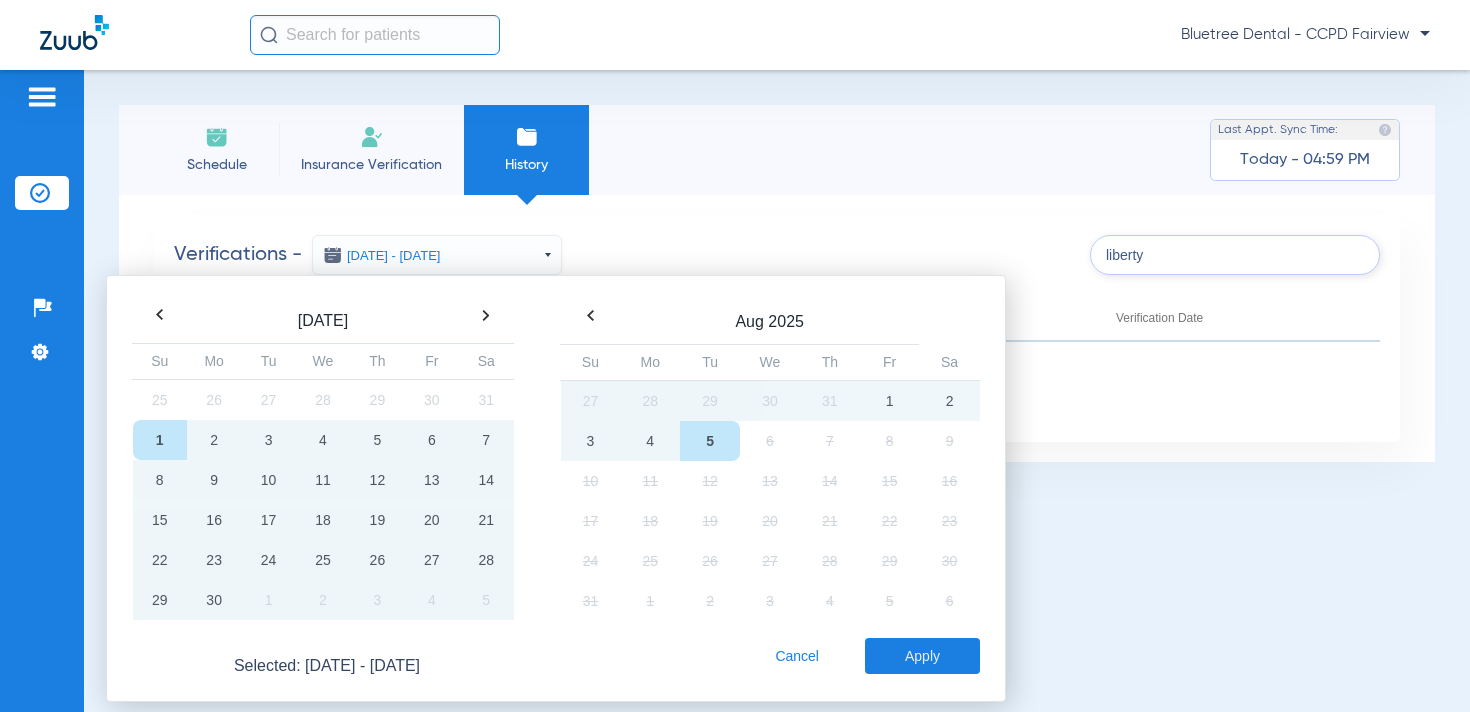 click on "Apply" 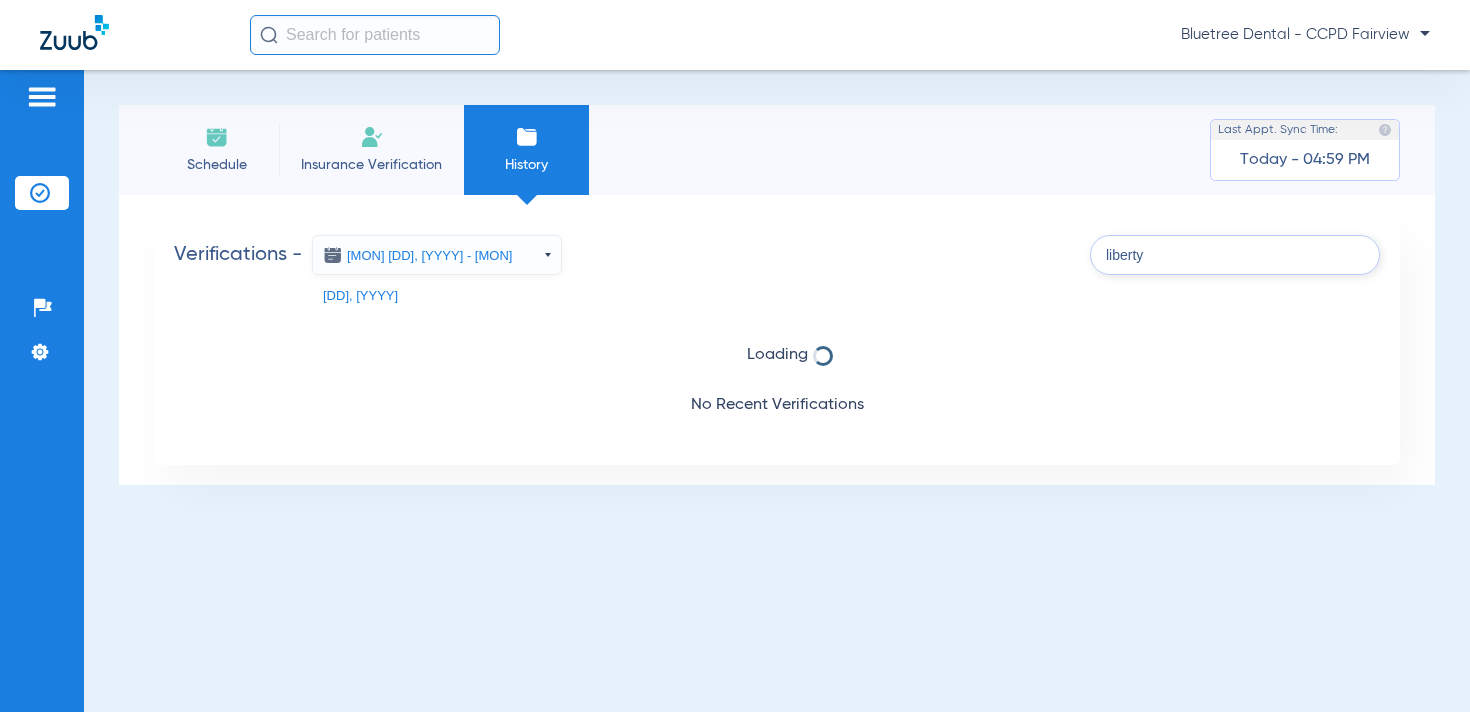 click on "liberty" 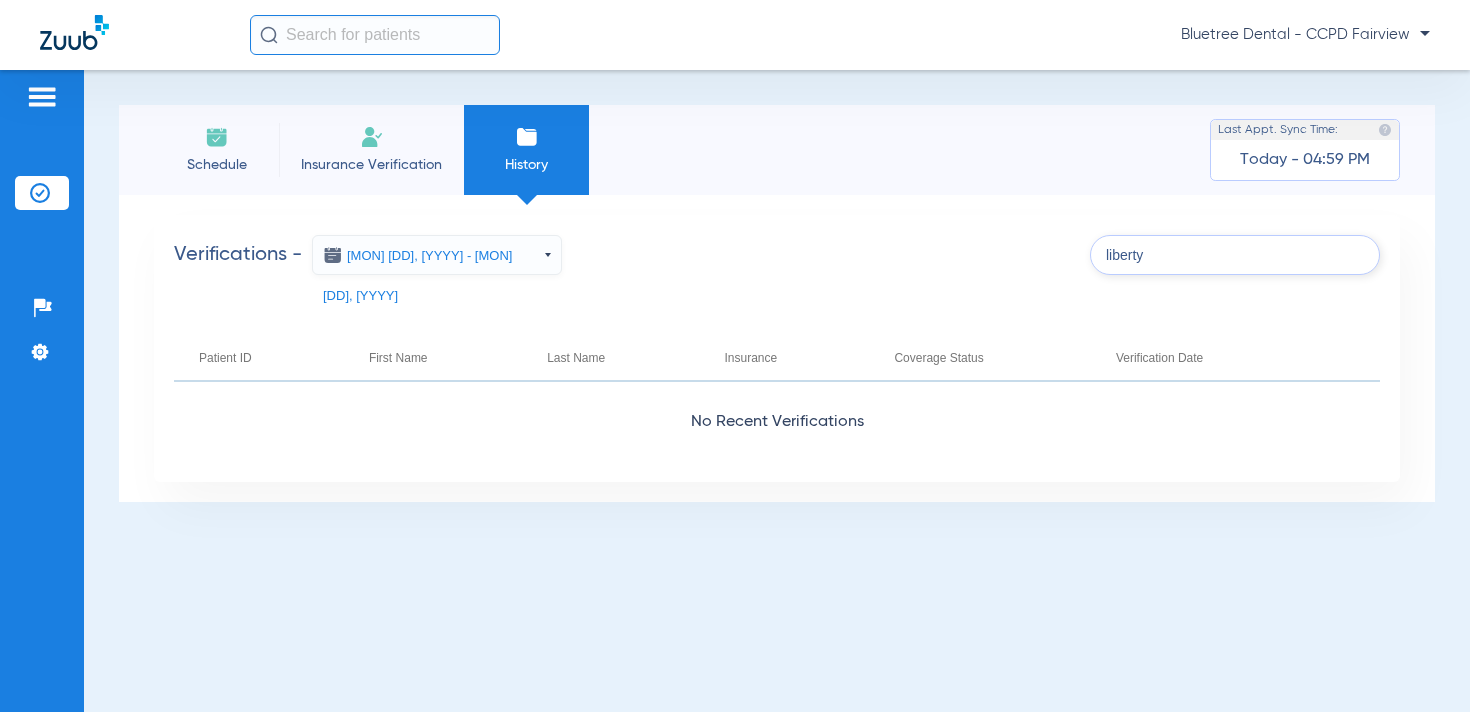 click on "Bluetree Dental - CCPD Fairview" 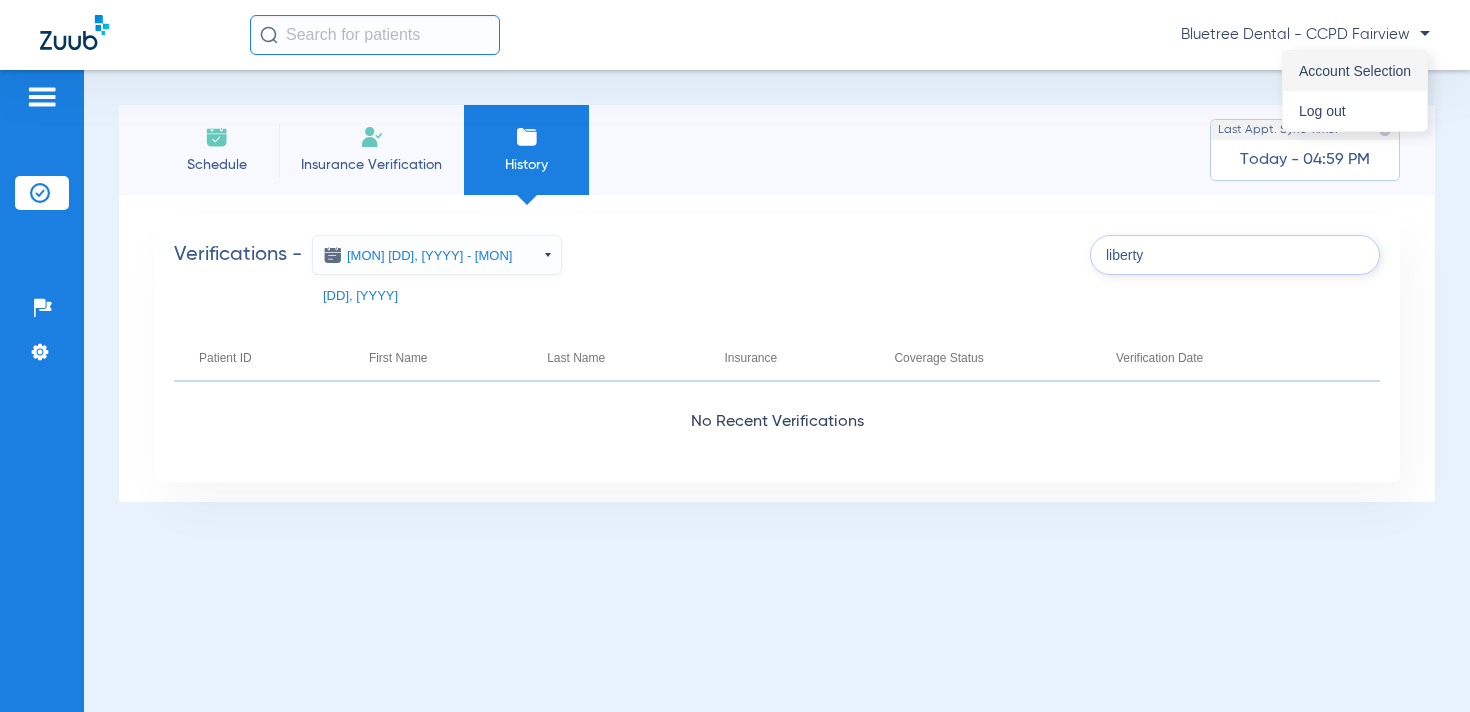 click on "Account Selection" at bounding box center (1355, 71) 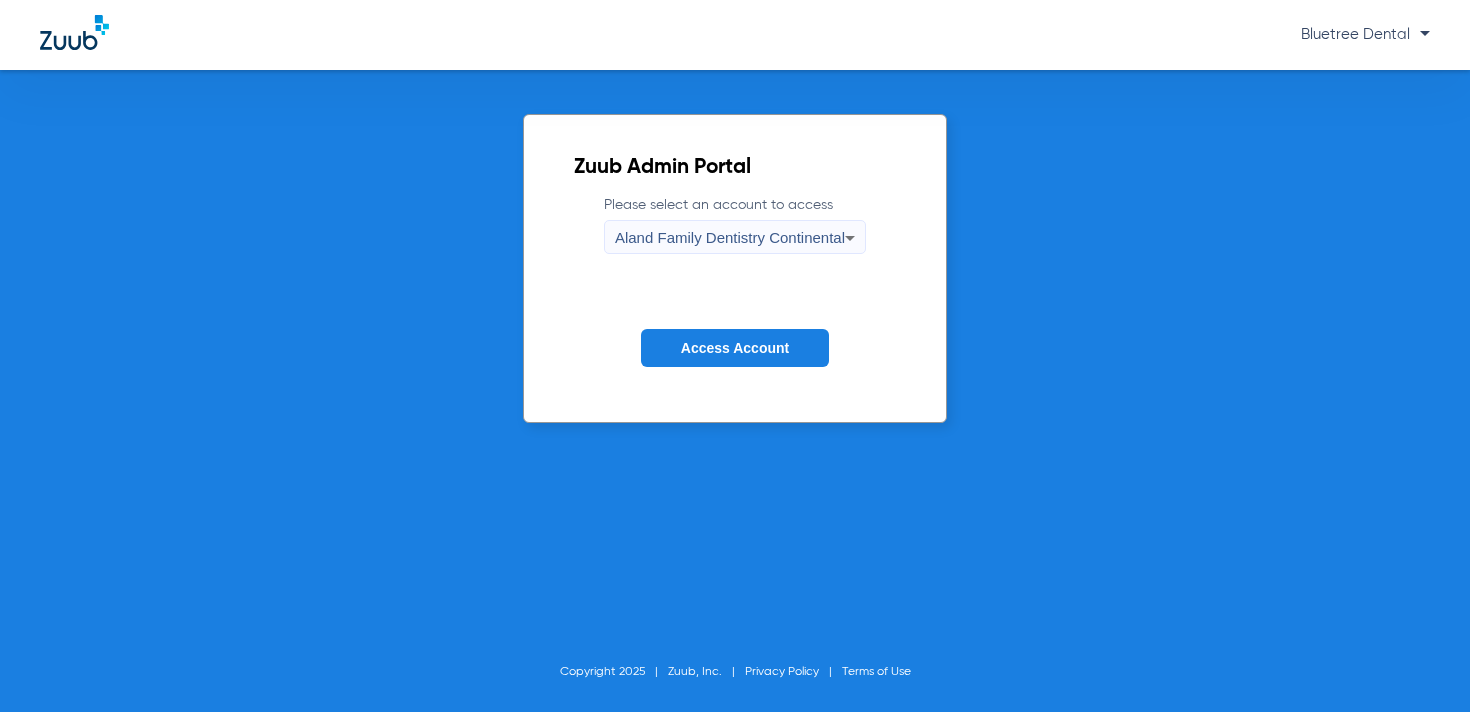 drag, startPoint x: 748, startPoint y: 213, endPoint x: 740, endPoint y: 240, distance: 28.160255 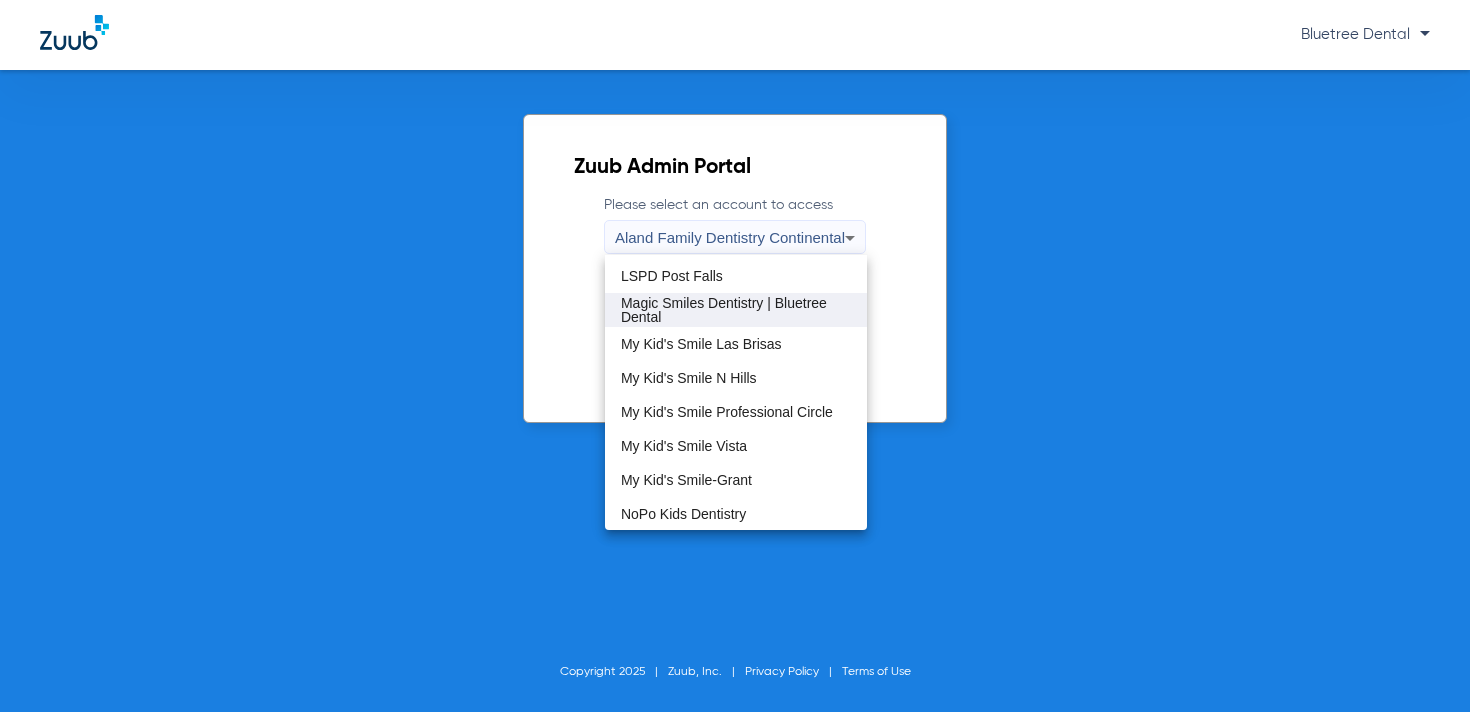 scroll, scrollTop: 479, scrollLeft: 0, axis: vertical 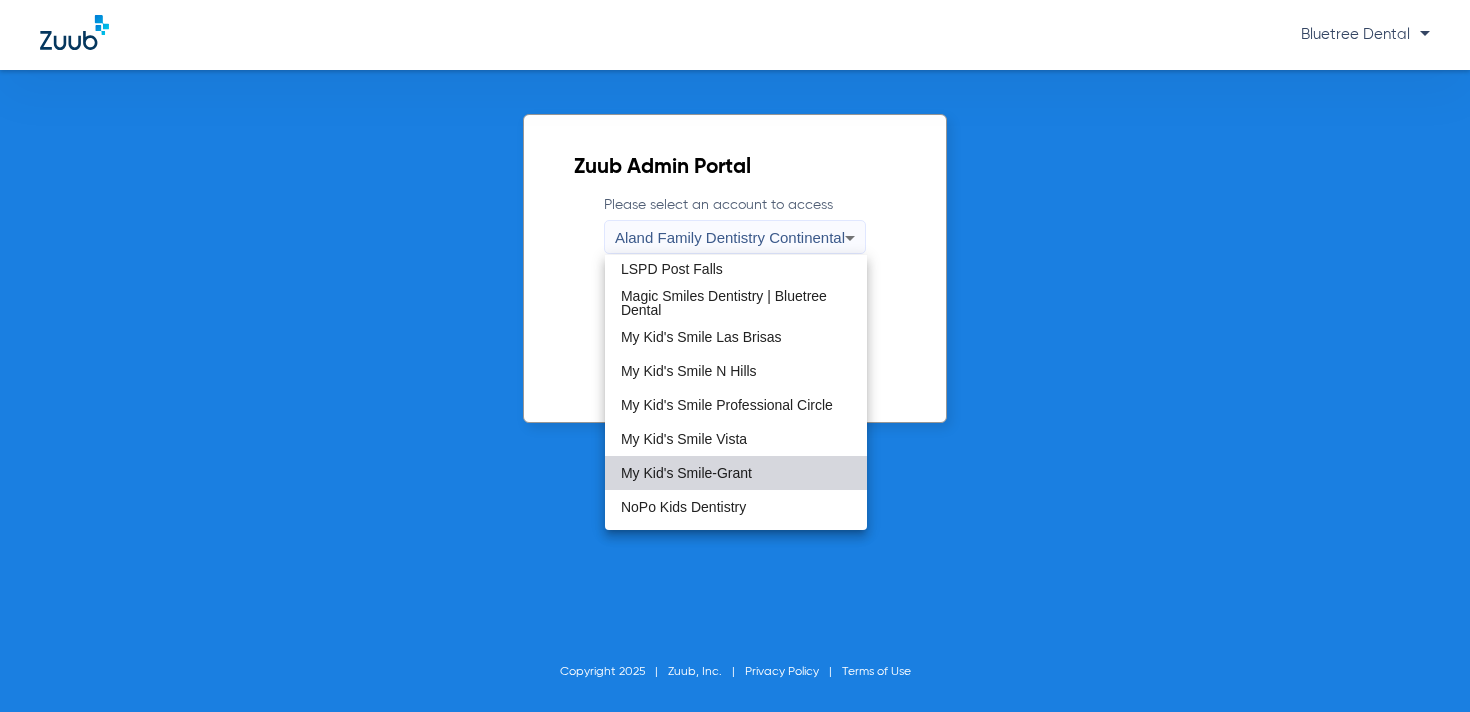 click on "My Kid's Smile-Grant" at bounding box center [686, 473] 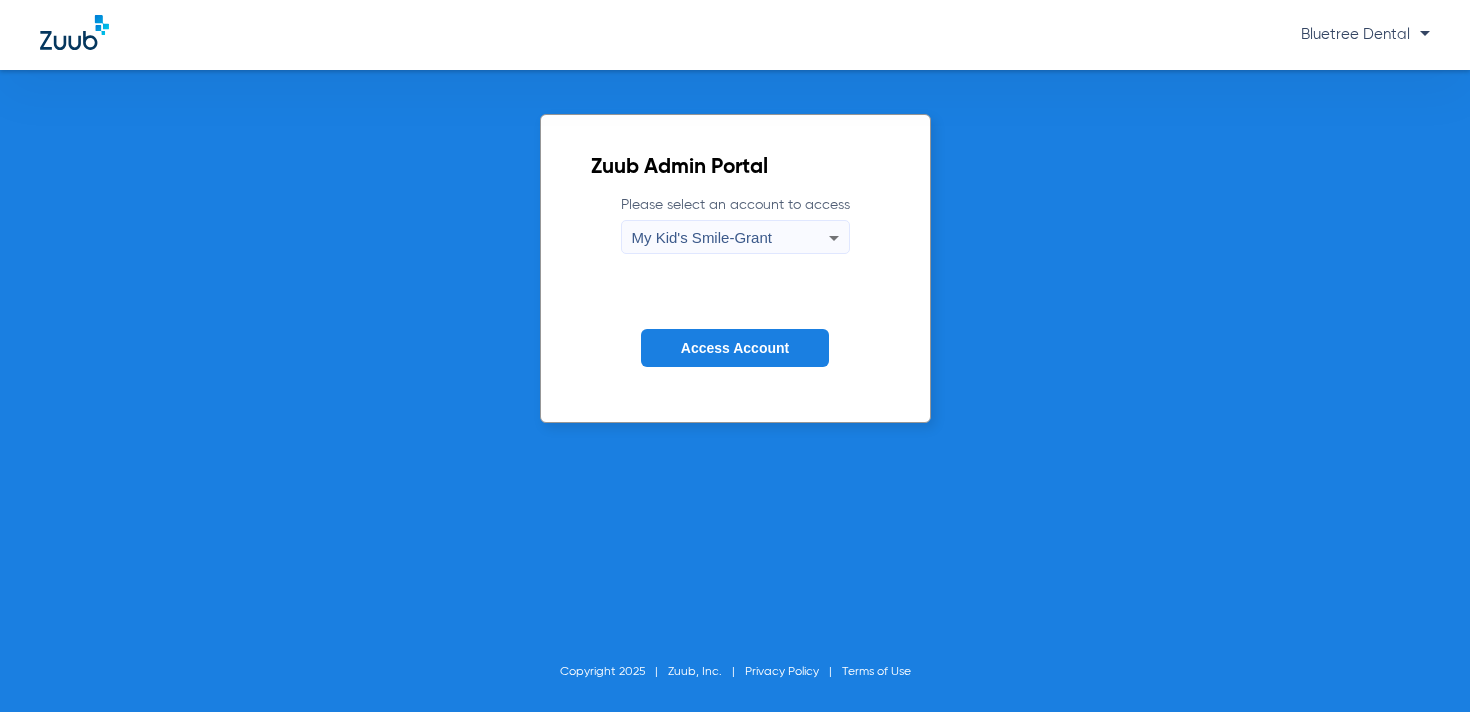 click on "Access Account" 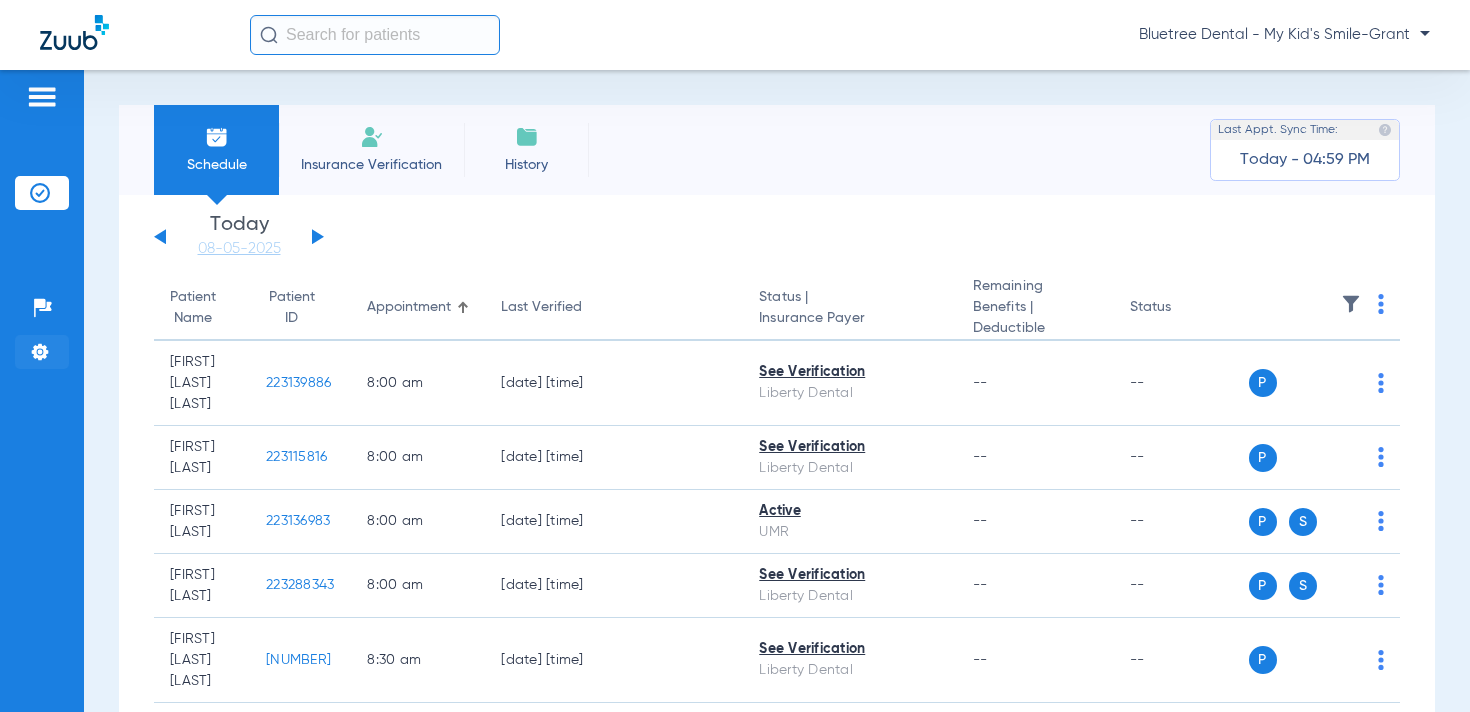 click 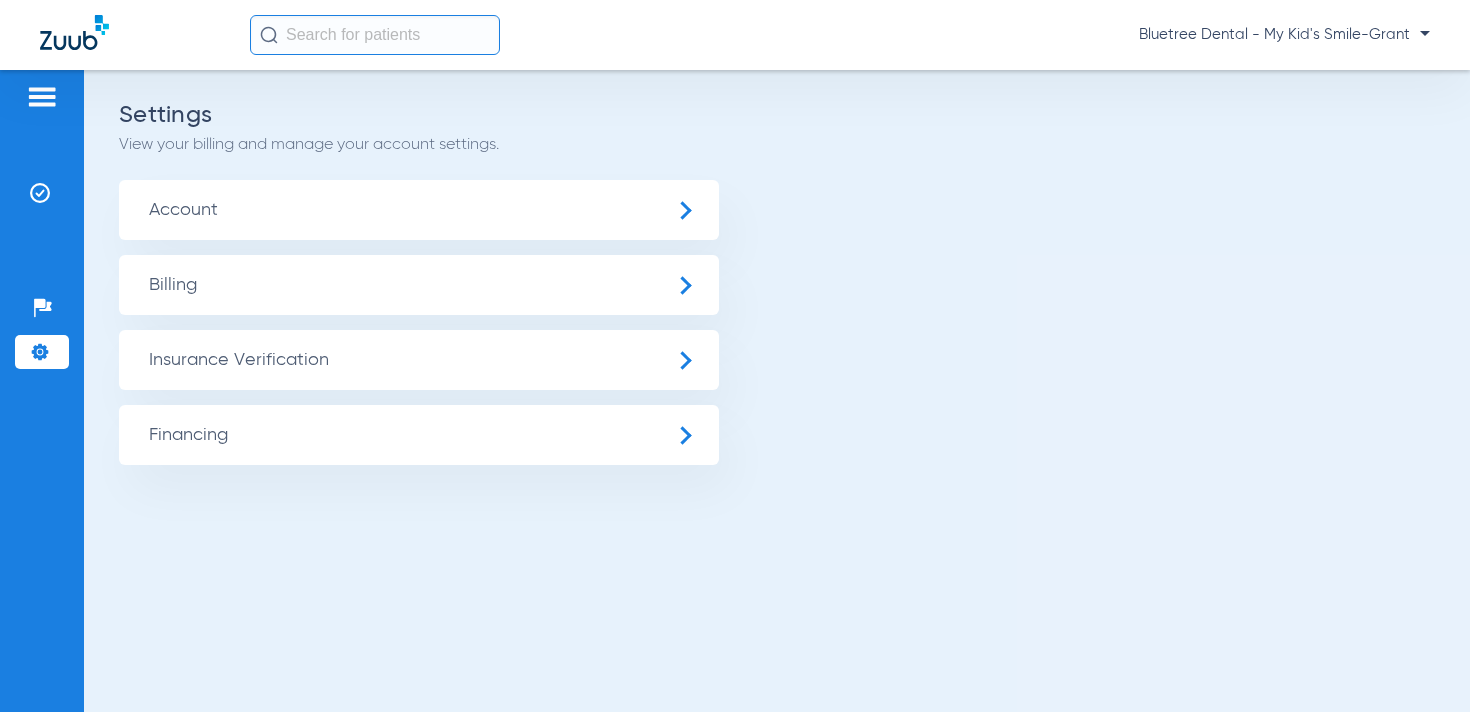click on "Insurance Verification" 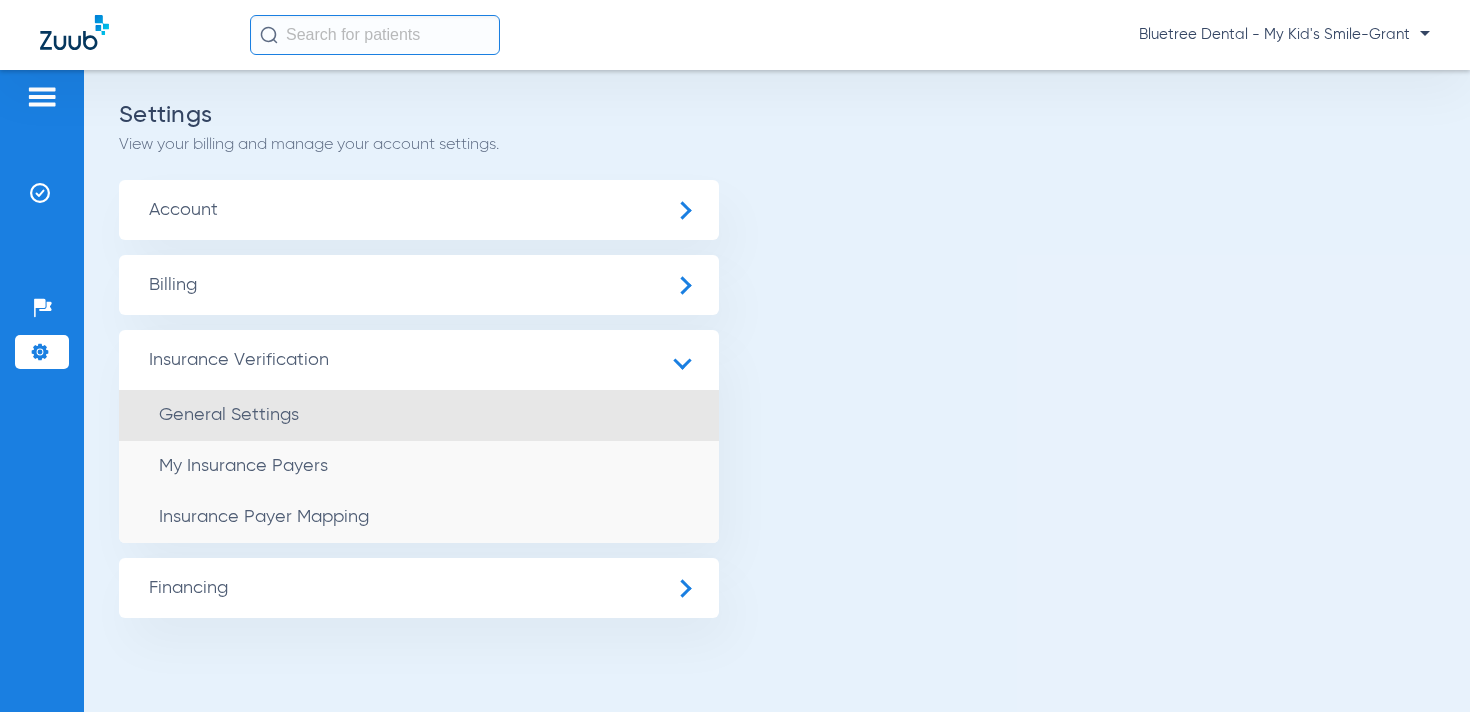 click on "General Settings" 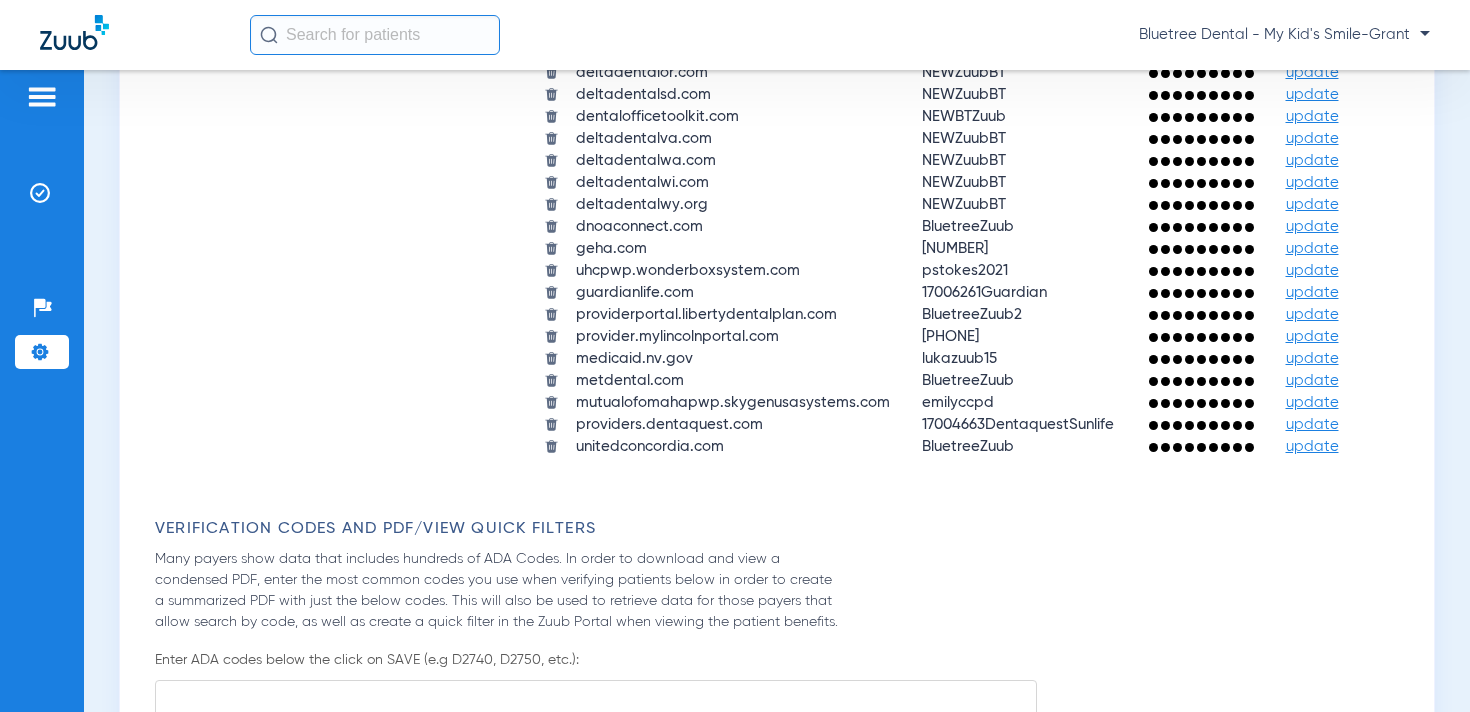 scroll, scrollTop: 2199, scrollLeft: 0, axis: vertical 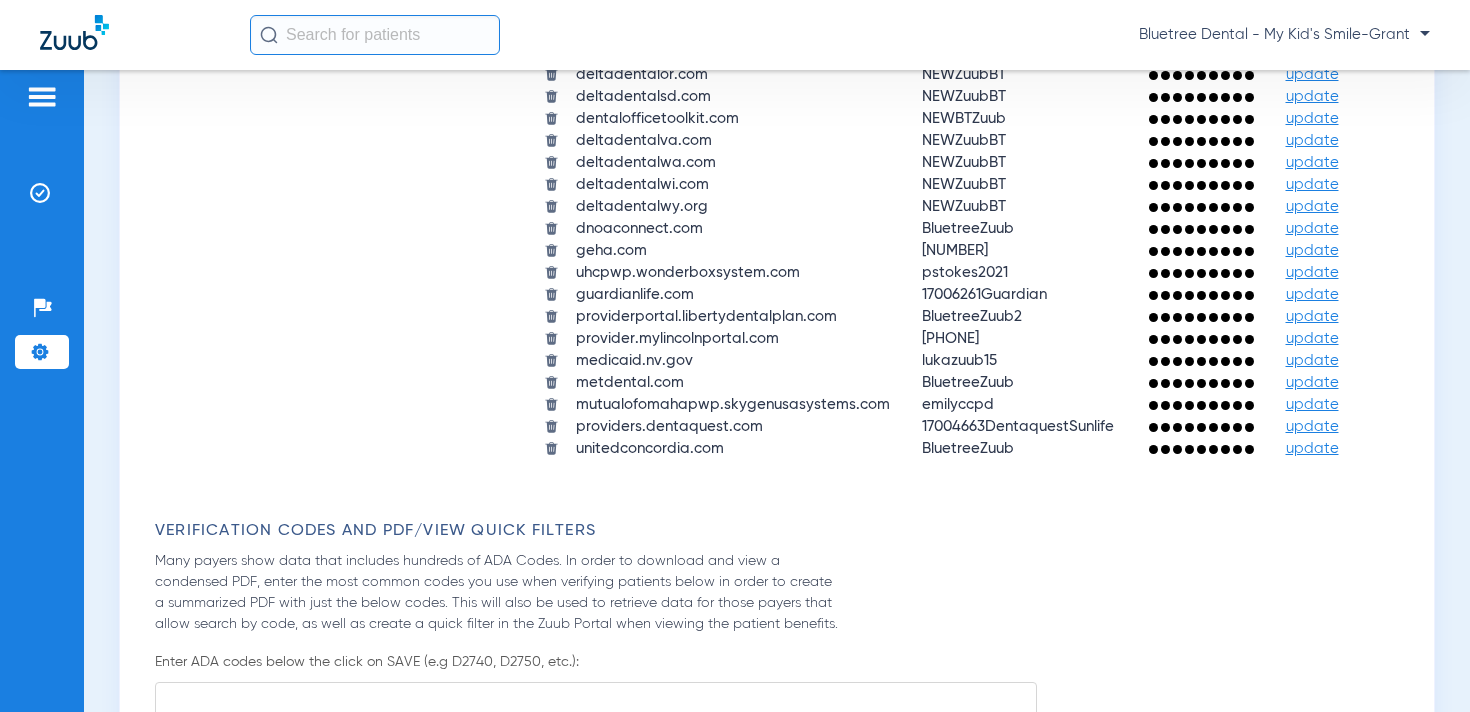 click on "update" 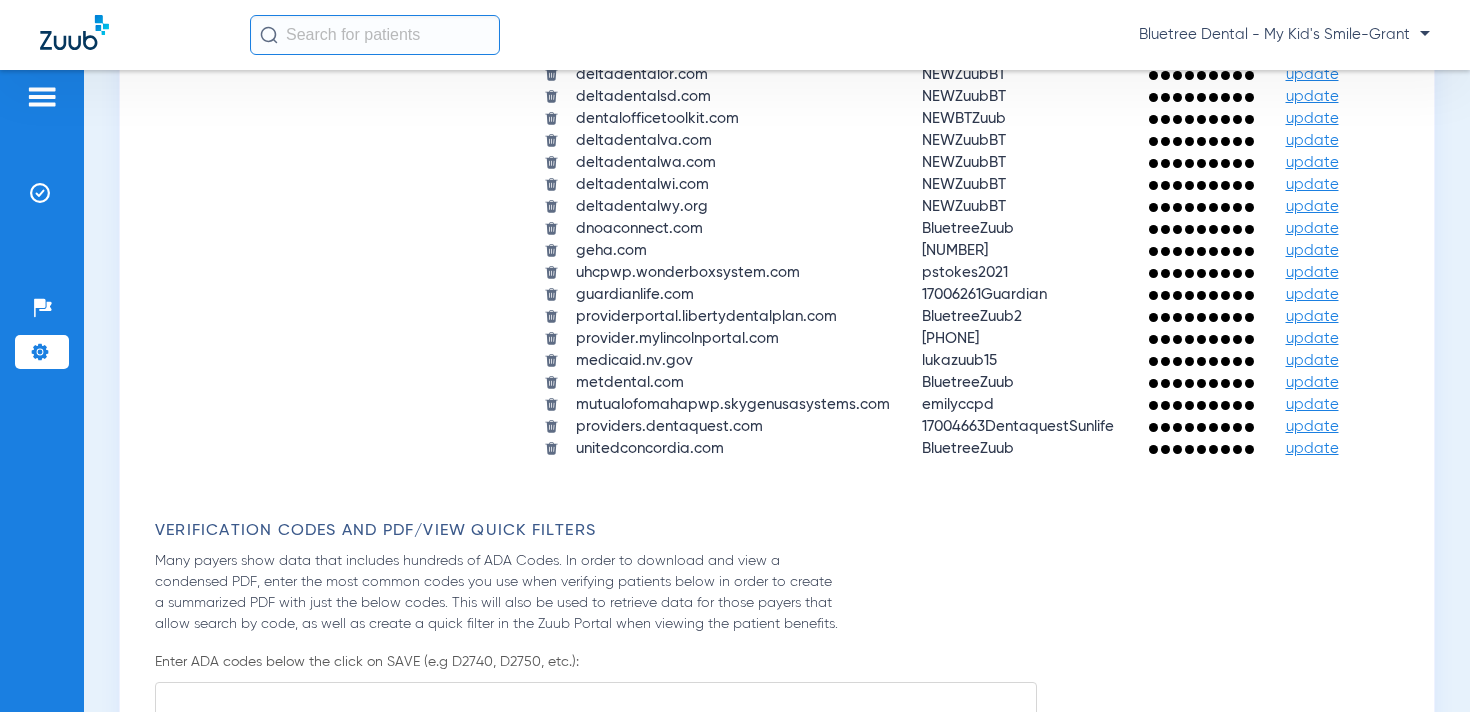 click on "update" 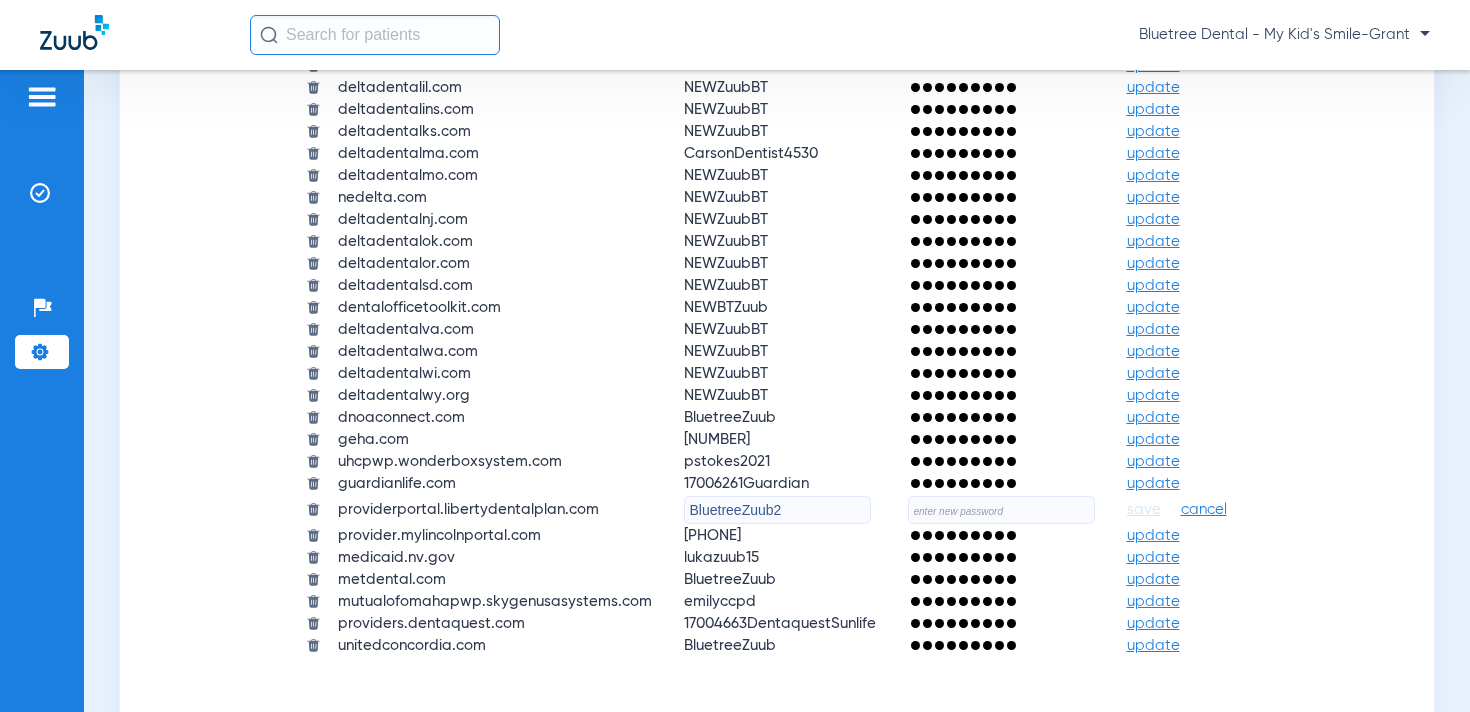 scroll, scrollTop: 2299, scrollLeft: 0, axis: vertical 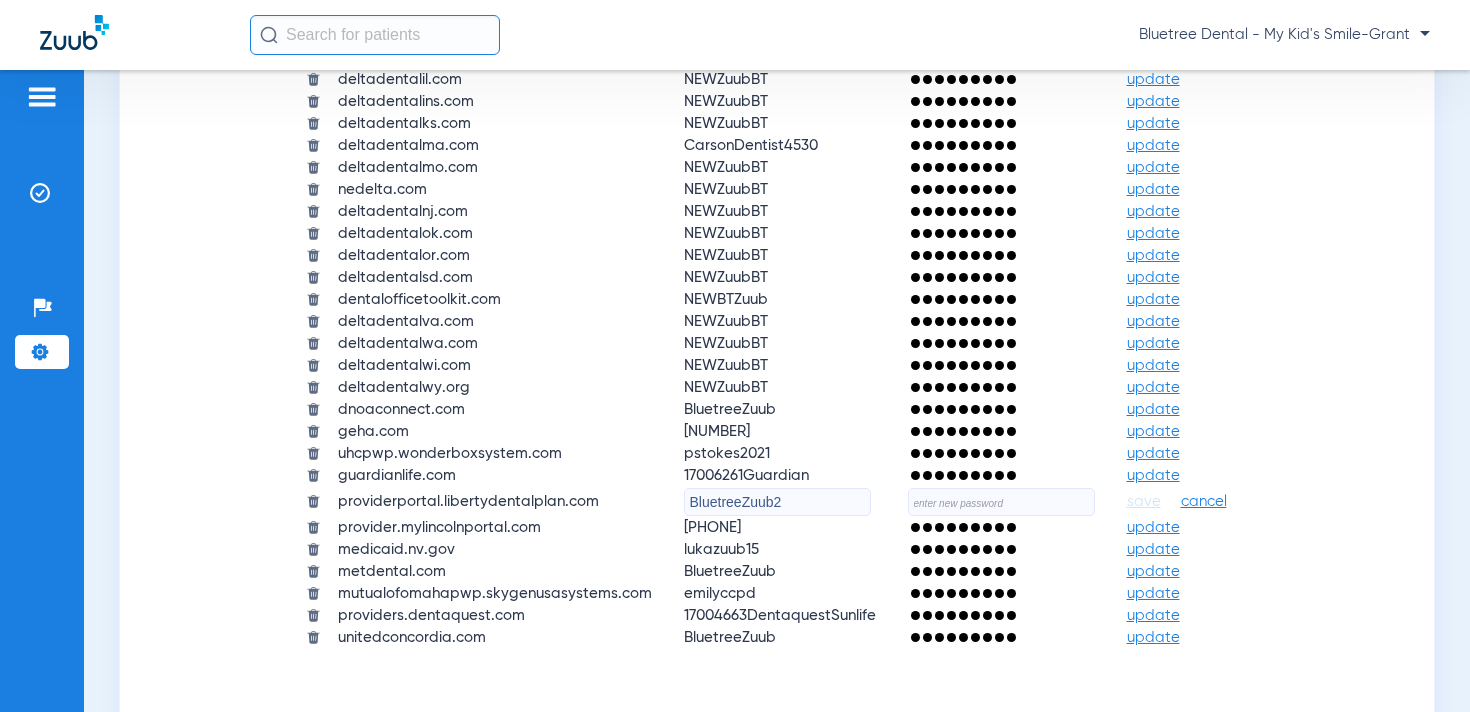 click on "BluetreeZuub2" 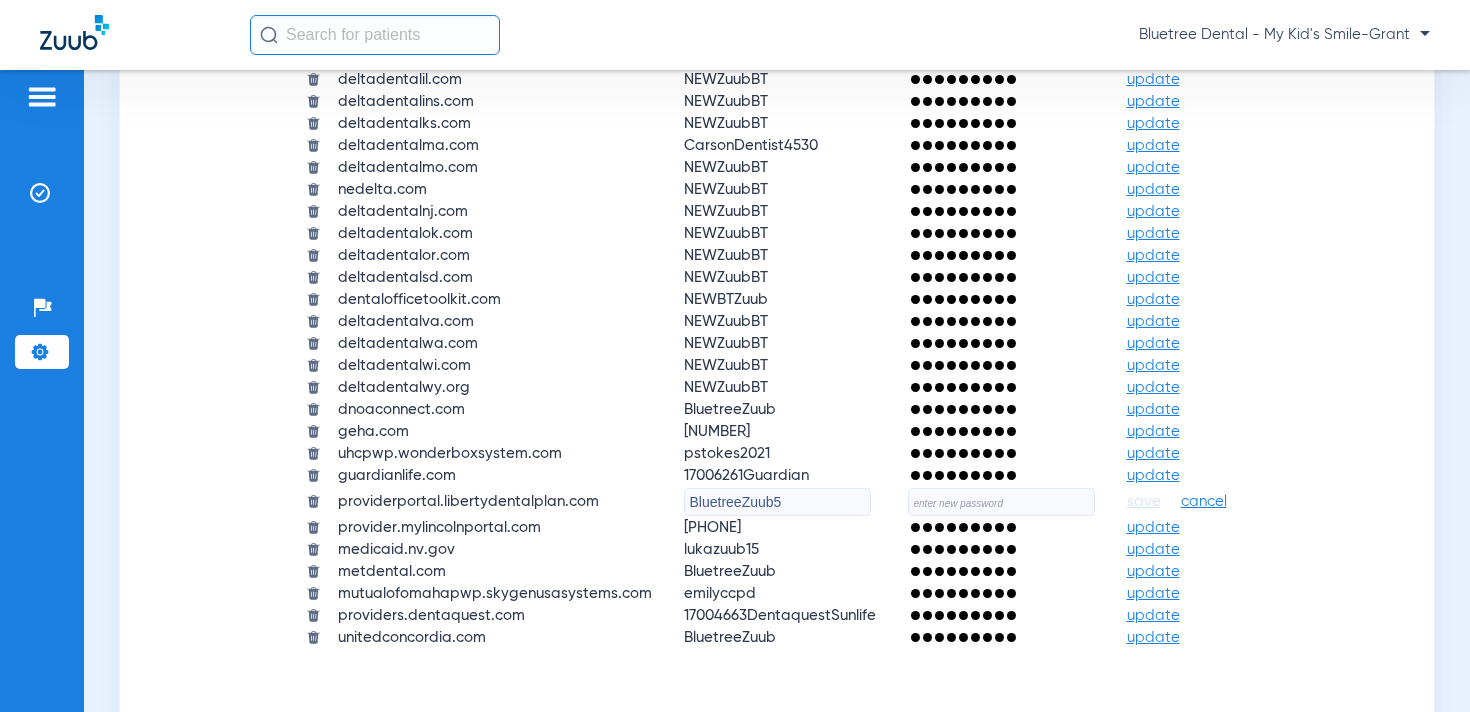 type on "BluetreeZuub5" 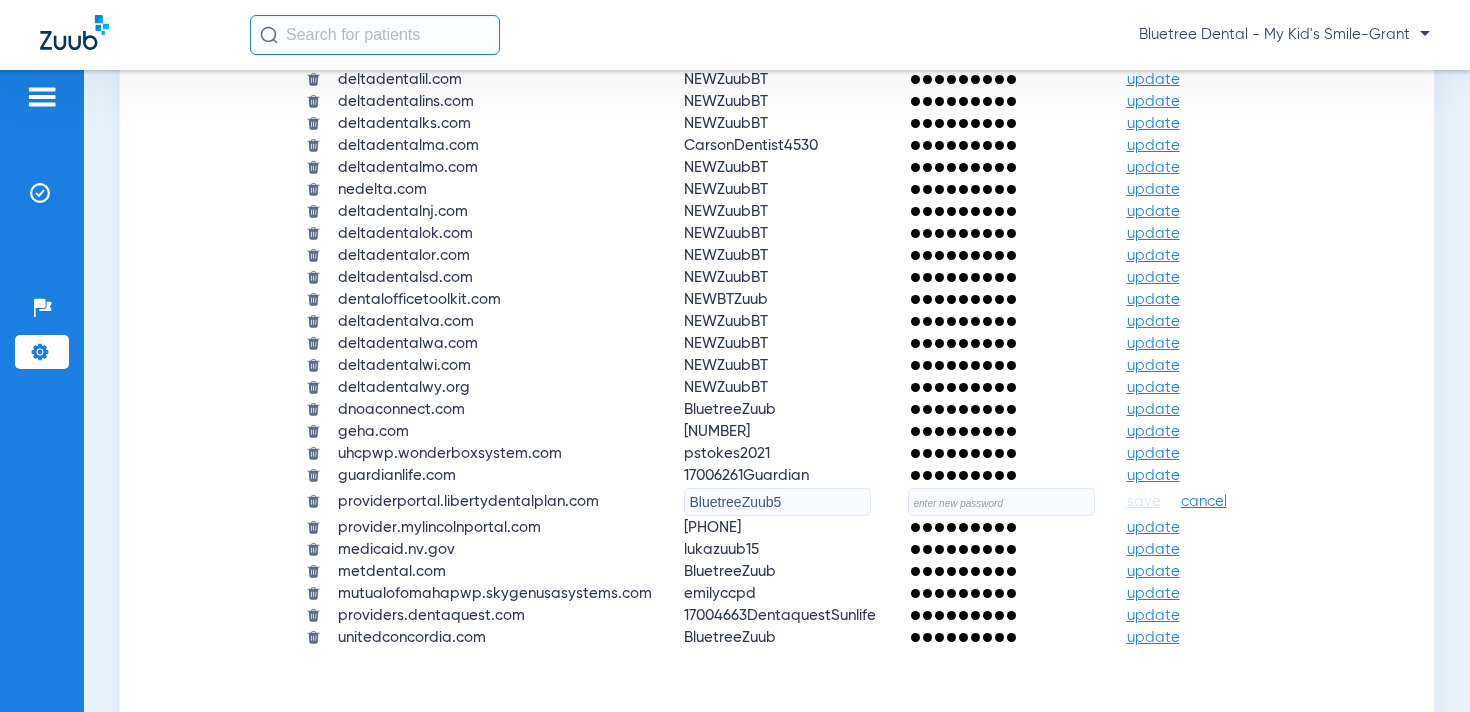 click 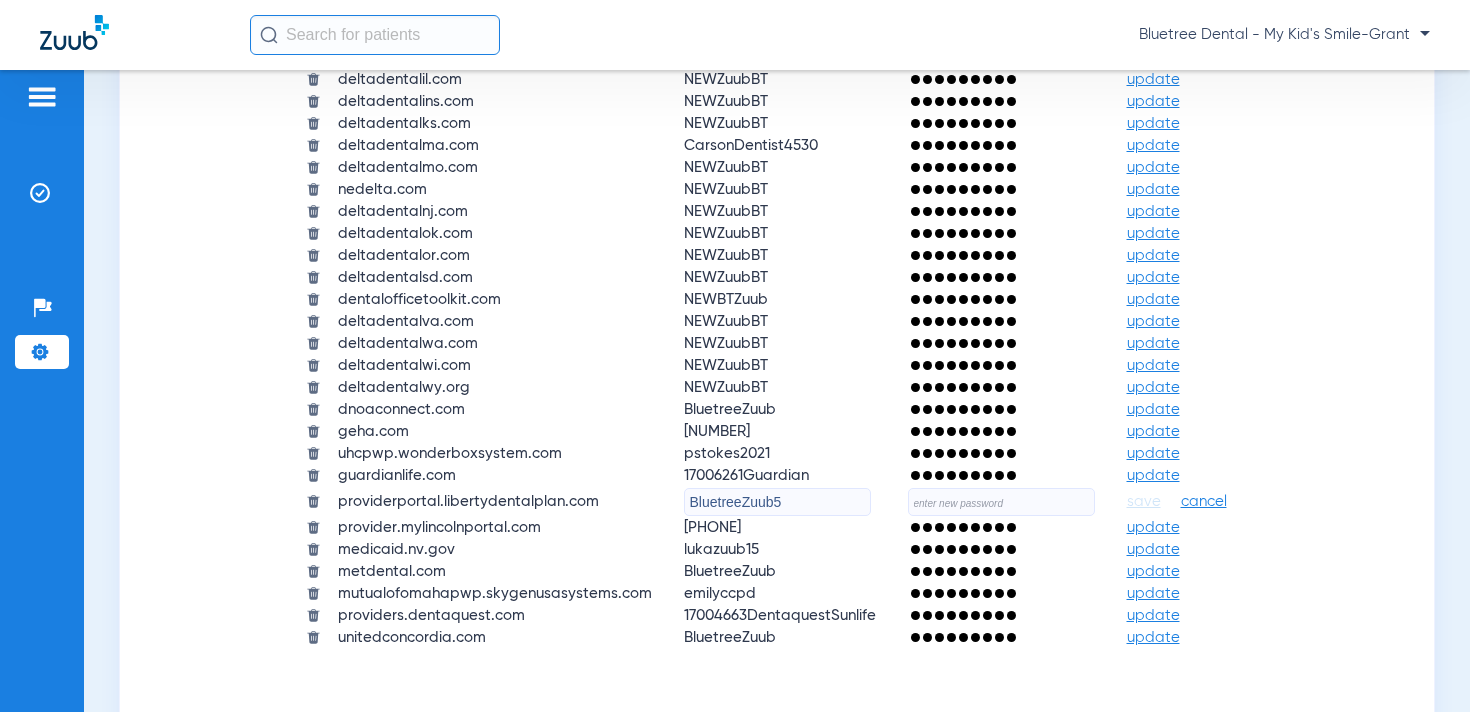 paste on "BlueTREE2025!!" 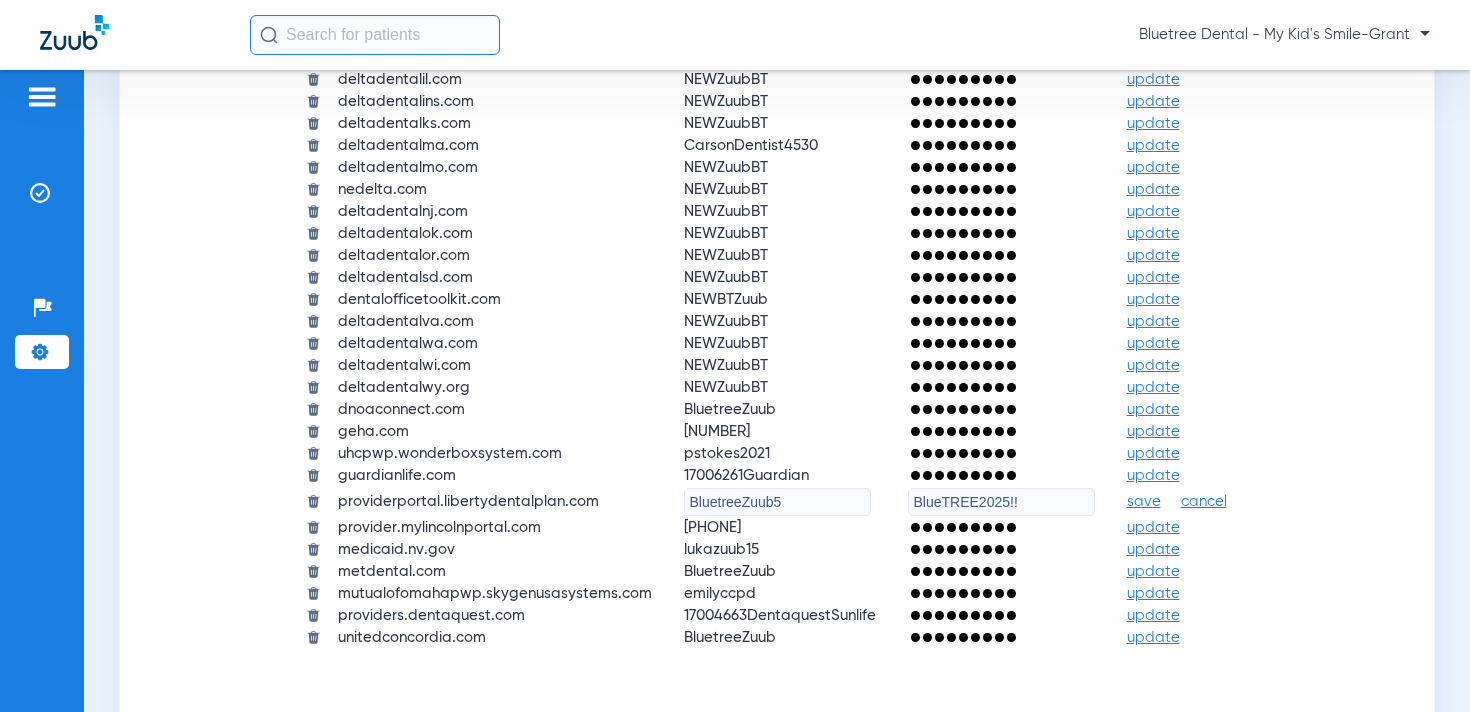 type on "BlueTREE2025!!" 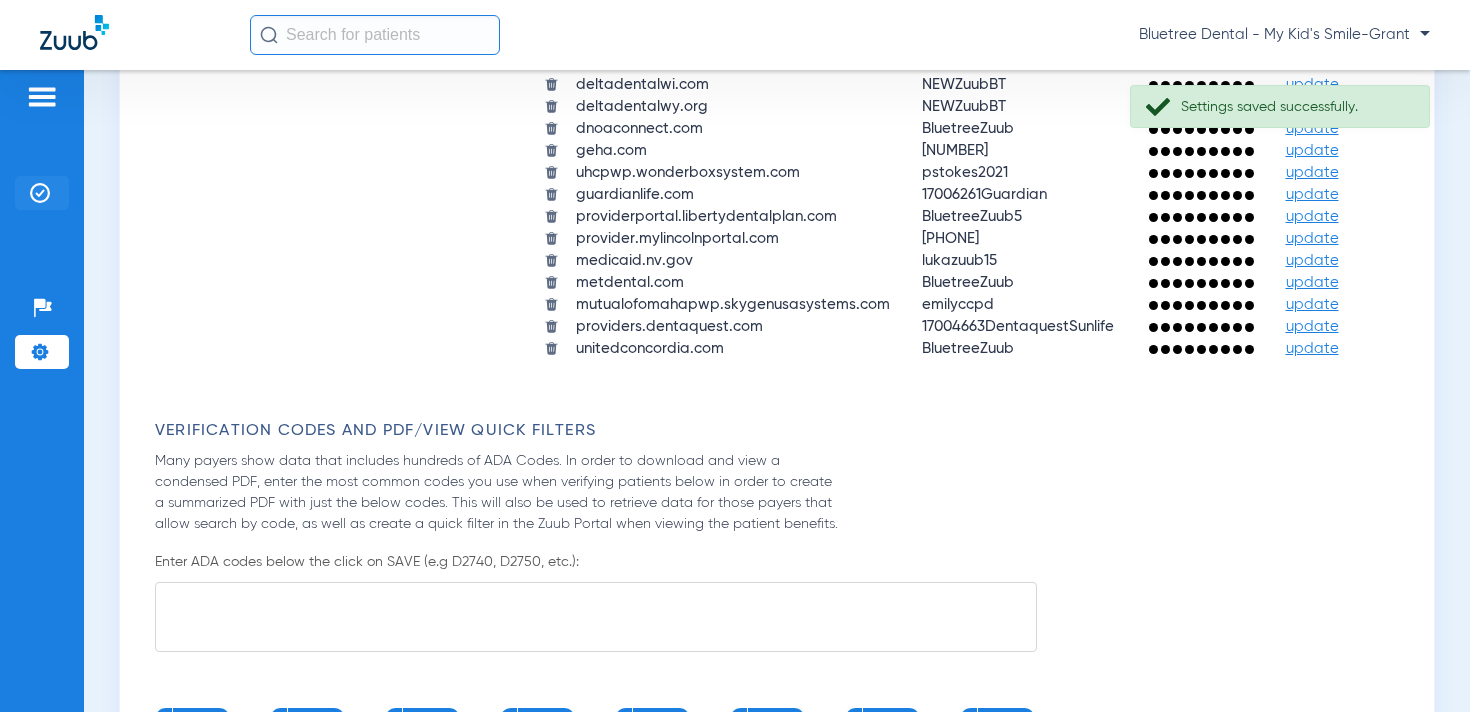 click 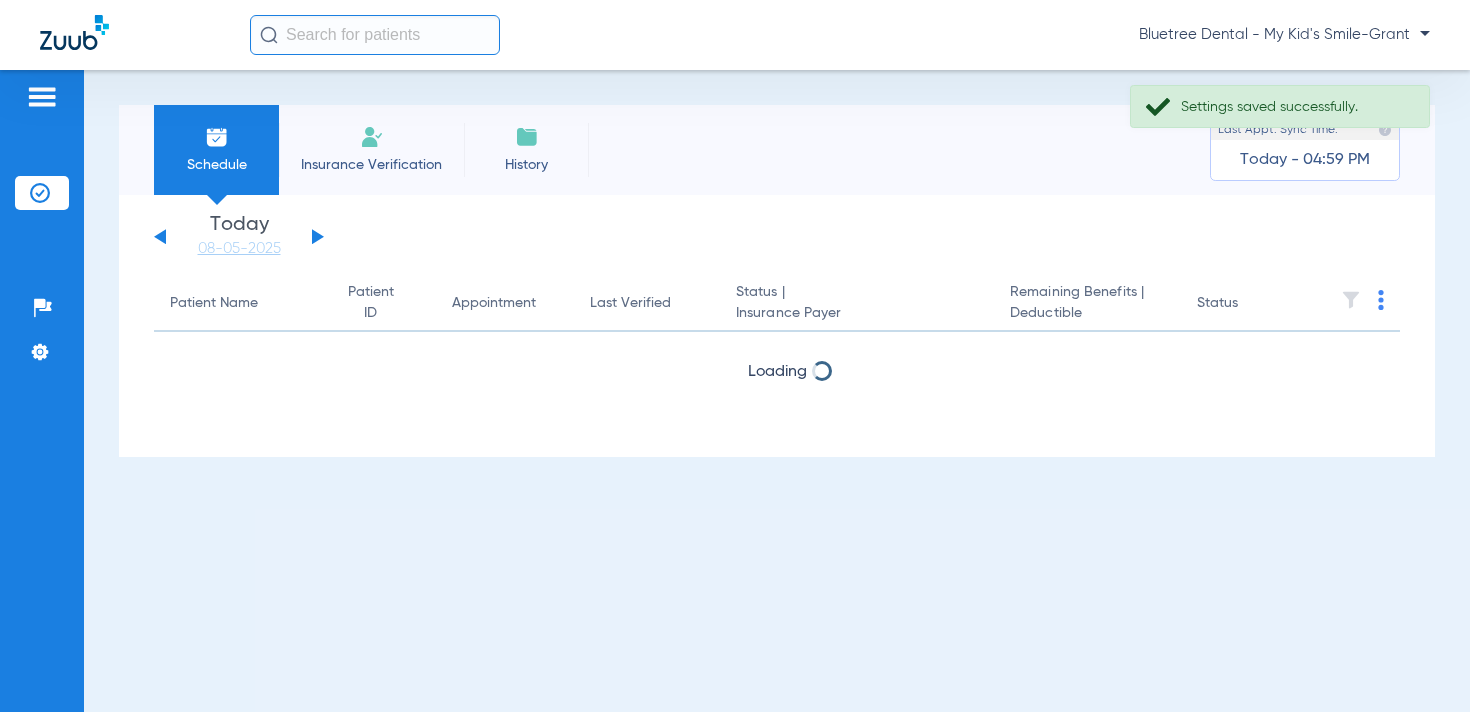 scroll, scrollTop: 0, scrollLeft: 0, axis: both 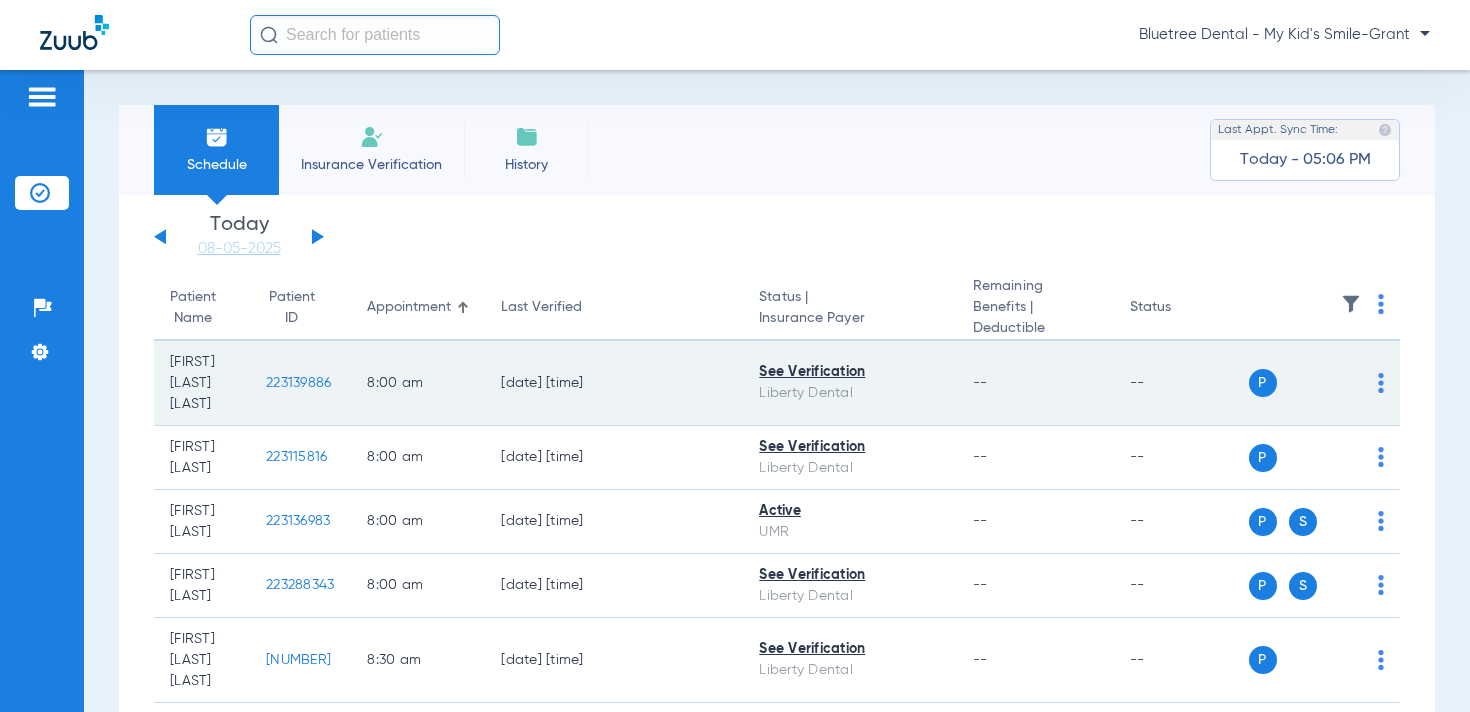 click 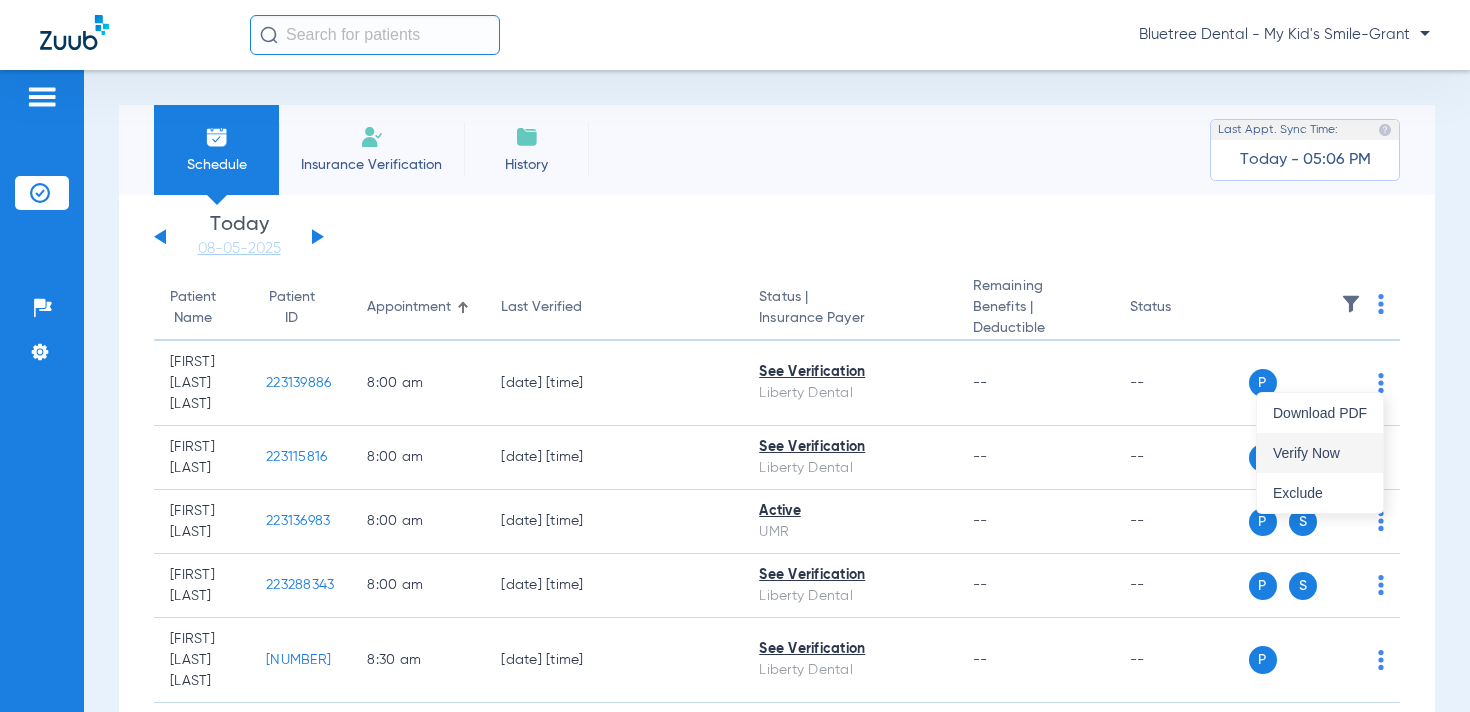 click on "Verify Now" at bounding box center (1320, 453) 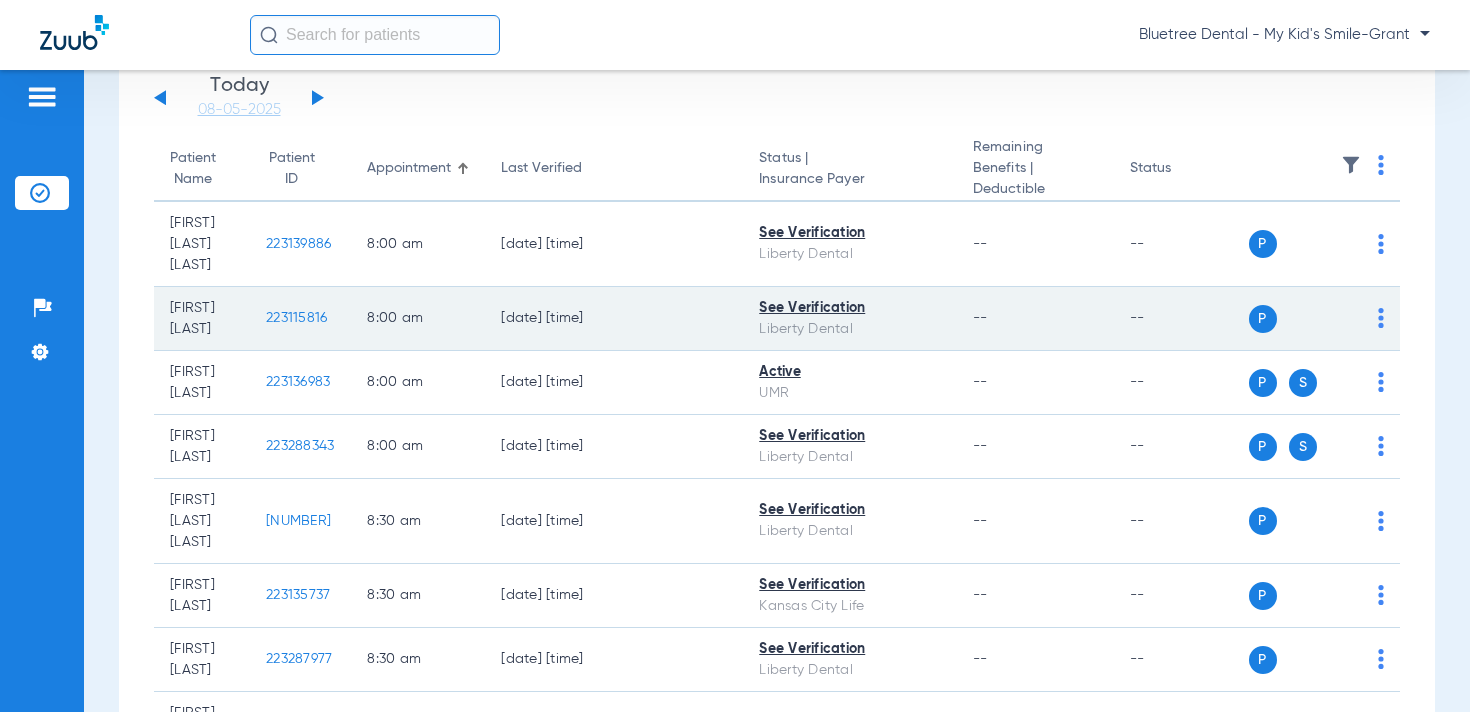 scroll, scrollTop: 144, scrollLeft: 0, axis: vertical 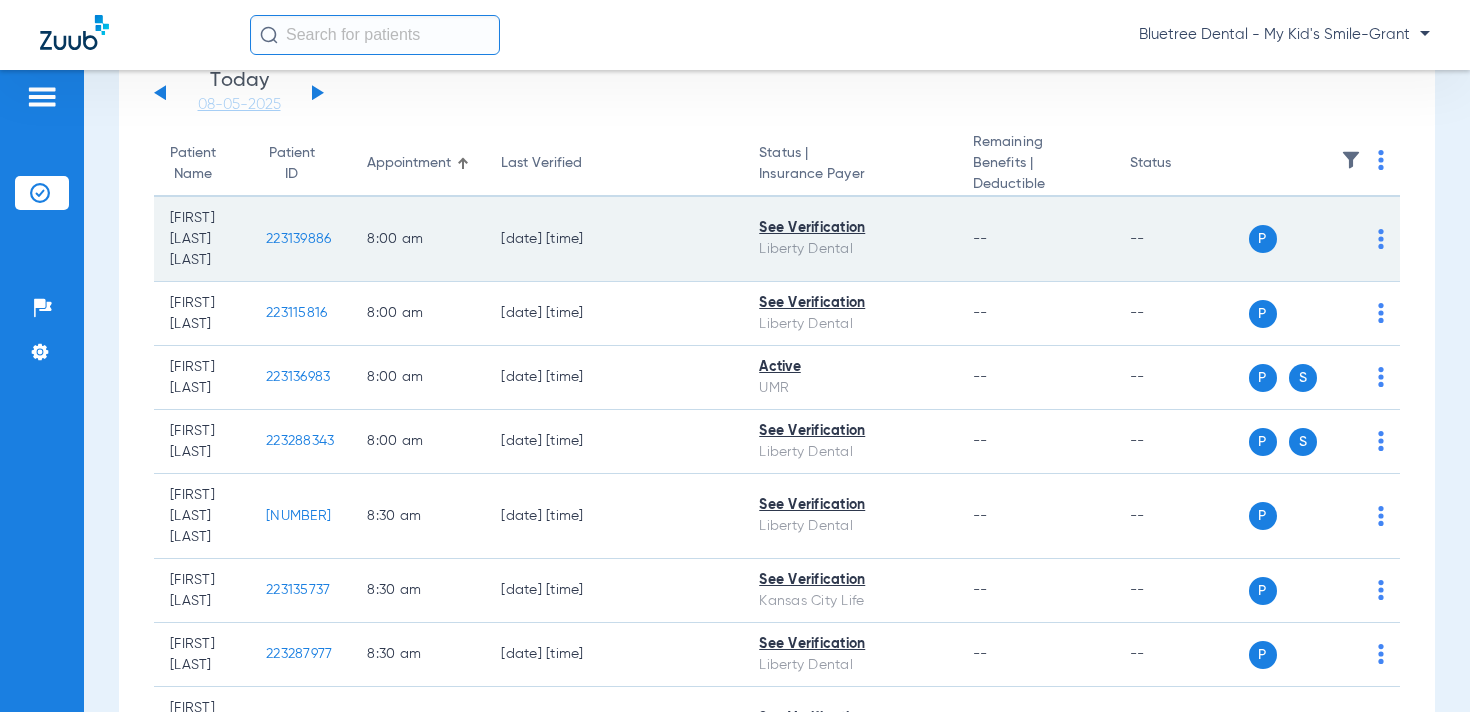 click on "223139886" 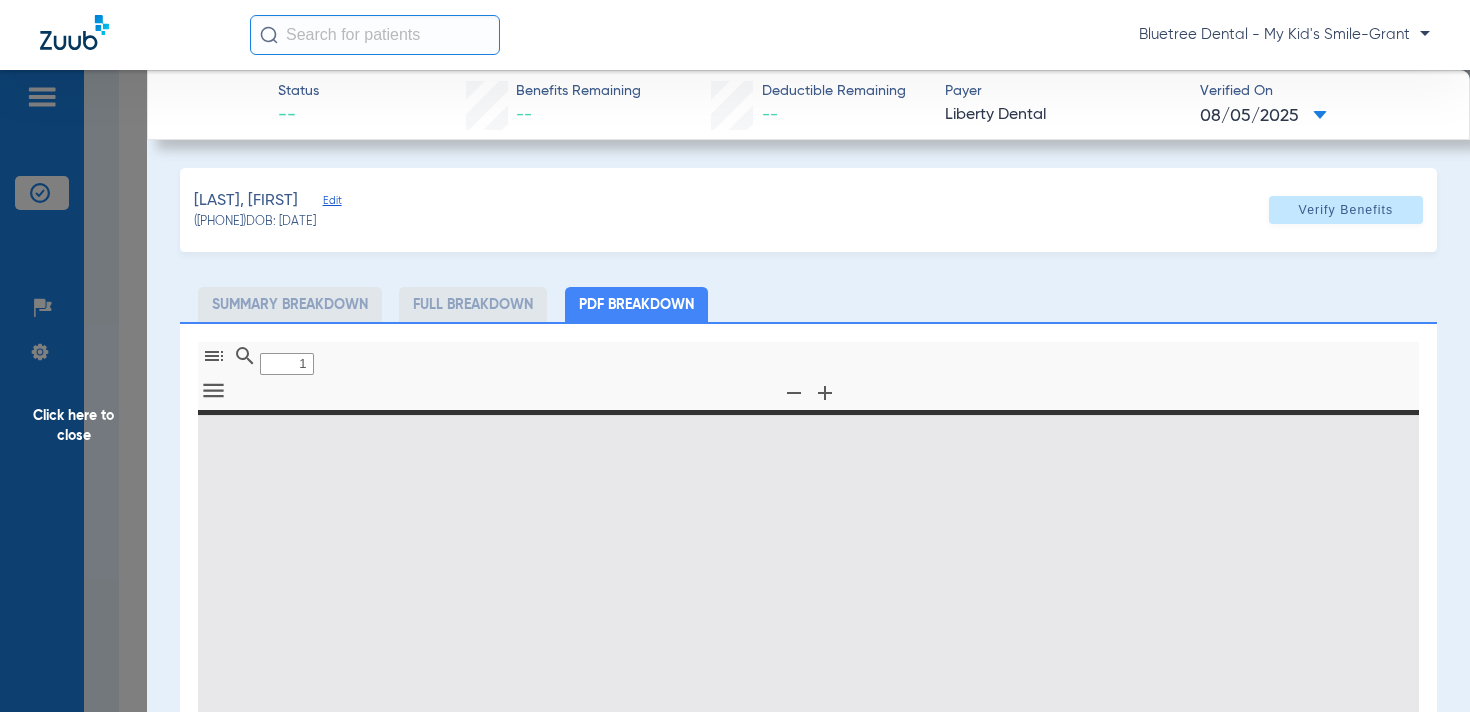 type on "0" 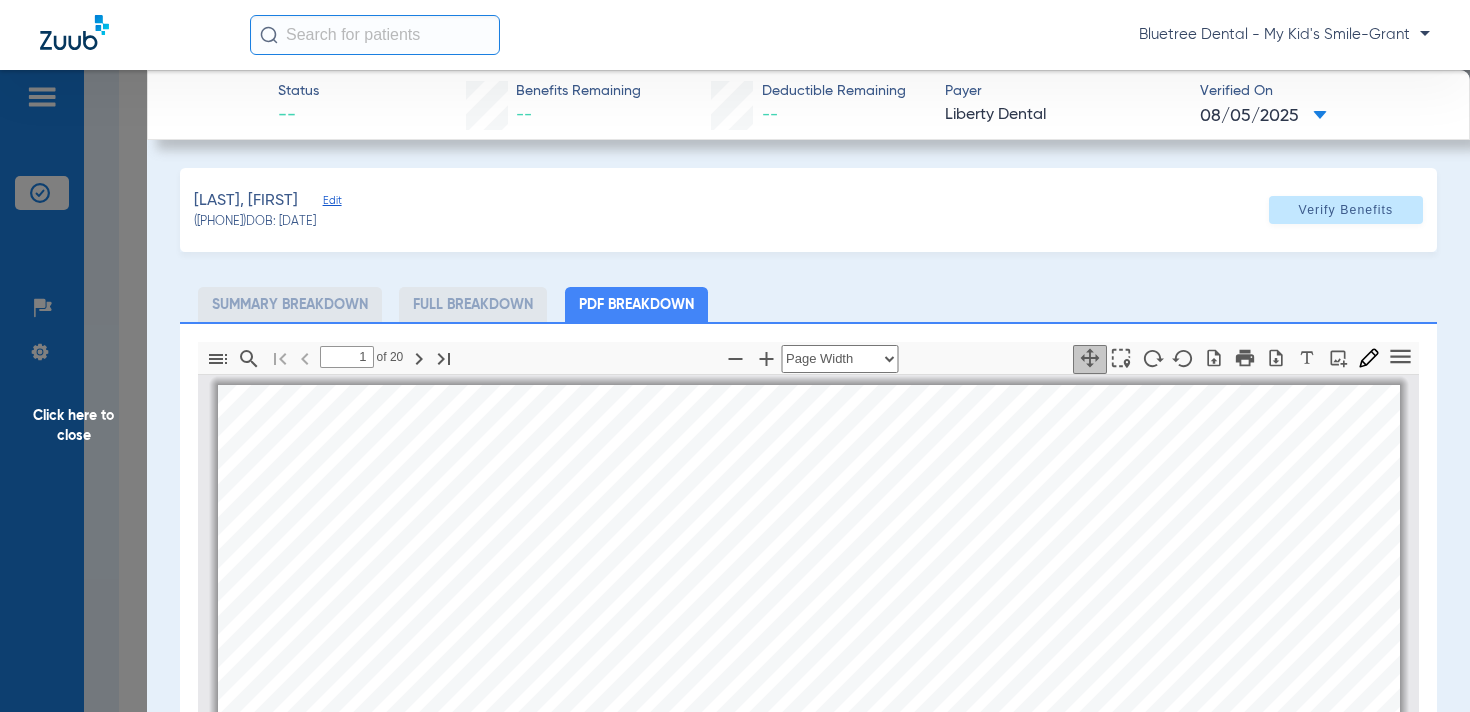 scroll, scrollTop: 10, scrollLeft: 0, axis: vertical 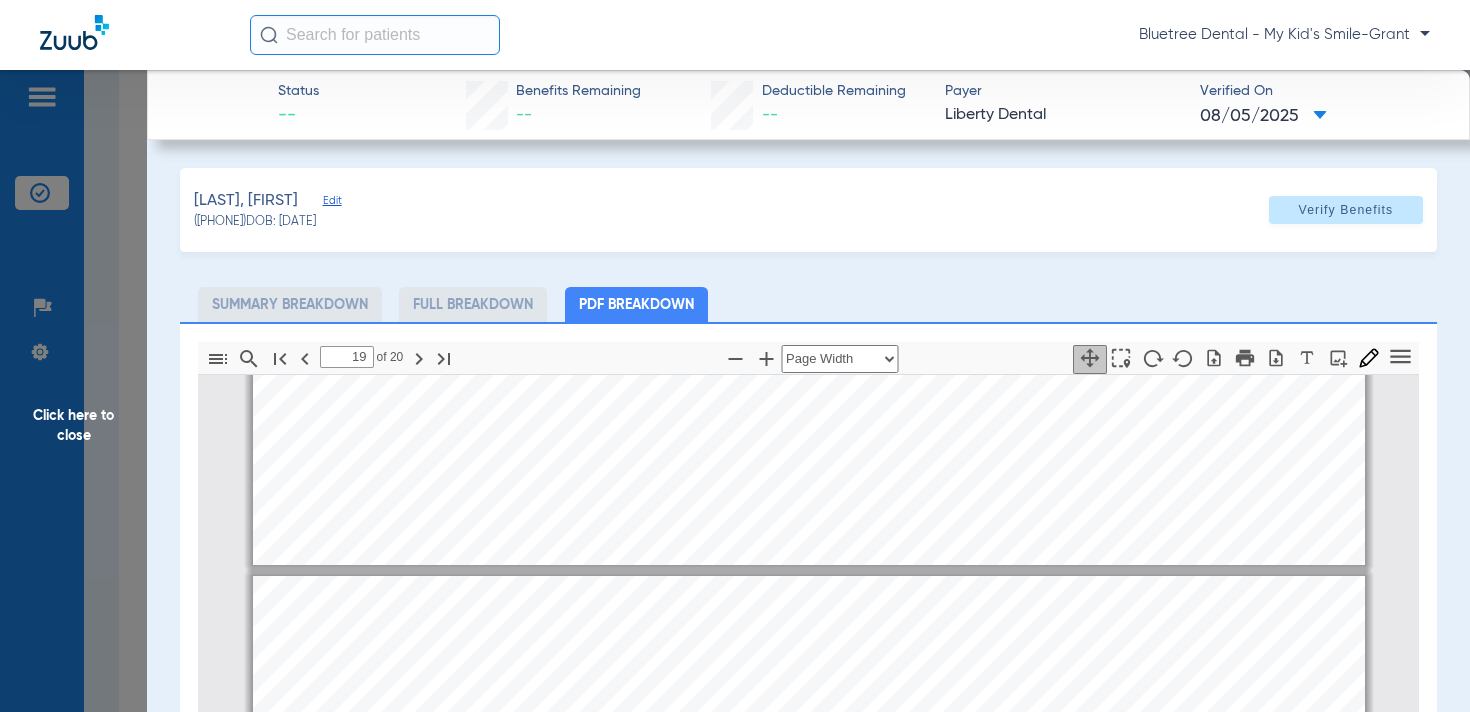 type on "20" 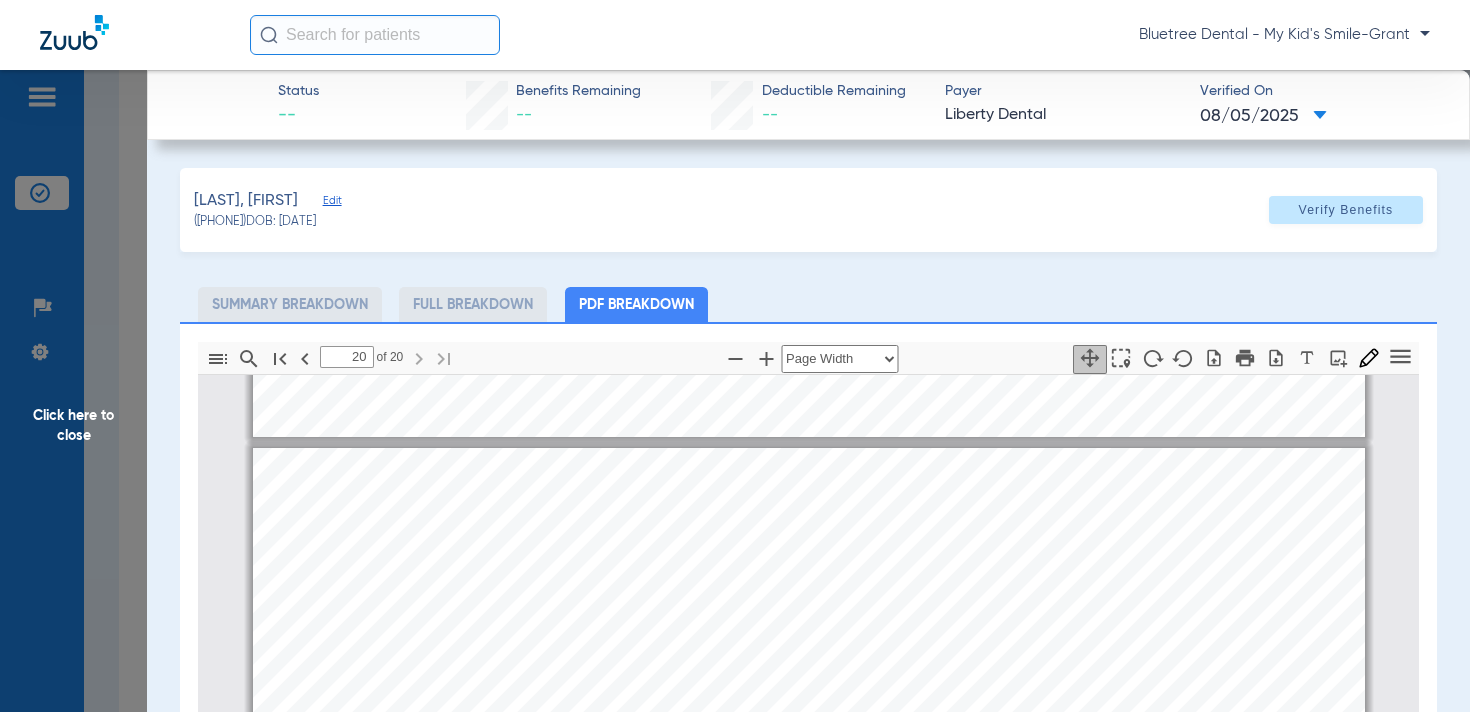 scroll, scrollTop: 19550, scrollLeft: 0, axis: vertical 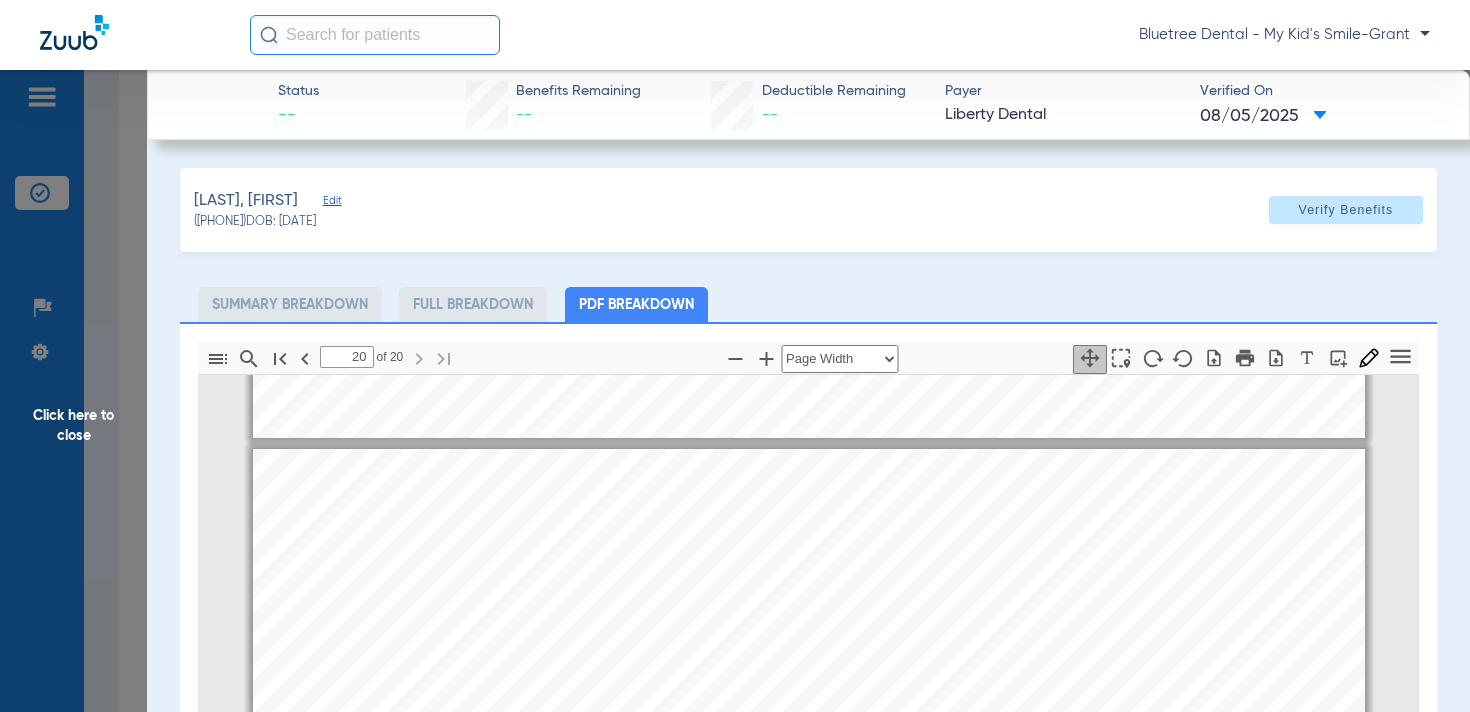 click on "Click here to close" 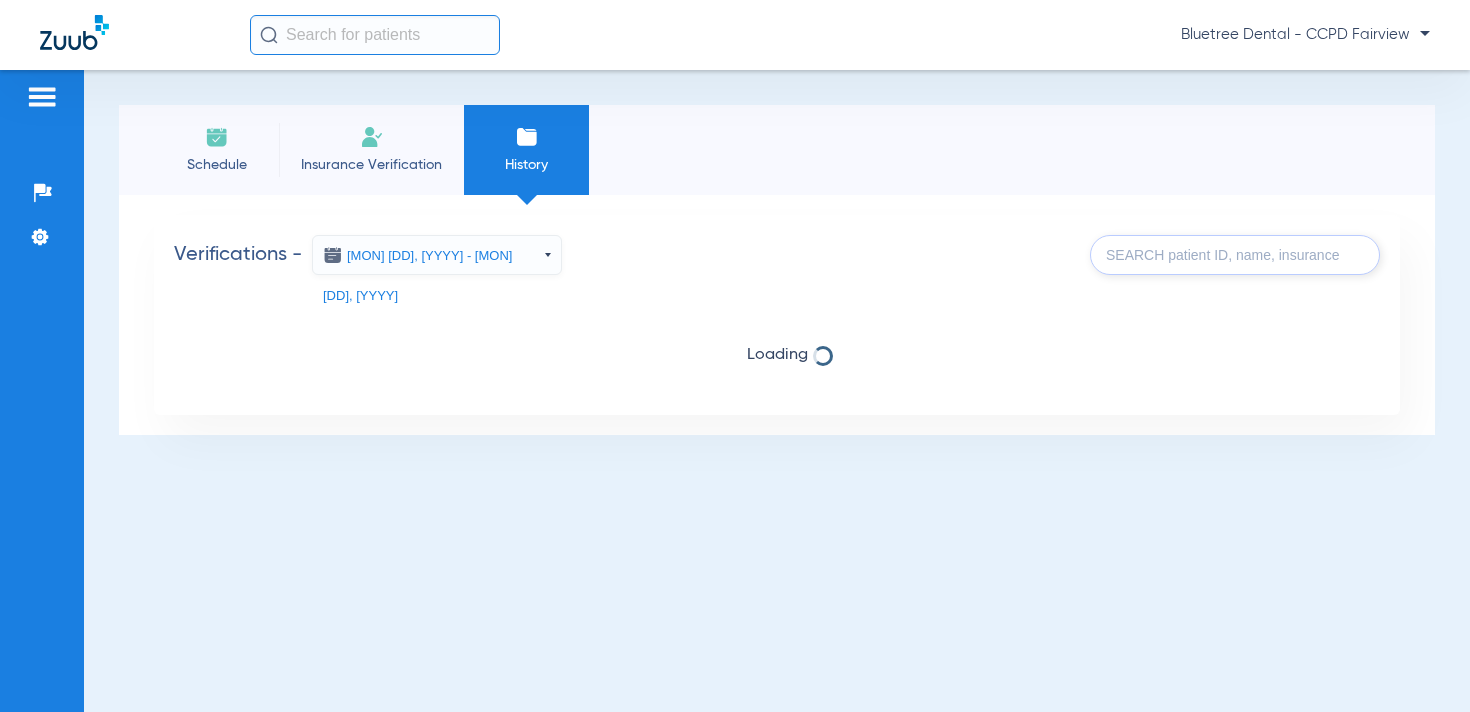 scroll, scrollTop: 0, scrollLeft: 0, axis: both 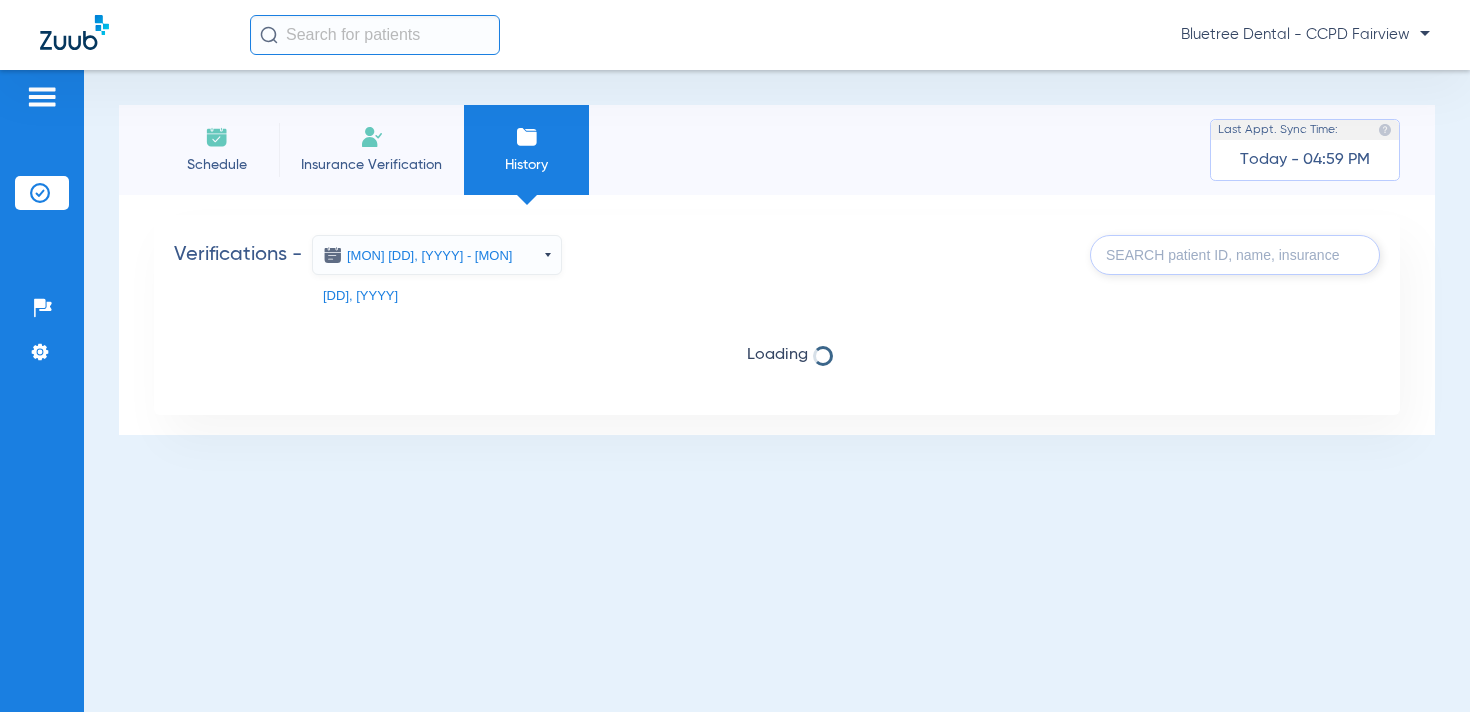 click on "Bluetree Dental - CCPD Fairview" 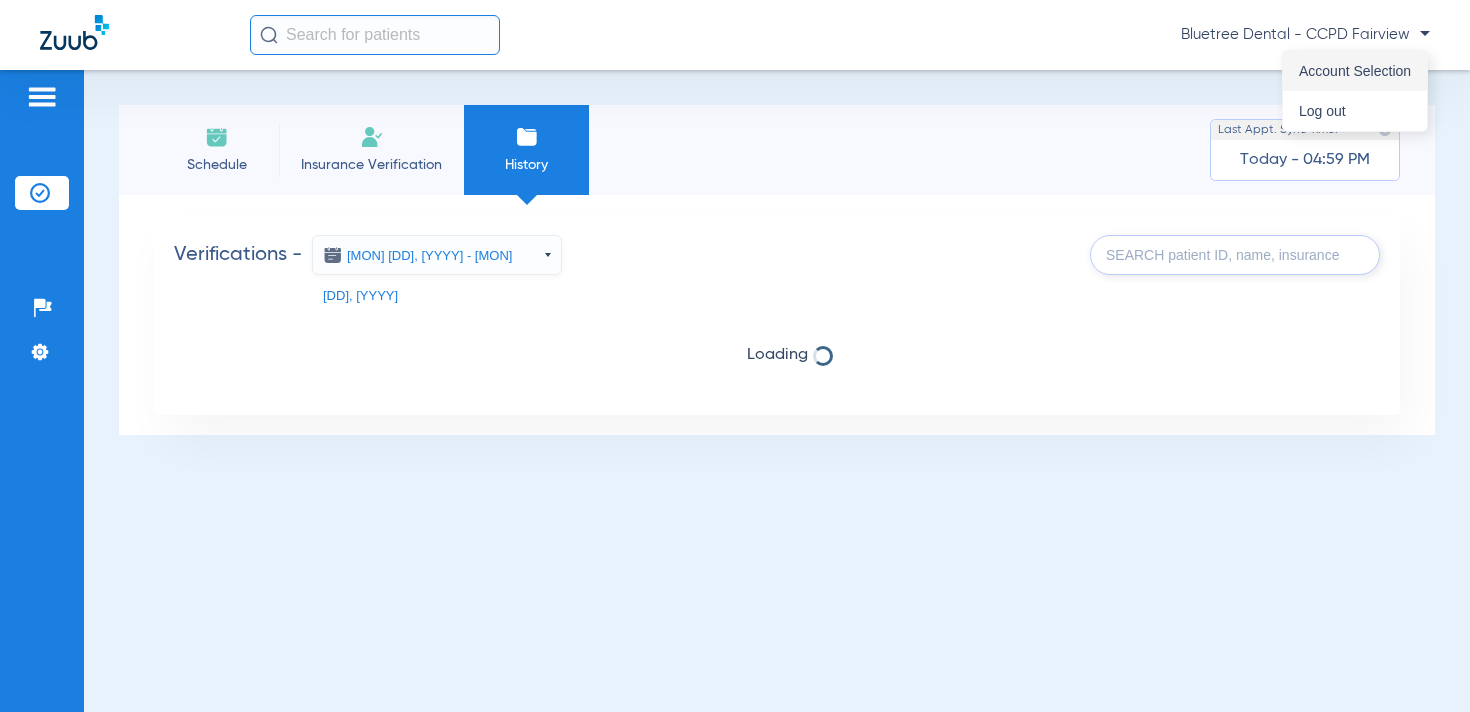 click on "Account Selection" at bounding box center (1355, 71) 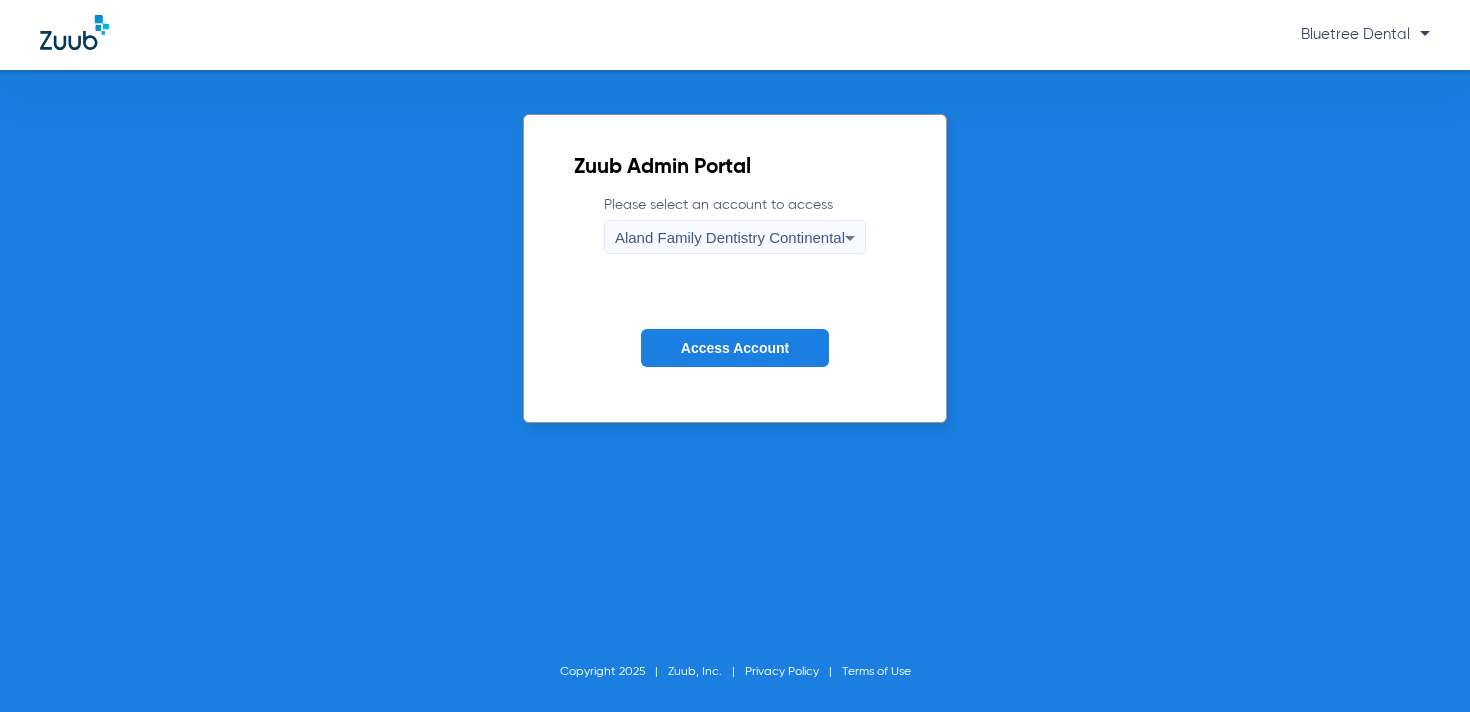 click on "Aland Family Dentistry Continental" at bounding box center (730, 237) 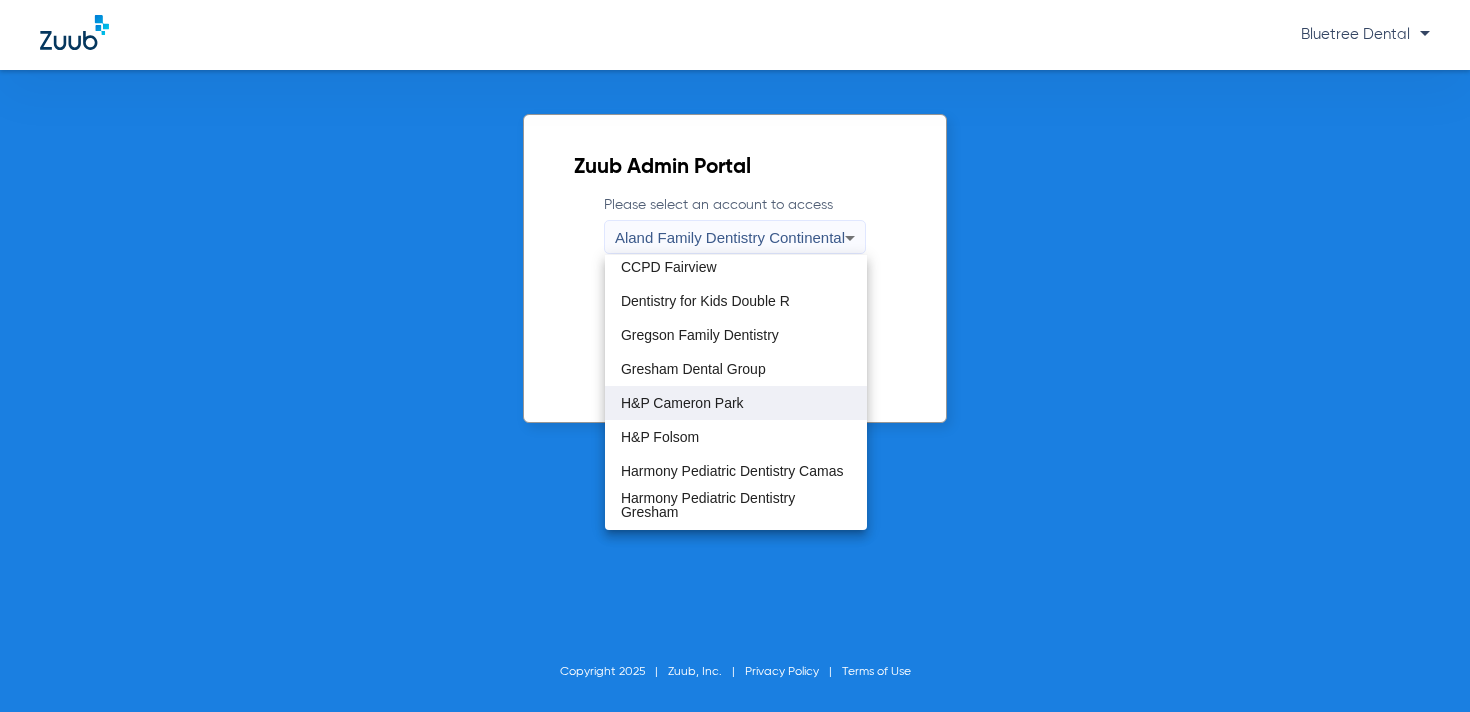 scroll, scrollTop: 113, scrollLeft: 0, axis: vertical 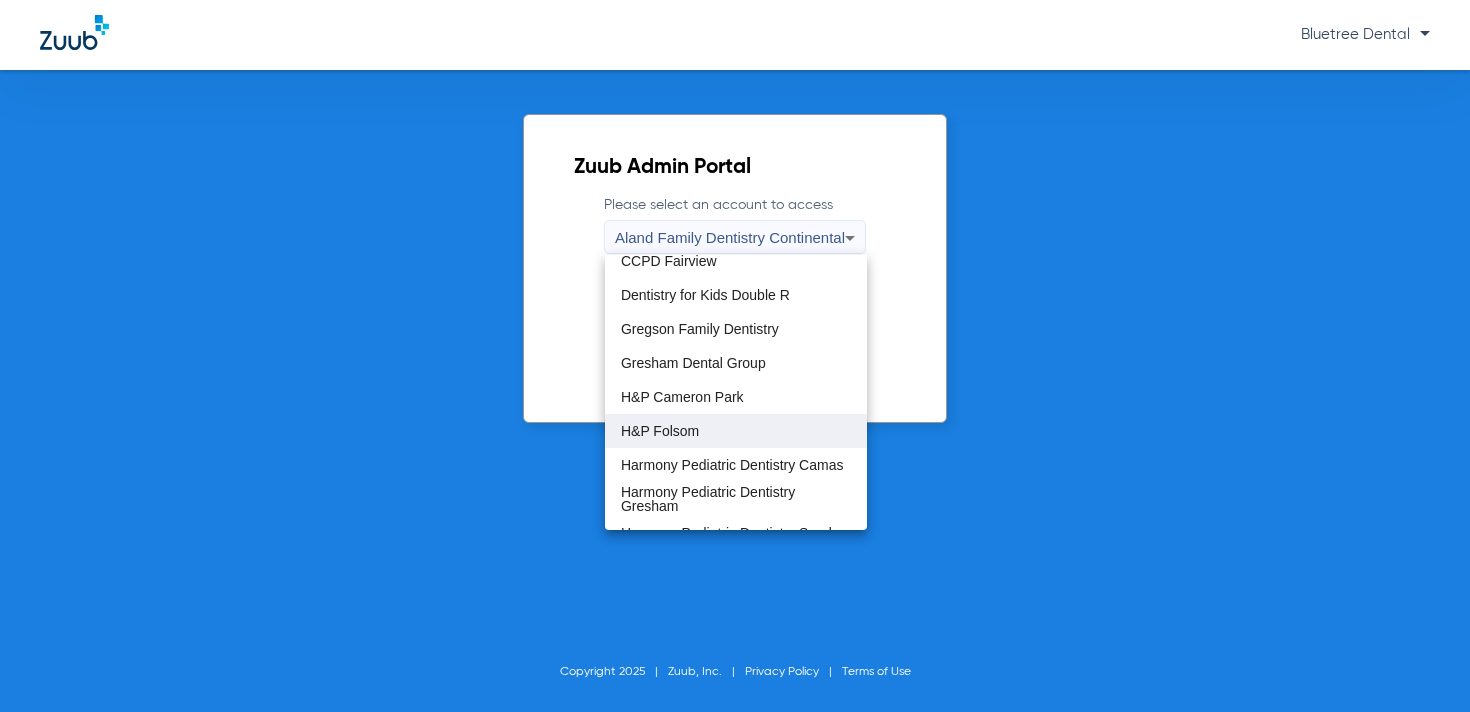 click on "H&P Folsom" at bounding box center (660, 431) 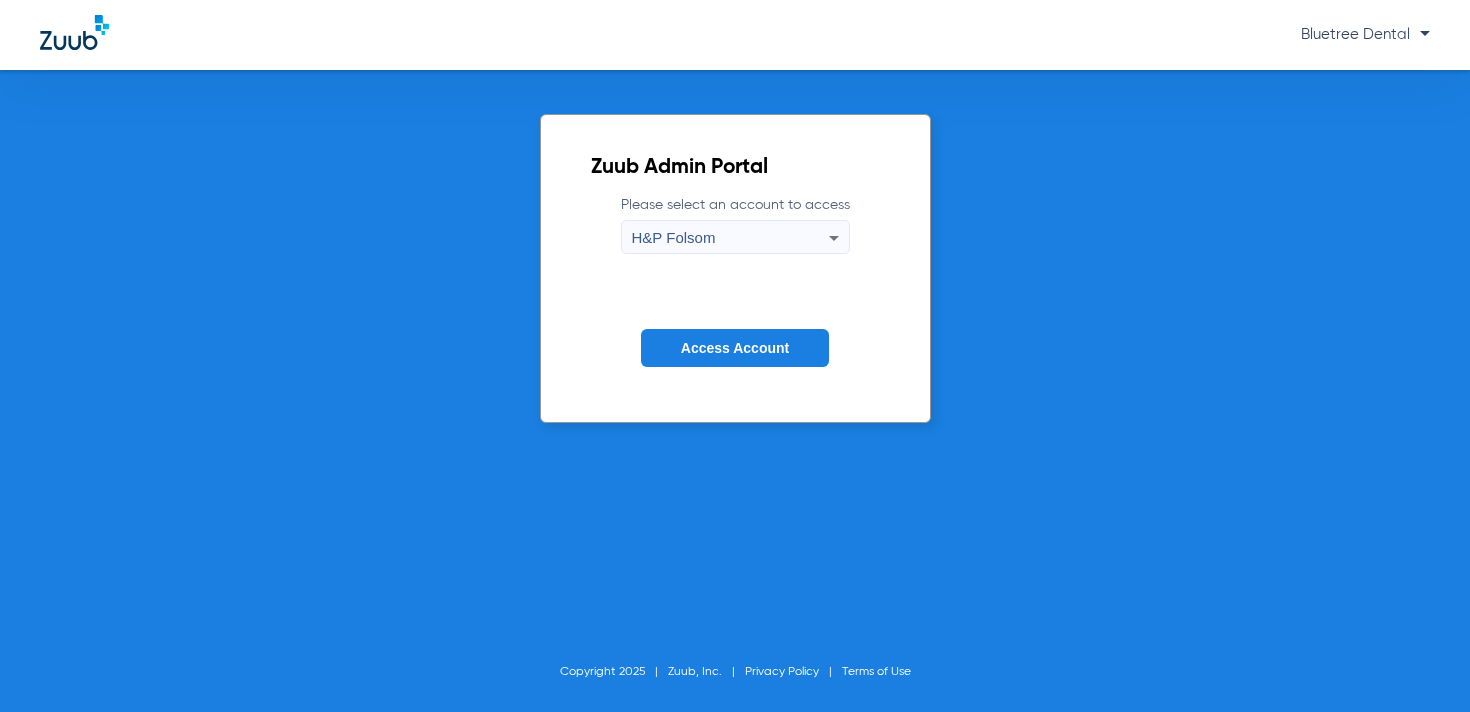 click on "Access Account" 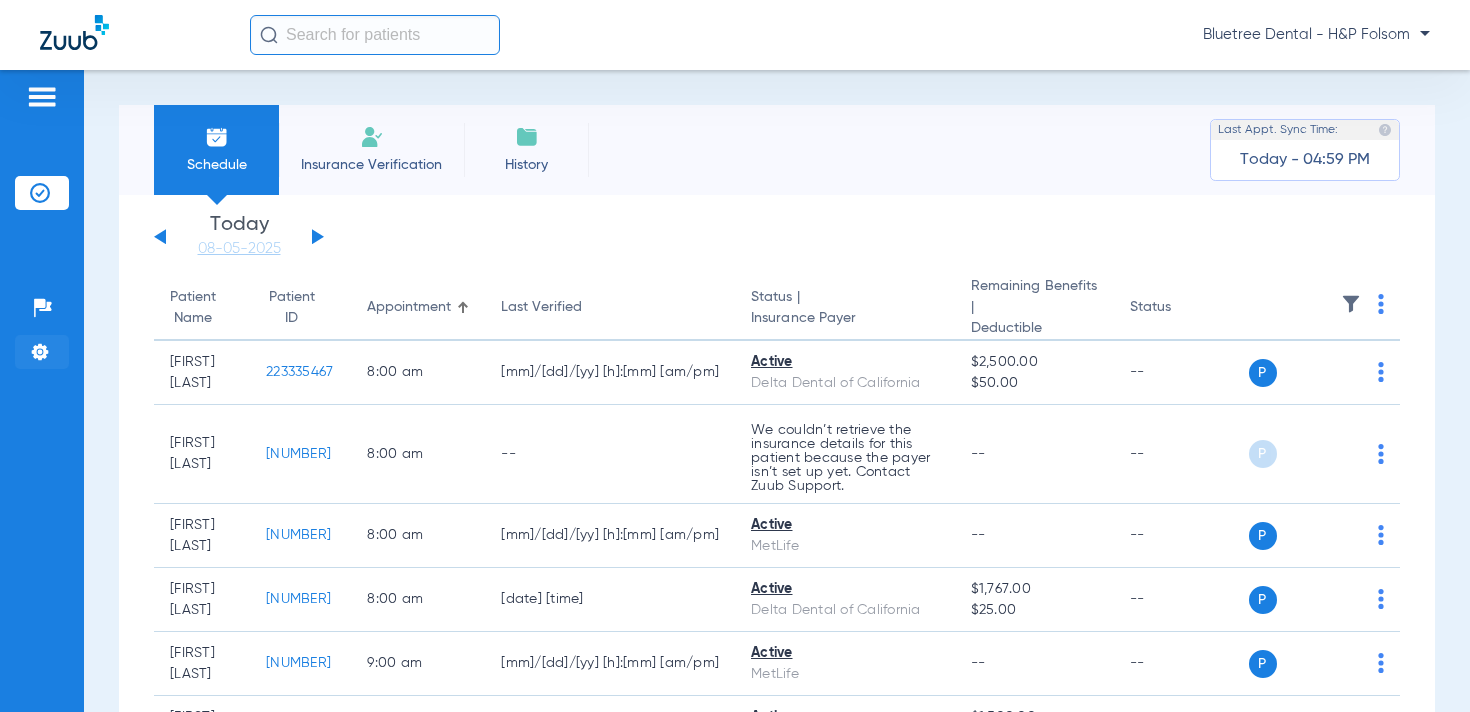 click 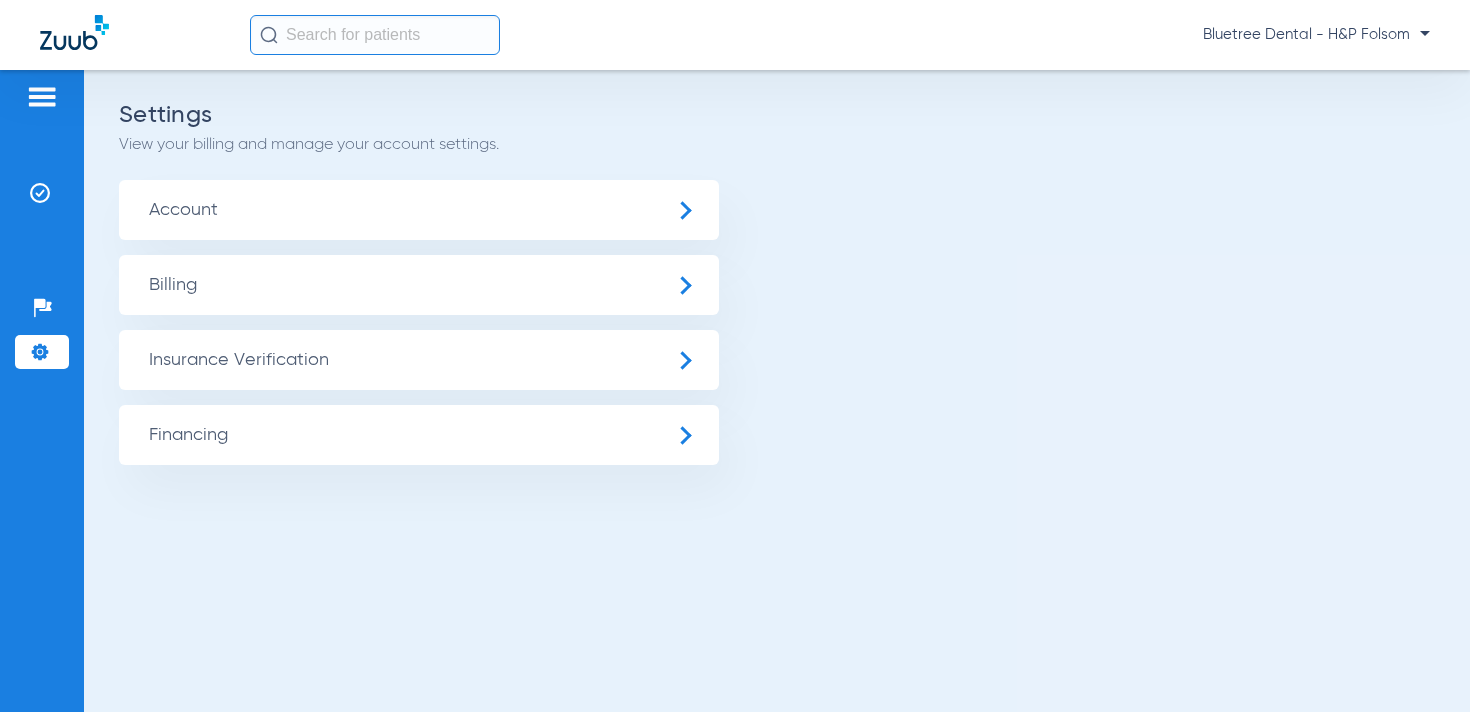 click on "Insurance Verification" 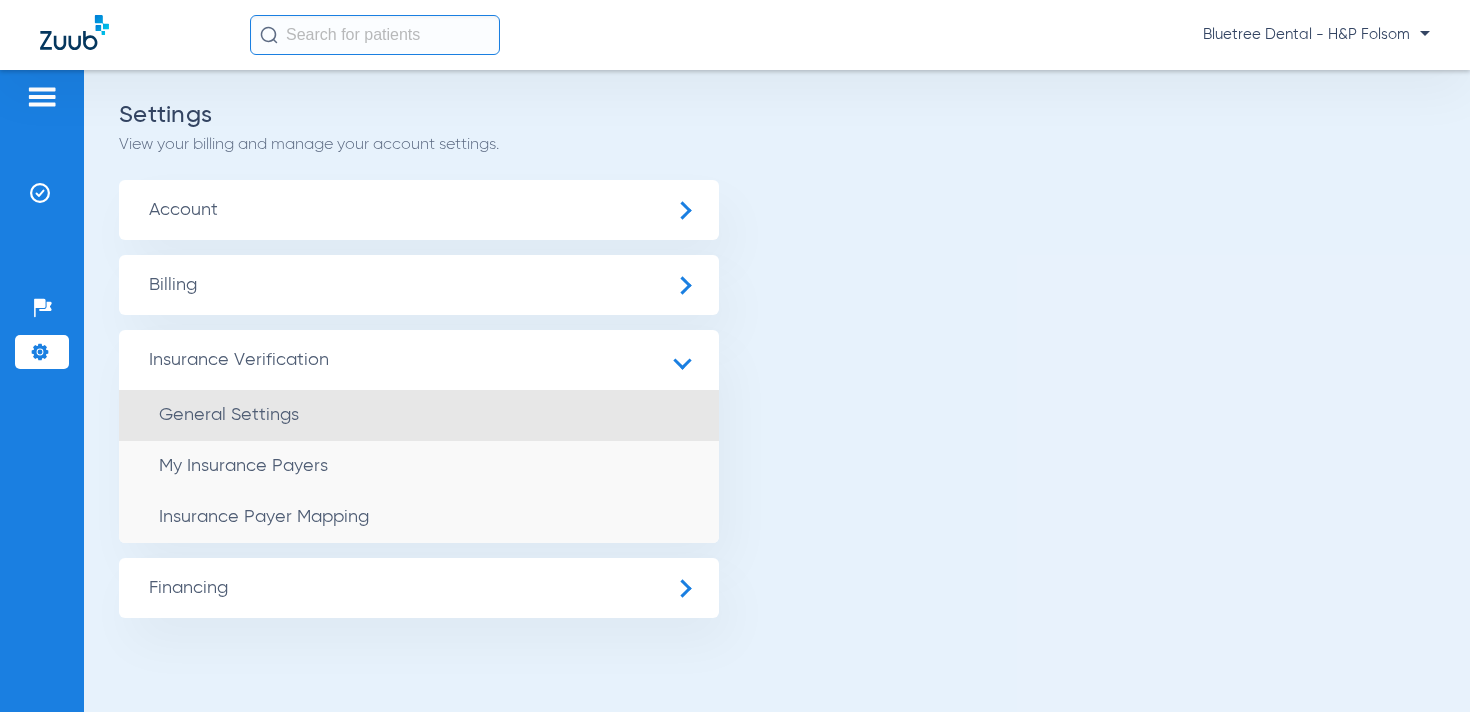 click on "General Settings" 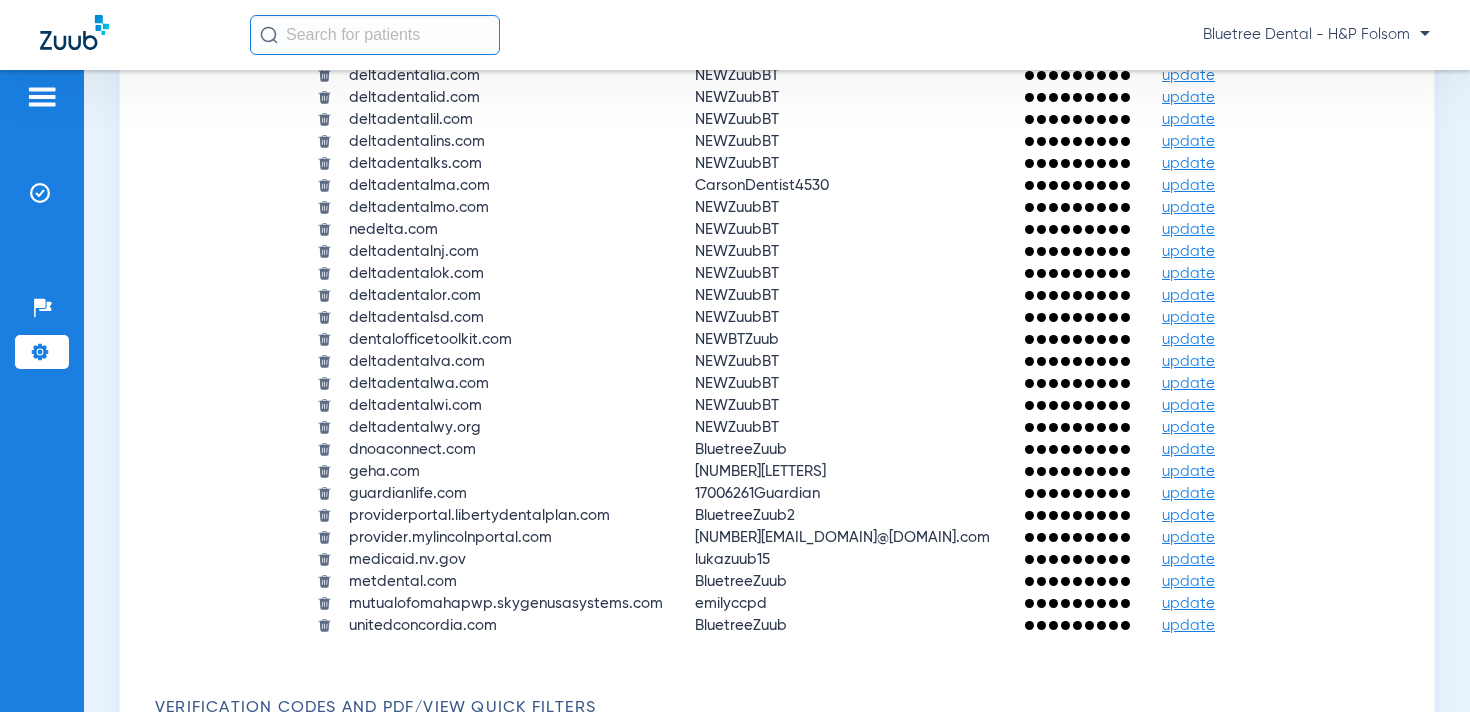 scroll, scrollTop: 2305, scrollLeft: 0, axis: vertical 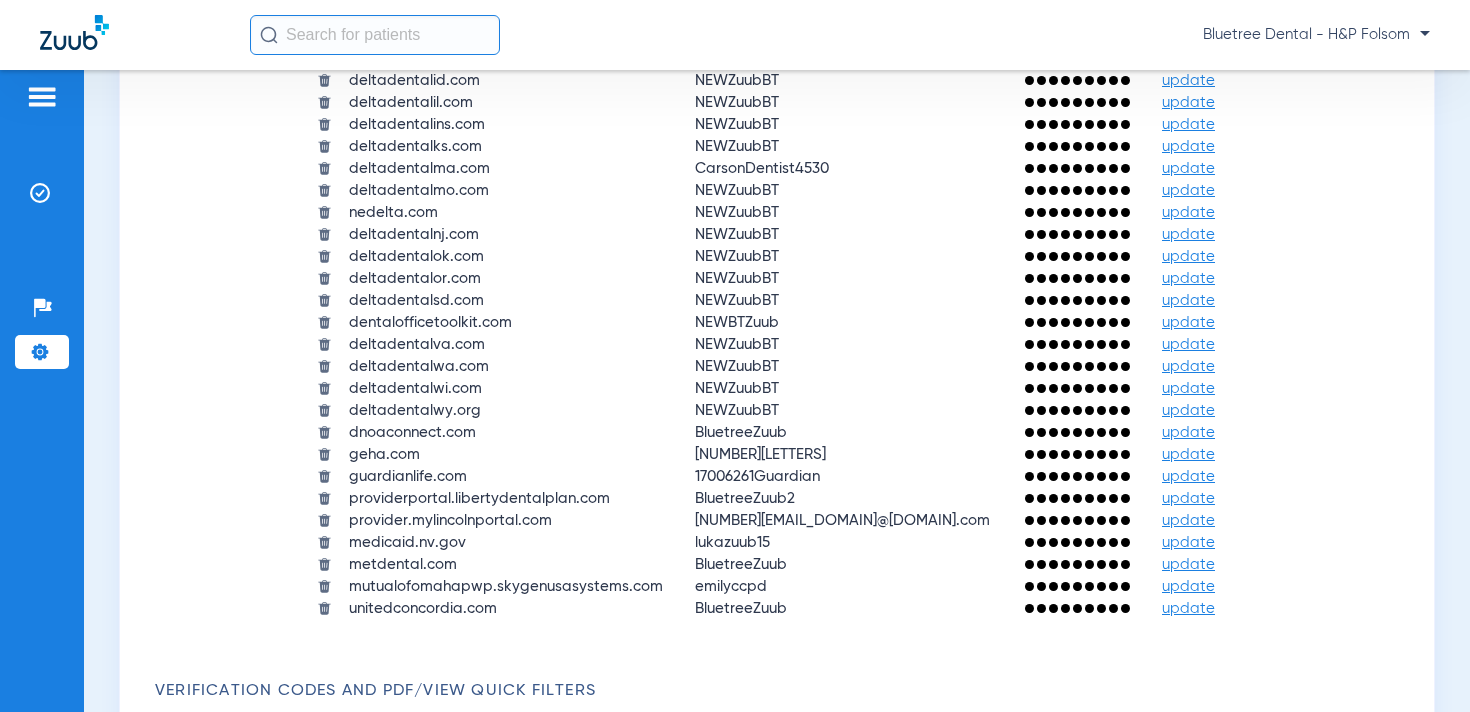 click on "update" 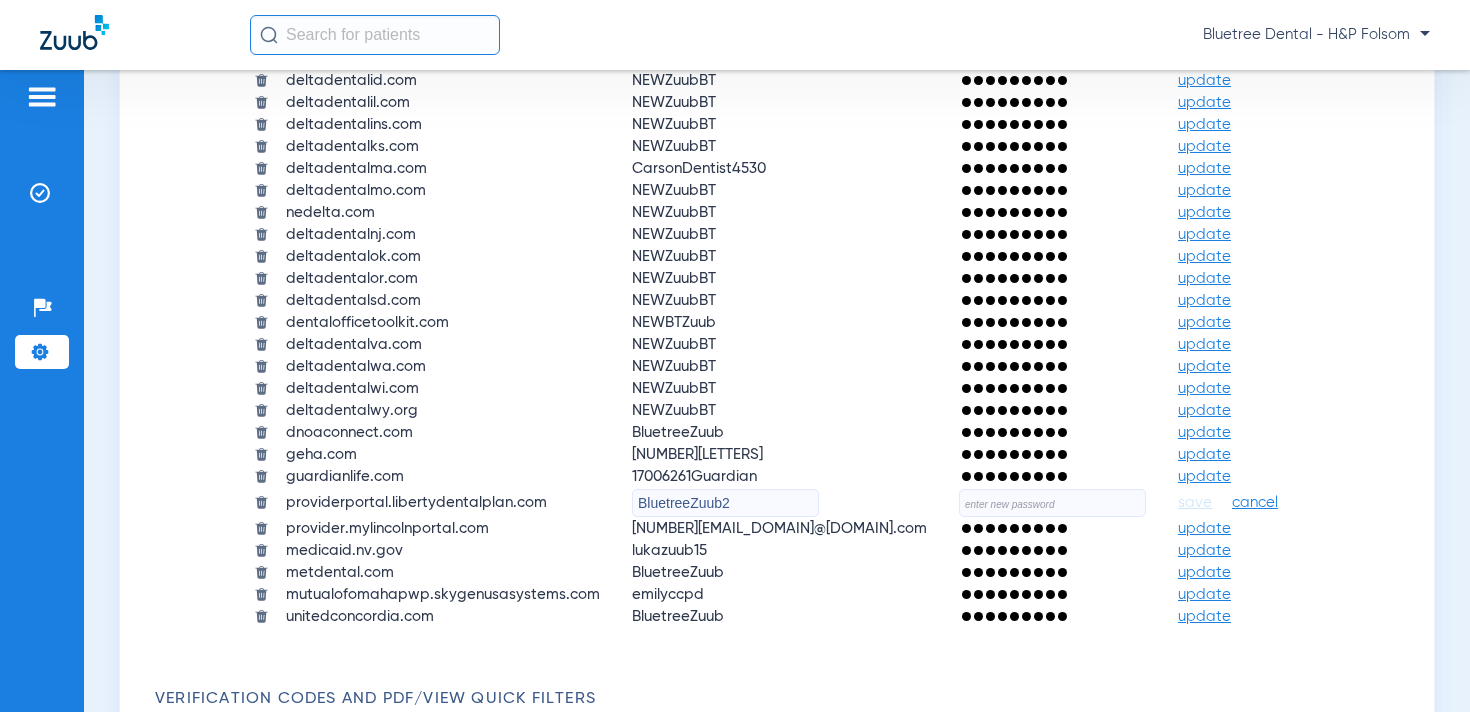 click on "BluetreeZuub2" 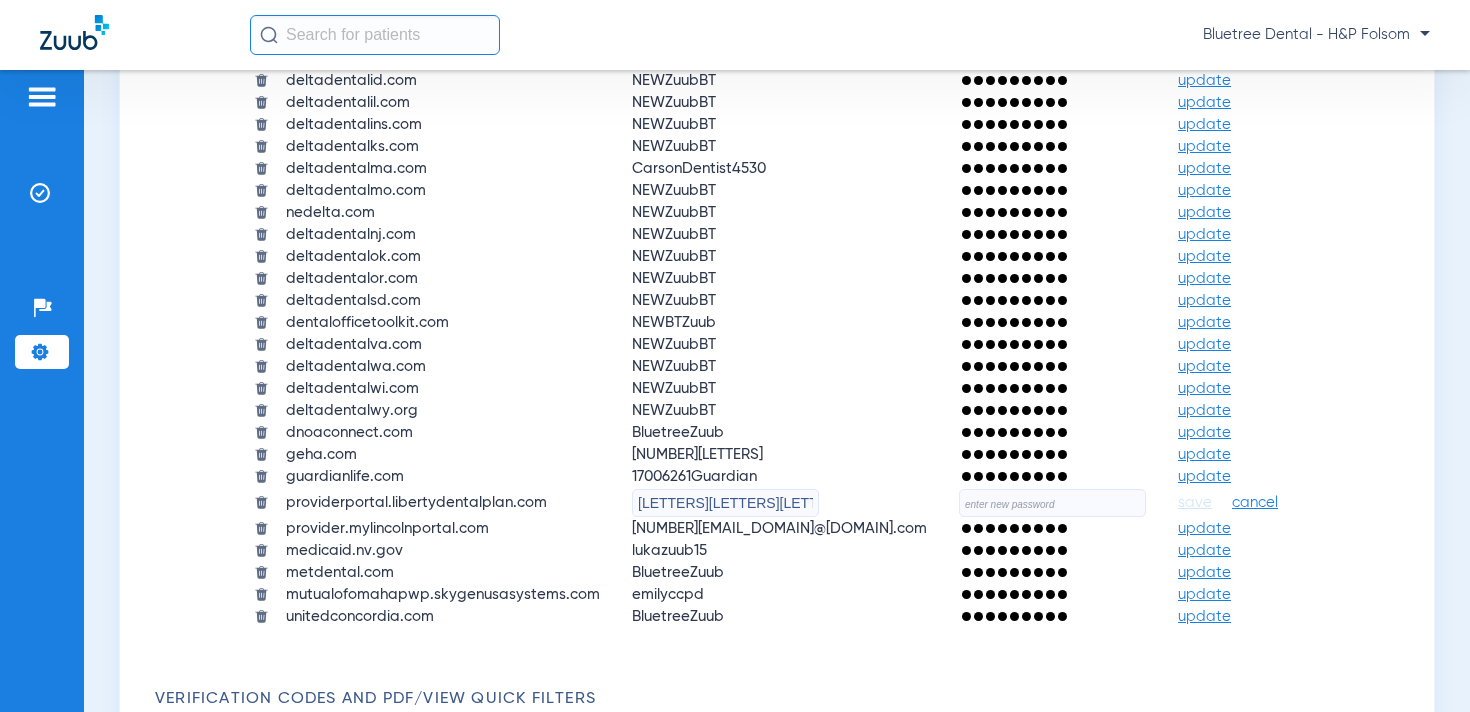 type on "[LETTERS][LETTERS][LETTERS]" 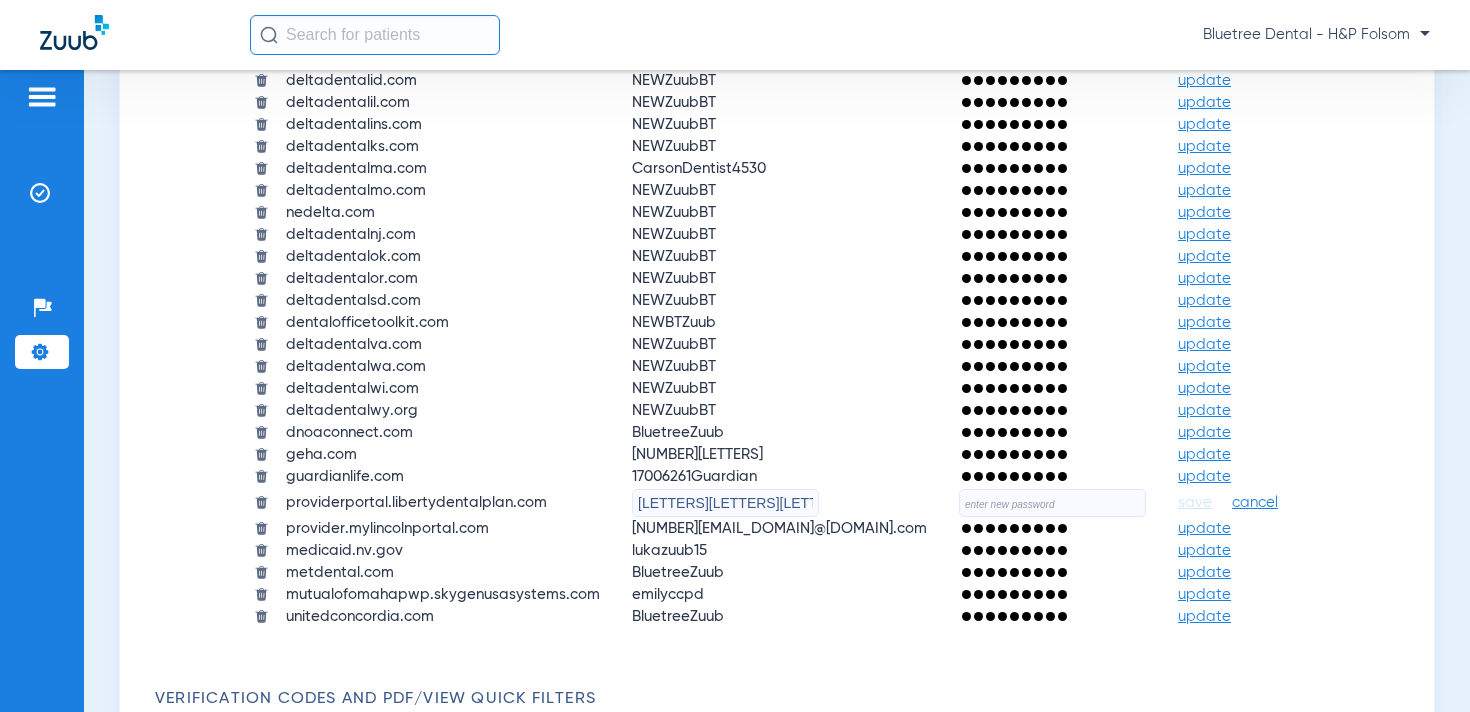 click 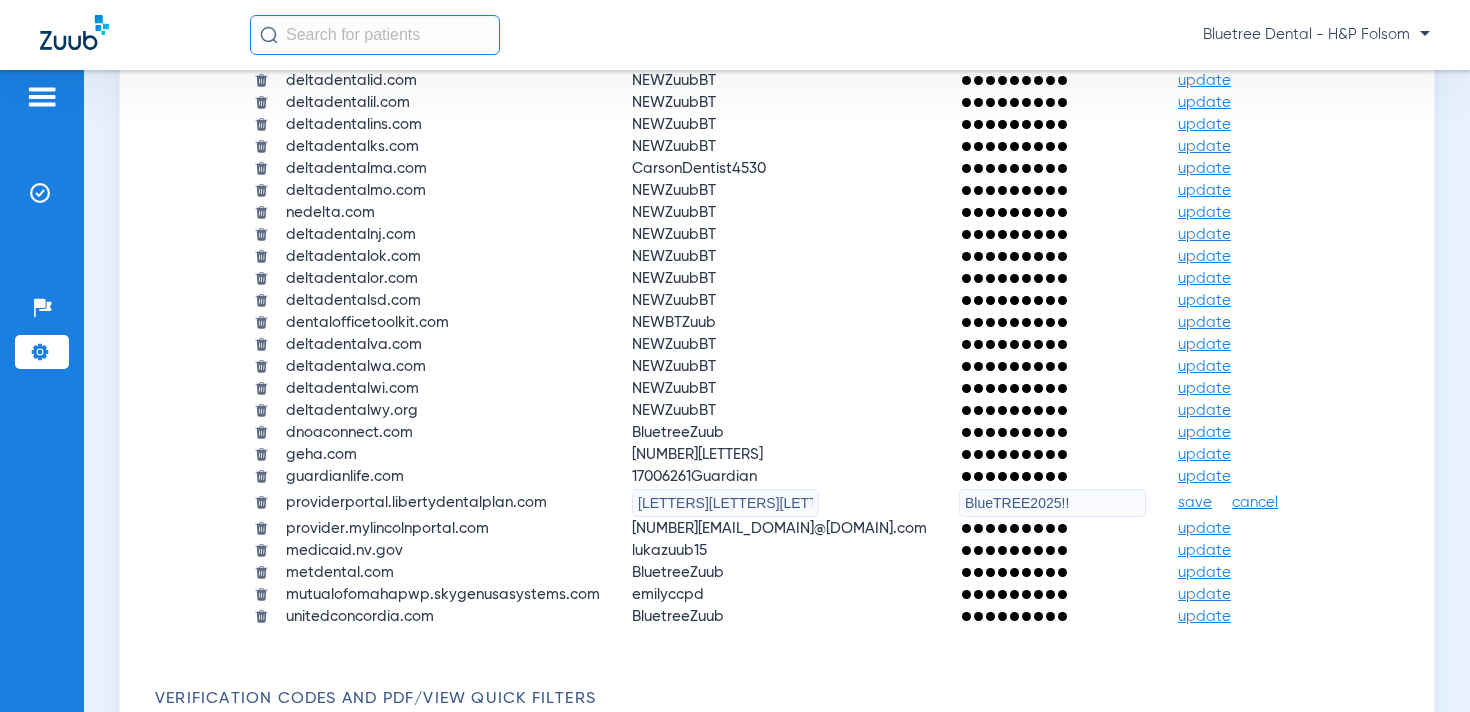 type on "BlueTREE2025!!" 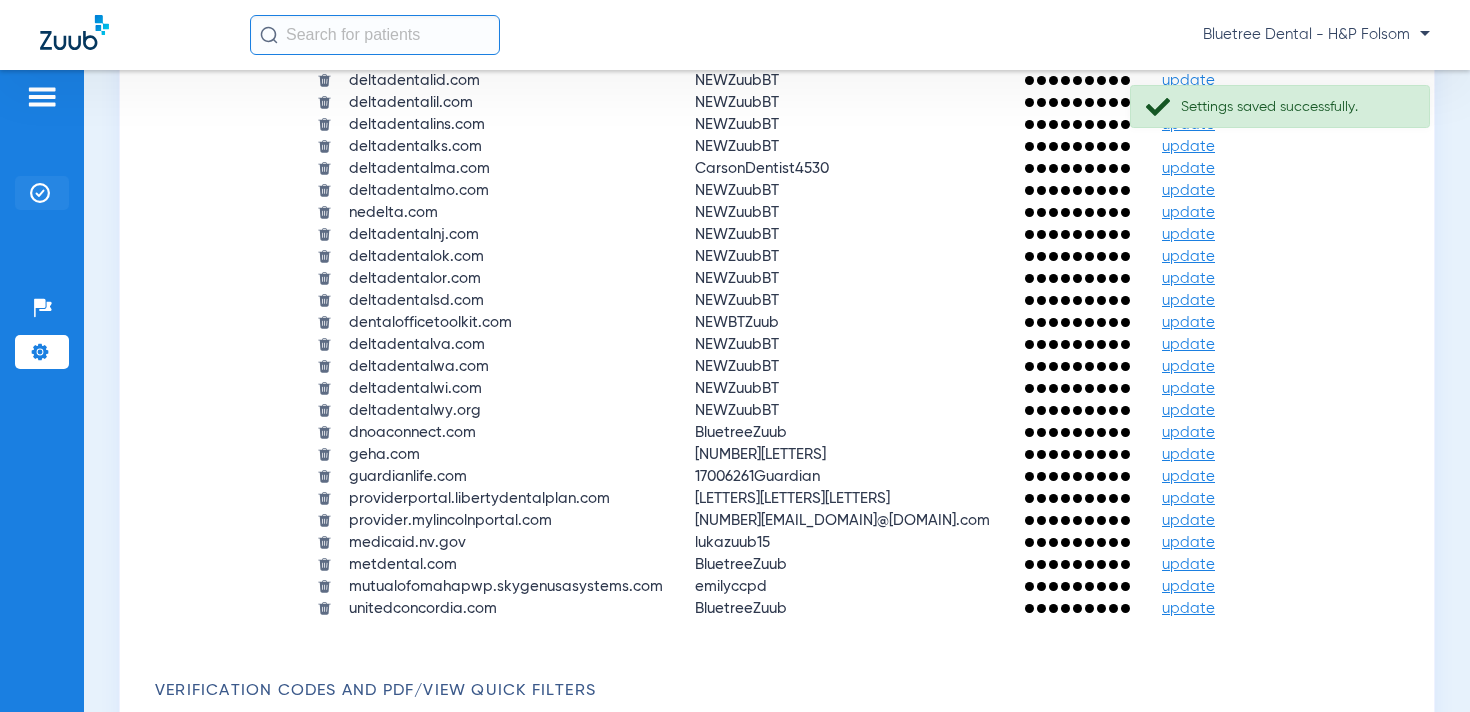 click 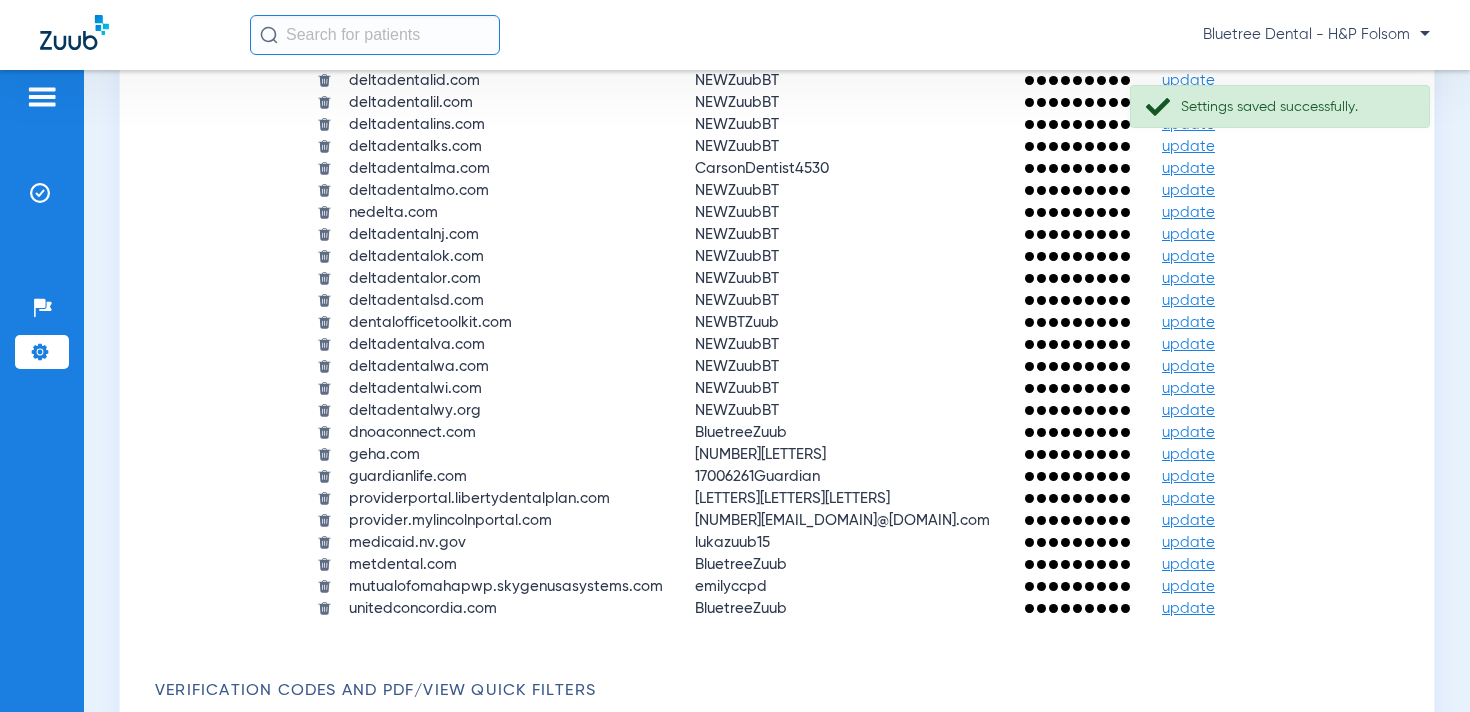 scroll, scrollTop: 0, scrollLeft: 0, axis: both 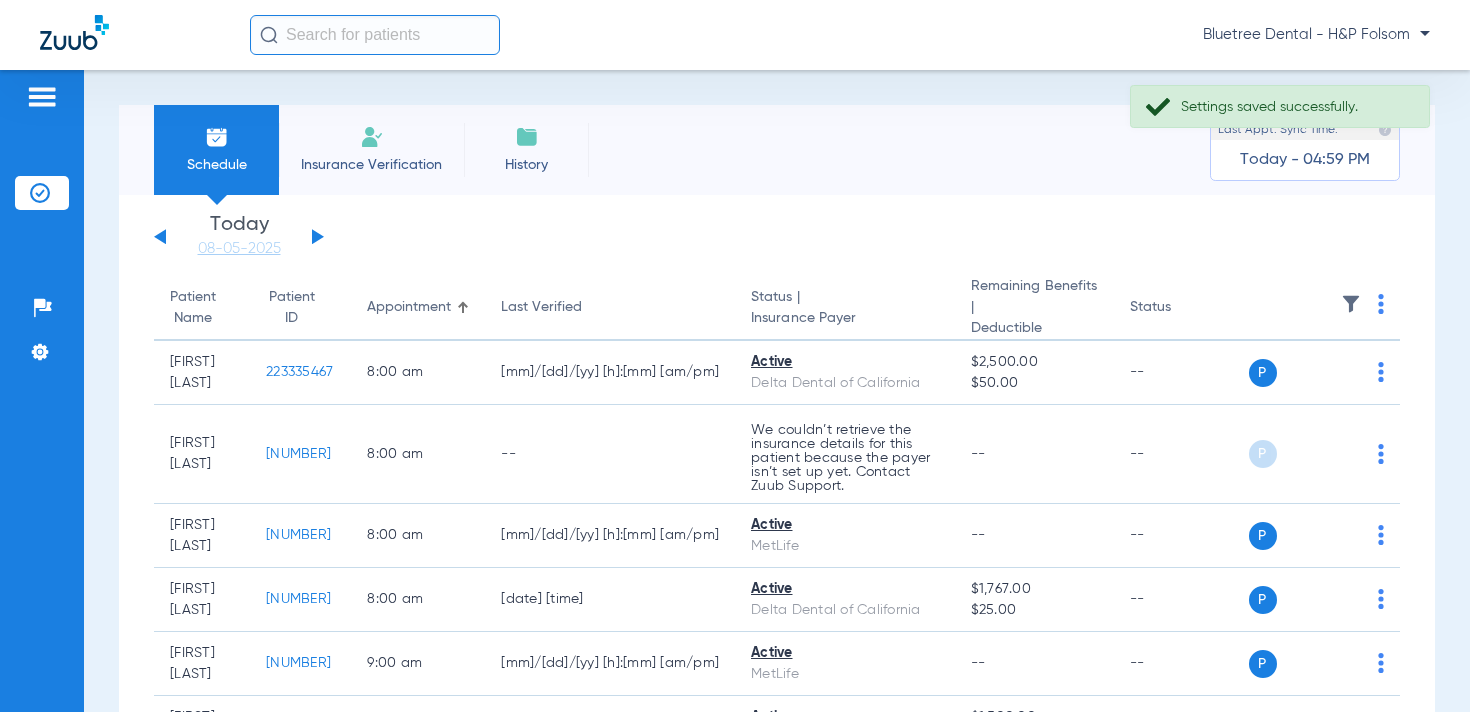 click 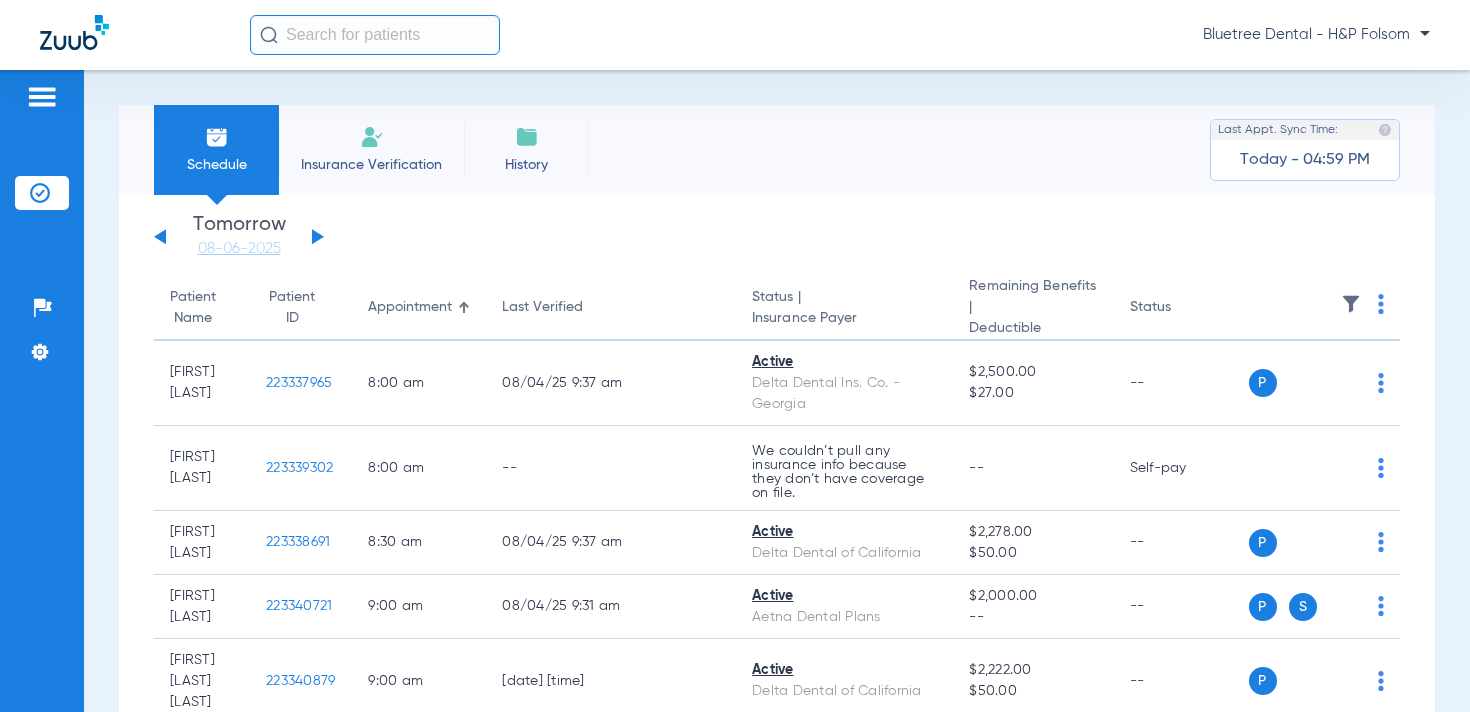 click 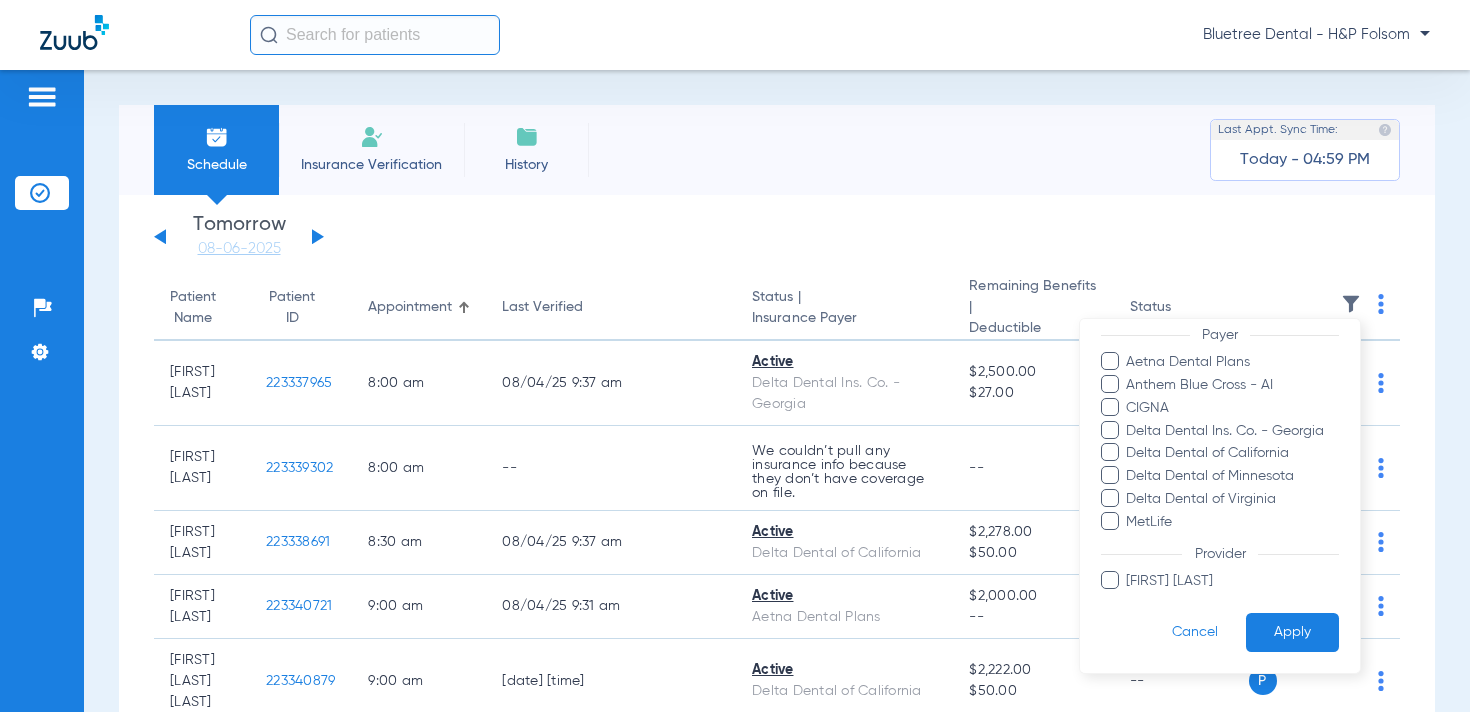 scroll, scrollTop: 131, scrollLeft: 0, axis: vertical 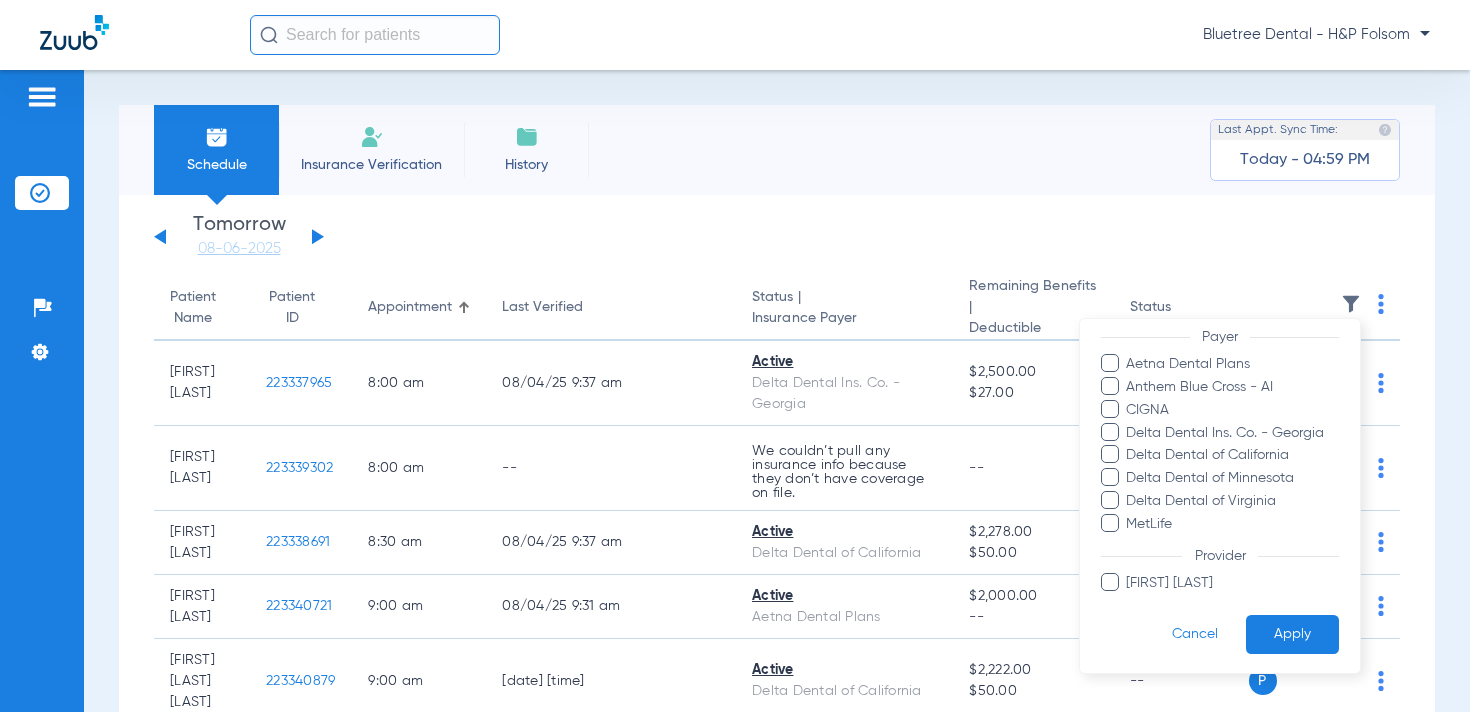 click at bounding box center (735, 356) 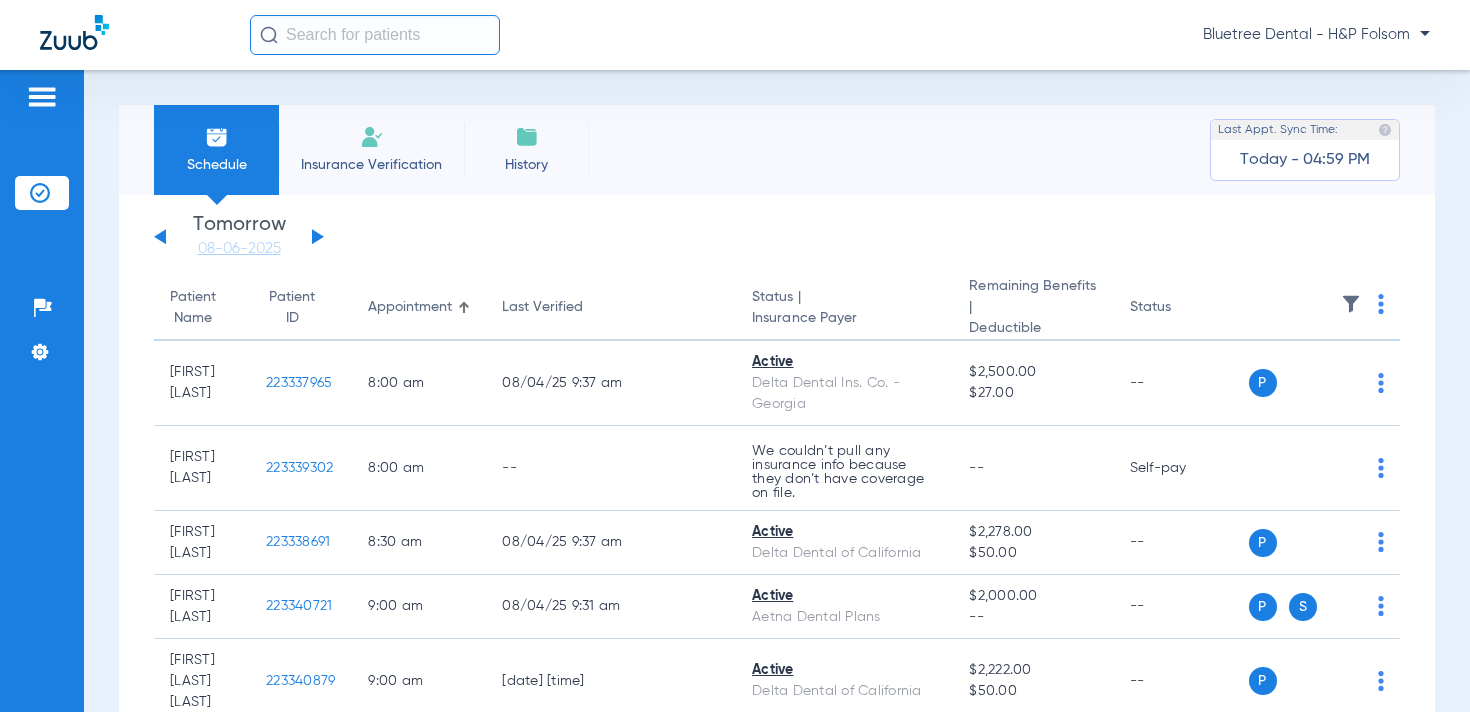 click 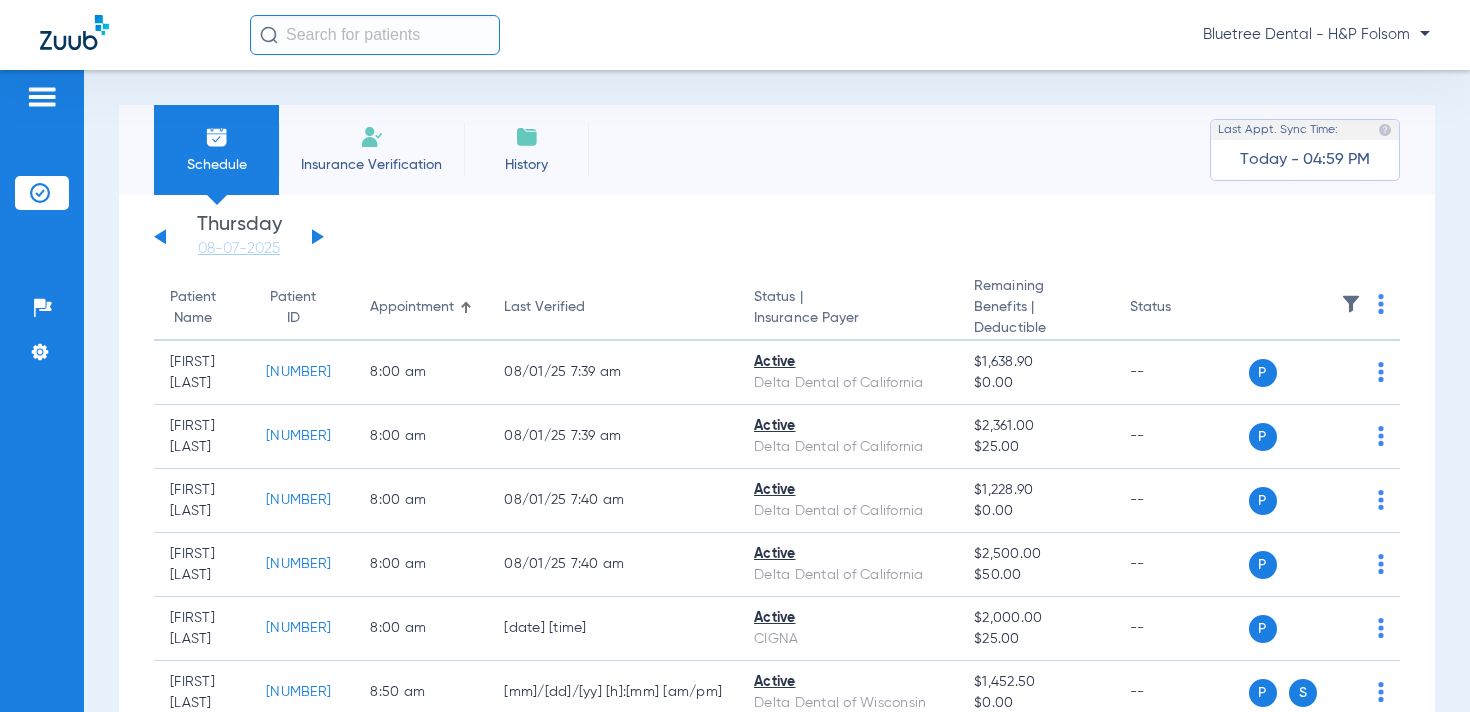 click 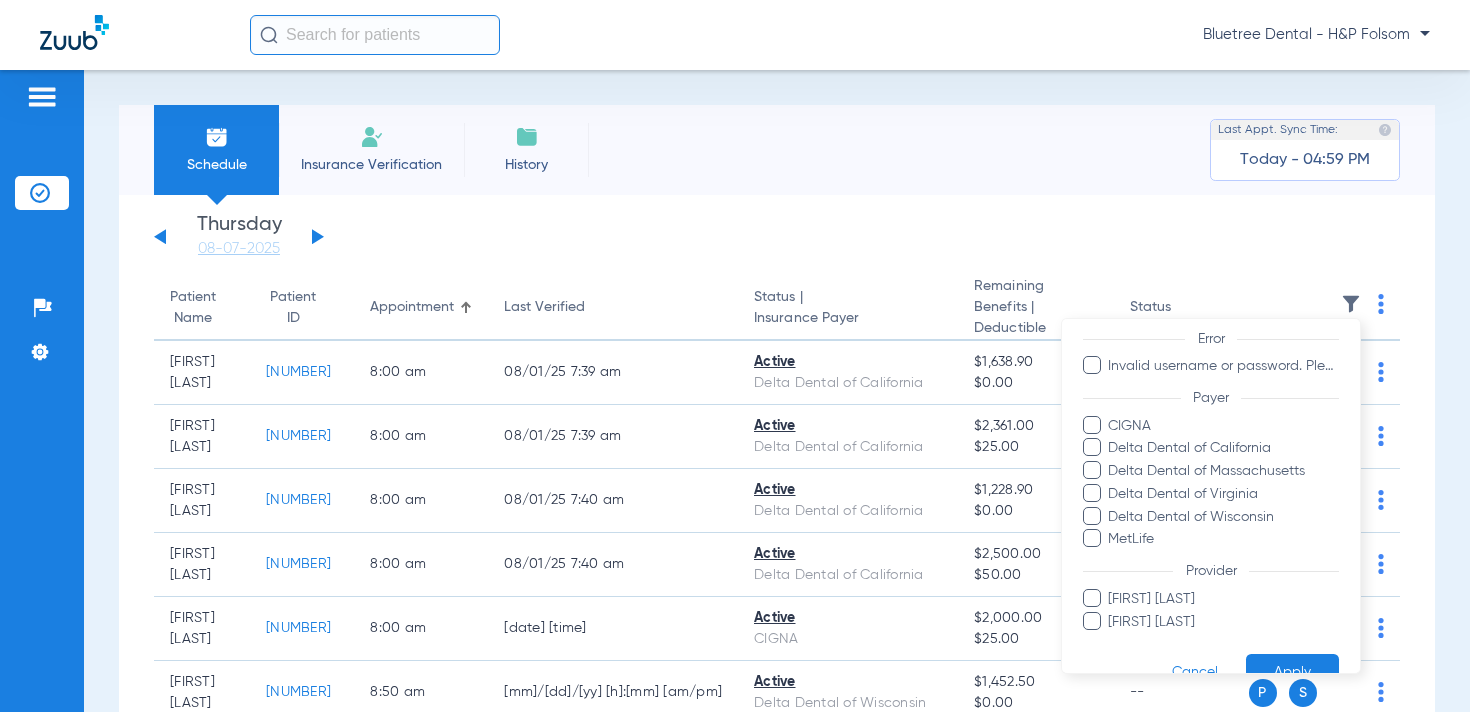 scroll, scrollTop: 151, scrollLeft: 0, axis: vertical 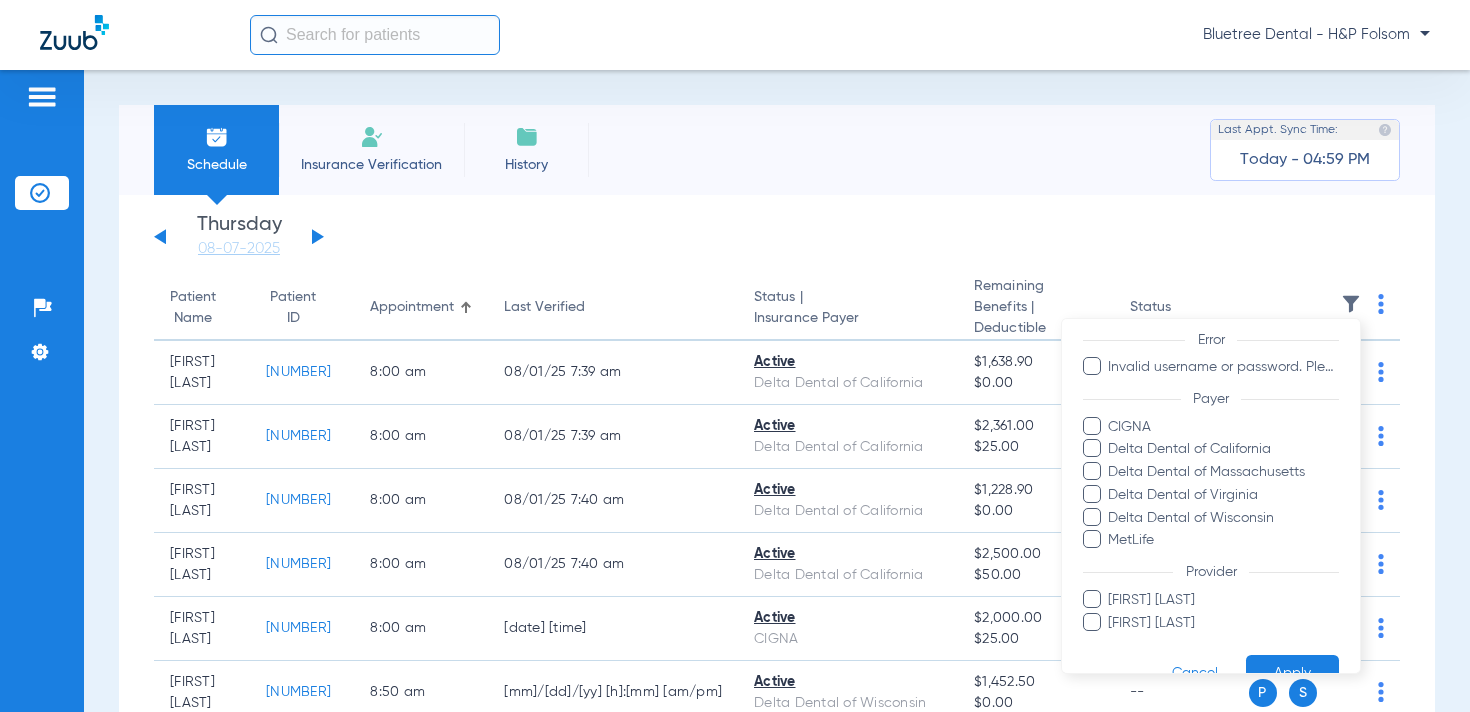 drag, startPoint x: 406, startPoint y: 251, endPoint x: 316, endPoint y: 241, distance: 90.55385 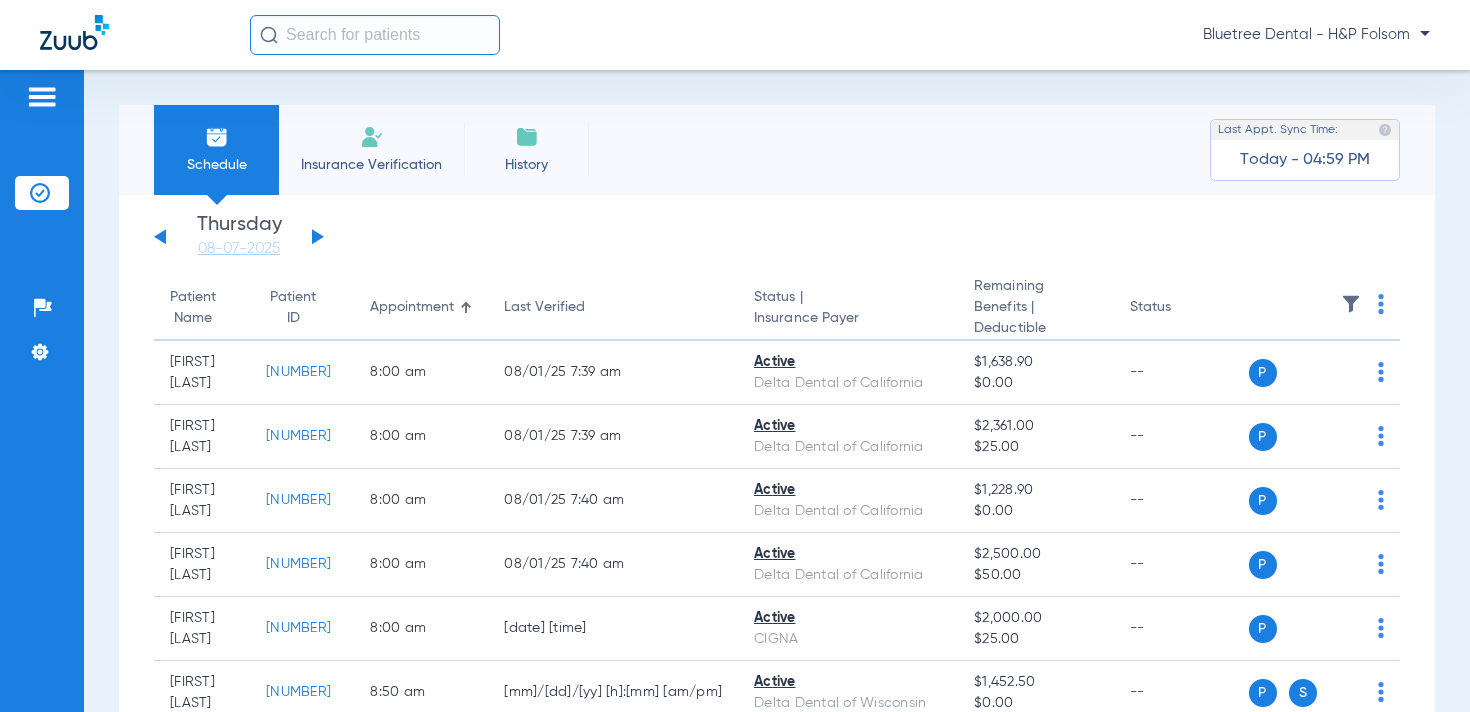 click 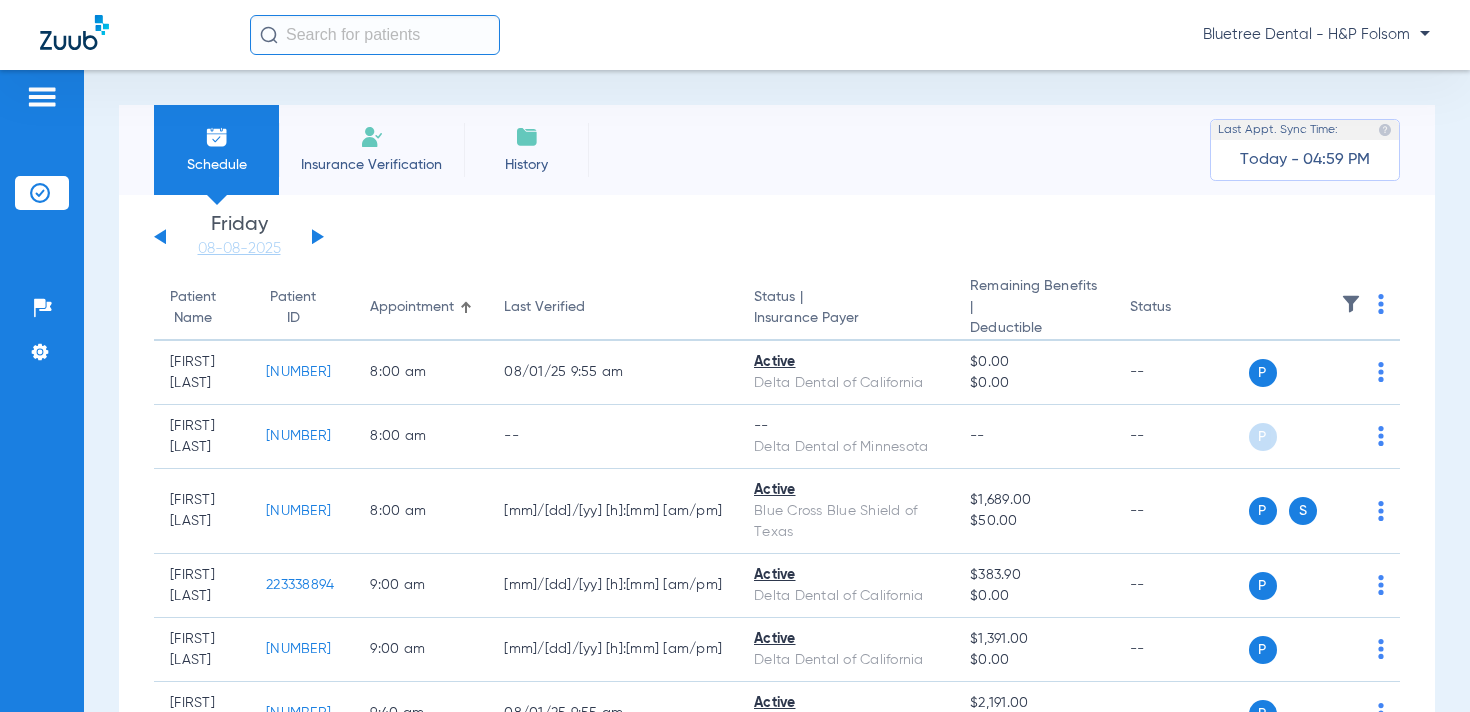 click 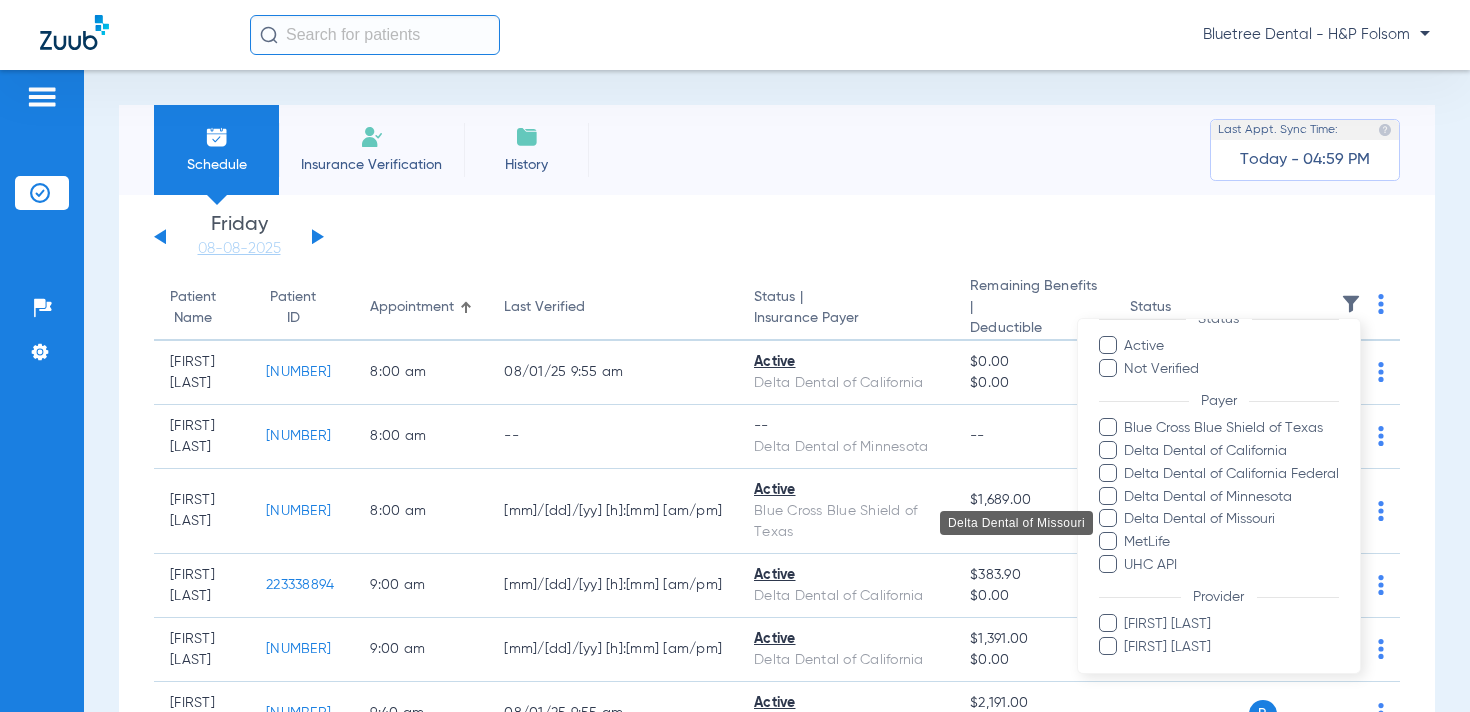 scroll, scrollTop: 65, scrollLeft: 0, axis: vertical 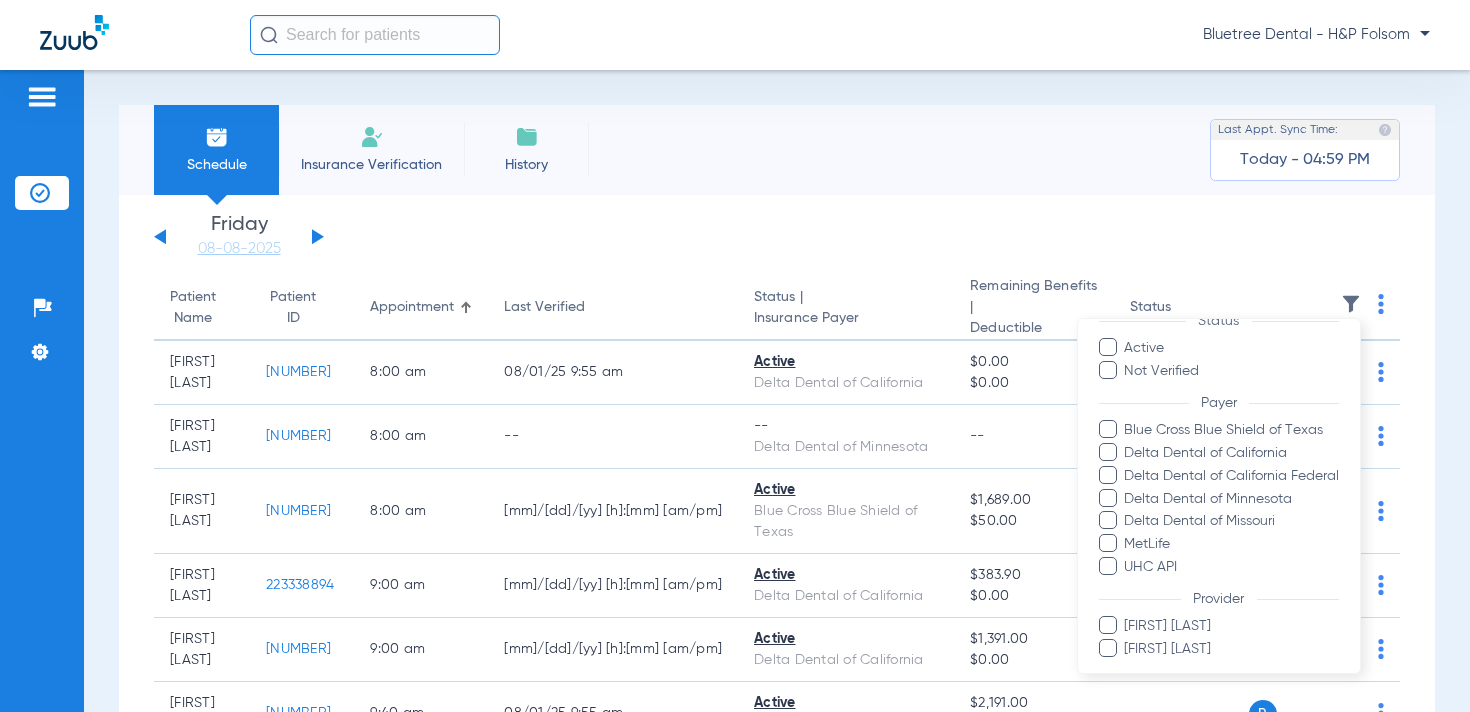 drag, startPoint x: 476, startPoint y: 209, endPoint x: 381, endPoint y: 234, distance: 98.23441 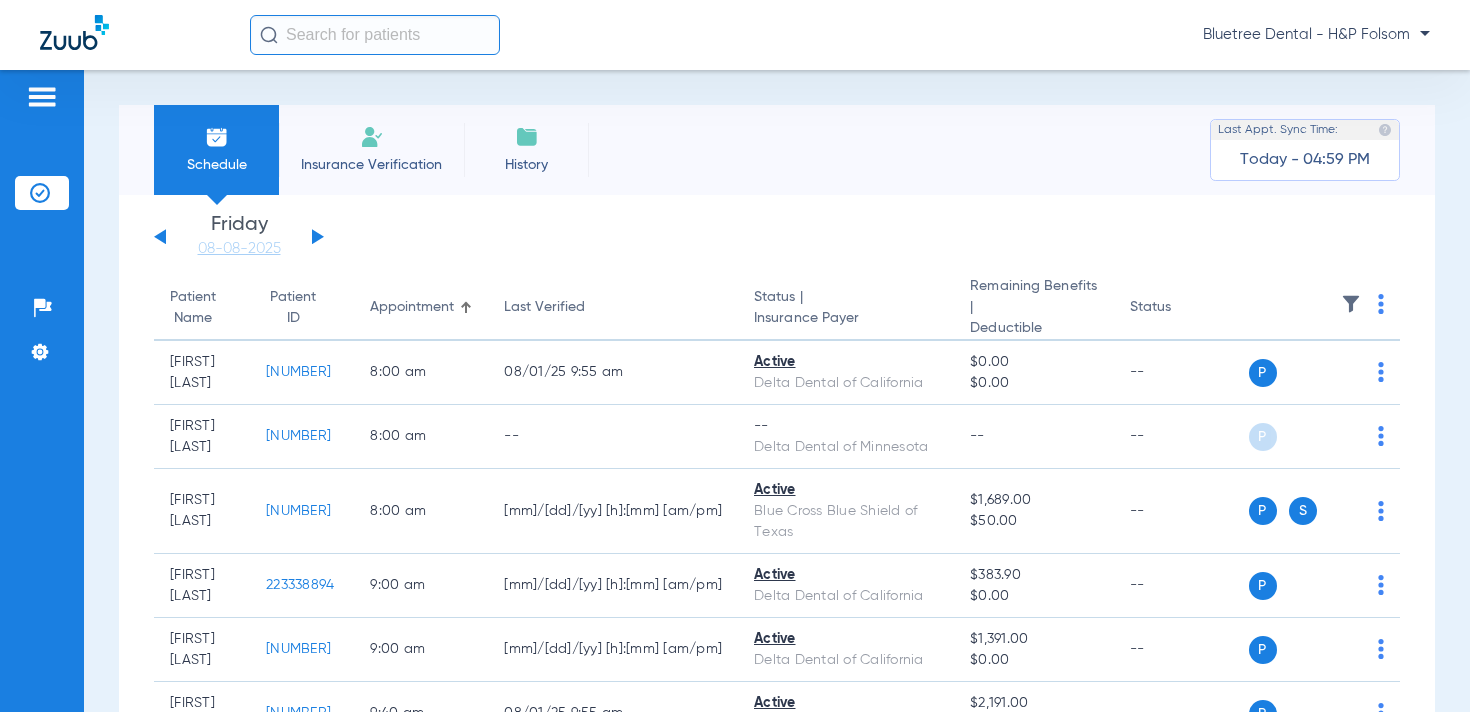 click 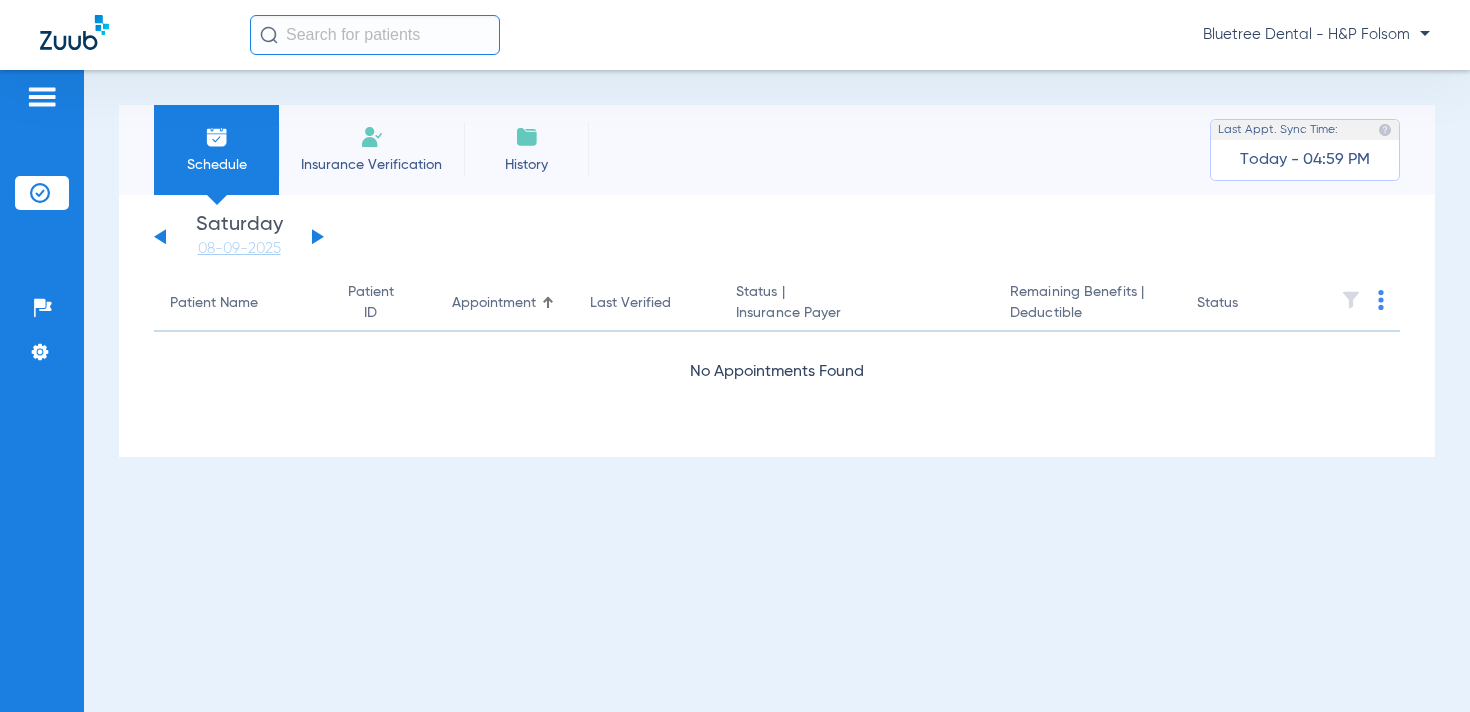 click 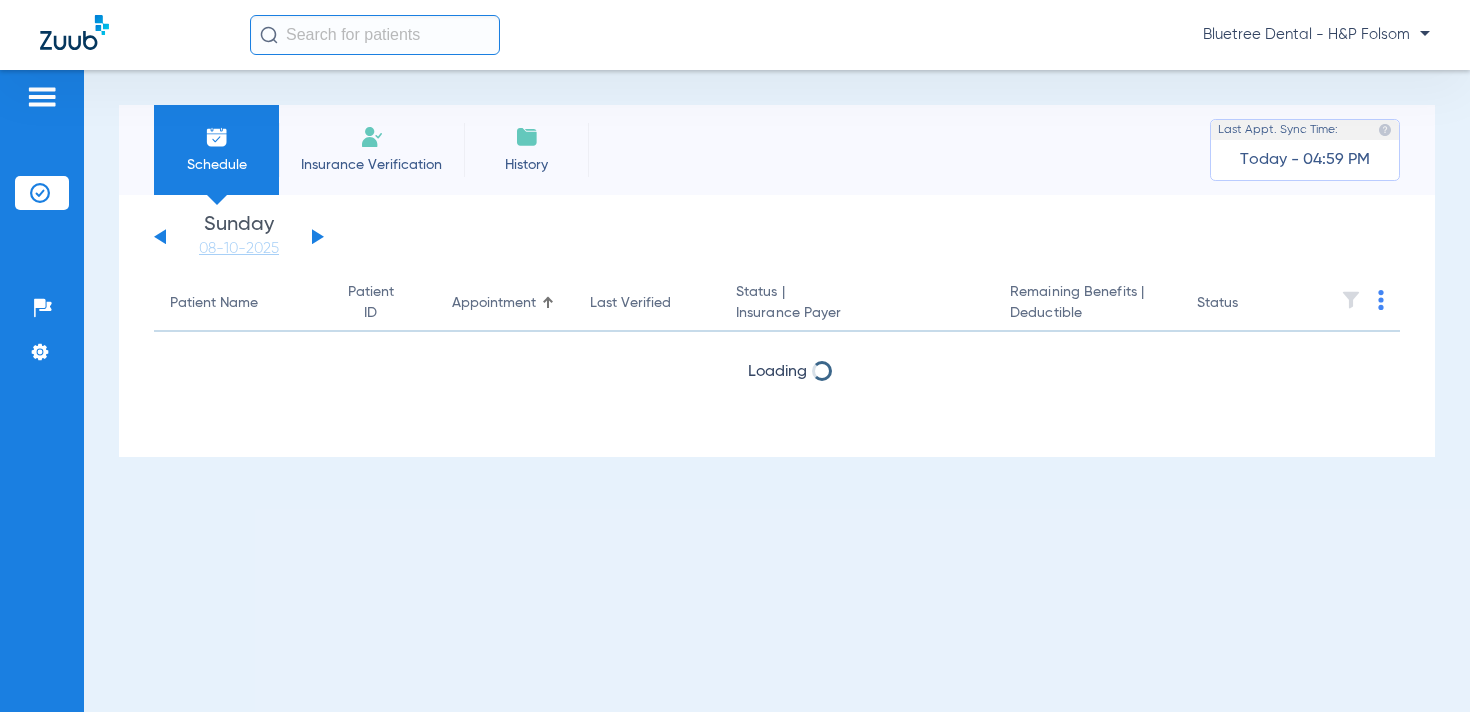 click 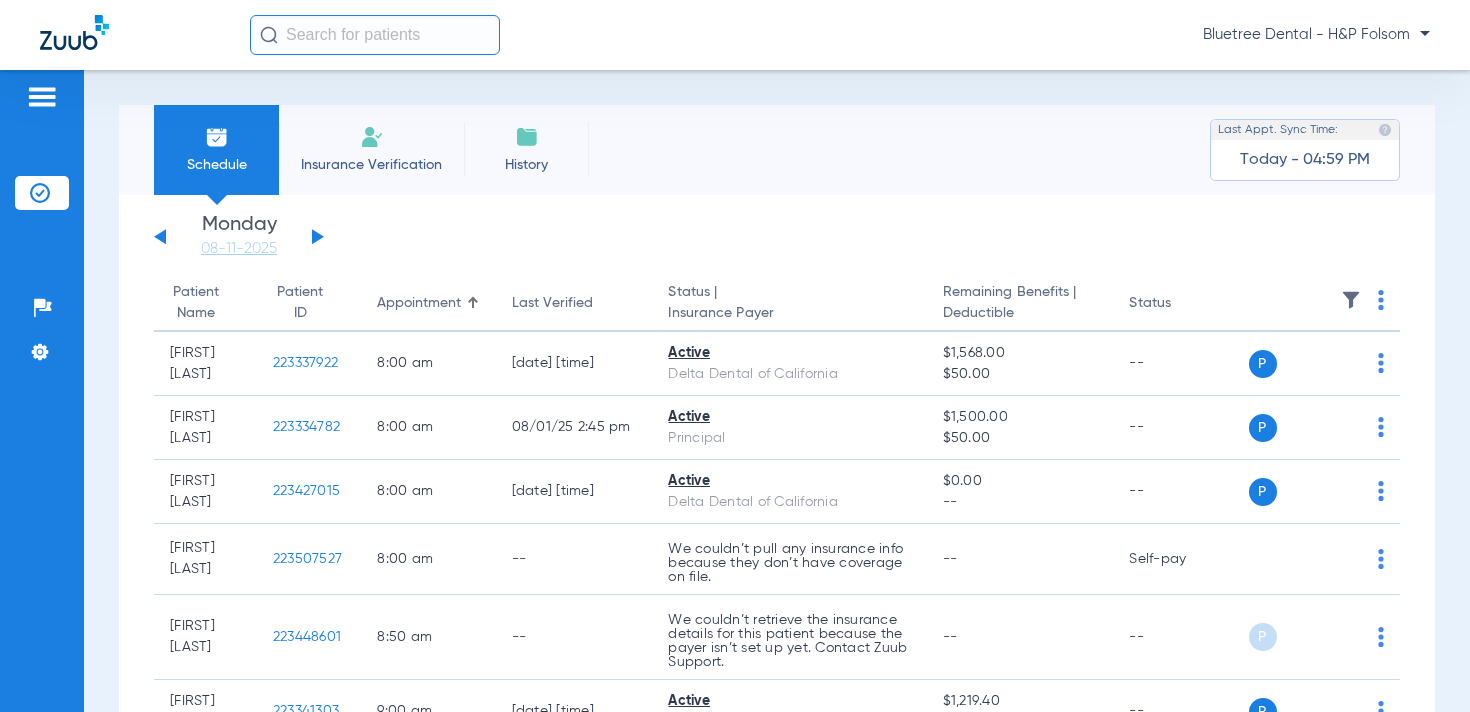 click 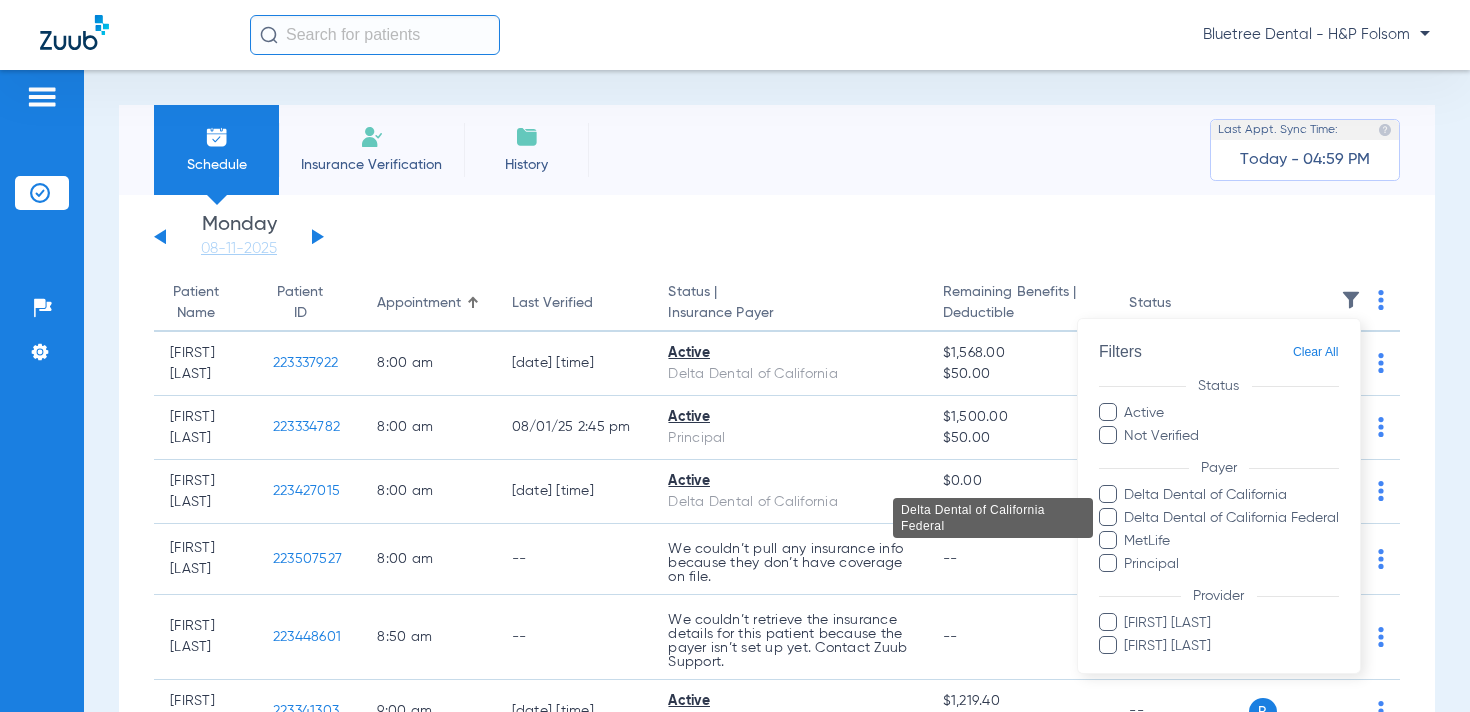 scroll, scrollTop: 64, scrollLeft: 0, axis: vertical 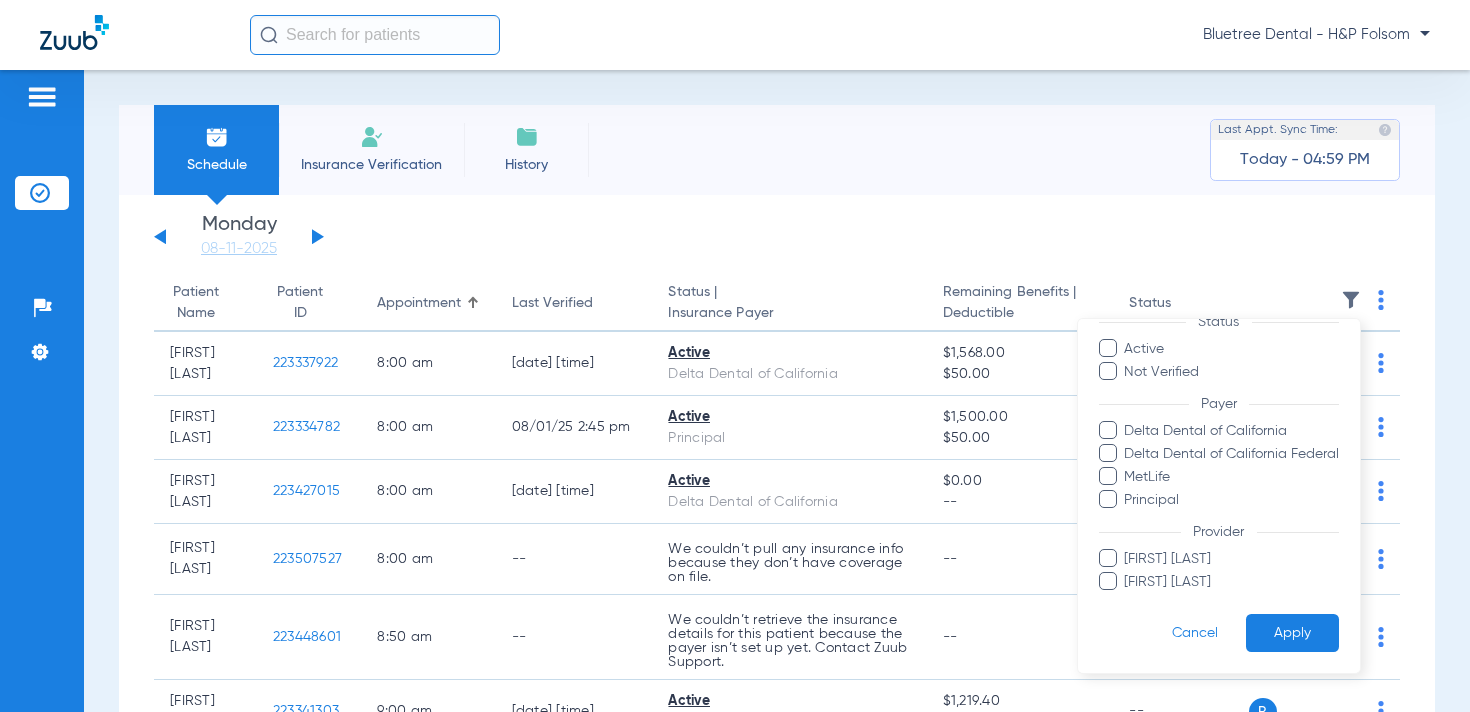 click at bounding box center (735, 356) 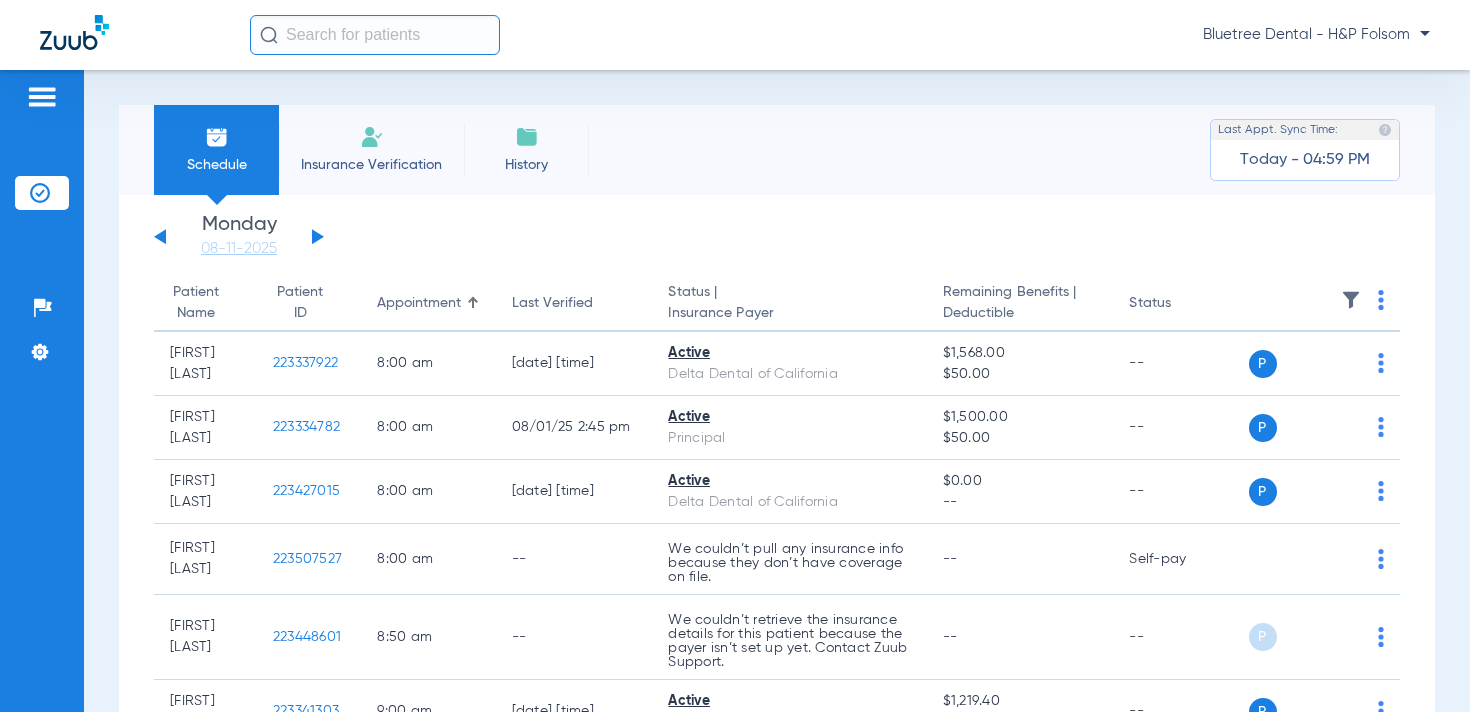 click 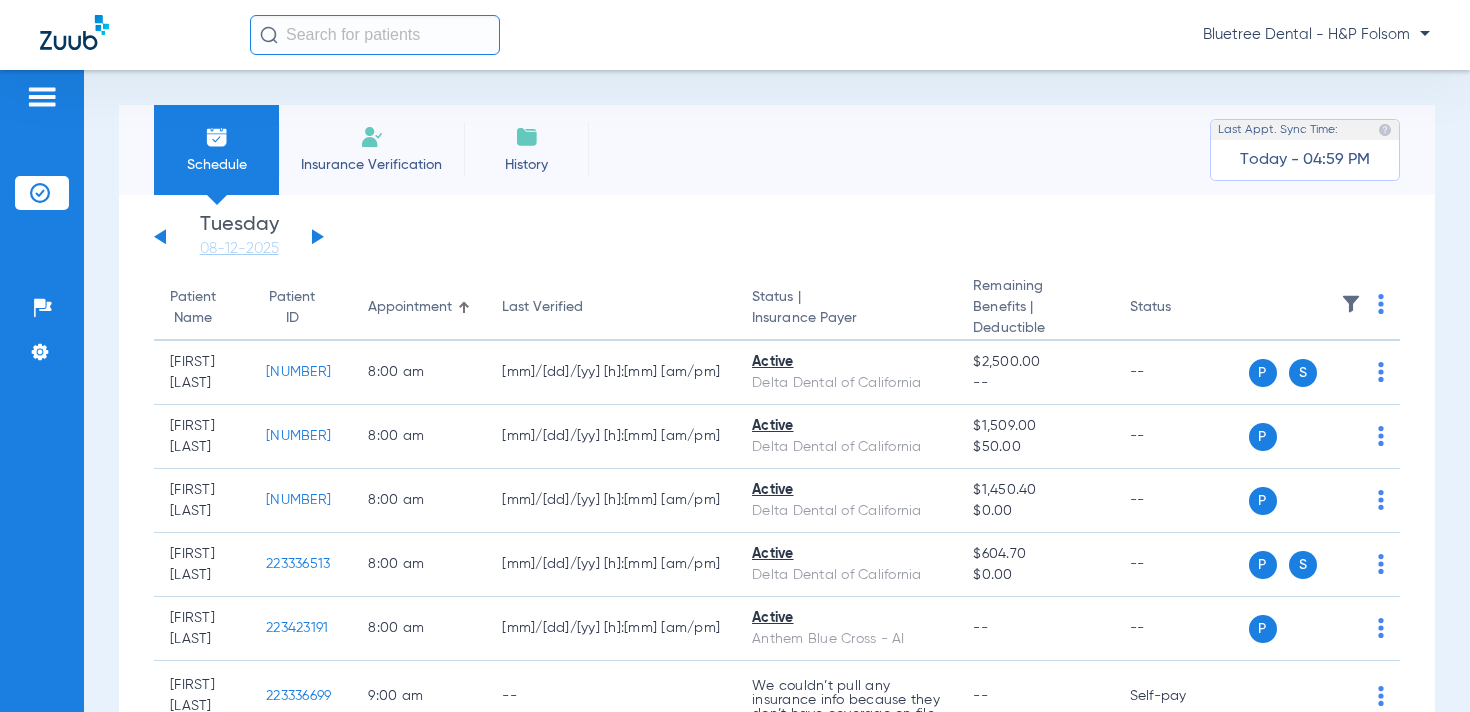 click 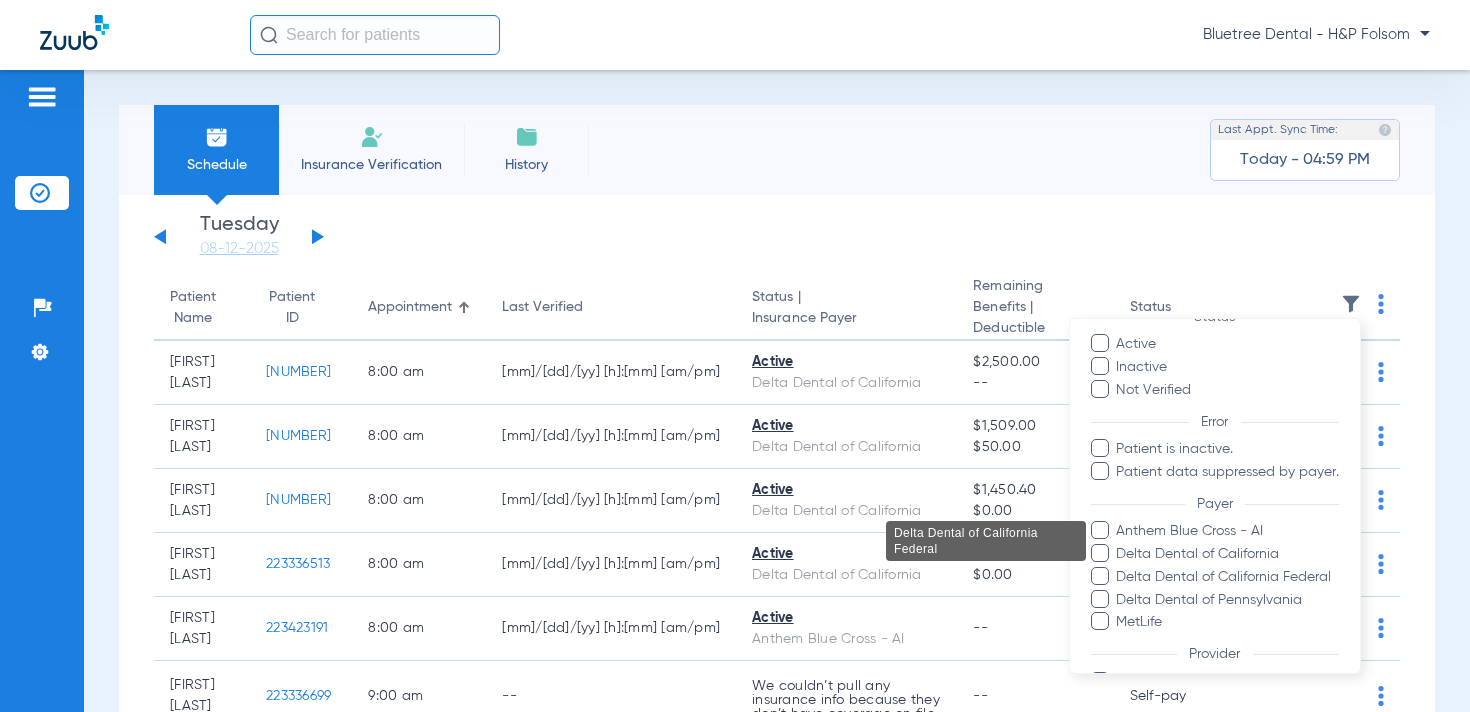 scroll, scrollTop: 192, scrollLeft: 0, axis: vertical 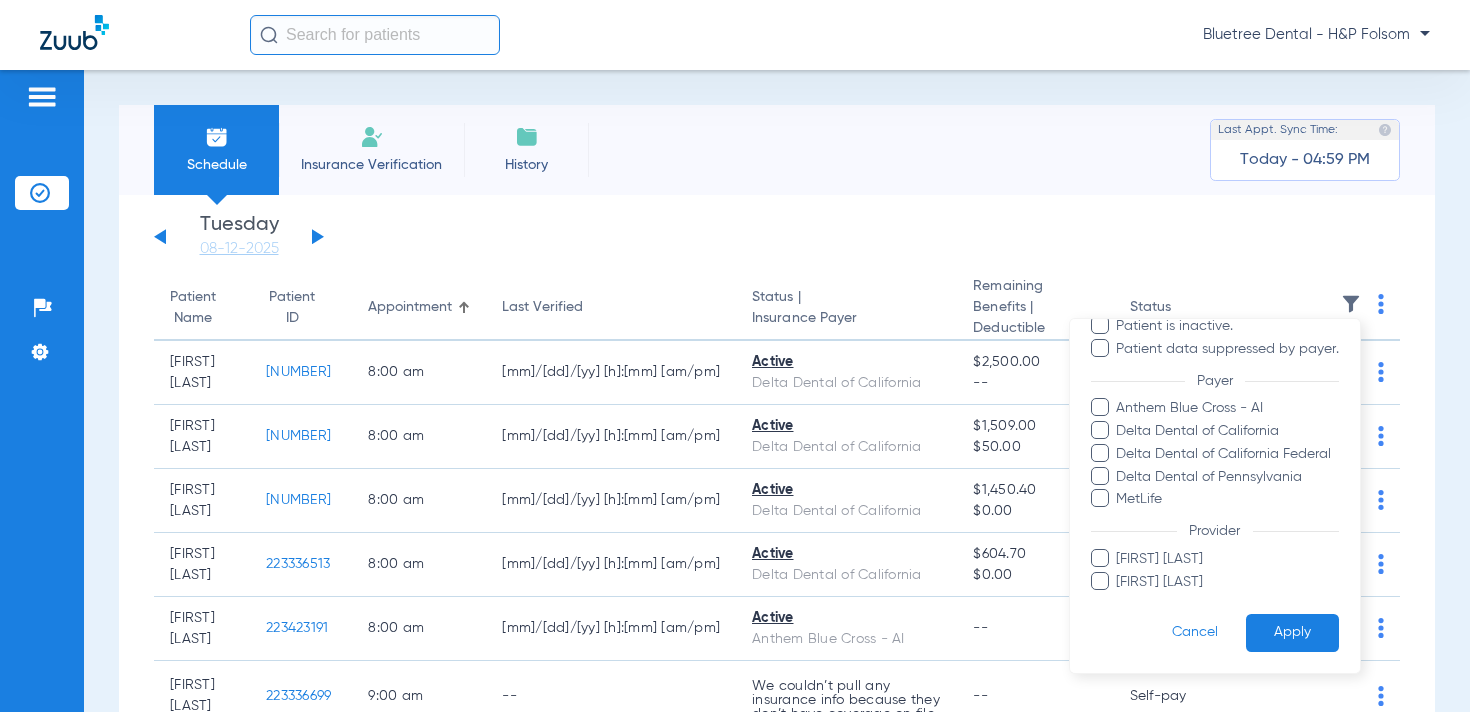 click at bounding box center [735, 356] 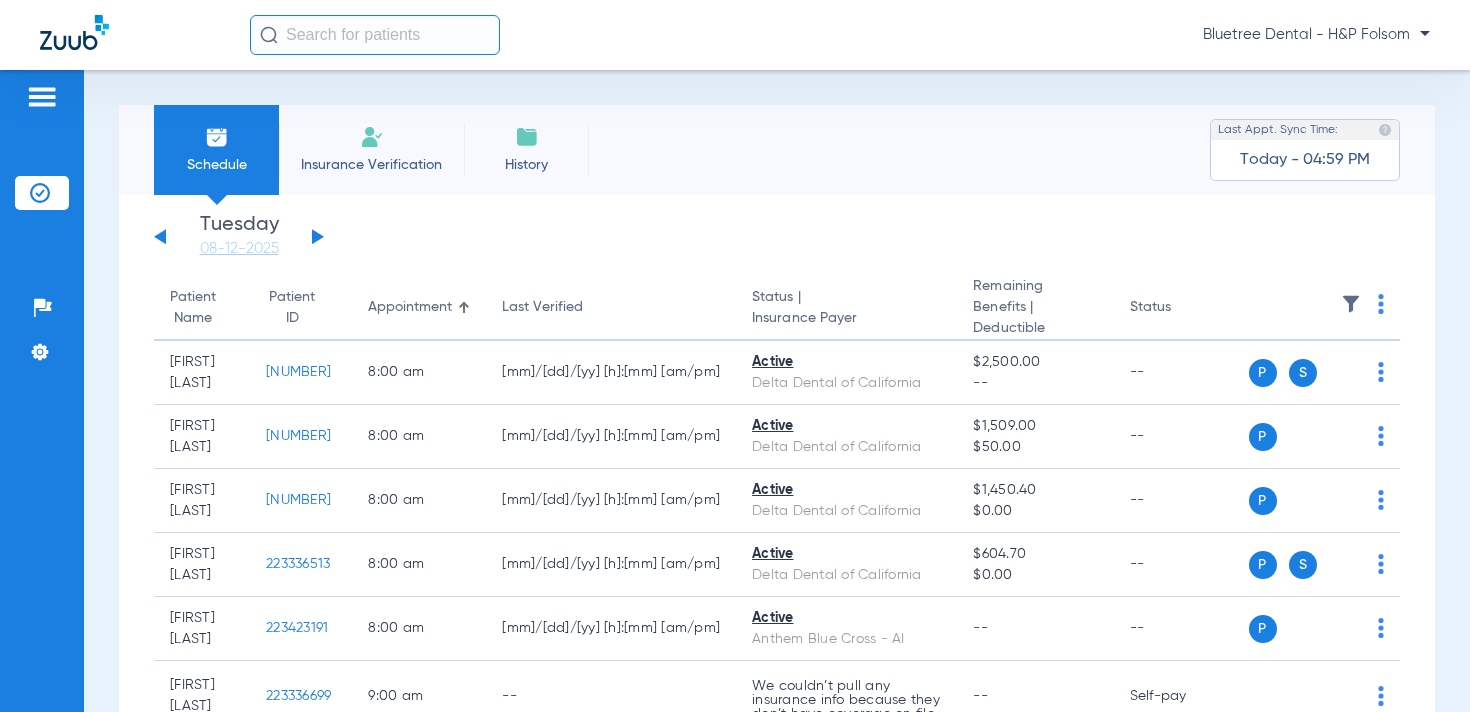 click on "Sunday   06-01-2025   Monday   06-02-2025   Tuesday   06-03-2025   Wednesday   06-04-2025   Thursday   06-05-2025   Friday   06-06-2025   Saturday   06-07-2025   Sunday   06-08-2025   Monday   06-09-2025   Tuesday   06-10-2025   Wednesday   06-11-2025   Thursday   06-12-2025   Friday   06-13-2025   Saturday   06-14-2025   Sunday   06-15-2025   Monday   06-16-2025   Tuesday   06-17-2025   Wednesday   06-18-2025   Thursday   06-19-2025   Friday   06-20-2025   Saturday   06-21-2025   Sunday   06-22-2025   Monday   06-23-2025   Tuesday   06-24-2025   Wednesday   06-25-2025   Thursday   06-26-2025   Friday   06-27-2025   Saturday   06-28-2025   Sunday   06-29-2025   Monday   06-30-2025   Tuesday   07-01-2025   Wednesday   07-02-2025   Thursday   07-03-2025   Friday   07-04-2025   Saturday   07-05-2025   Sunday   07-06-2025   Monday   07-07-2025   Tuesday   07-08-2025   Wednesday   07-09-2025   Thursday   07-10-2025   Friday   07-11-2025   Saturday   07-12-2025   Sunday   07-13-2025   Monday   07-14-2025   Friday" 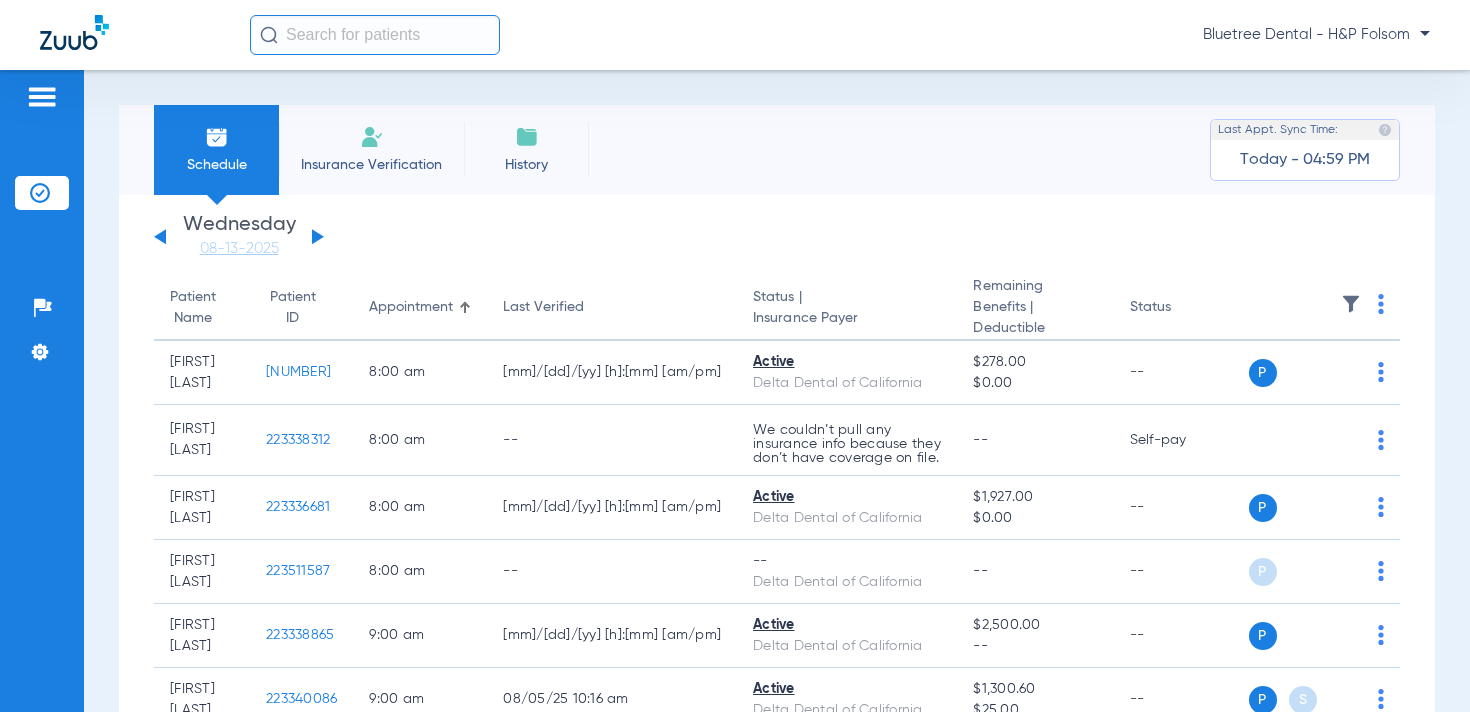 click 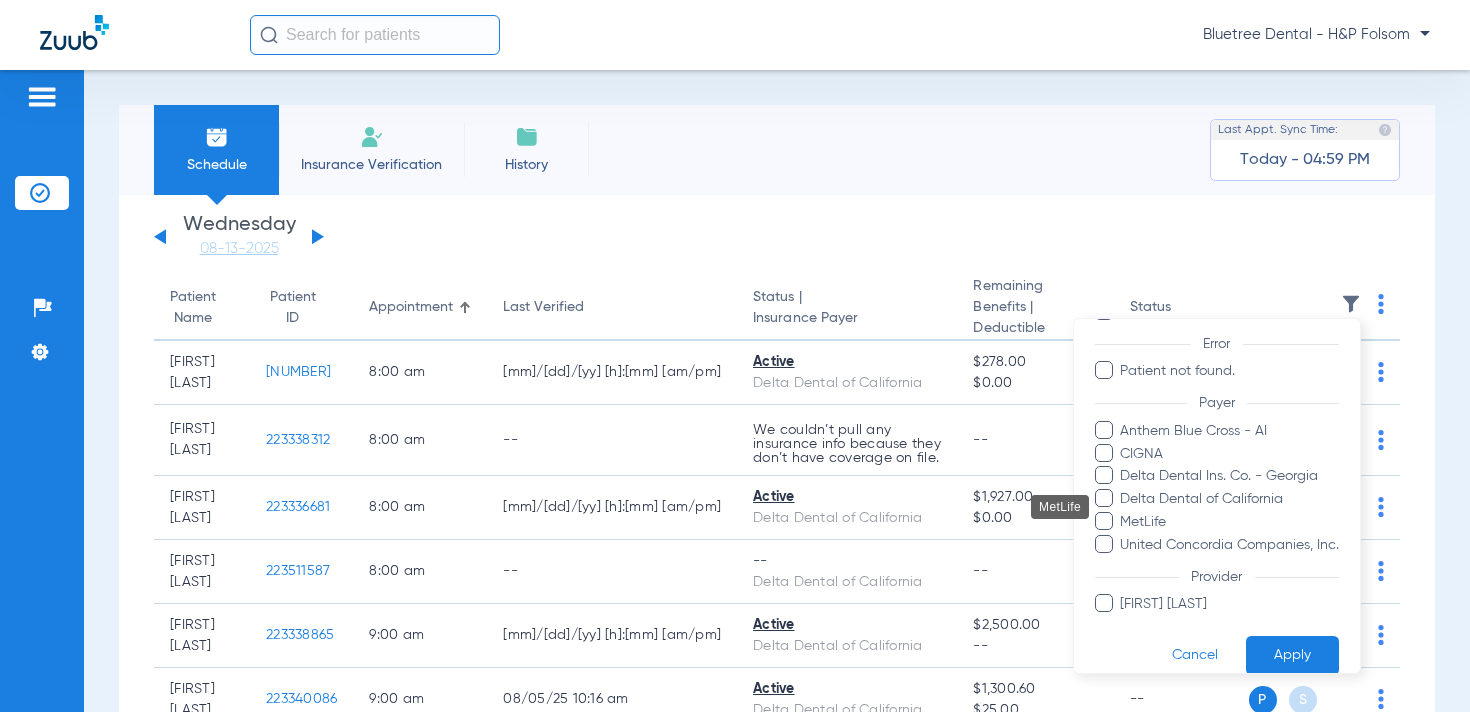 scroll, scrollTop: 147, scrollLeft: 0, axis: vertical 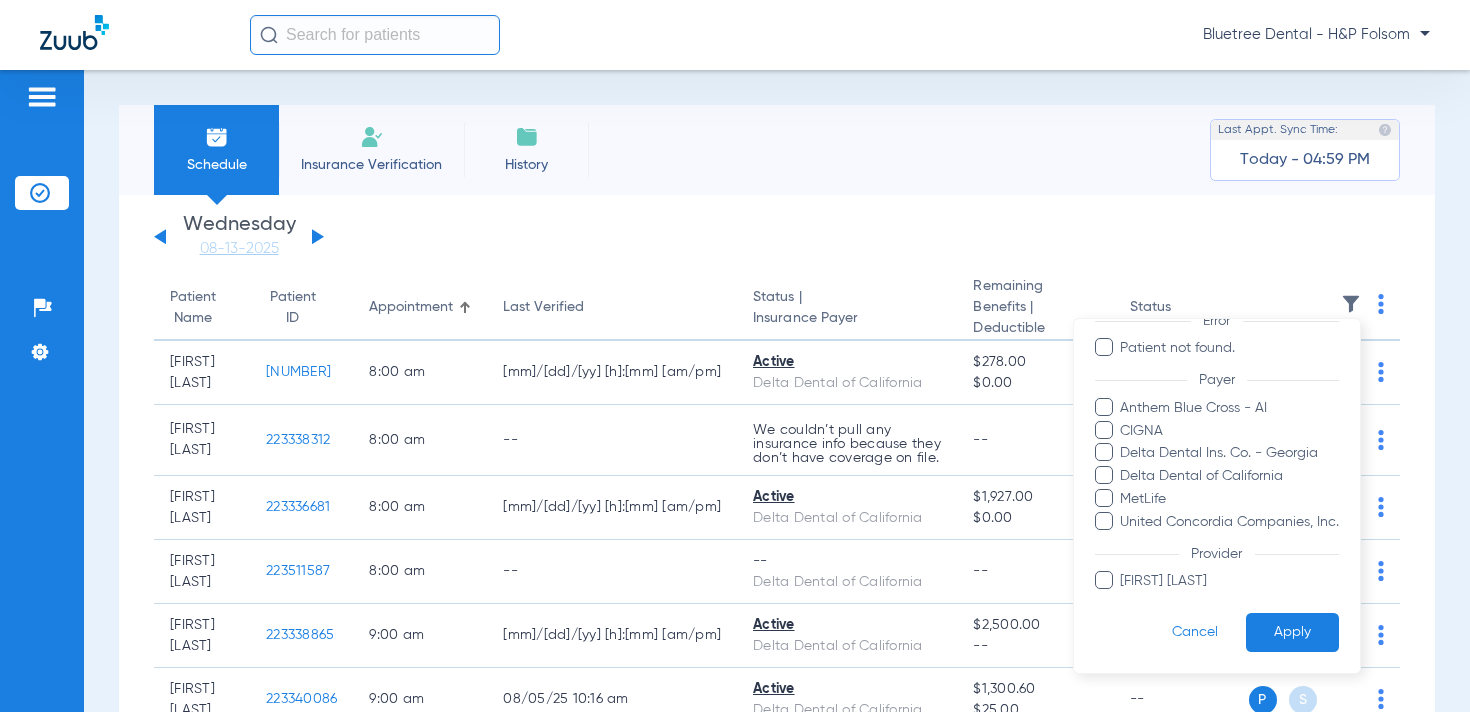 drag, startPoint x: 580, startPoint y: 241, endPoint x: 530, endPoint y: 243, distance: 50.039986 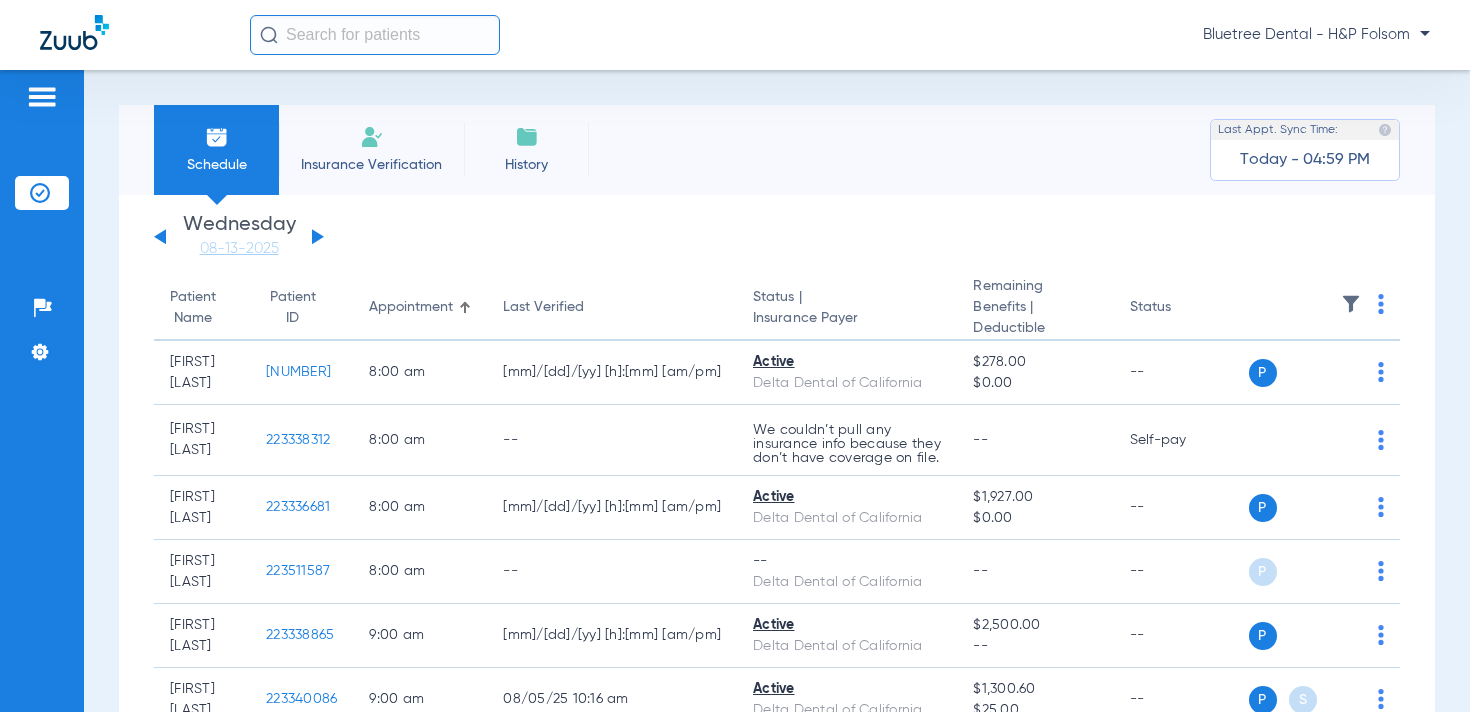 click 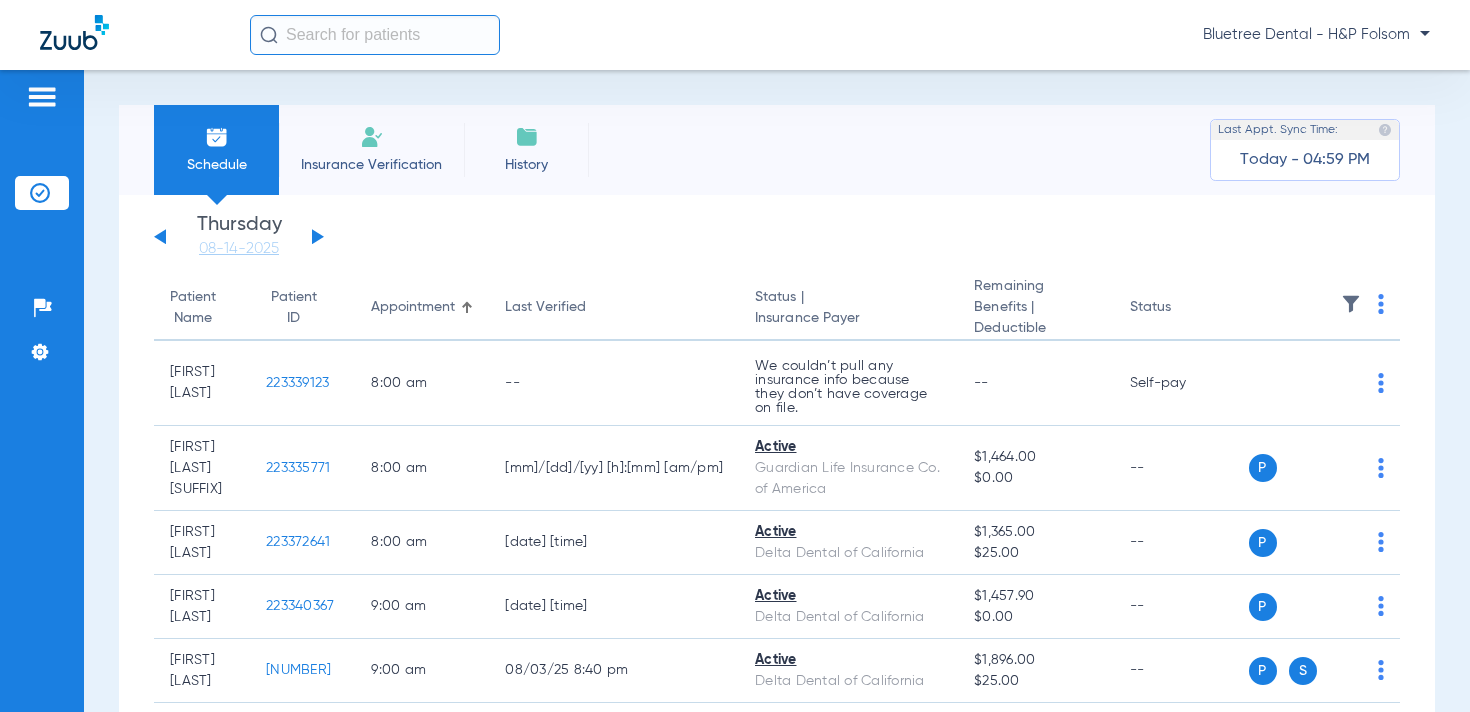click 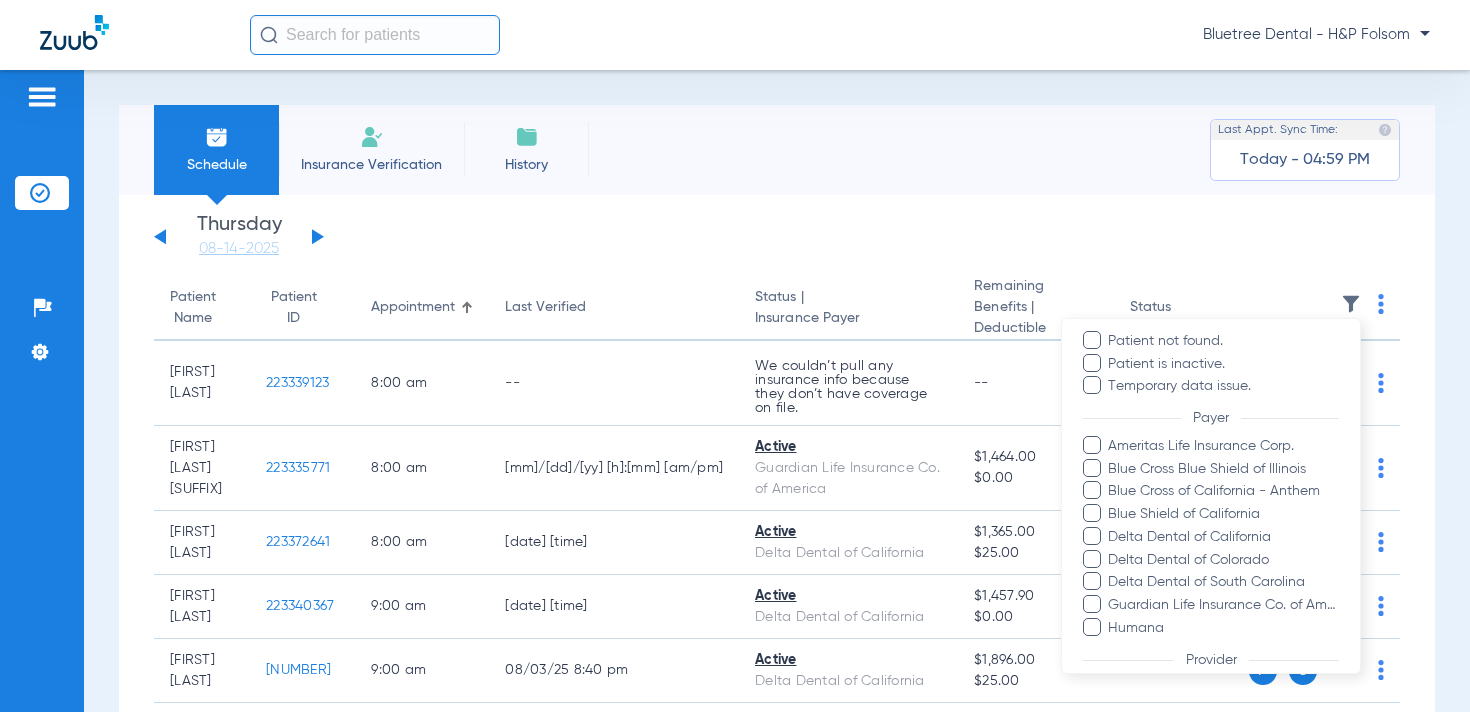 scroll, scrollTop: 213, scrollLeft: 0, axis: vertical 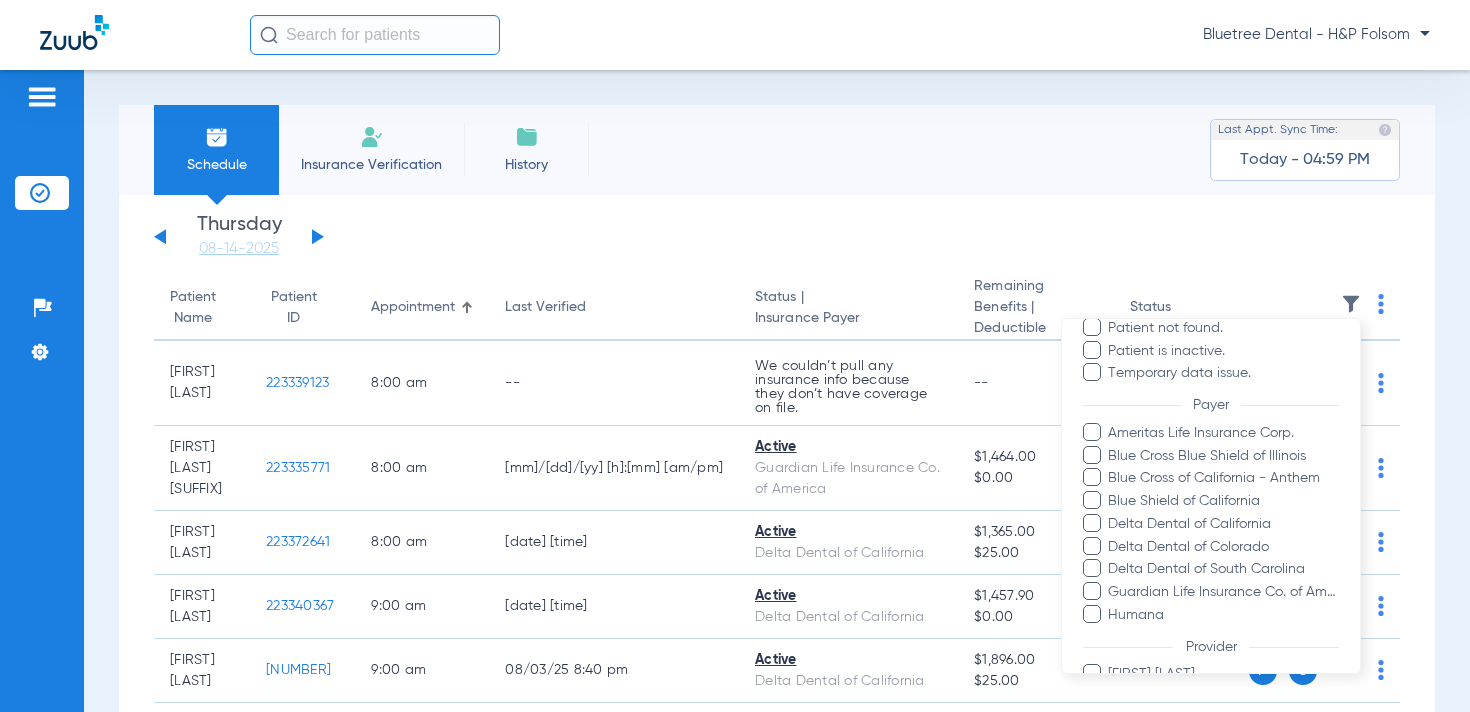 click at bounding box center (735, 356) 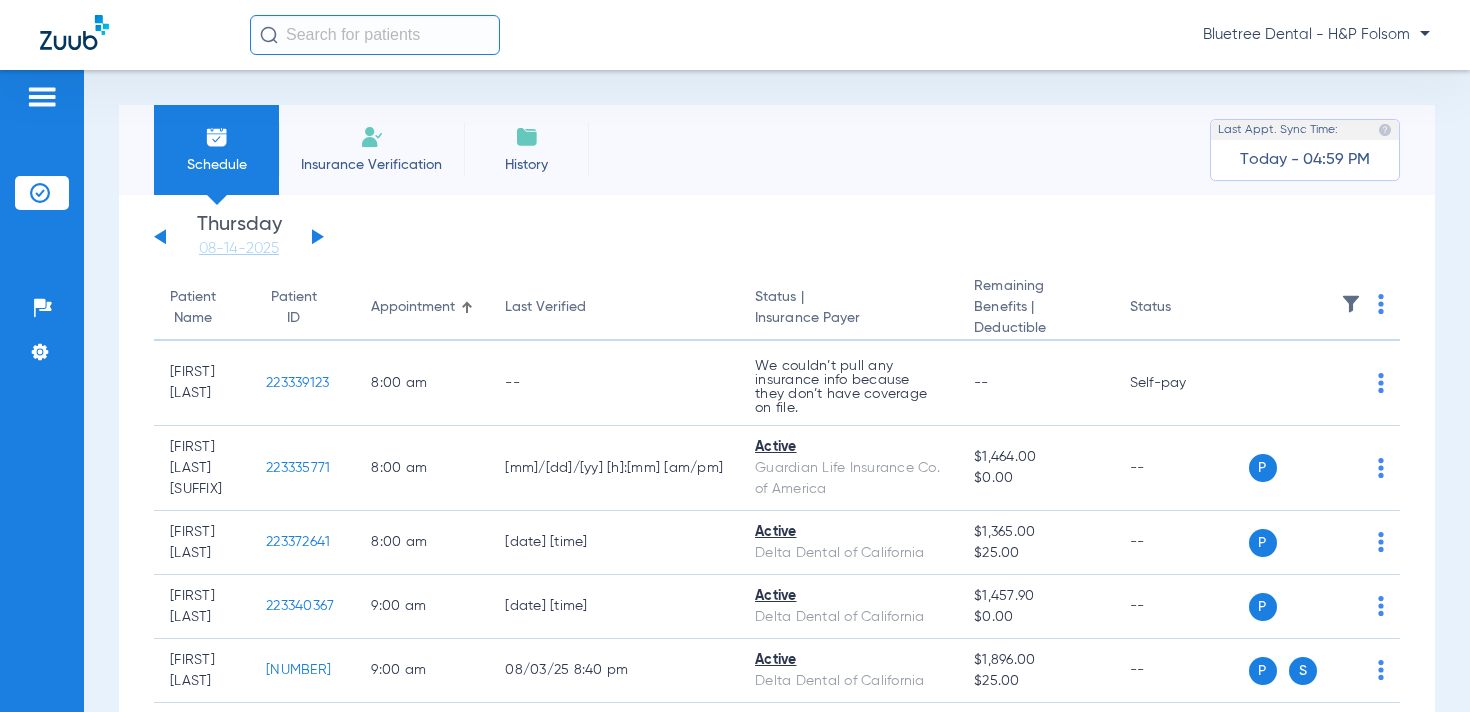 click 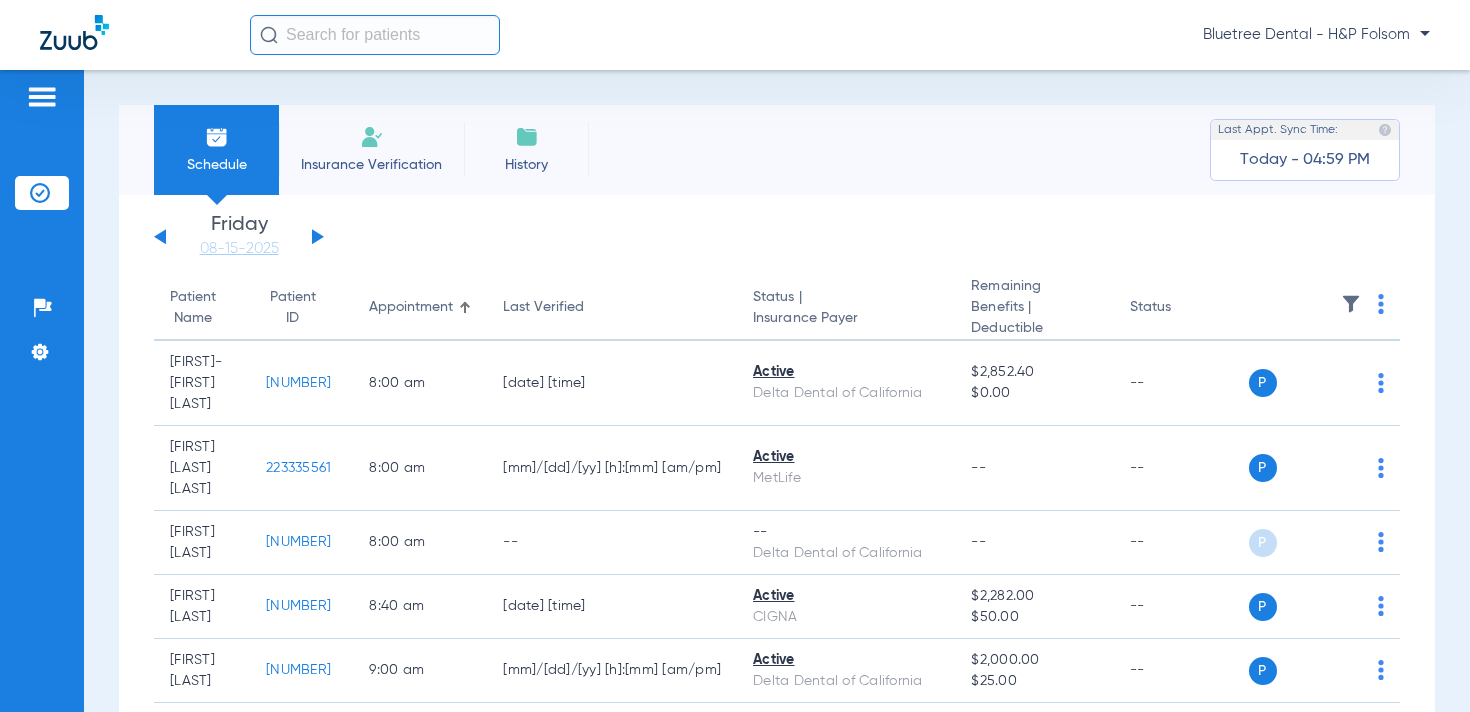 click 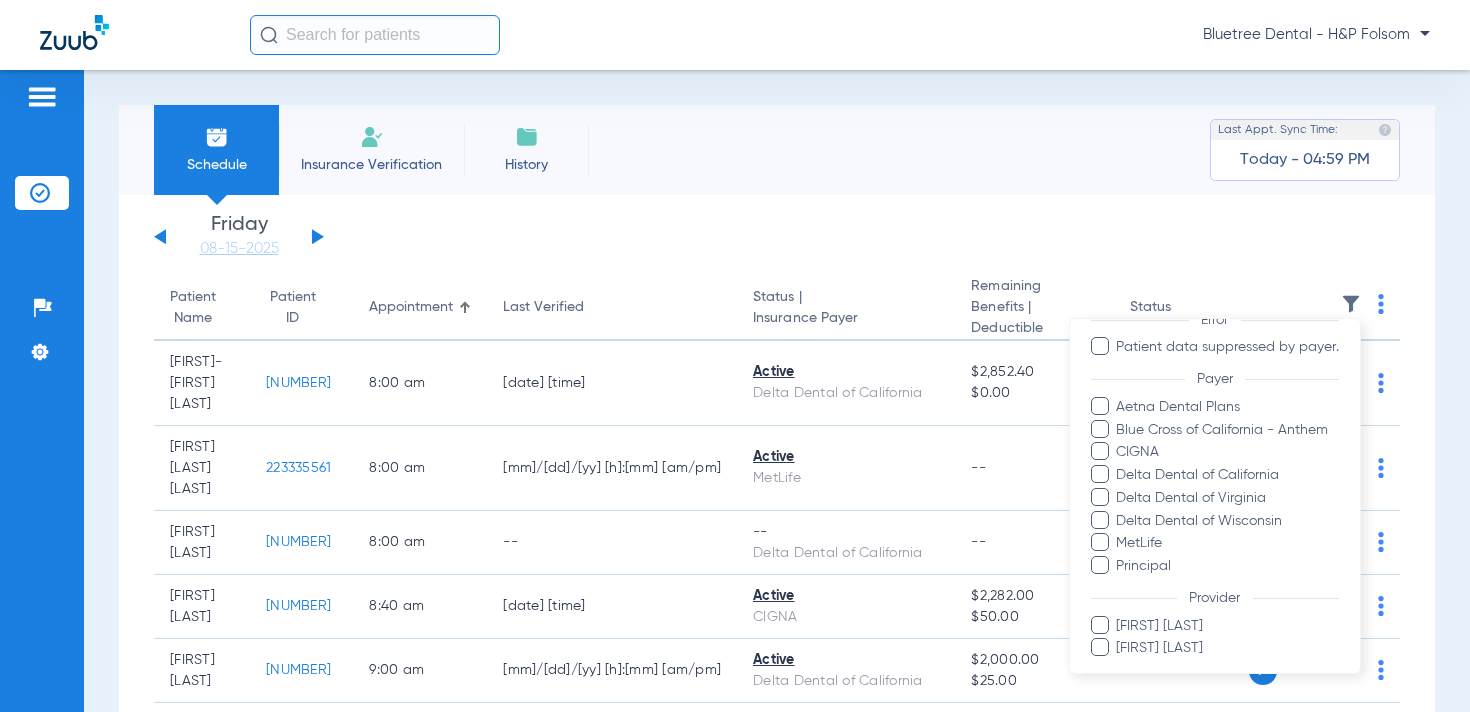 scroll, scrollTop: 215, scrollLeft: 0, axis: vertical 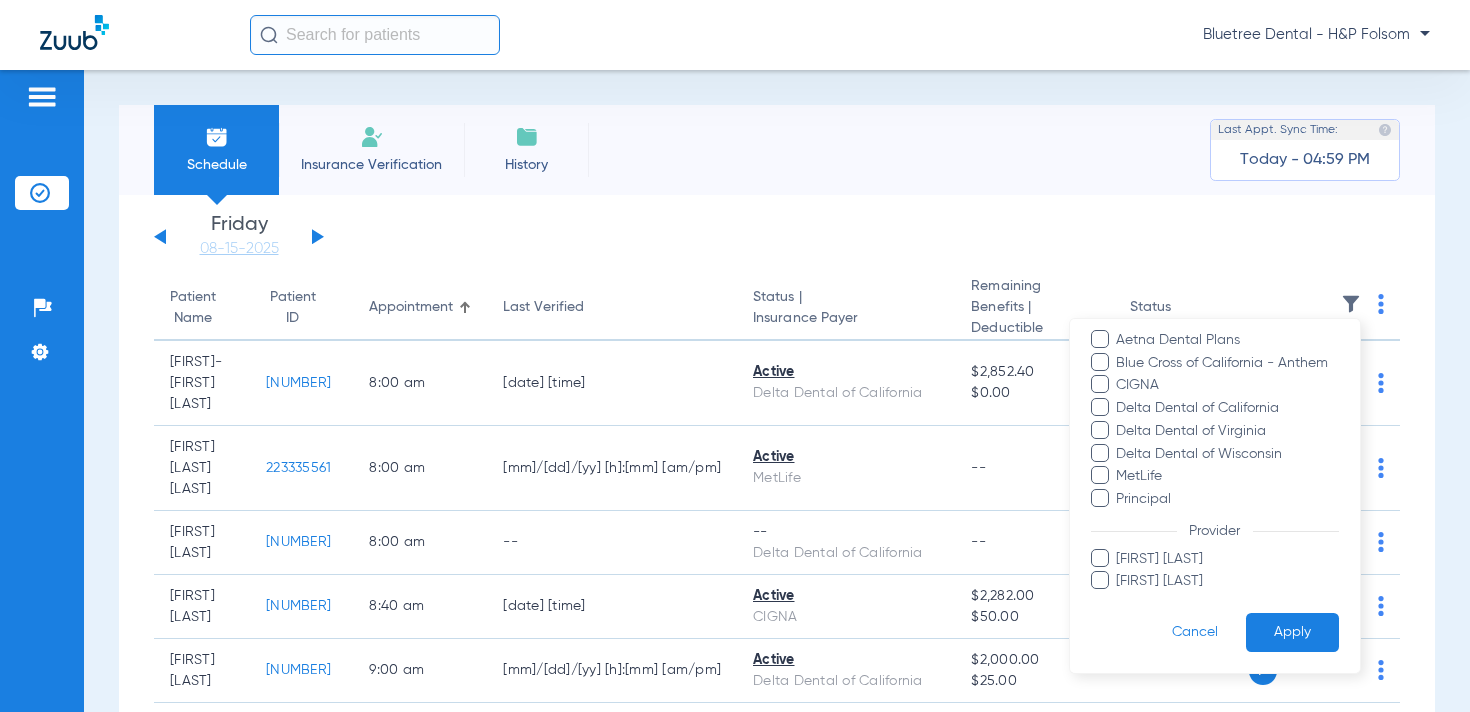 click at bounding box center (735, 356) 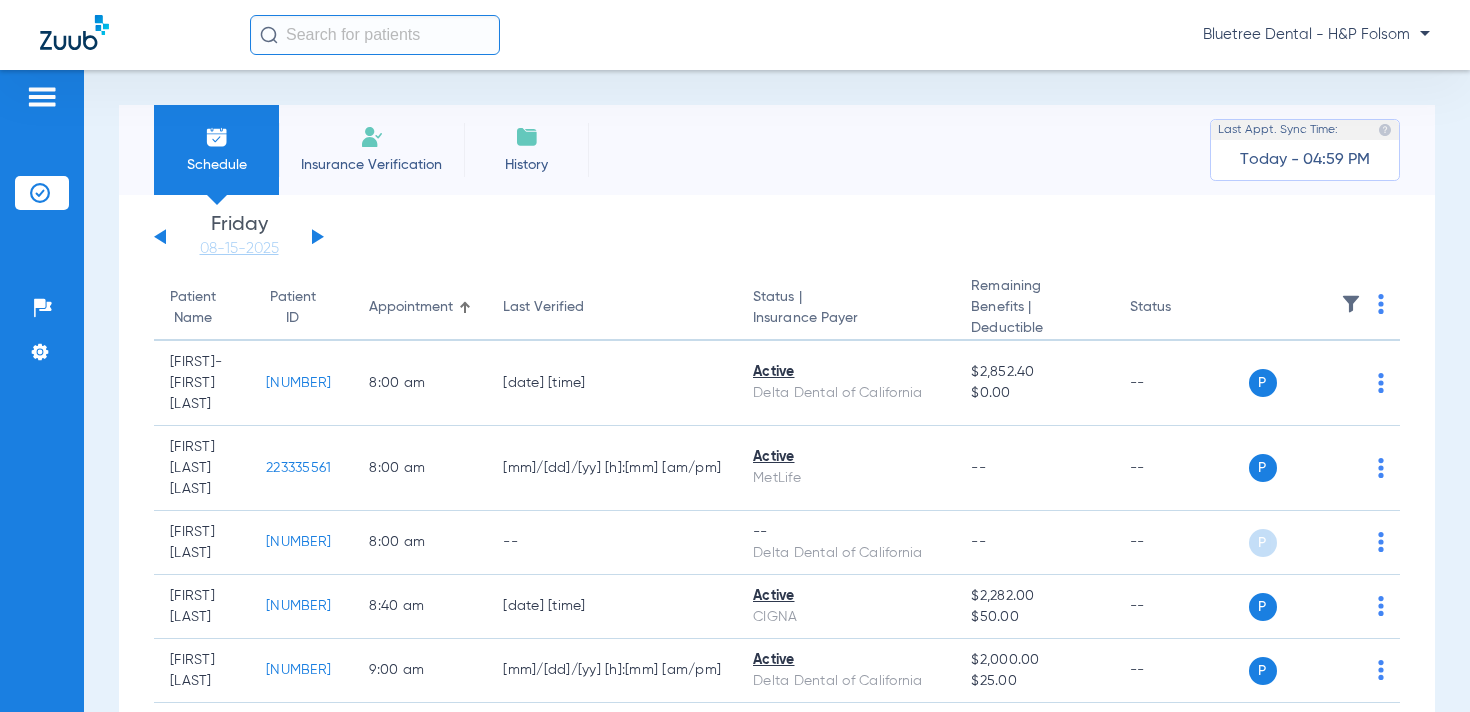 click on "Bluetree Dental - H&P Folsom" 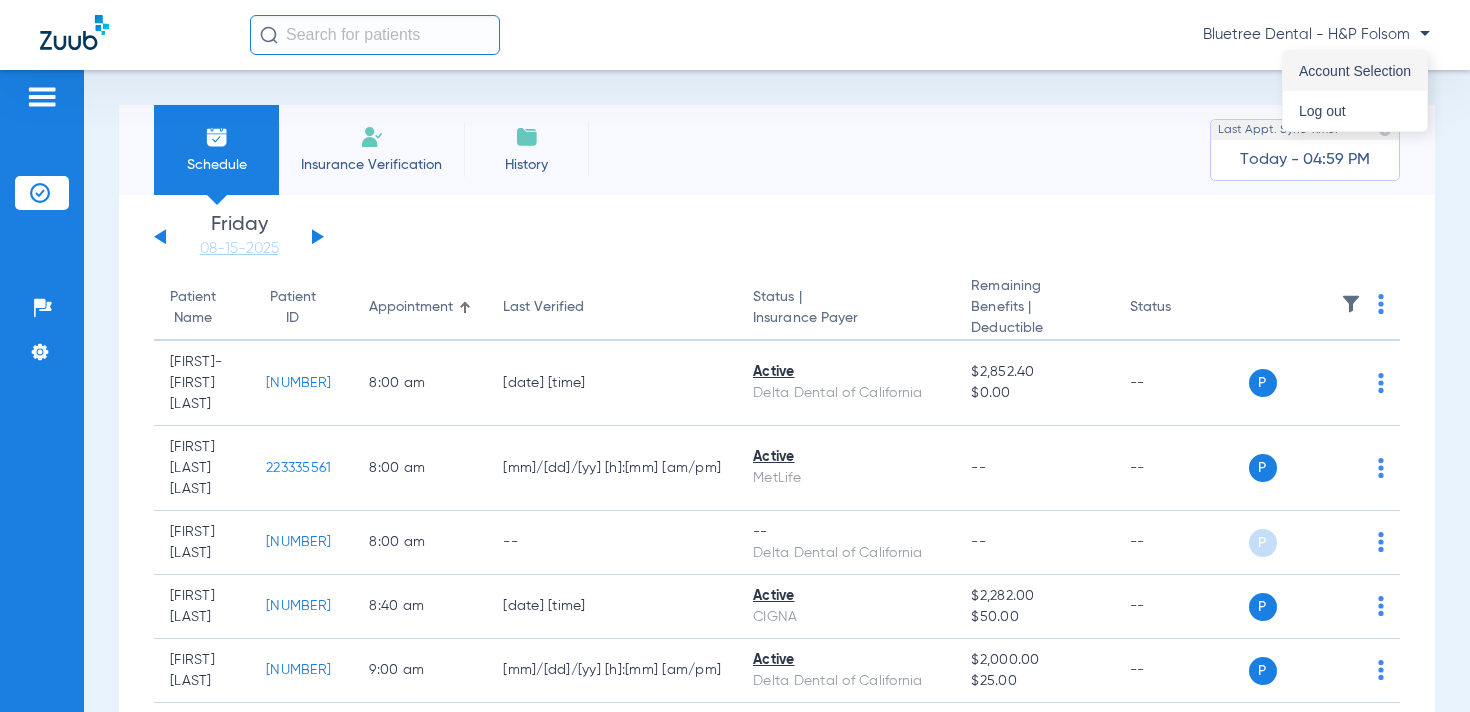 click on "Account Selection" at bounding box center [1355, 71] 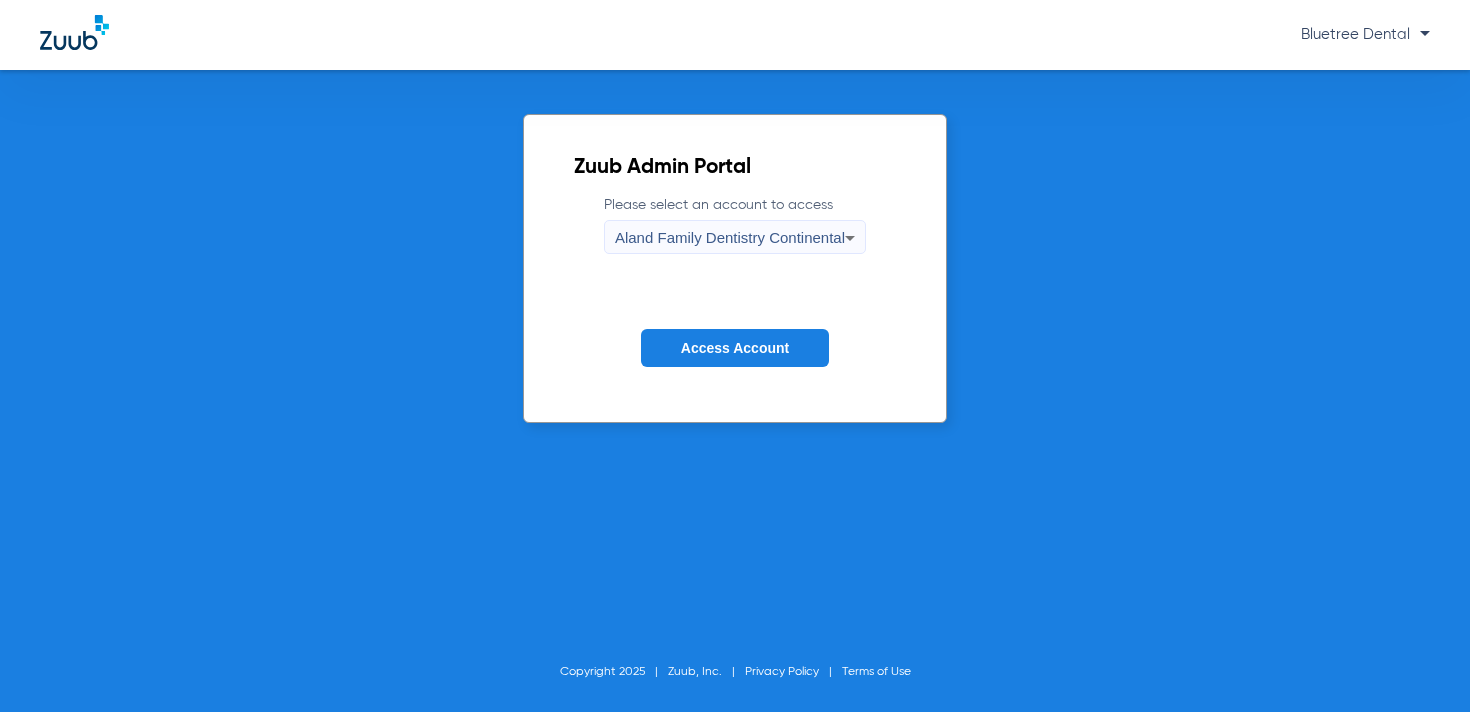 click on "Aland Family Dentistry Continental" at bounding box center (730, 237) 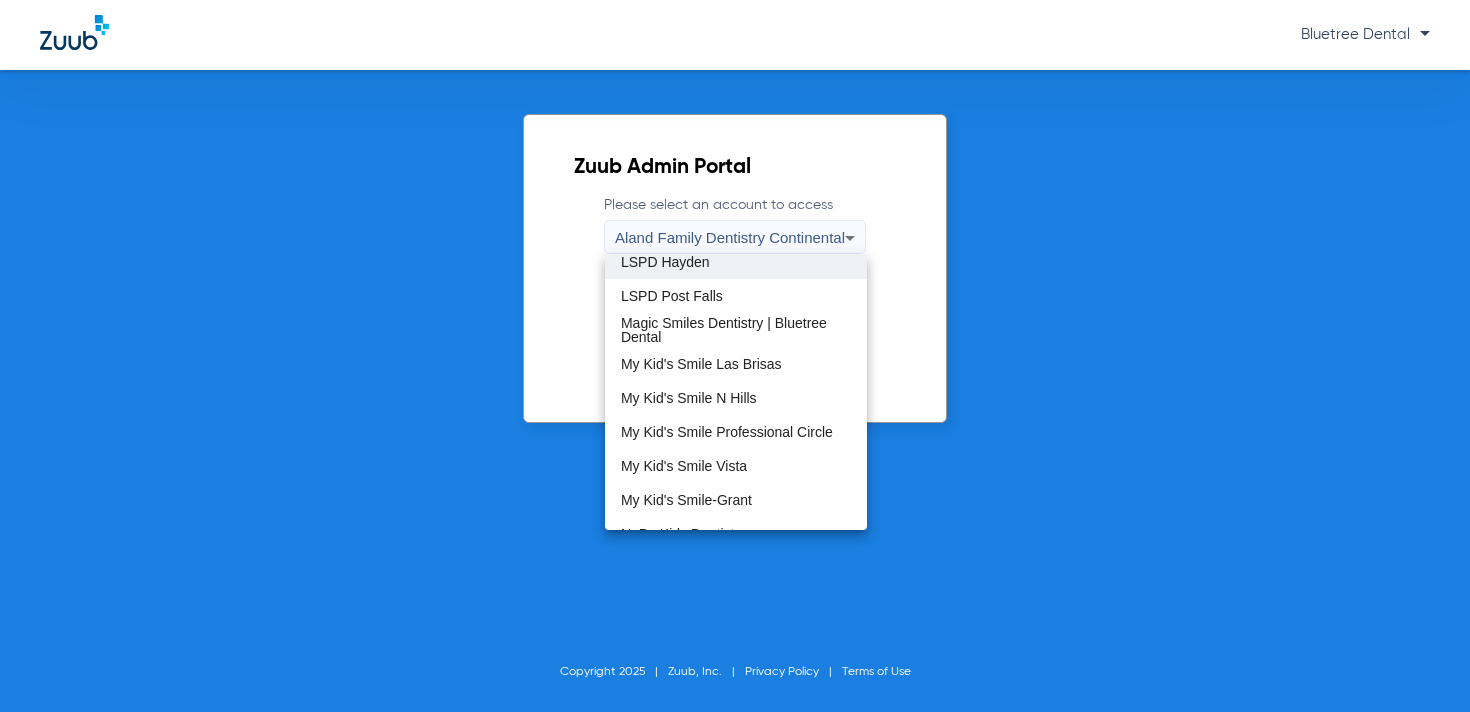 scroll, scrollTop: 453, scrollLeft: 0, axis: vertical 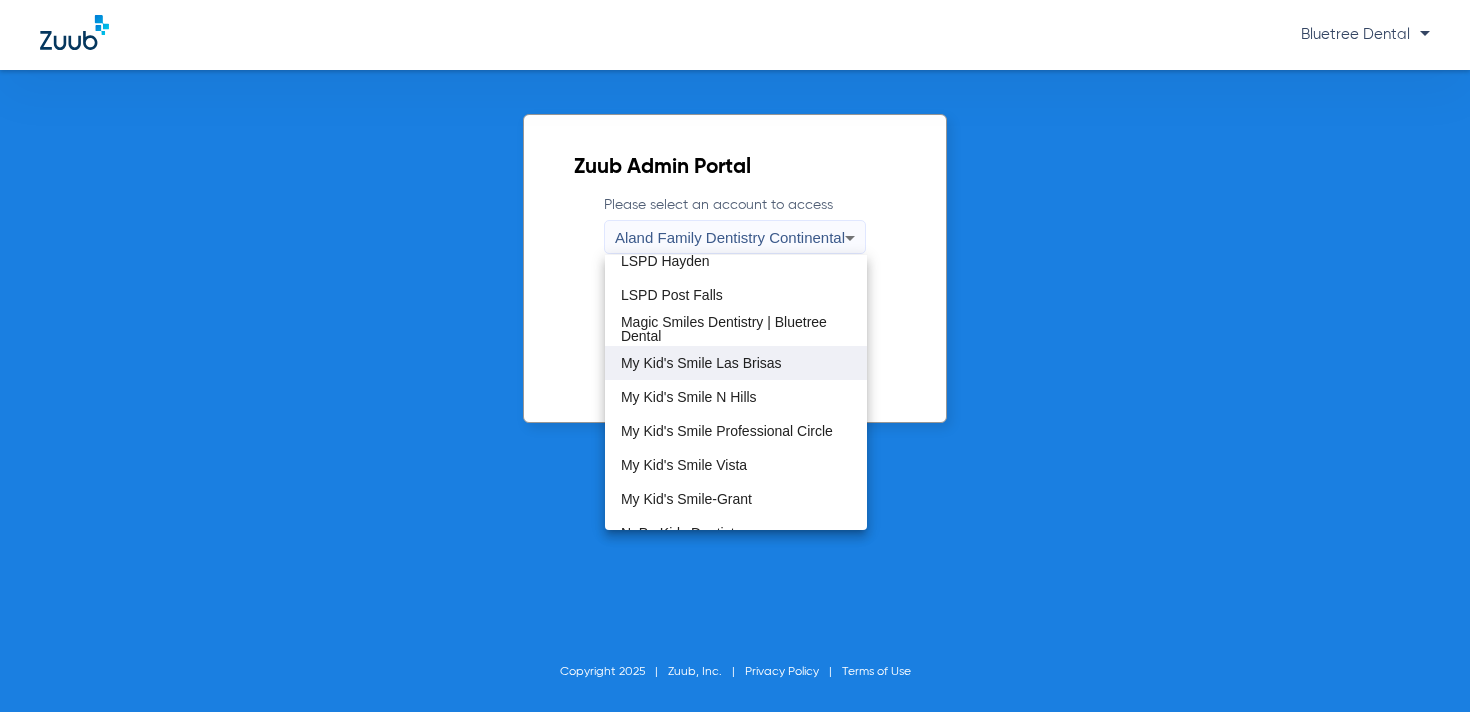 click on "My Kid's Smile Las Brisas" at bounding box center (736, 363) 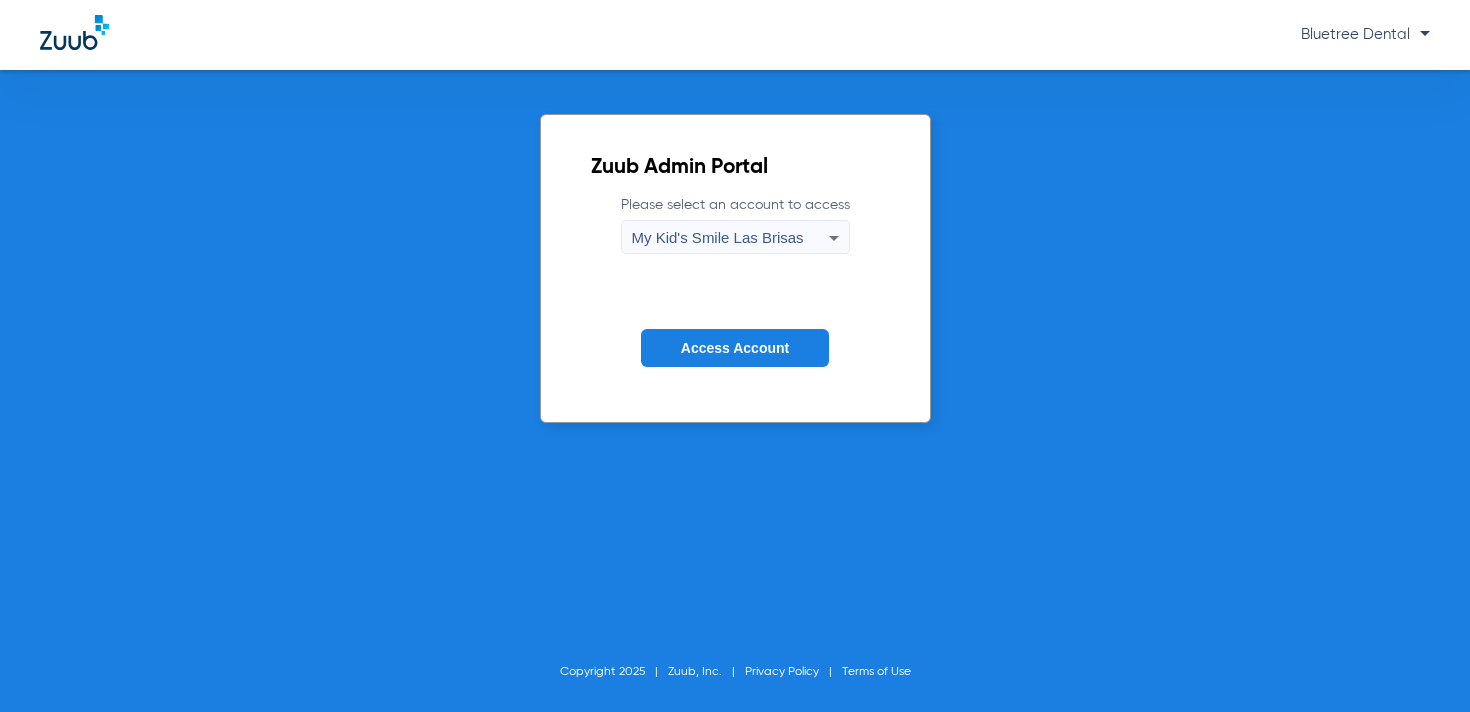 click on "Access Account" 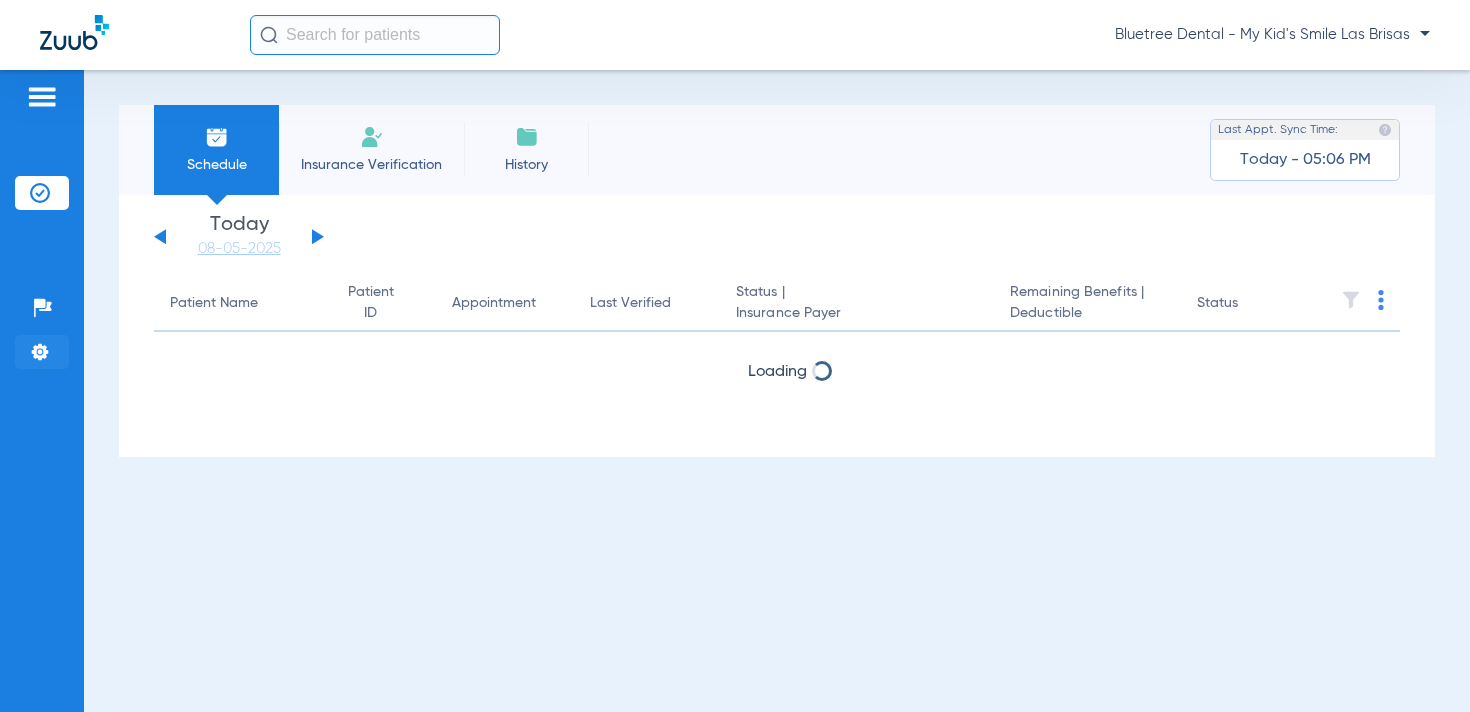 click 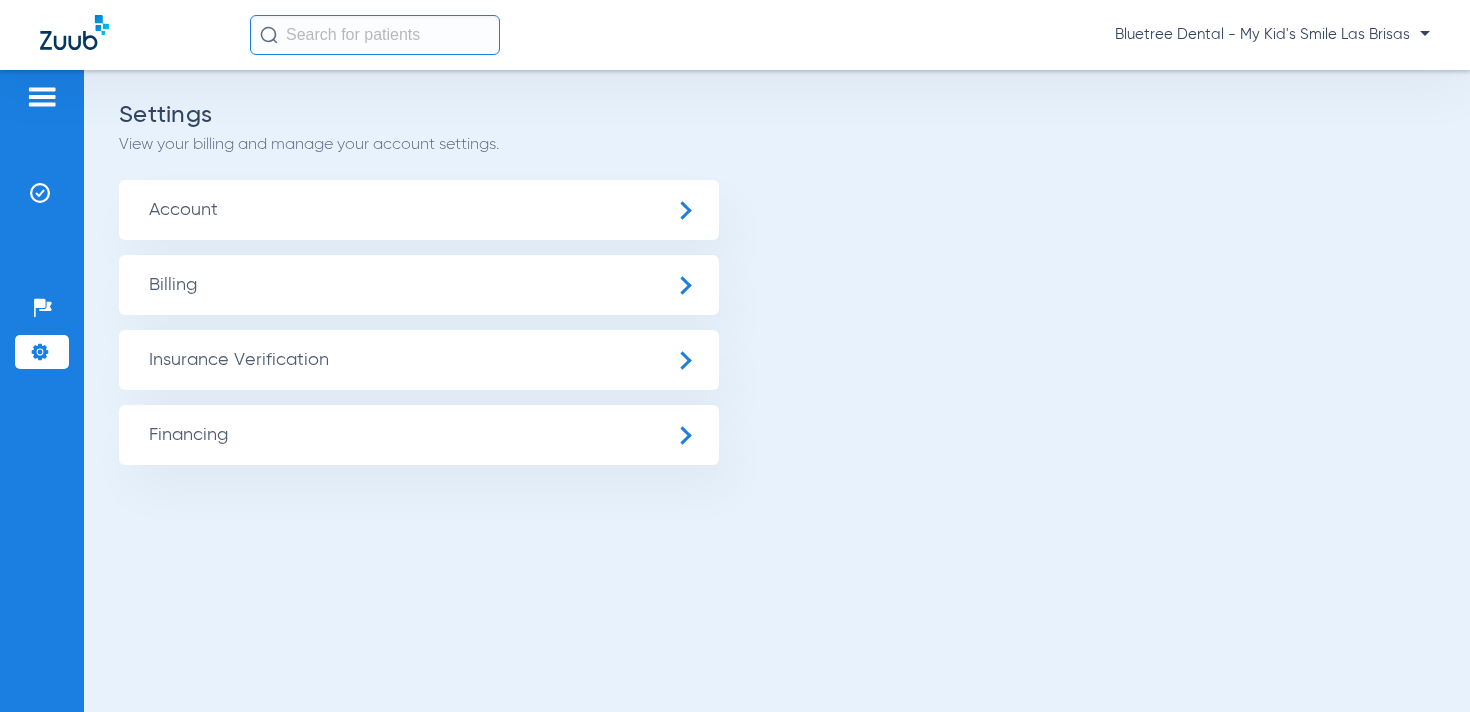 drag, startPoint x: 182, startPoint y: 369, endPoint x: 215, endPoint y: 370, distance: 33.01515 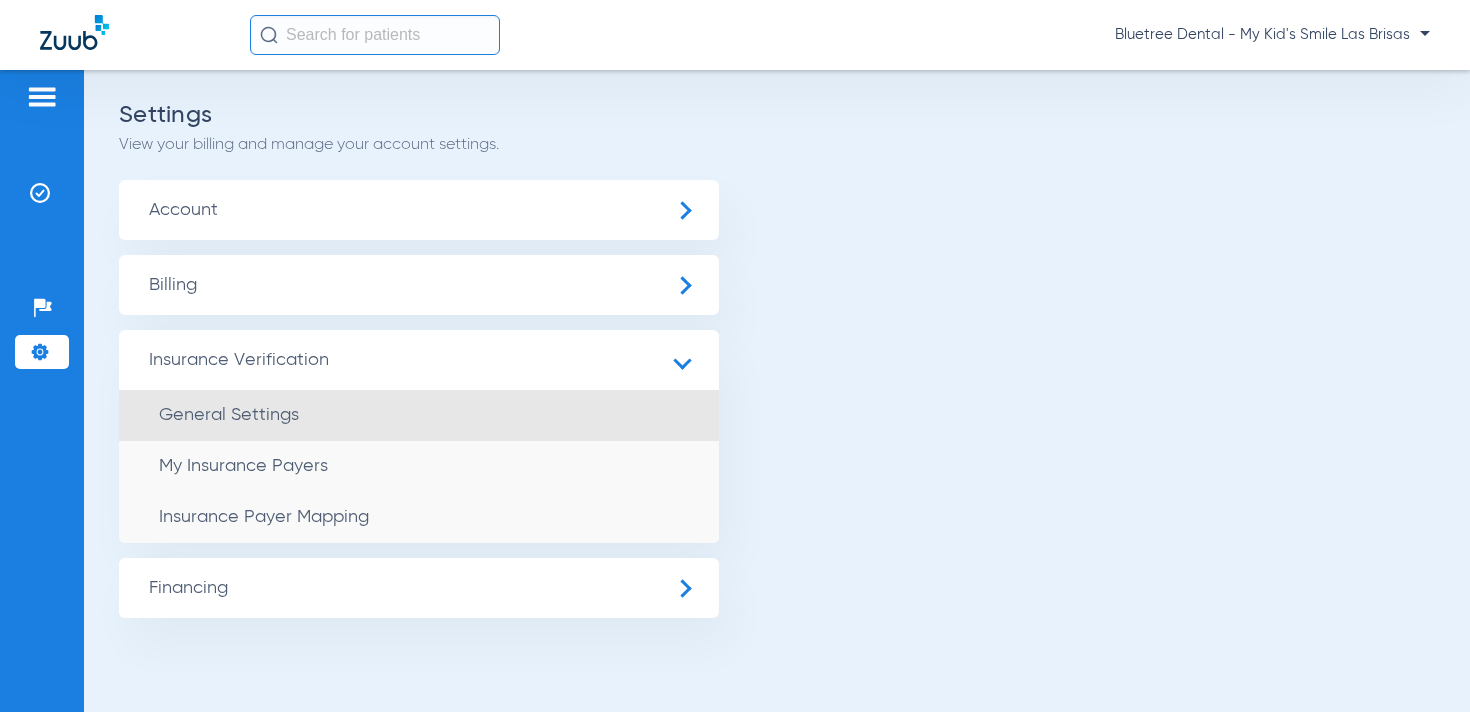 click on "General Settings" 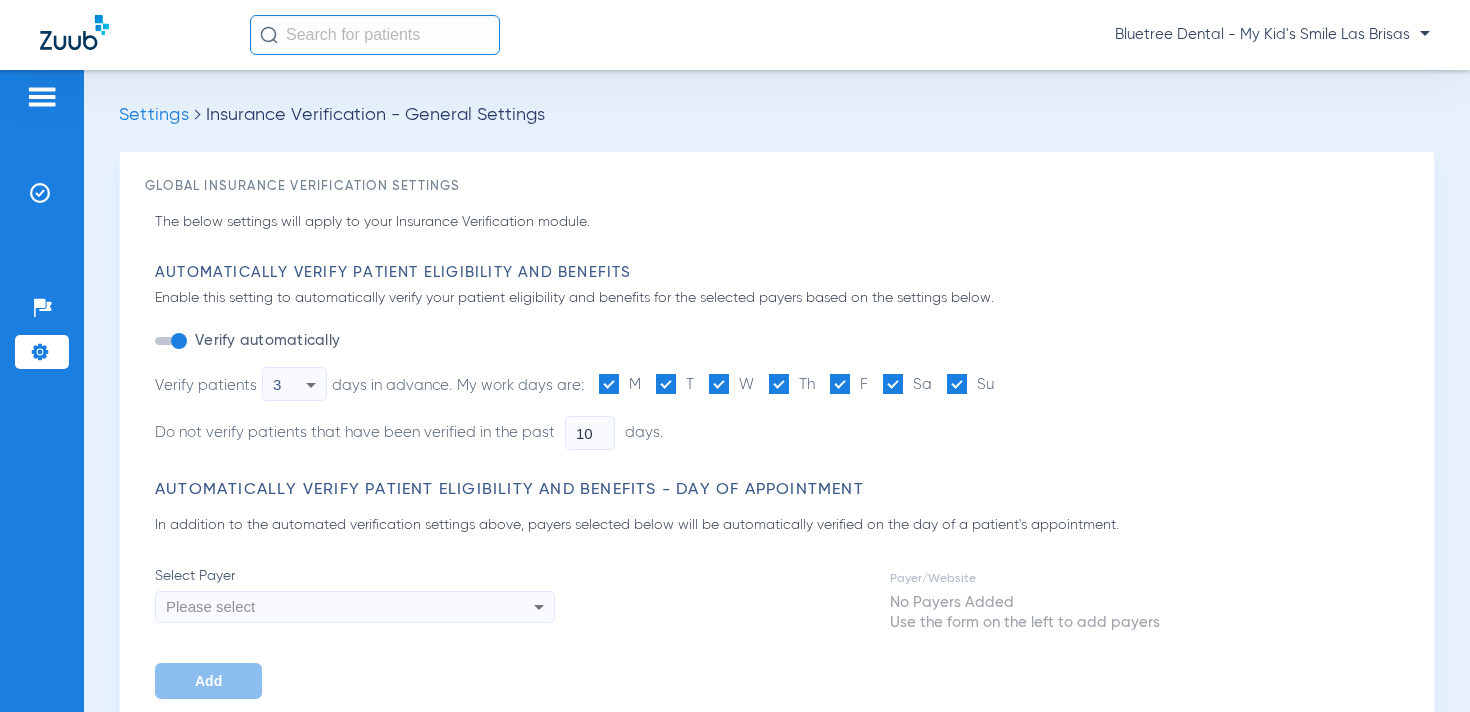 type on "1" 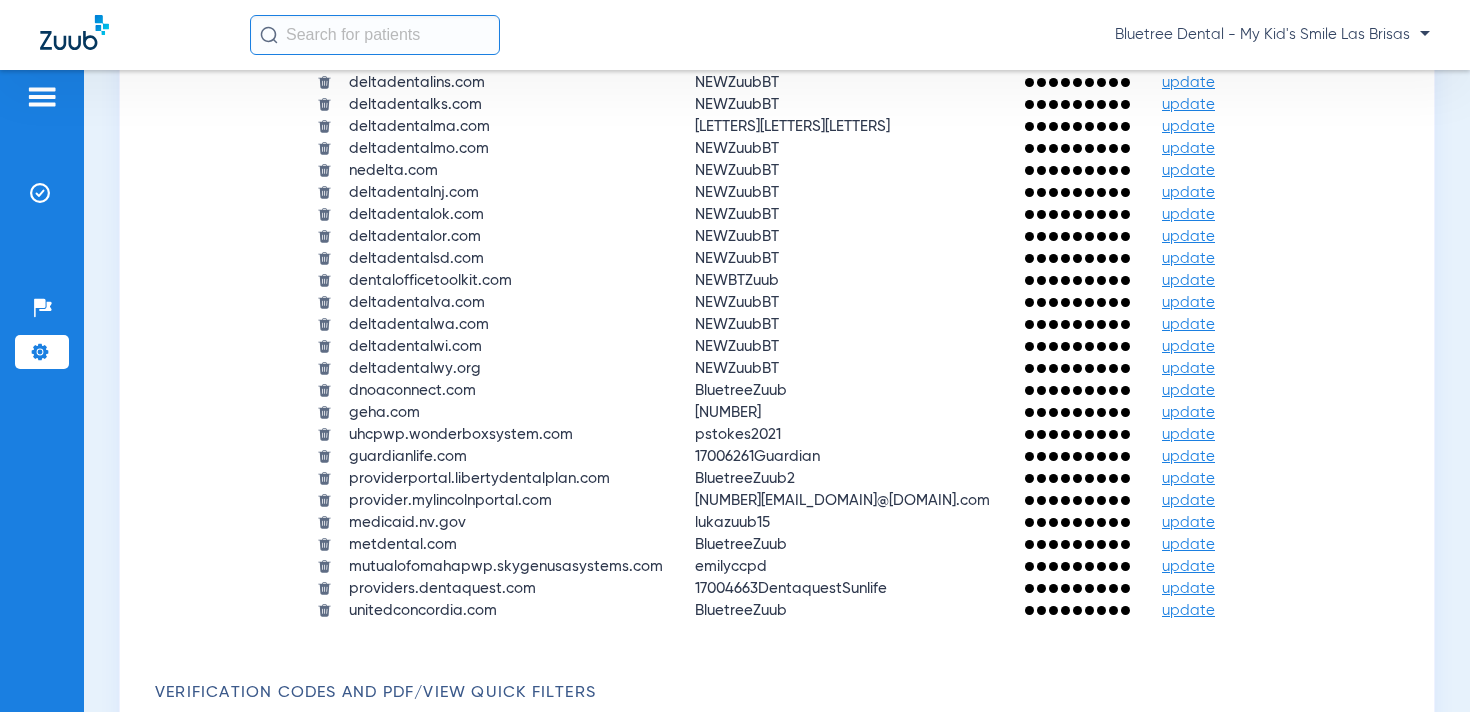 scroll, scrollTop: 2375, scrollLeft: 0, axis: vertical 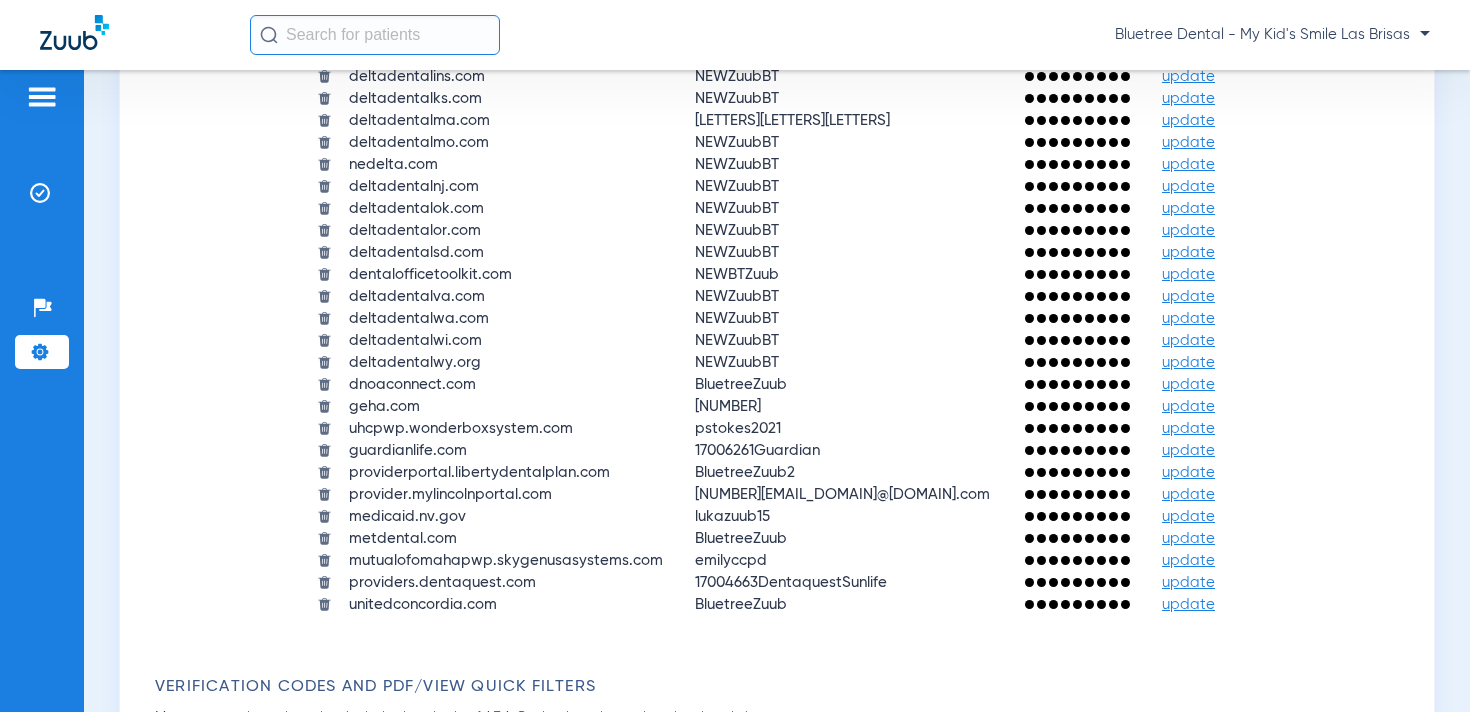click on "update" 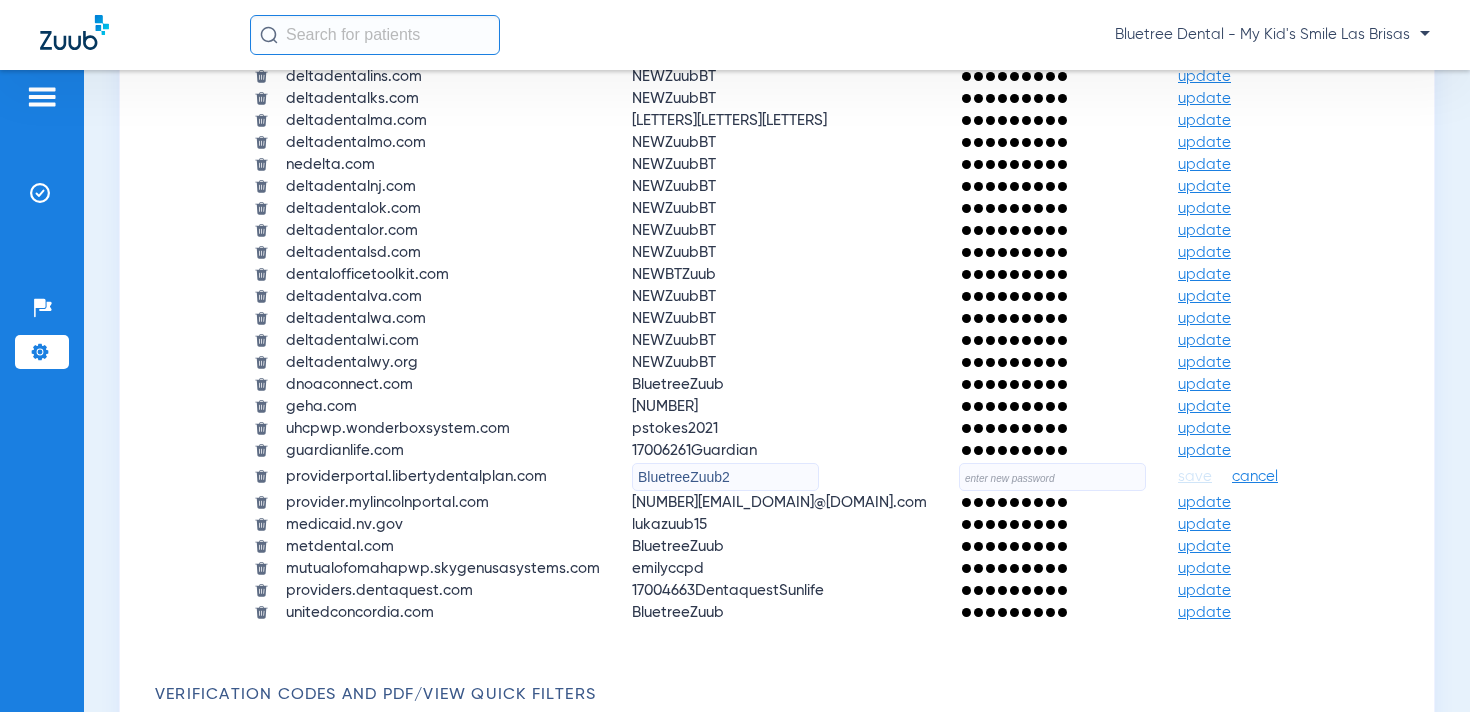 click on "BluetreeZuub2" 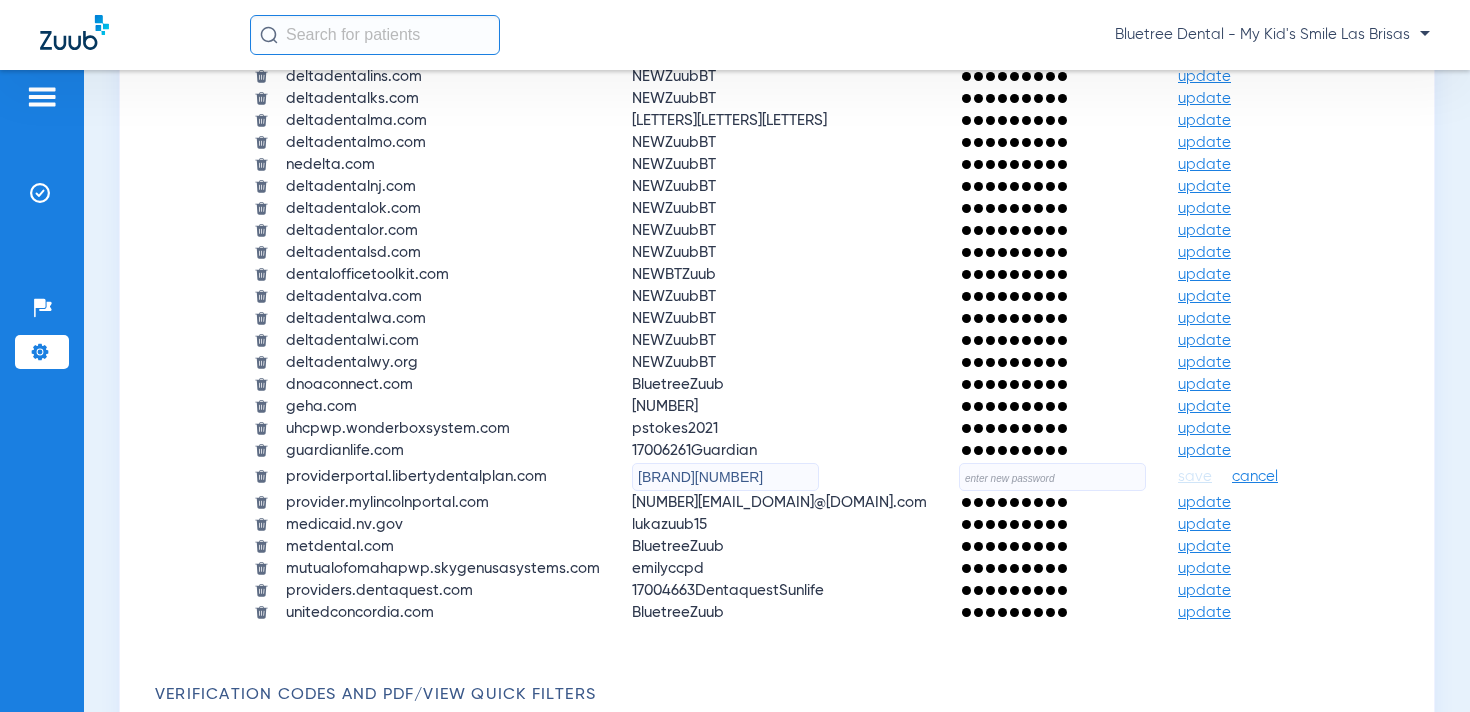 type on "BluetreeZuub6" 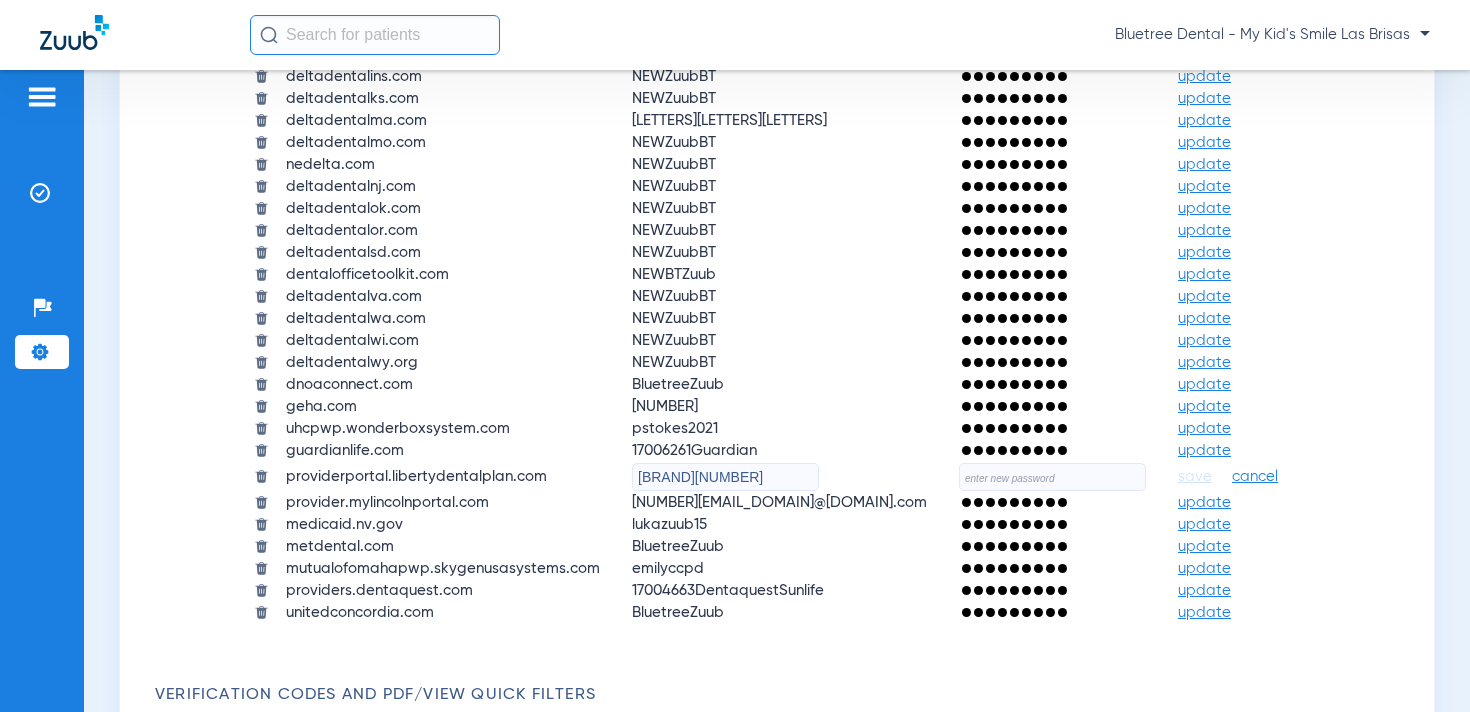 click 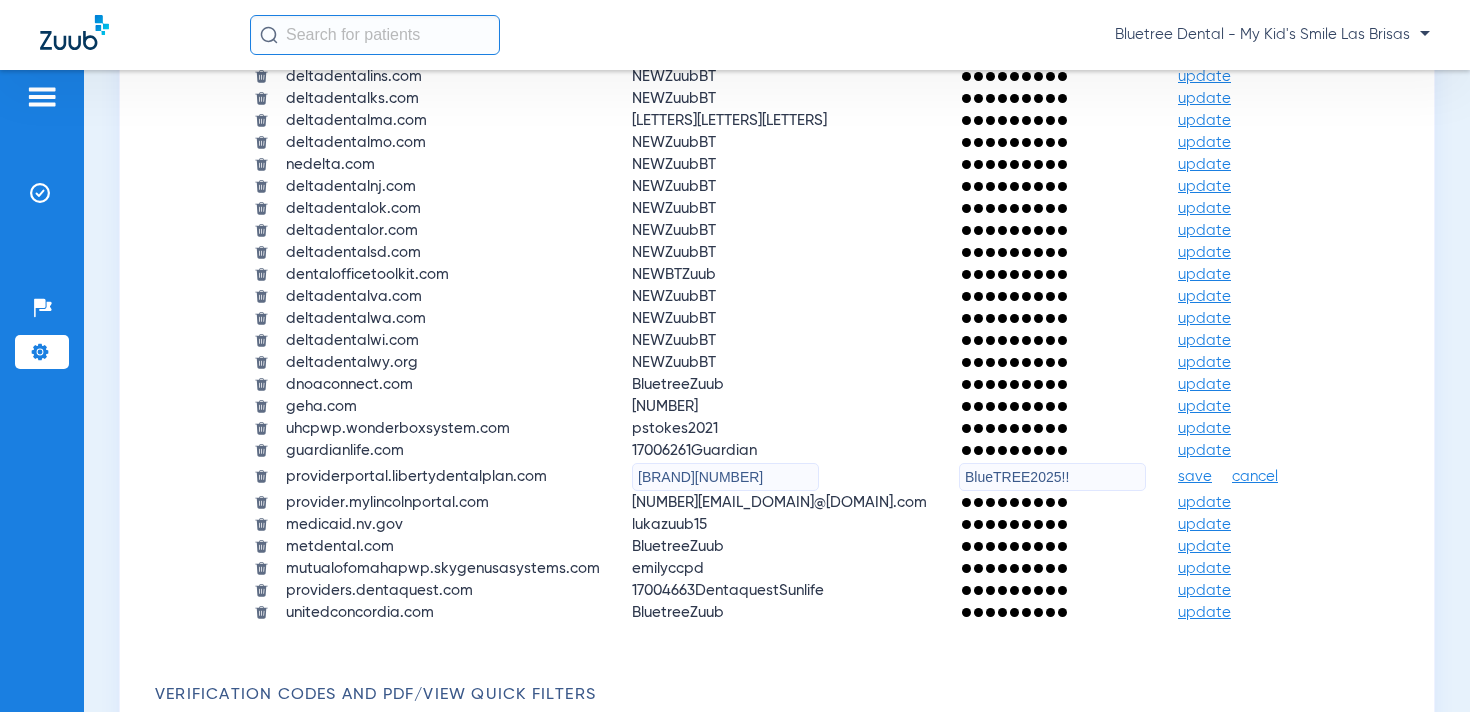 type on "BlueTREE2025!!" 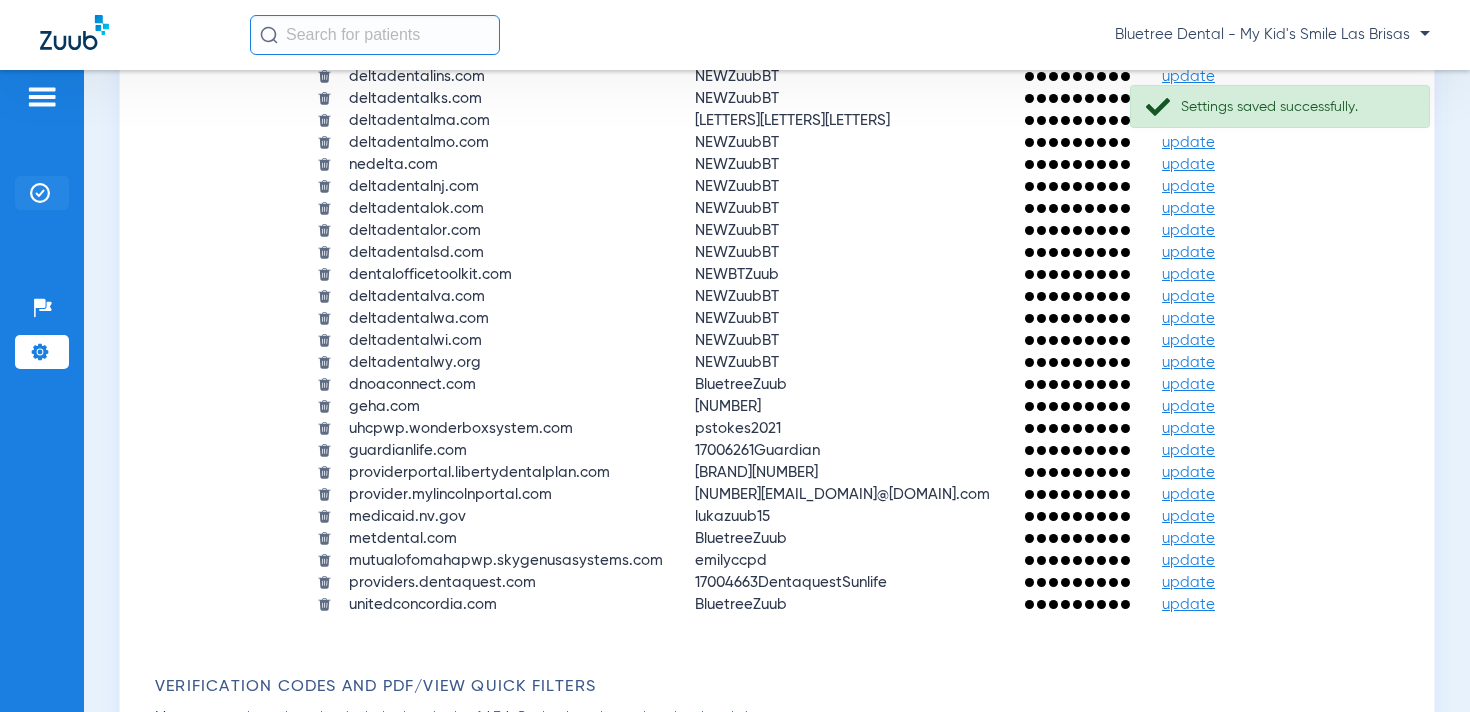 click 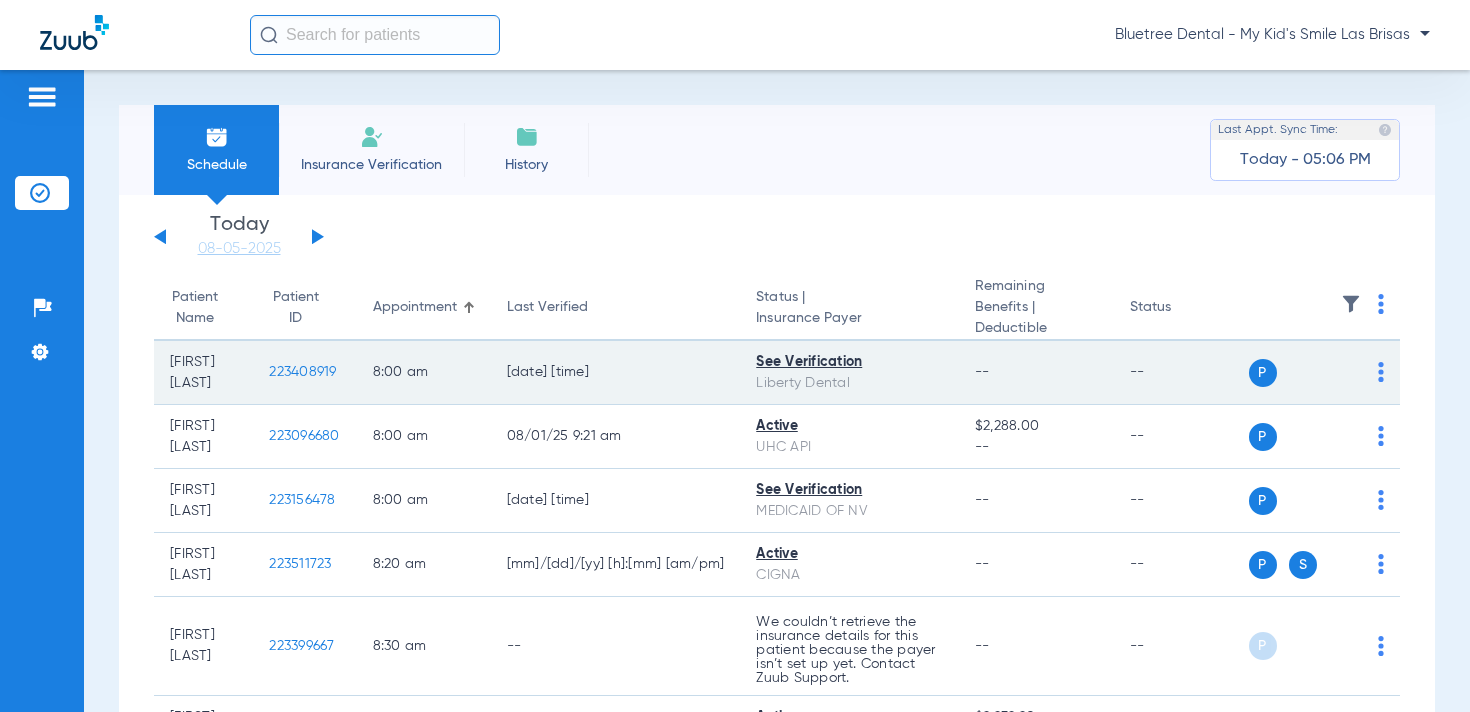 click 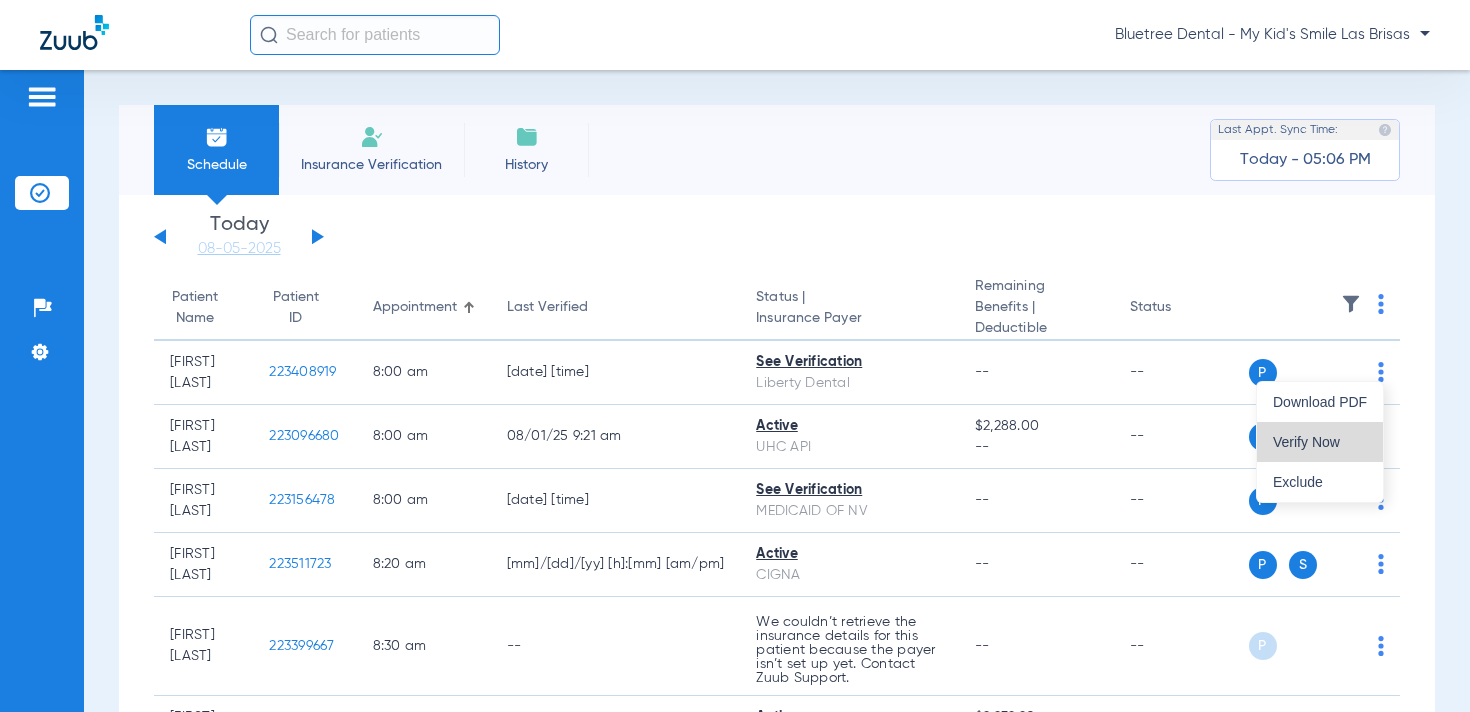 click on "Verify Now" at bounding box center (1320, 442) 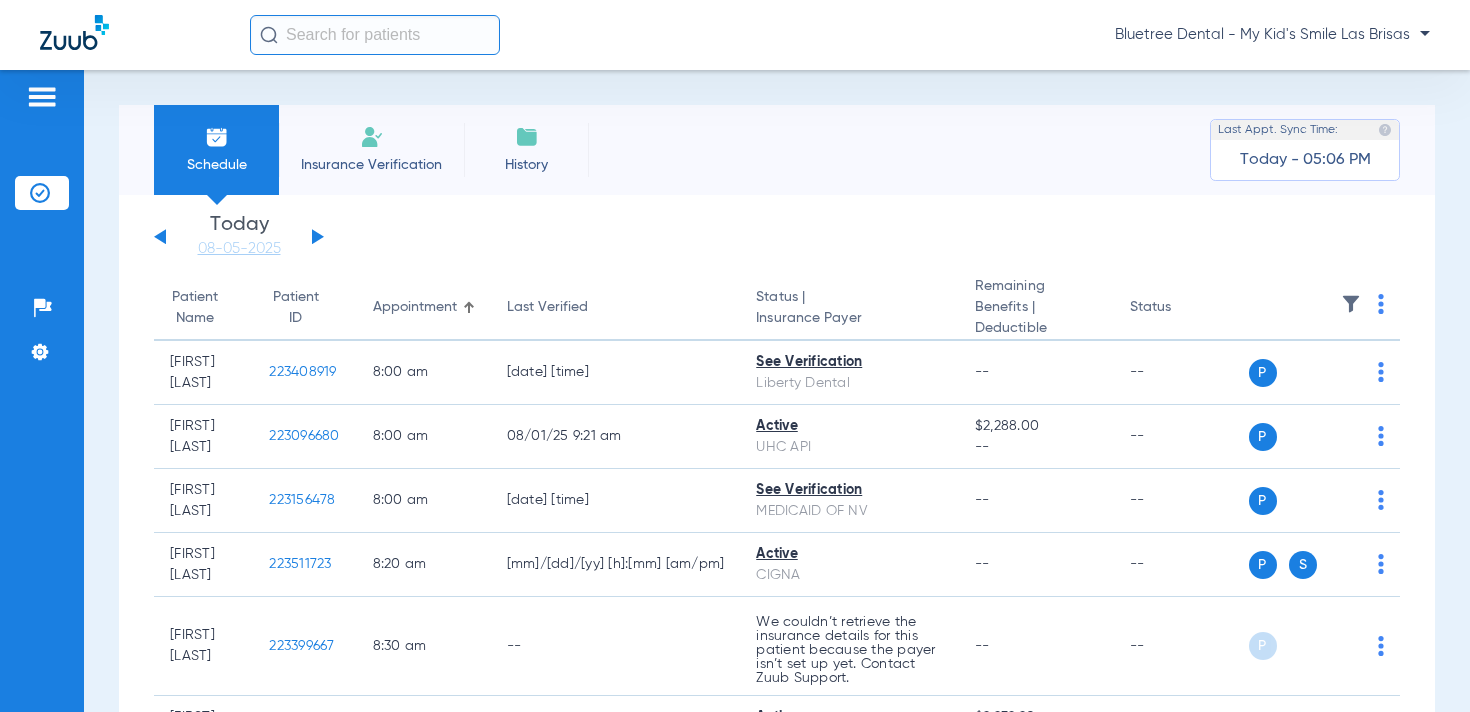 click on "Bluetree Dental - My Kid's Smile Las Brisas" 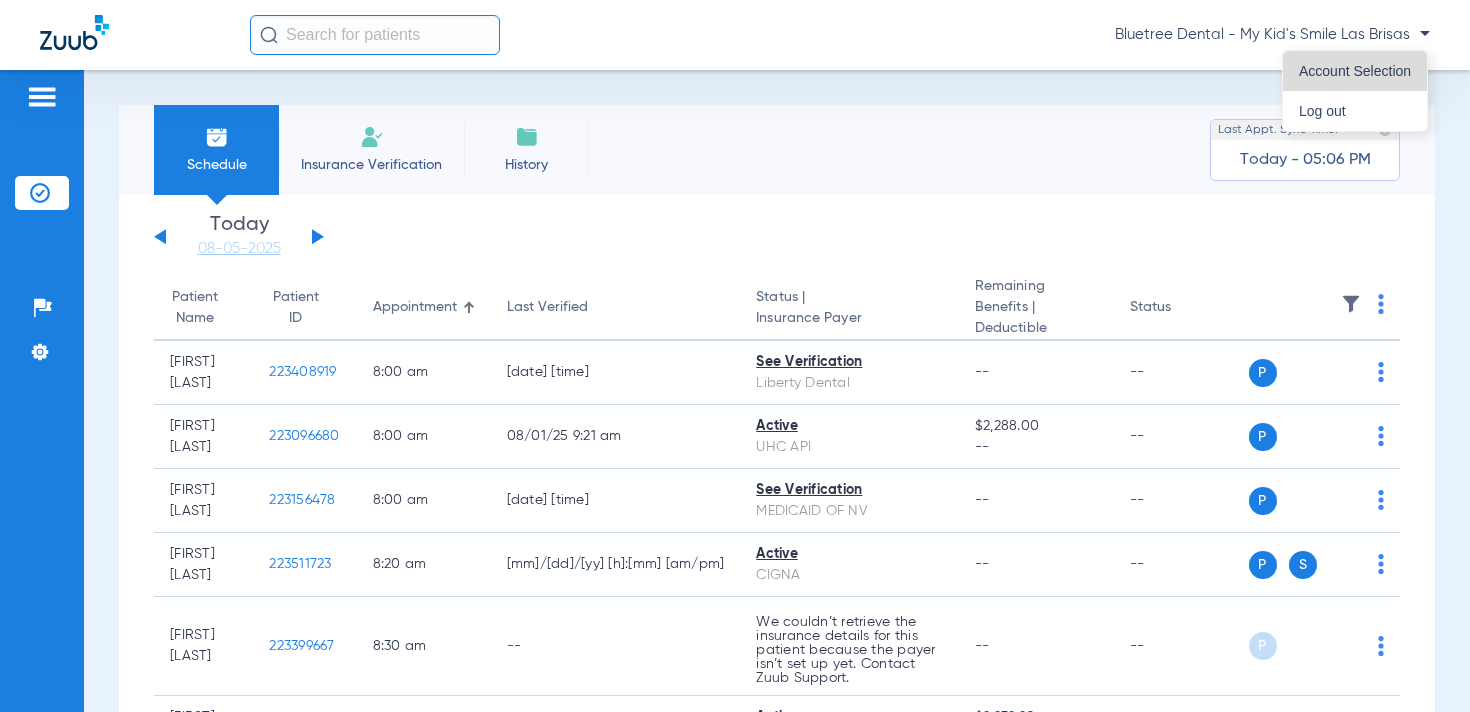 click on "Account Selection" at bounding box center [1355, 71] 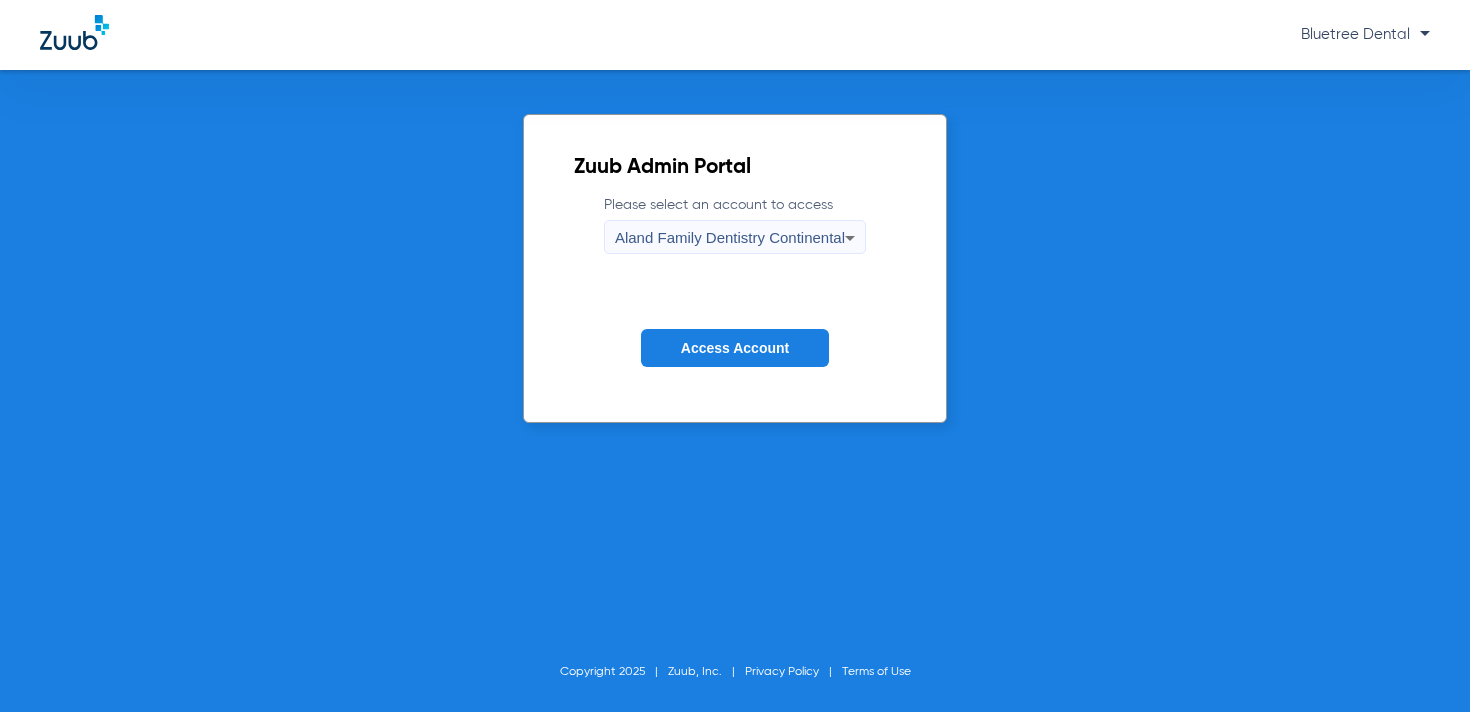 click on "Aland Family Dentistry Continental" at bounding box center [730, 237] 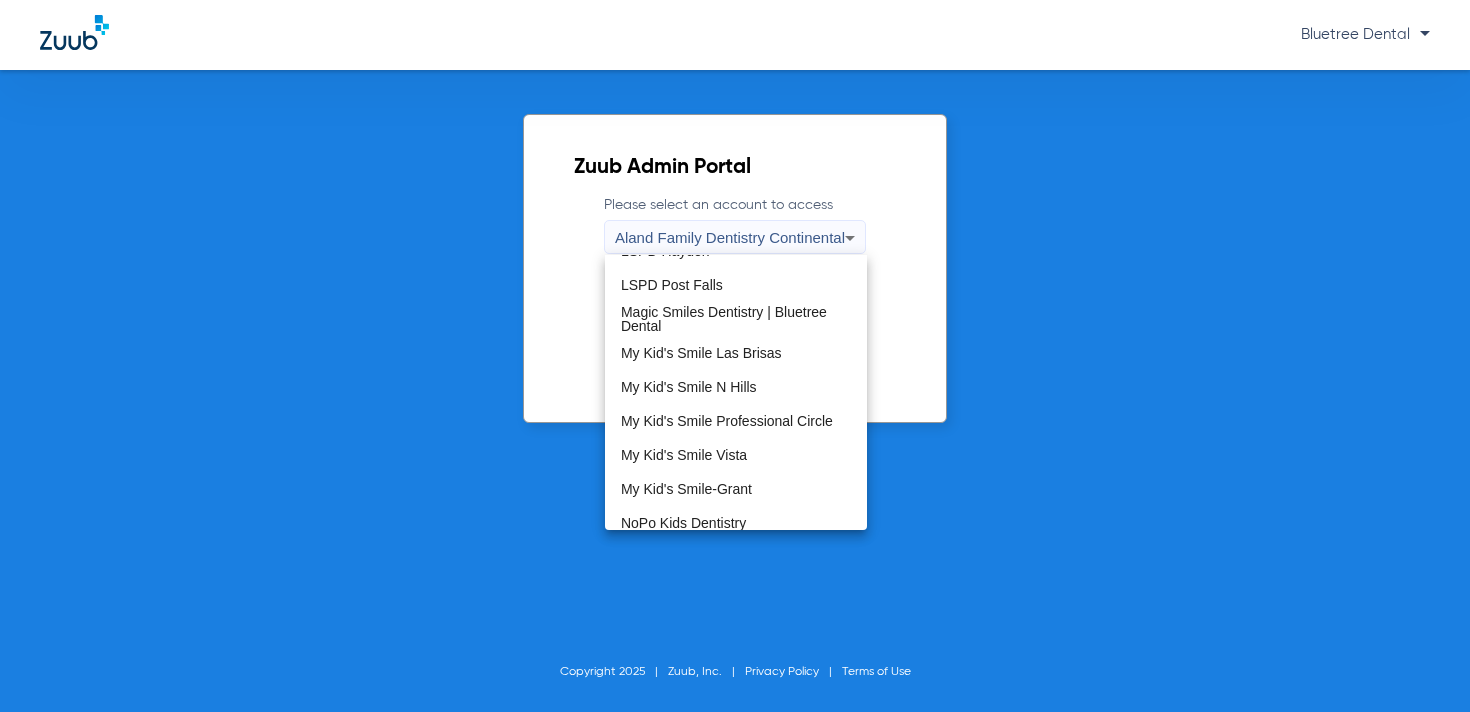 scroll, scrollTop: 485, scrollLeft: 0, axis: vertical 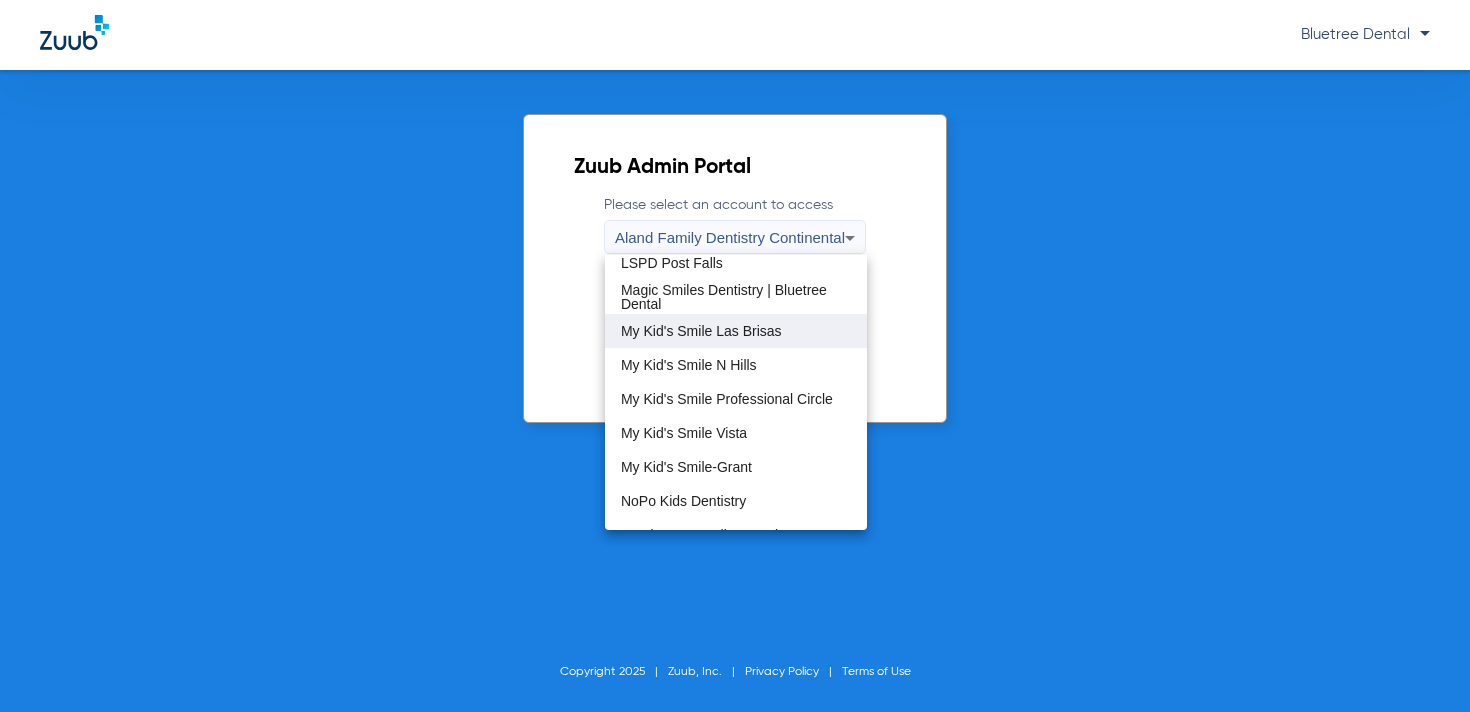click on "My Kid's Smile Las Brisas" at bounding box center [736, 331] 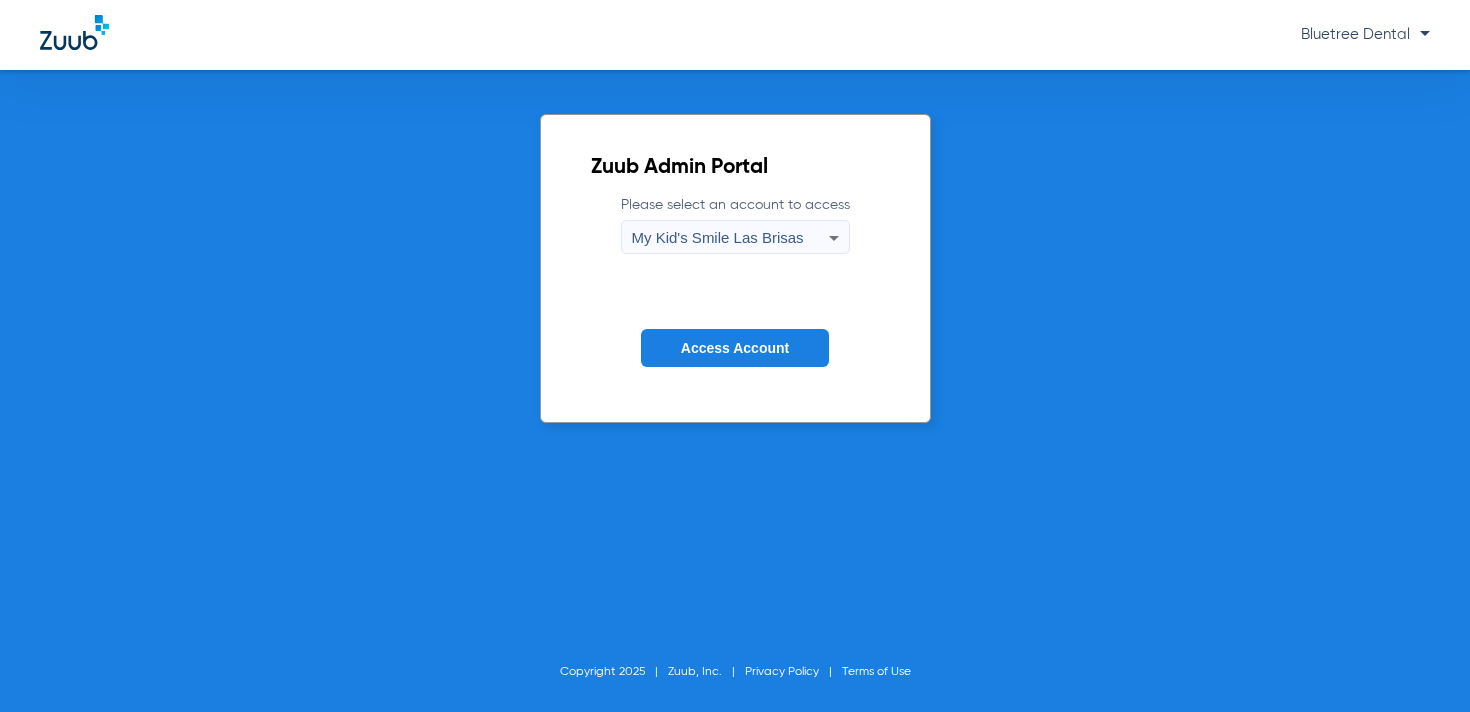 click on "Access Account" 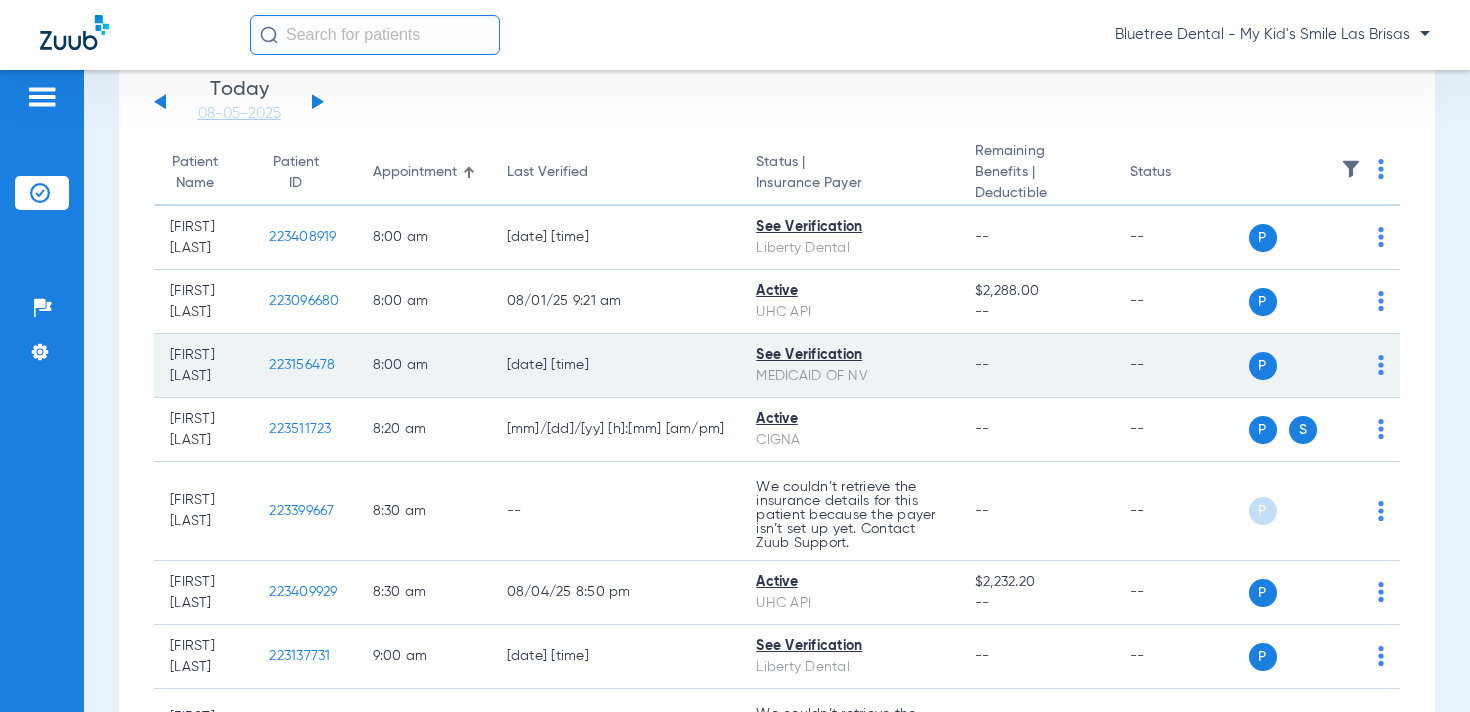 scroll, scrollTop: 0, scrollLeft: 0, axis: both 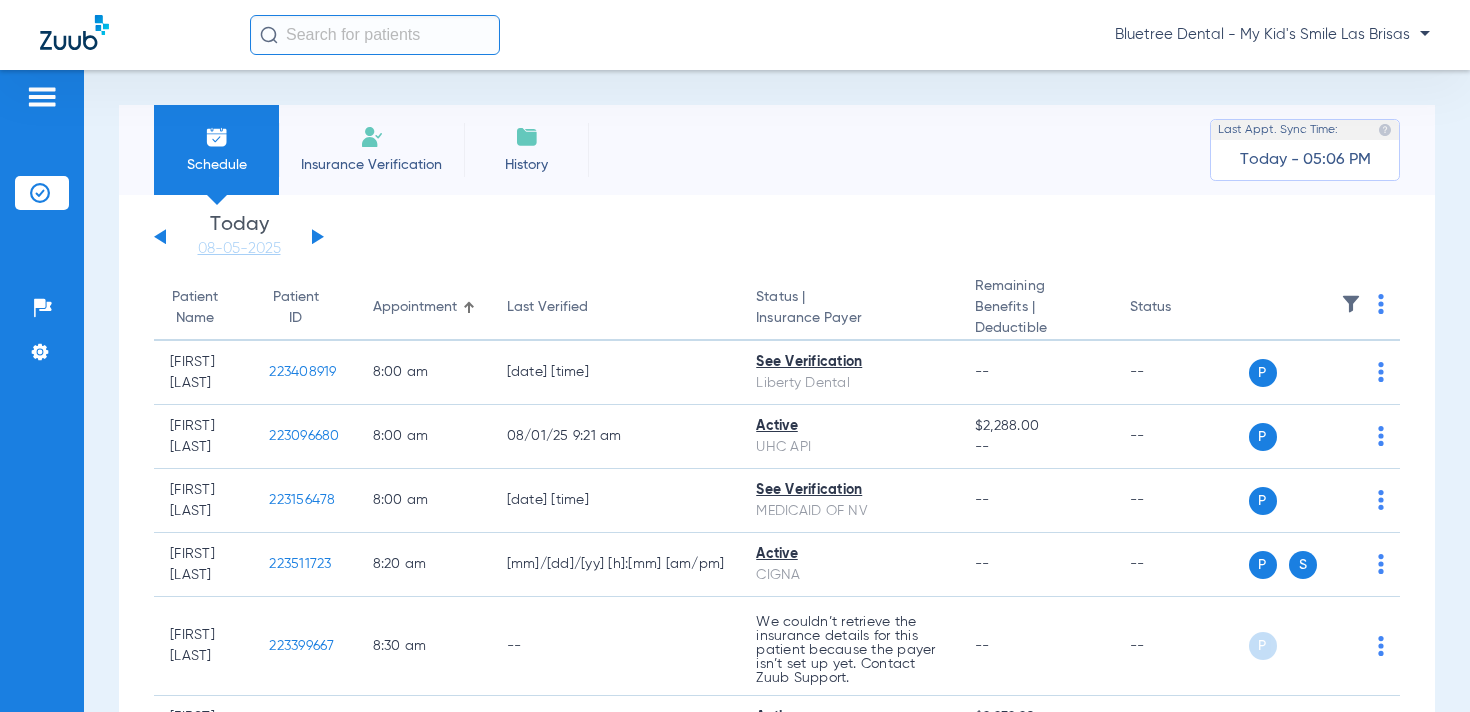 click on "Bluetree Dental - My Kid's Smile Las Brisas" 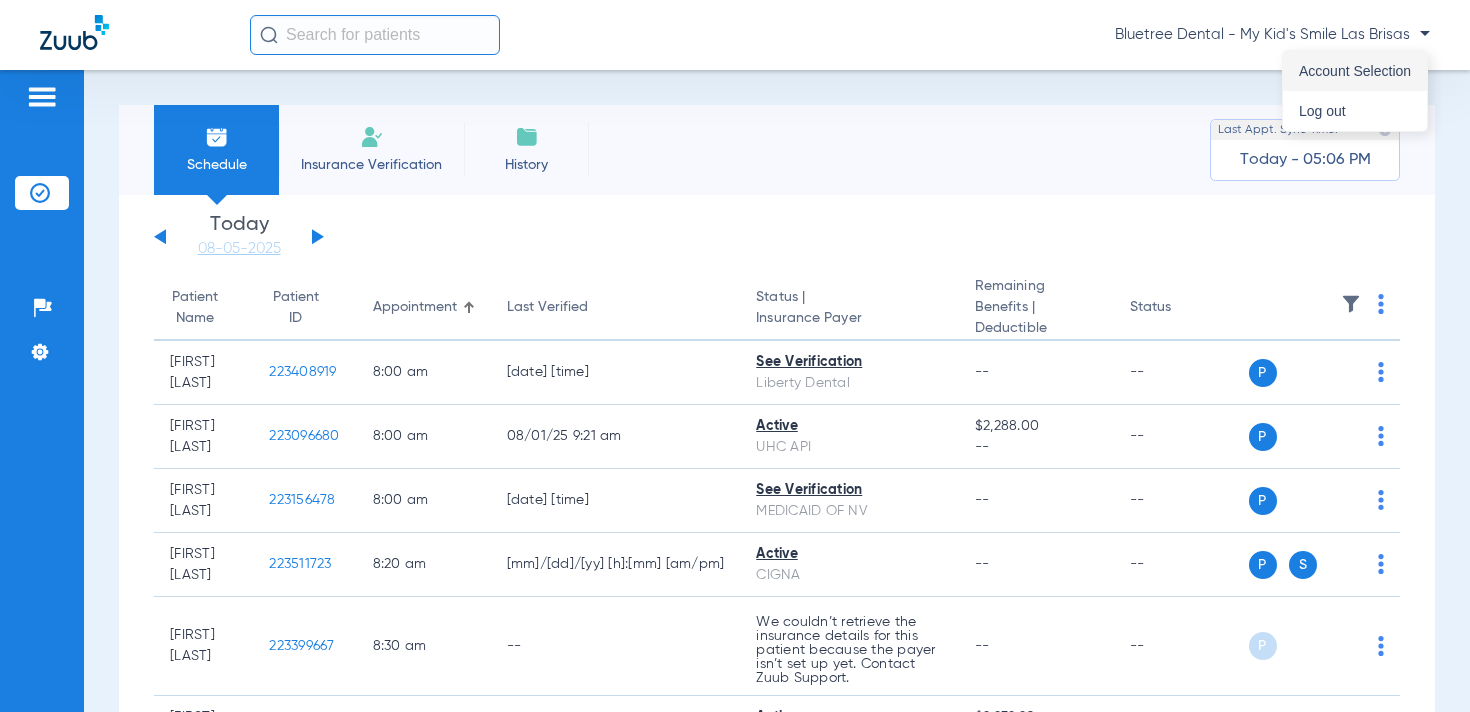 click on "Account Selection" at bounding box center [1355, 71] 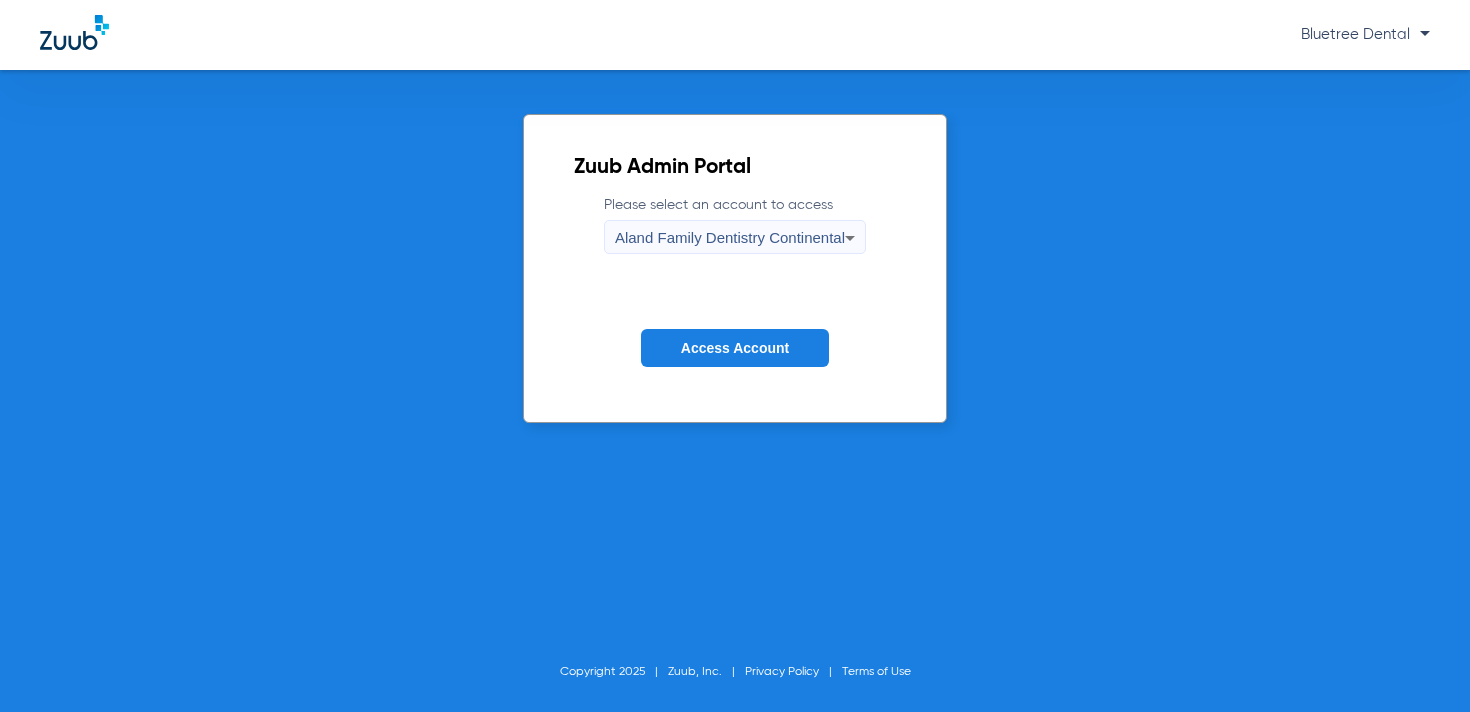 click on "Aland Family Dentistry Continental" at bounding box center [730, 237] 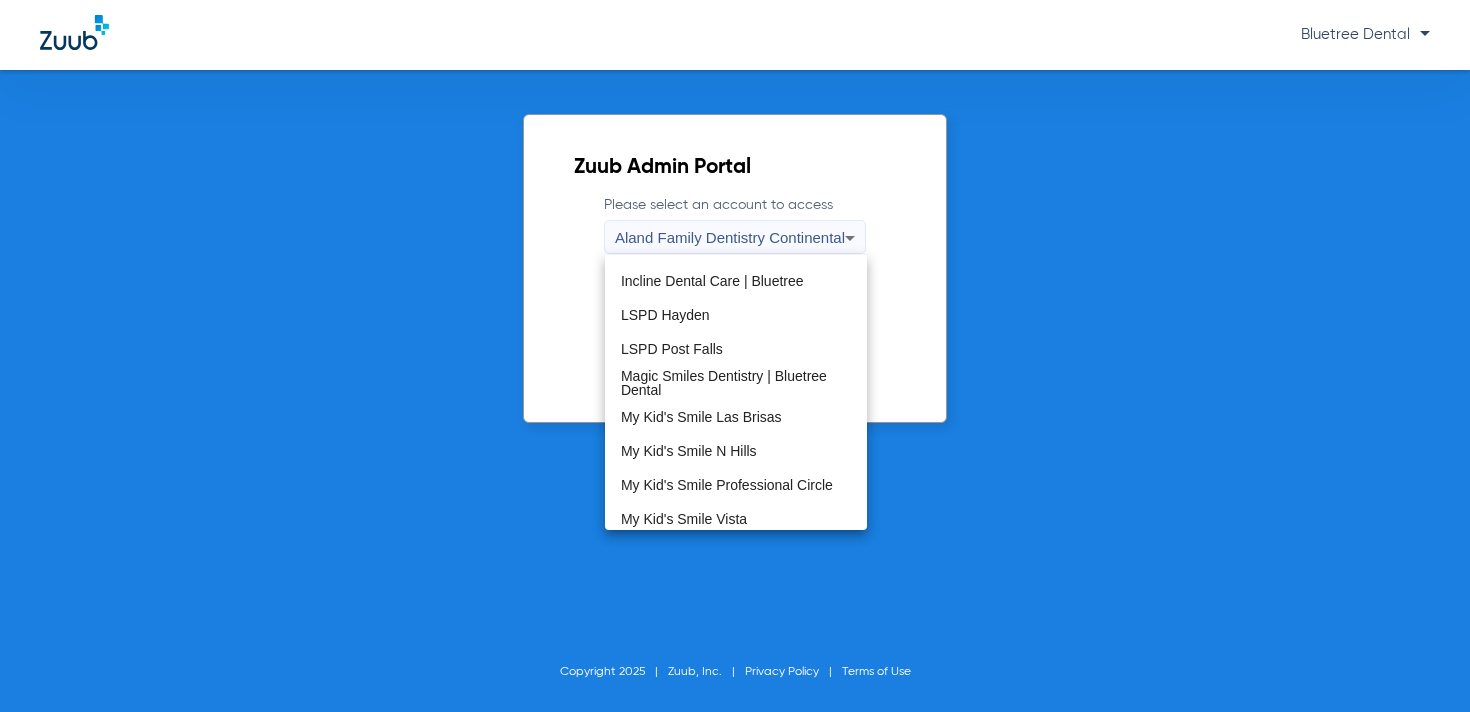 scroll, scrollTop: 430, scrollLeft: 0, axis: vertical 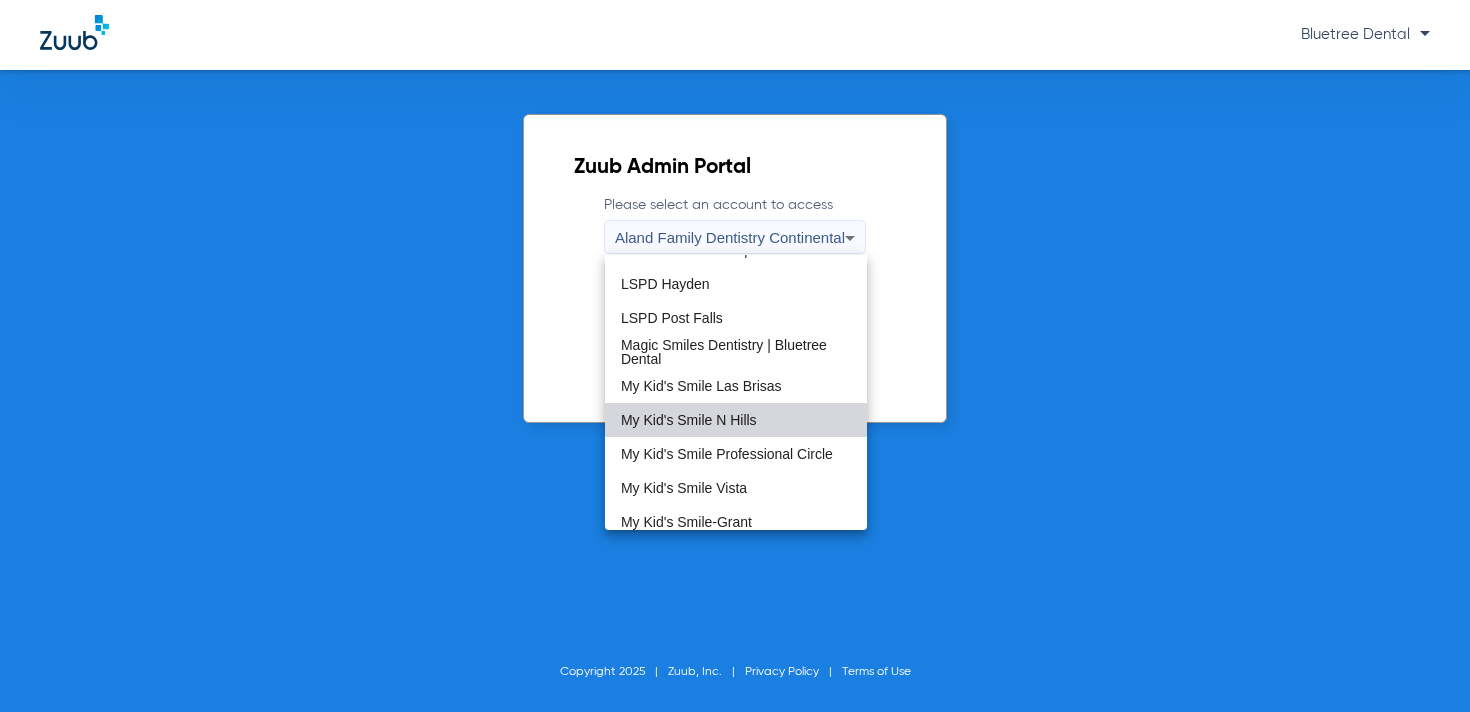 click on "My Kid's Smile N Hills" at bounding box center [736, 420] 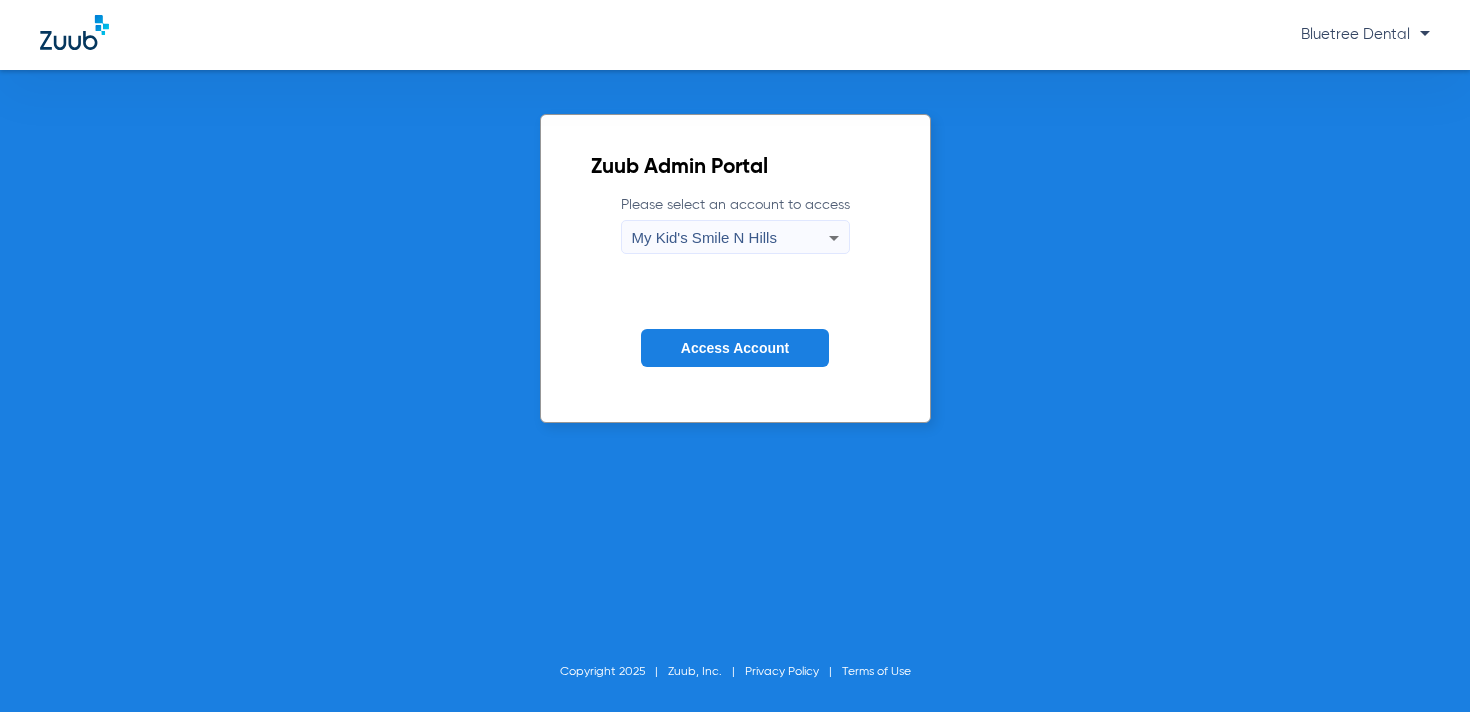 click on "Access Account" 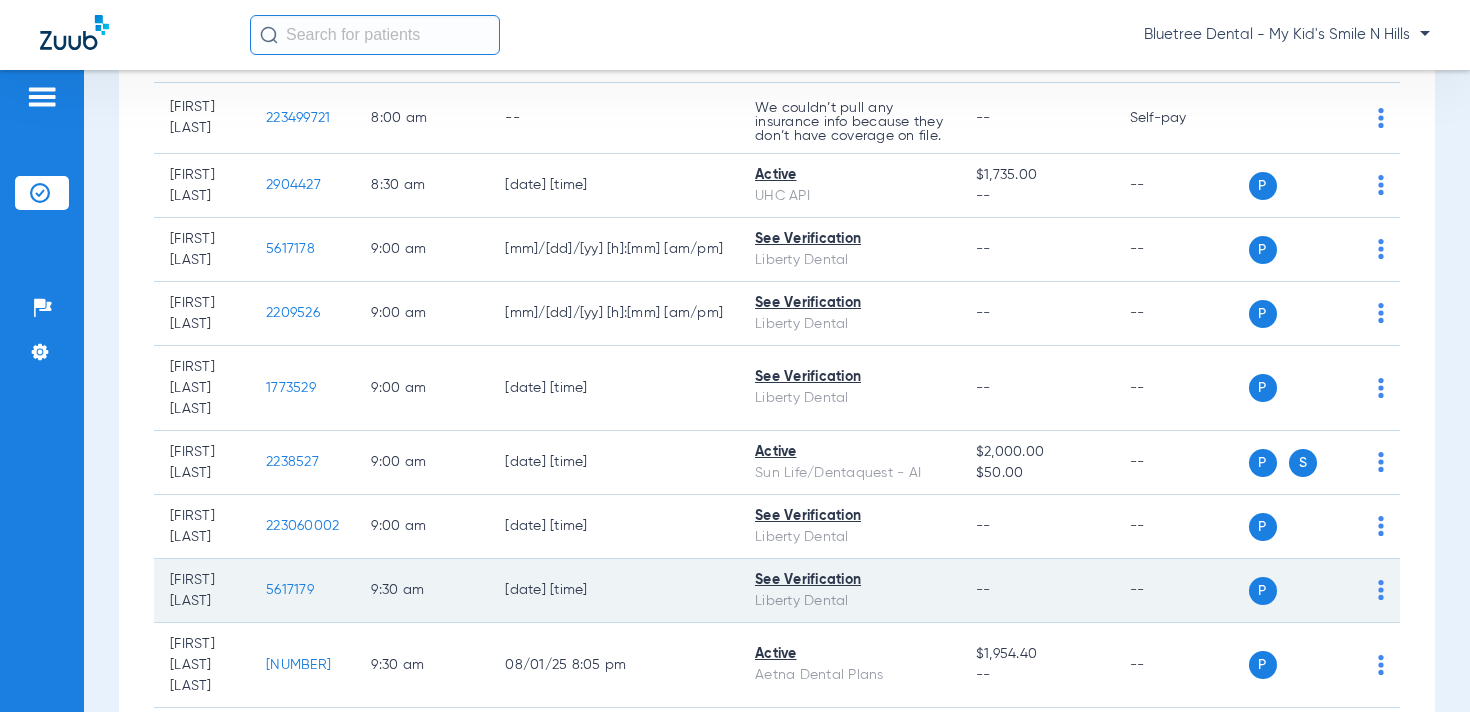 scroll, scrollTop: 0, scrollLeft: 0, axis: both 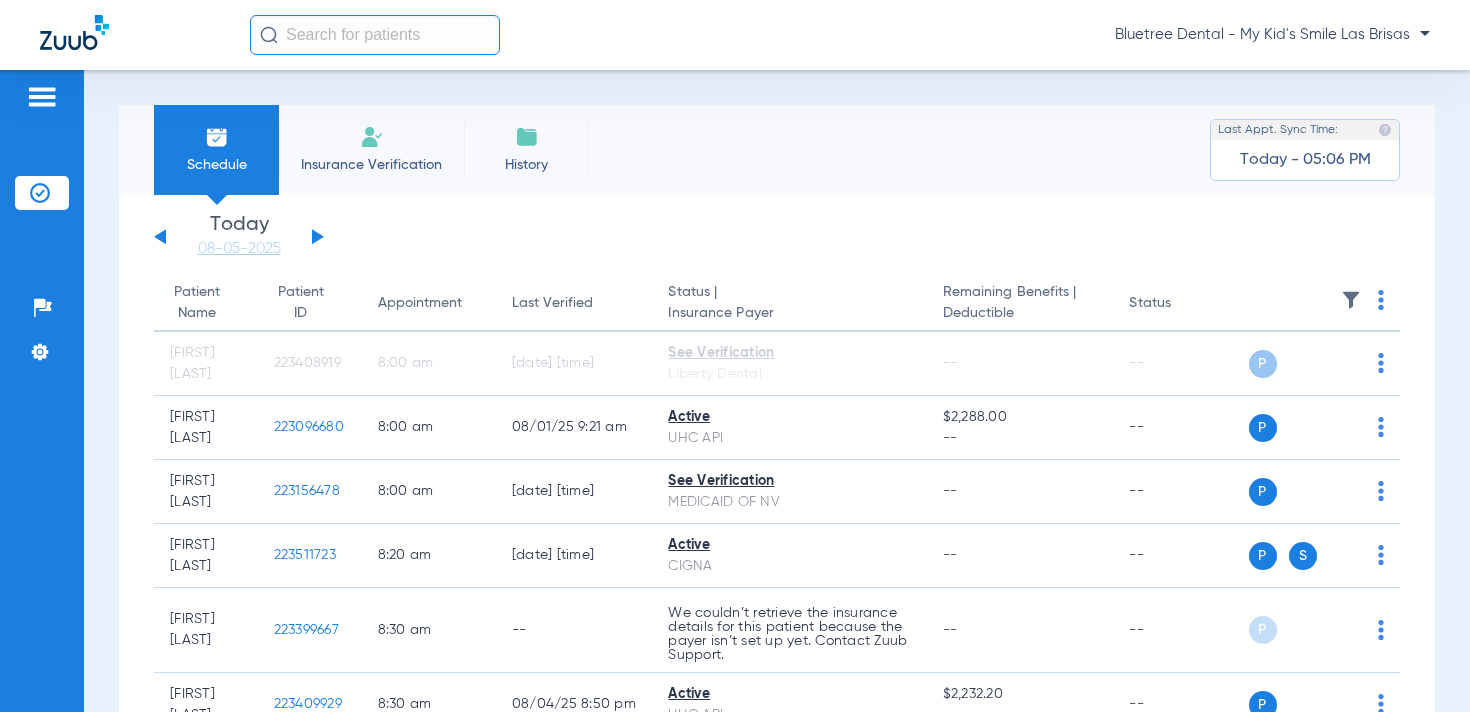 click on "Bluetree Dental - My Kid's Smile Las Brisas" 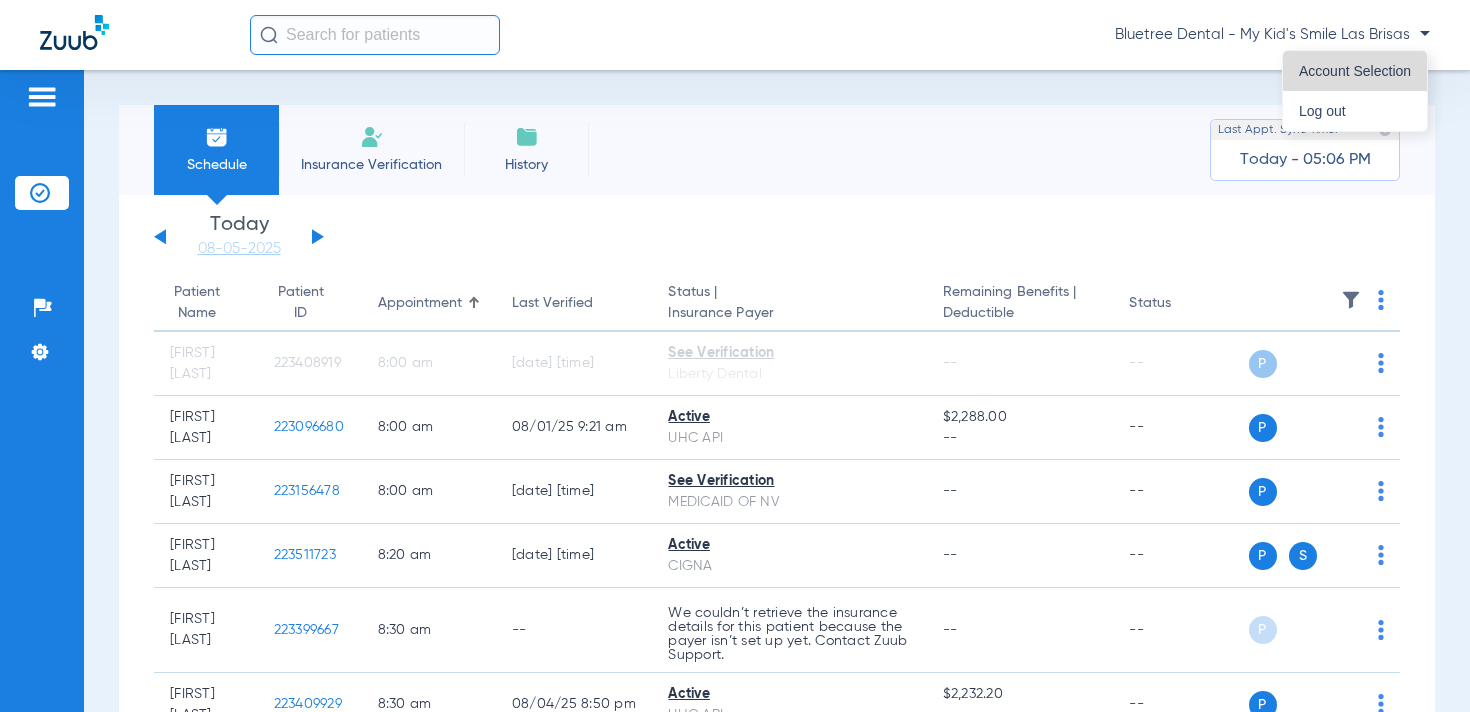 click on "Account Selection" at bounding box center (1355, 71) 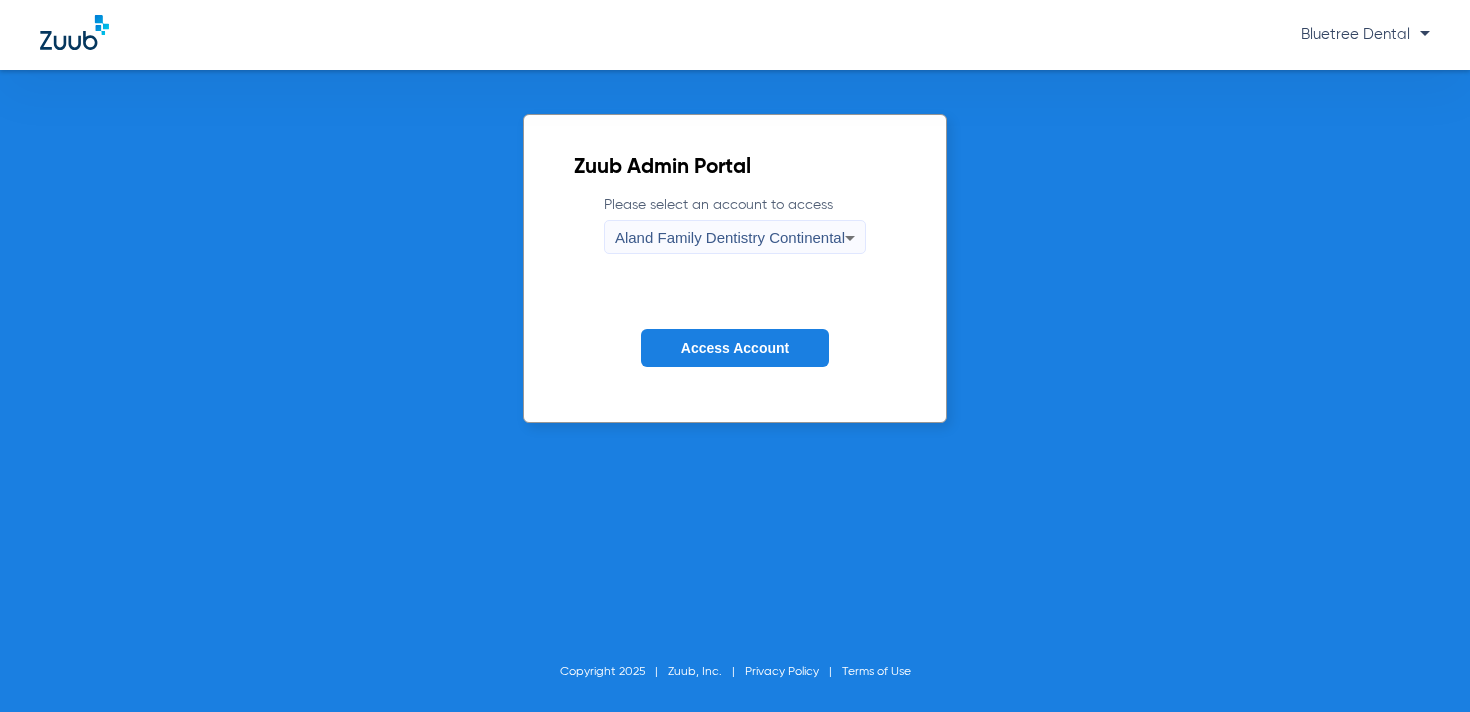 click on "Aland Family Dentistry Continental" at bounding box center [730, 237] 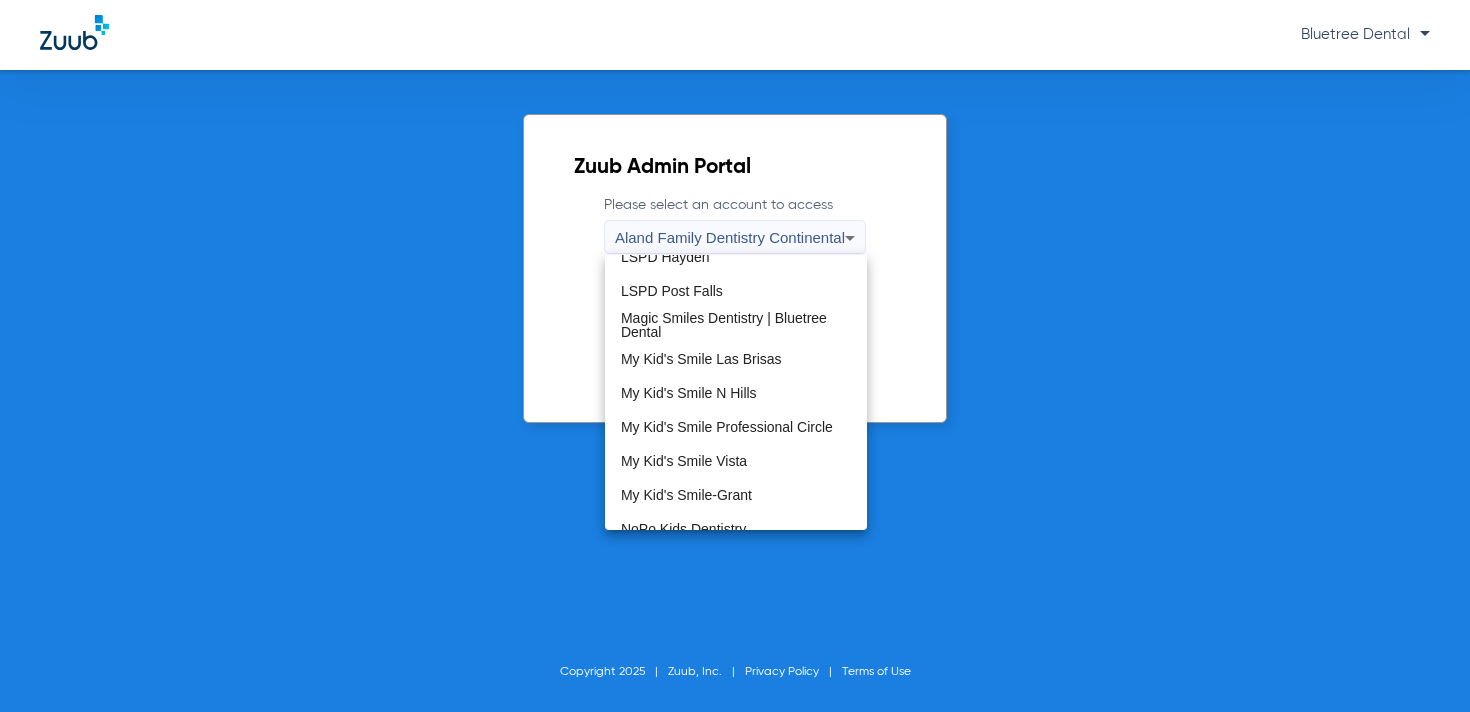 scroll, scrollTop: 456, scrollLeft: 0, axis: vertical 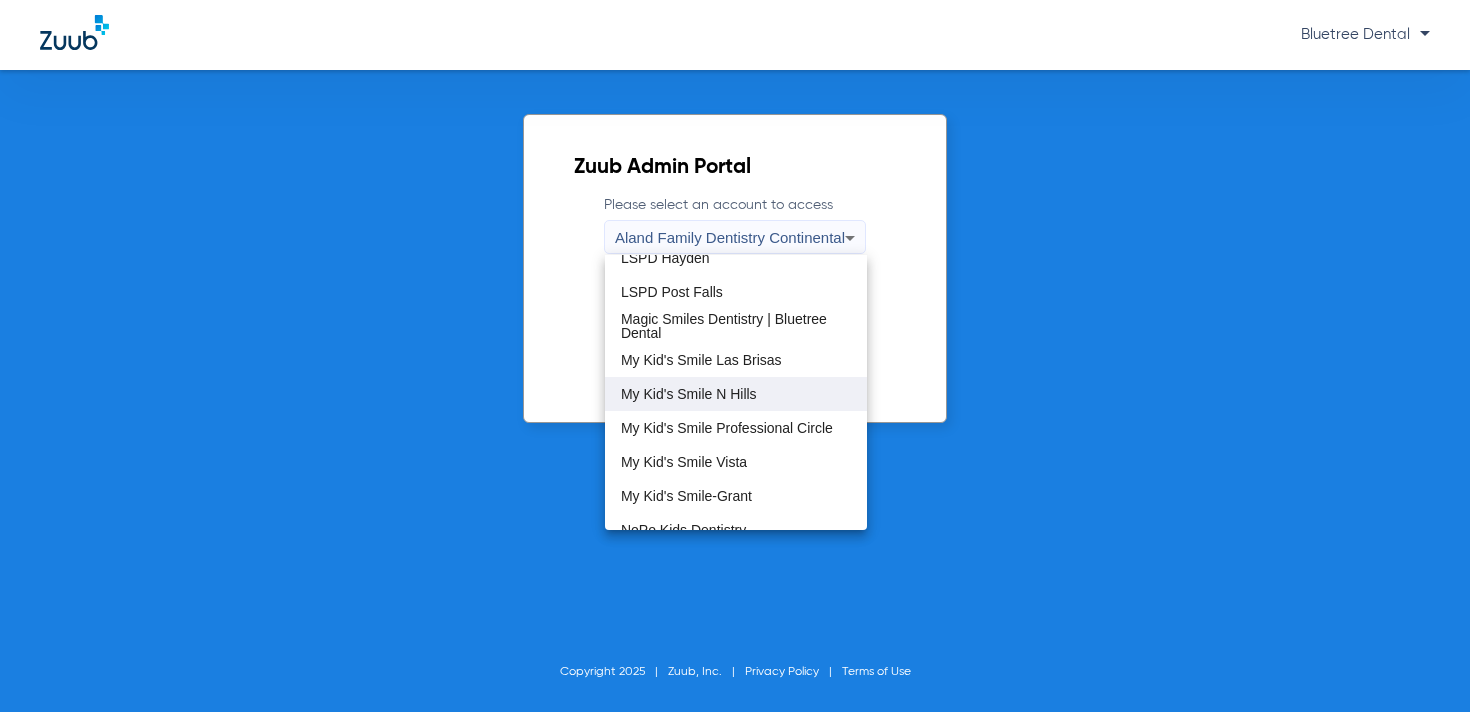 click on "My Kid's Smile N Hills" at bounding box center [736, 394] 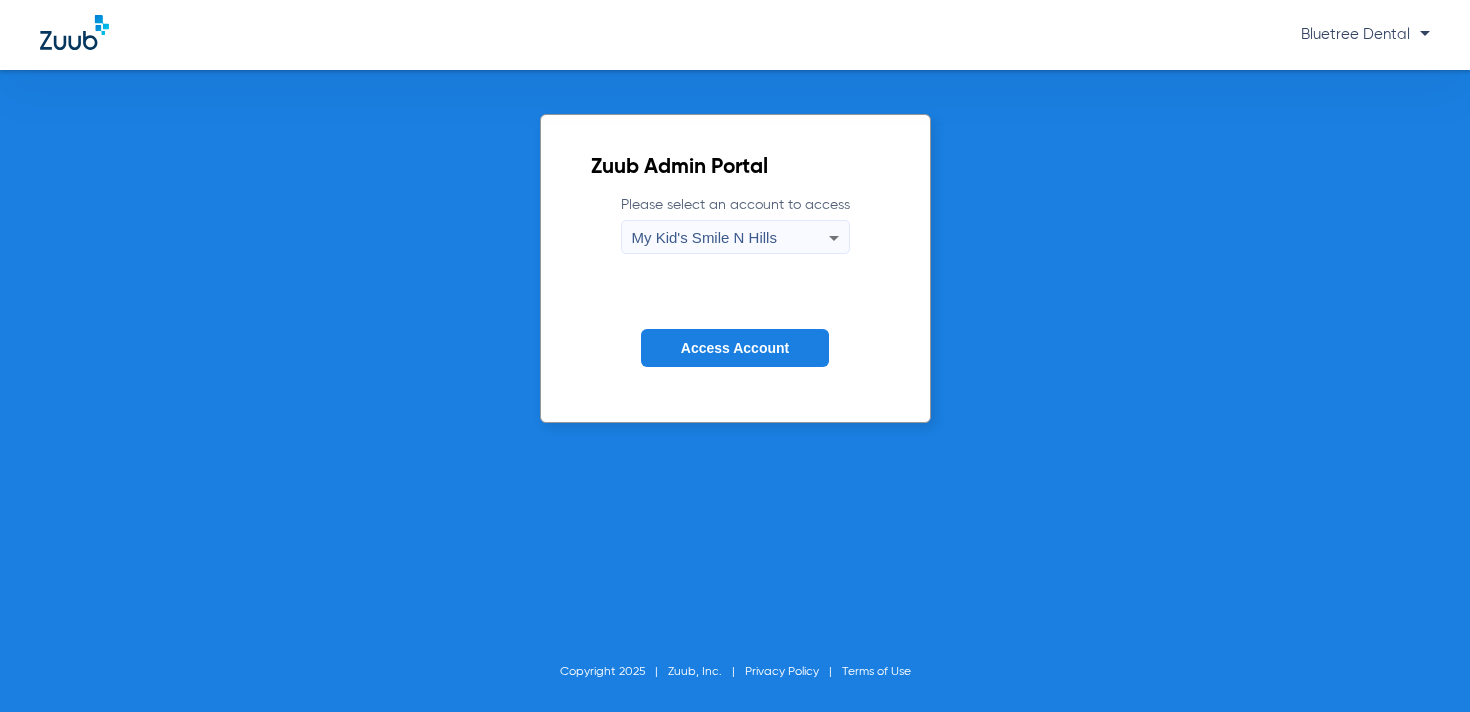 click on "Access Account" 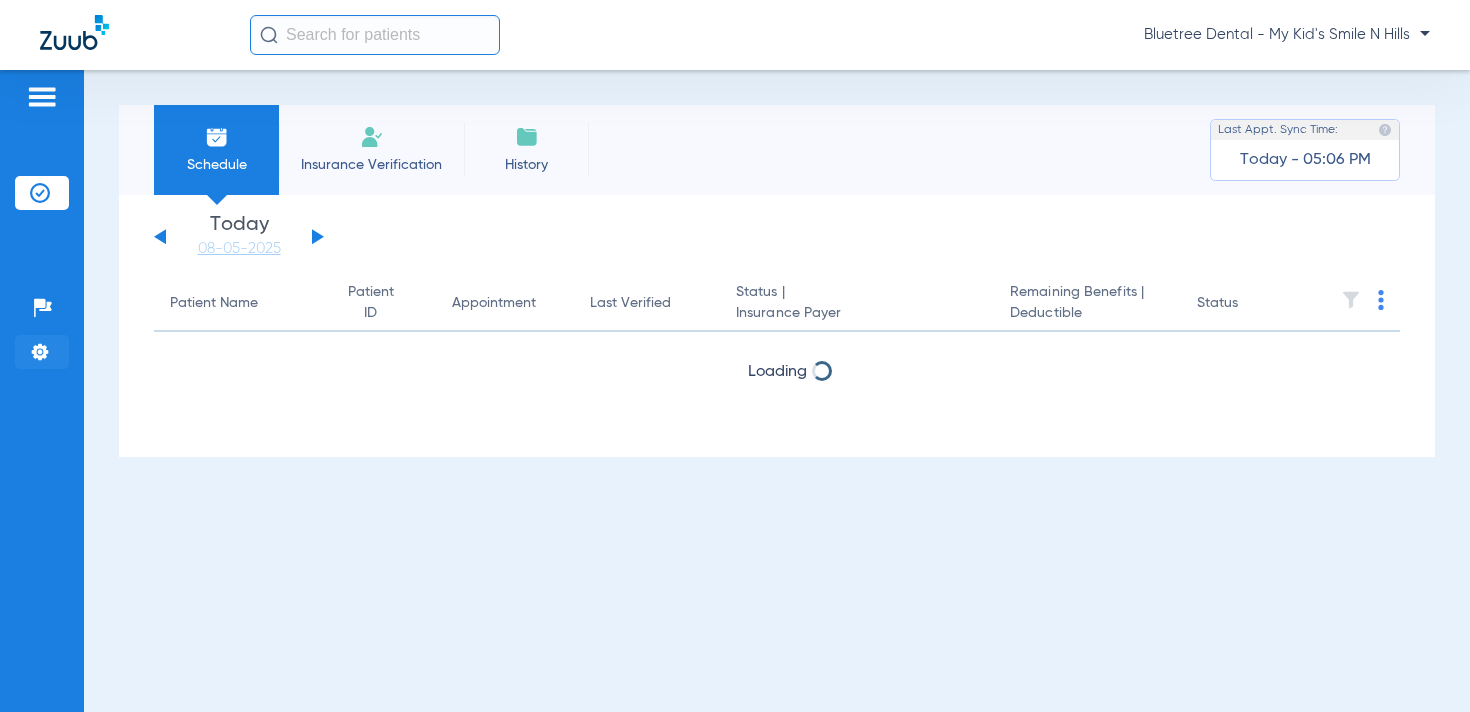 drag, startPoint x: 33, startPoint y: 353, endPoint x: 102, endPoint y: 345, distance: 69.46222 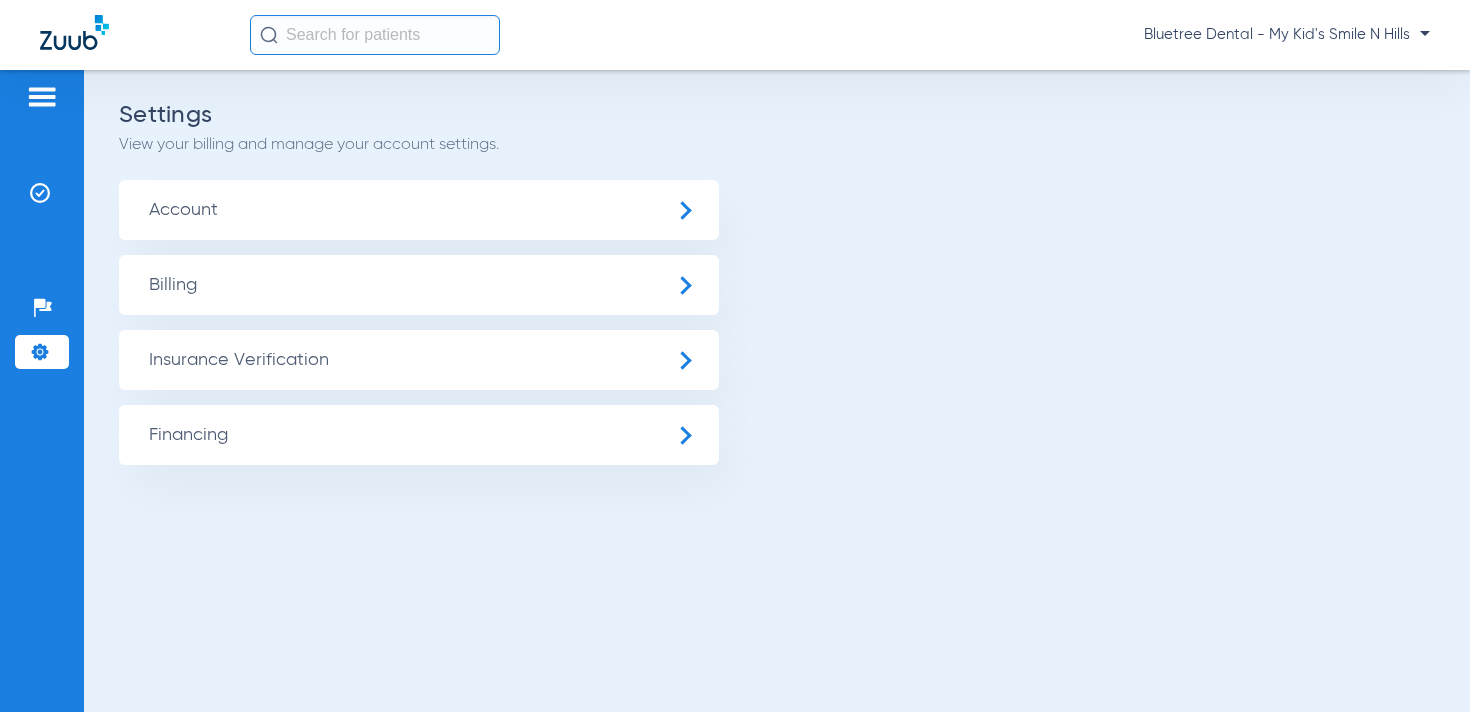 drag, startPoint x: 313, startPoint y: 353, endPoint x: 317, endPoint y: 369, distance: 16.492422 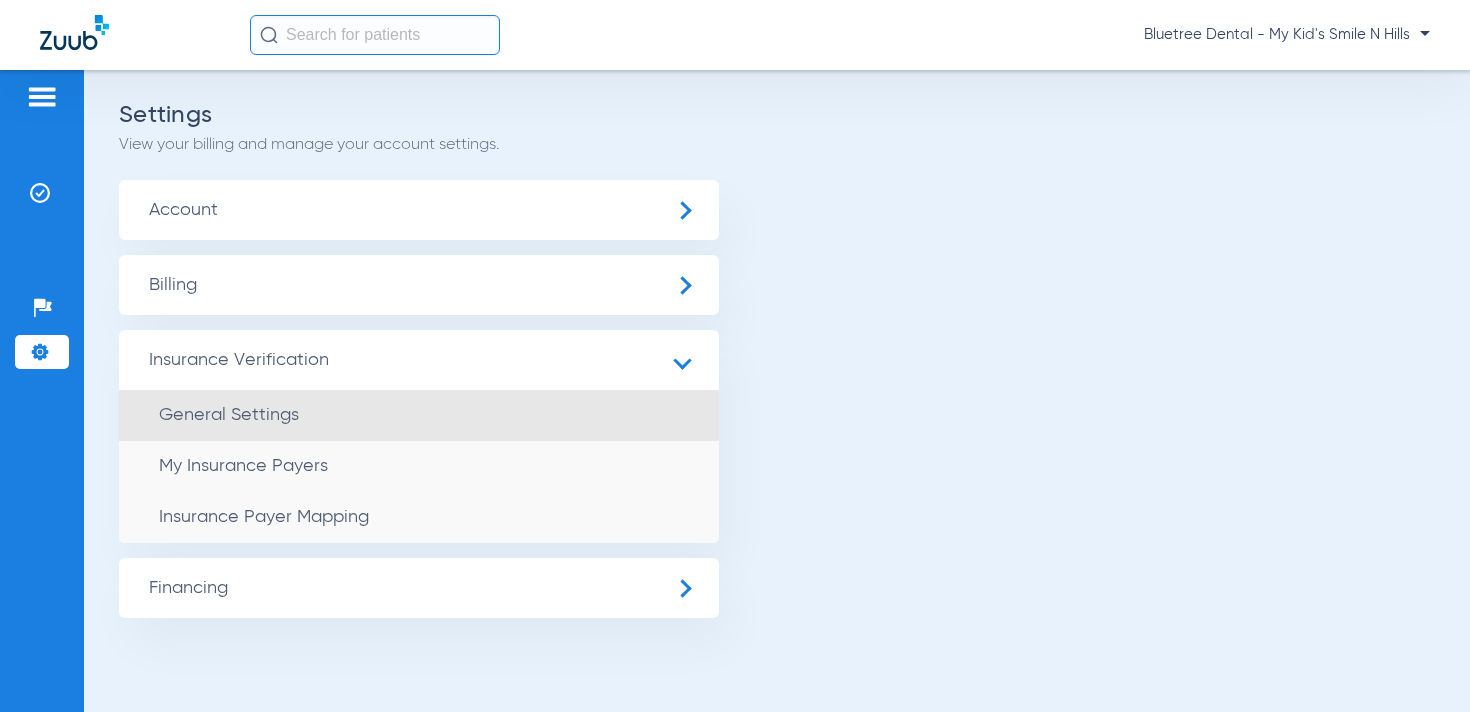 click on "General Settings" 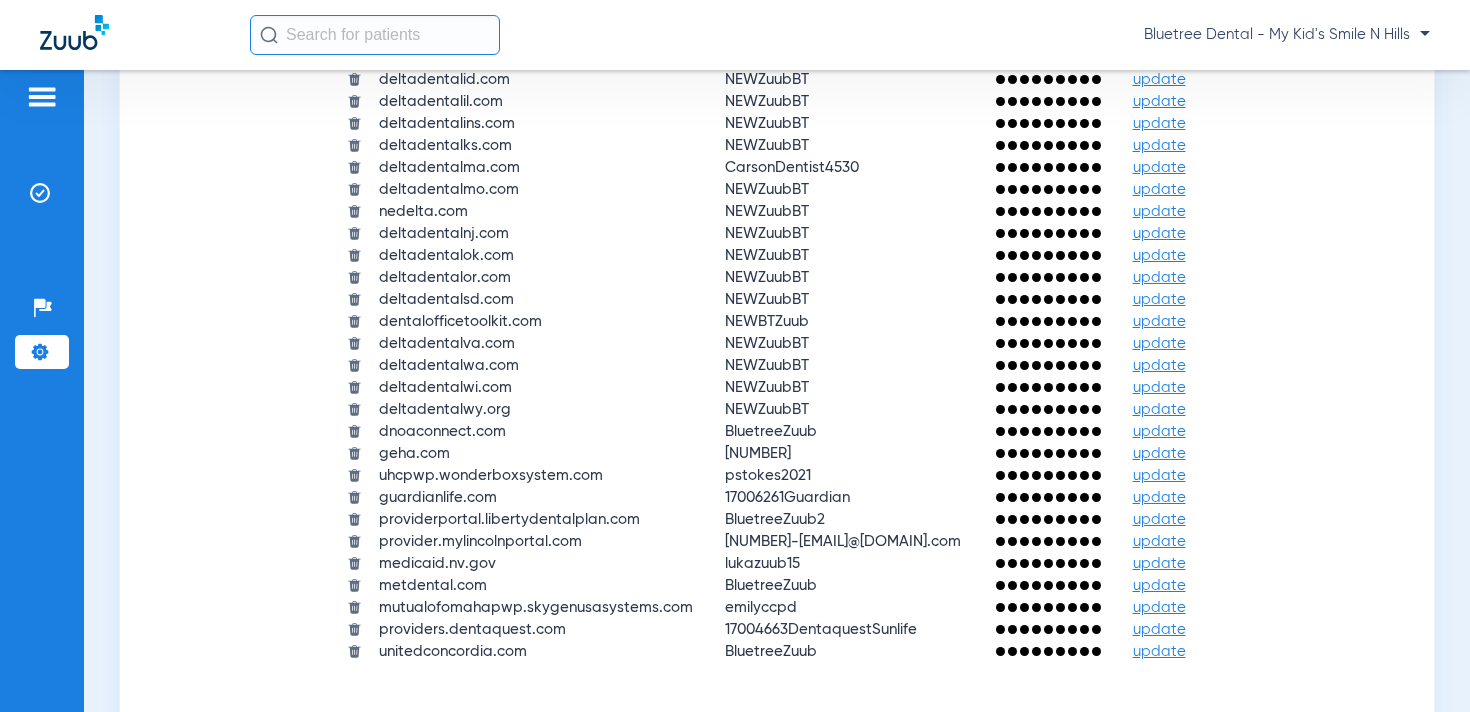 scroll, scrollTop: 2399, scrollLeft: 0, axis: vertical 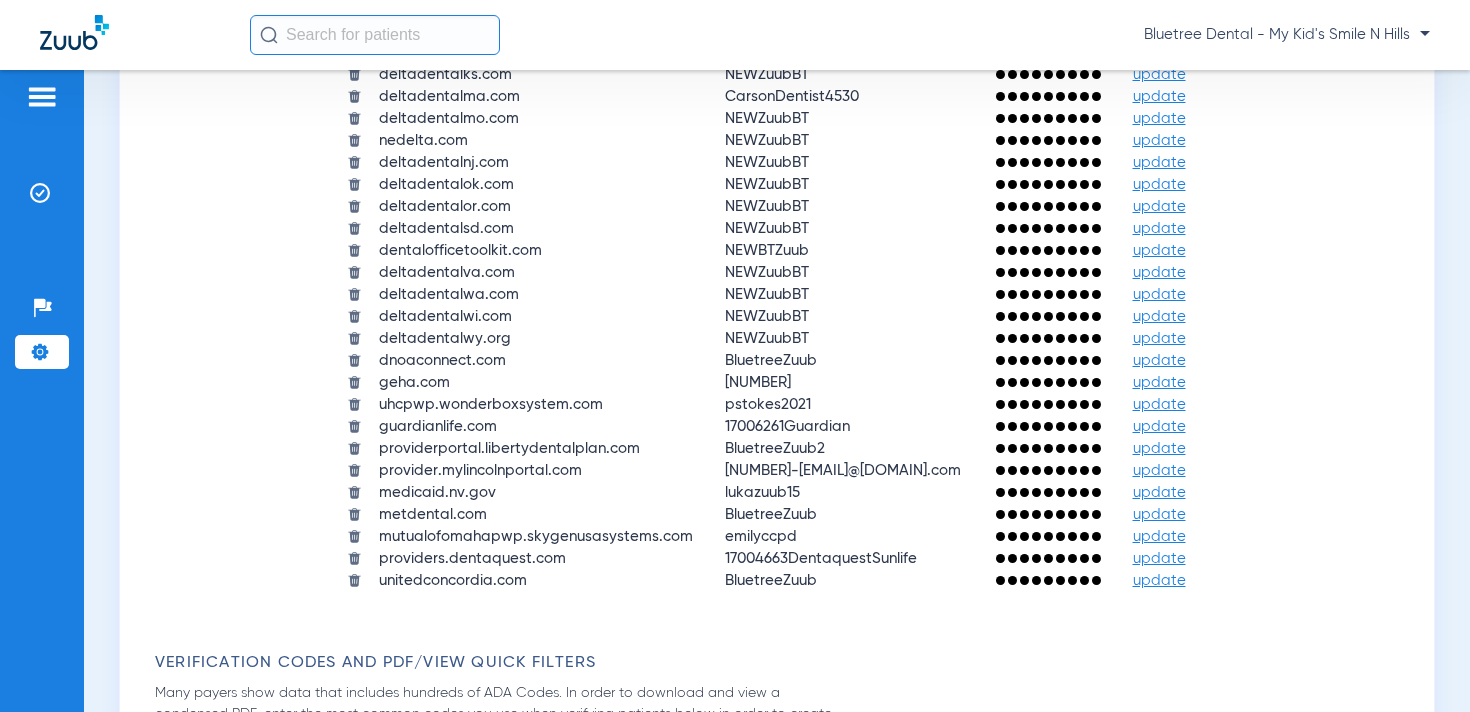 click on "update" 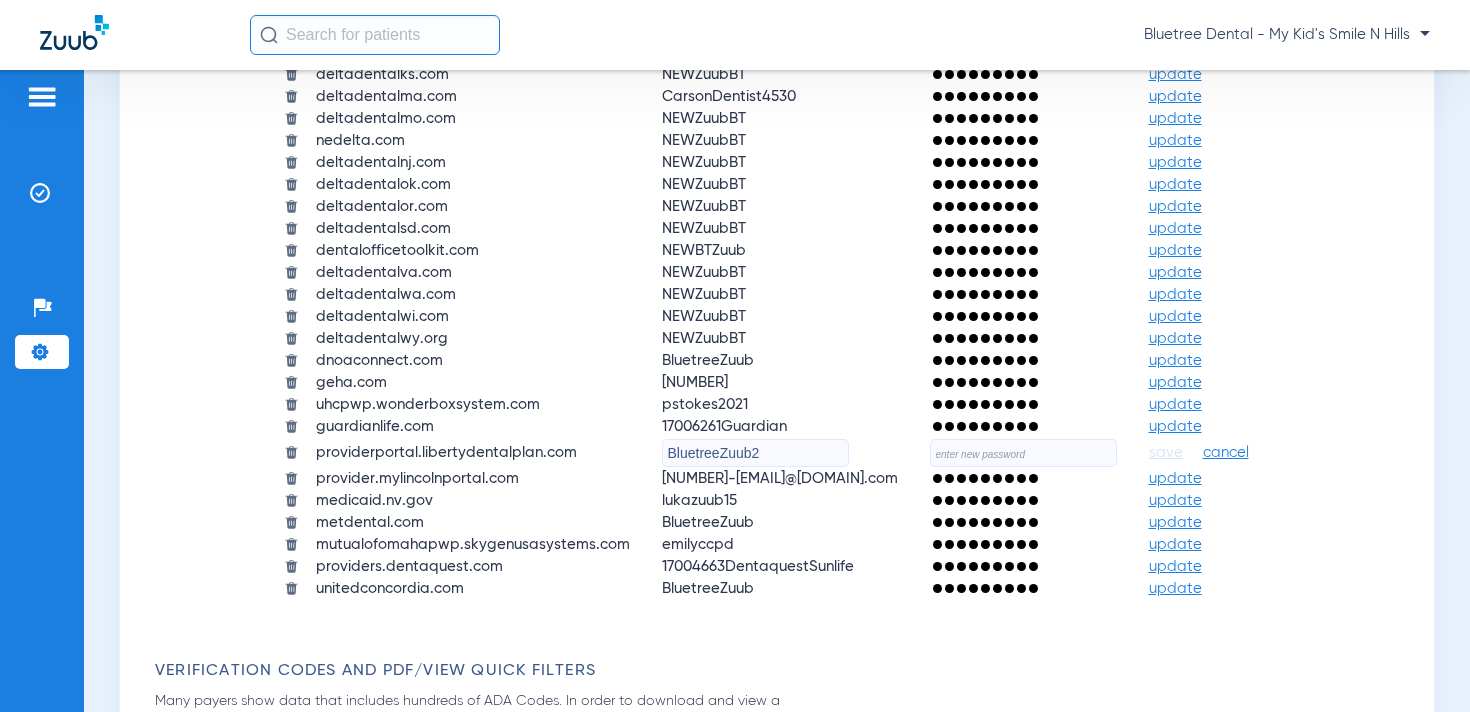 click on "BluetreeZuub2" 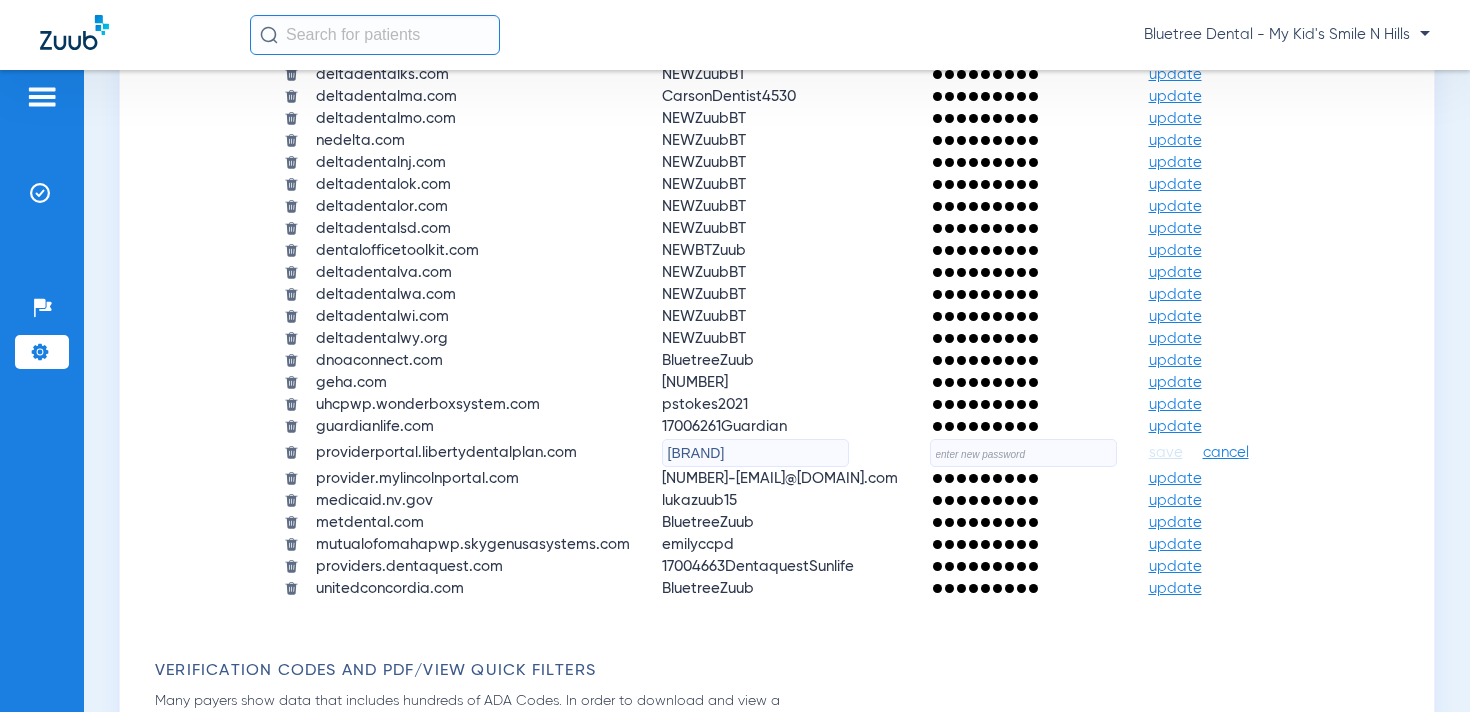 type on "BluetreeZuub7" 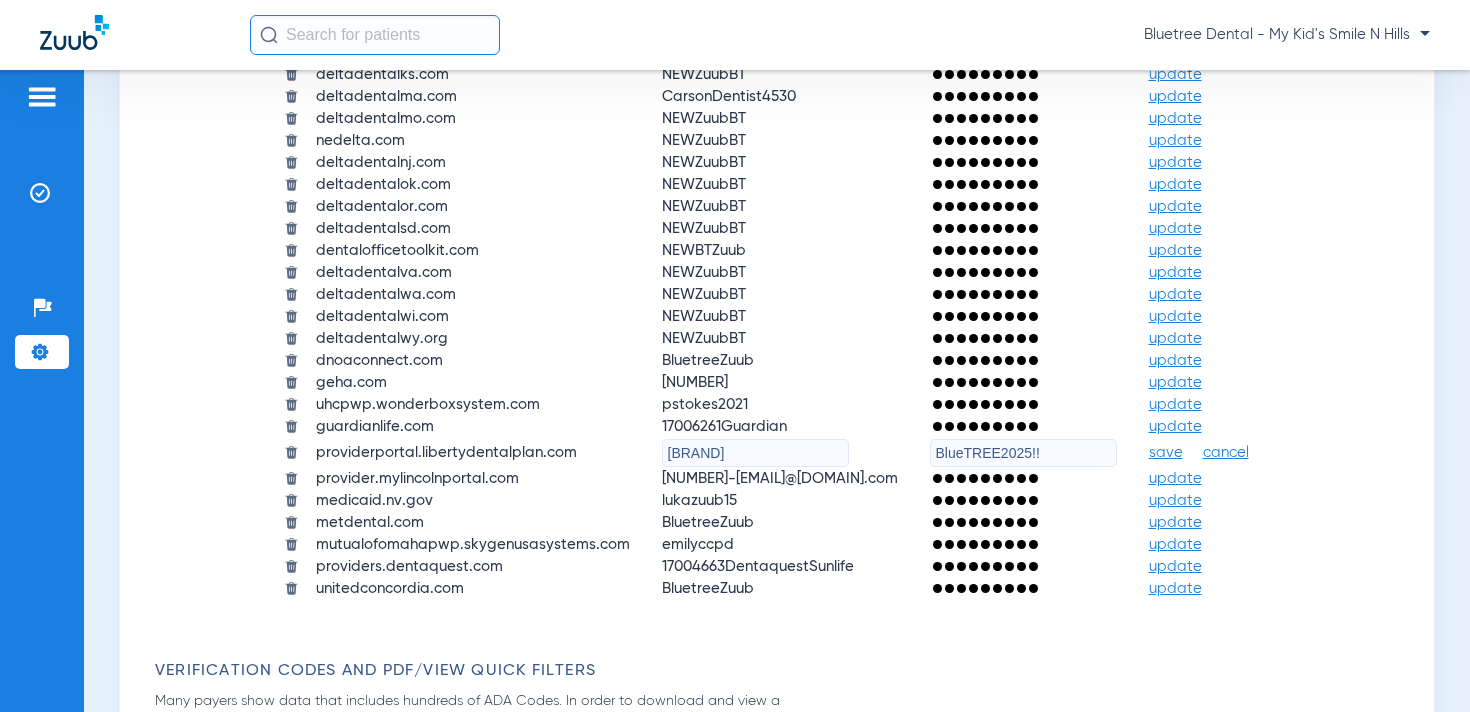type on "BlueTREE2025!!" 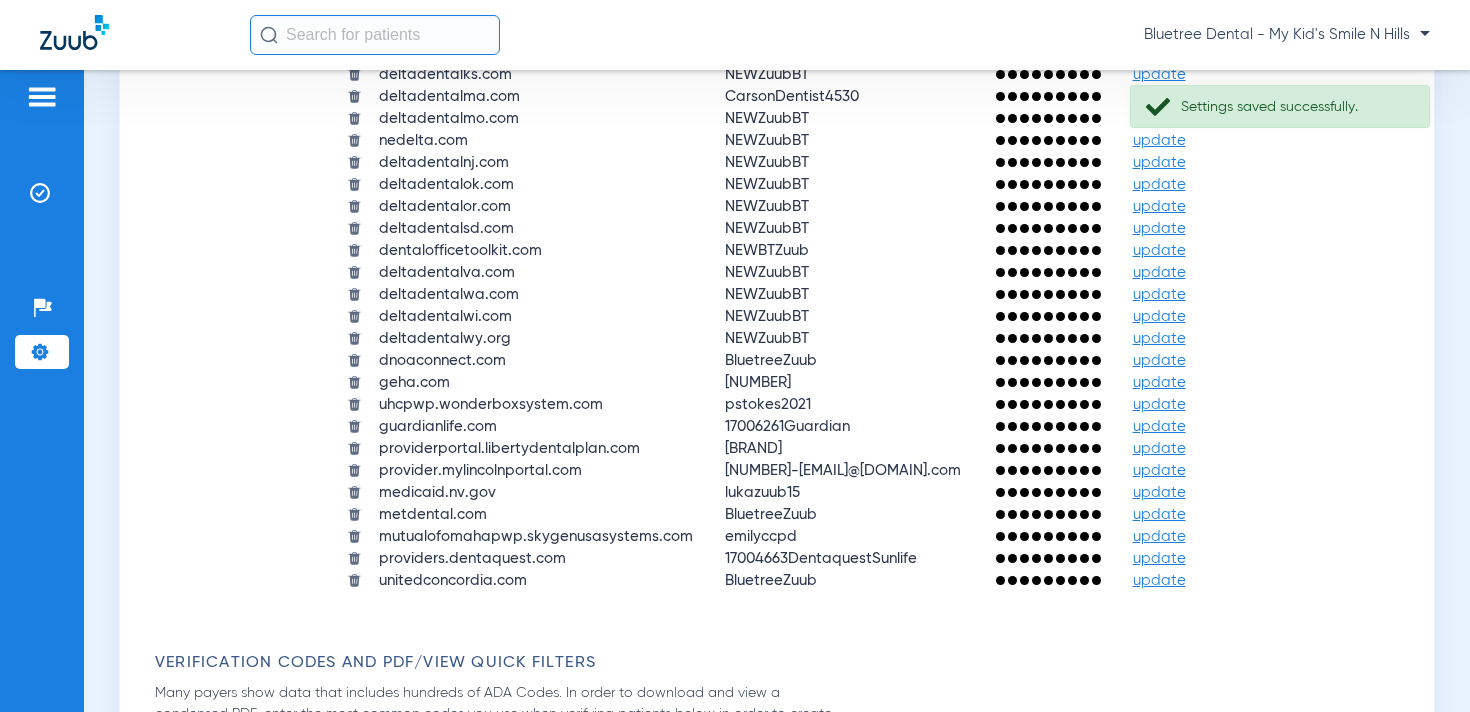 click on "Patients  Insurance Verification  Setup  Help Center Settings" 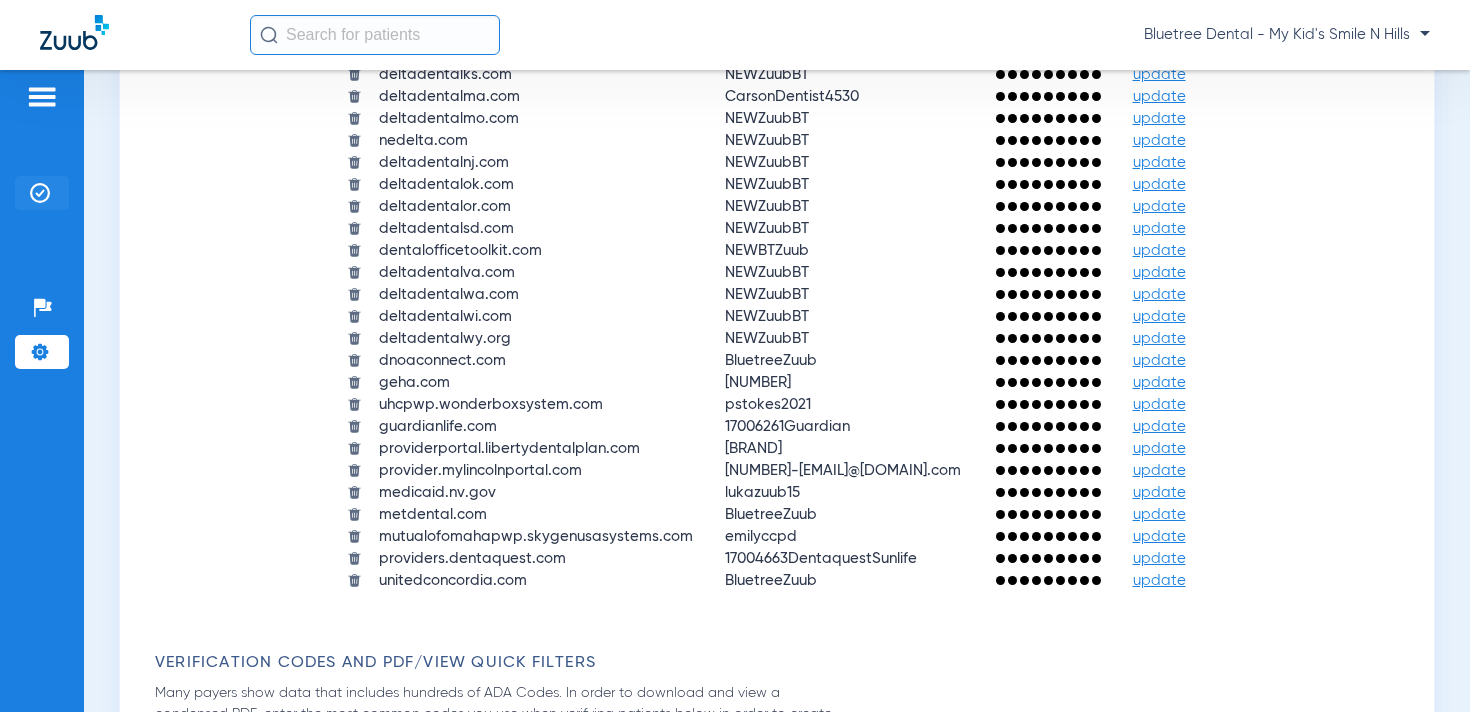 click 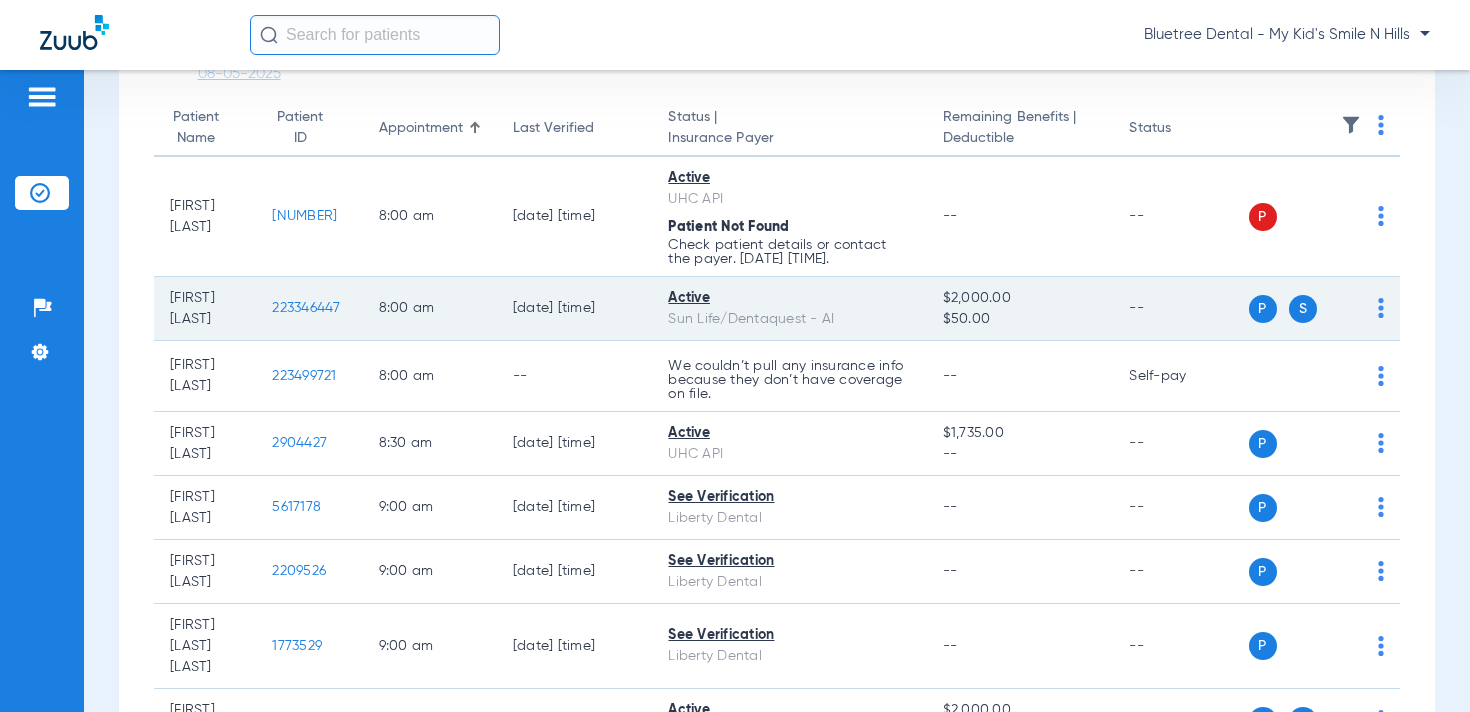scroll, scrollTop: 176, scrollLeft: 0, axis: vertical 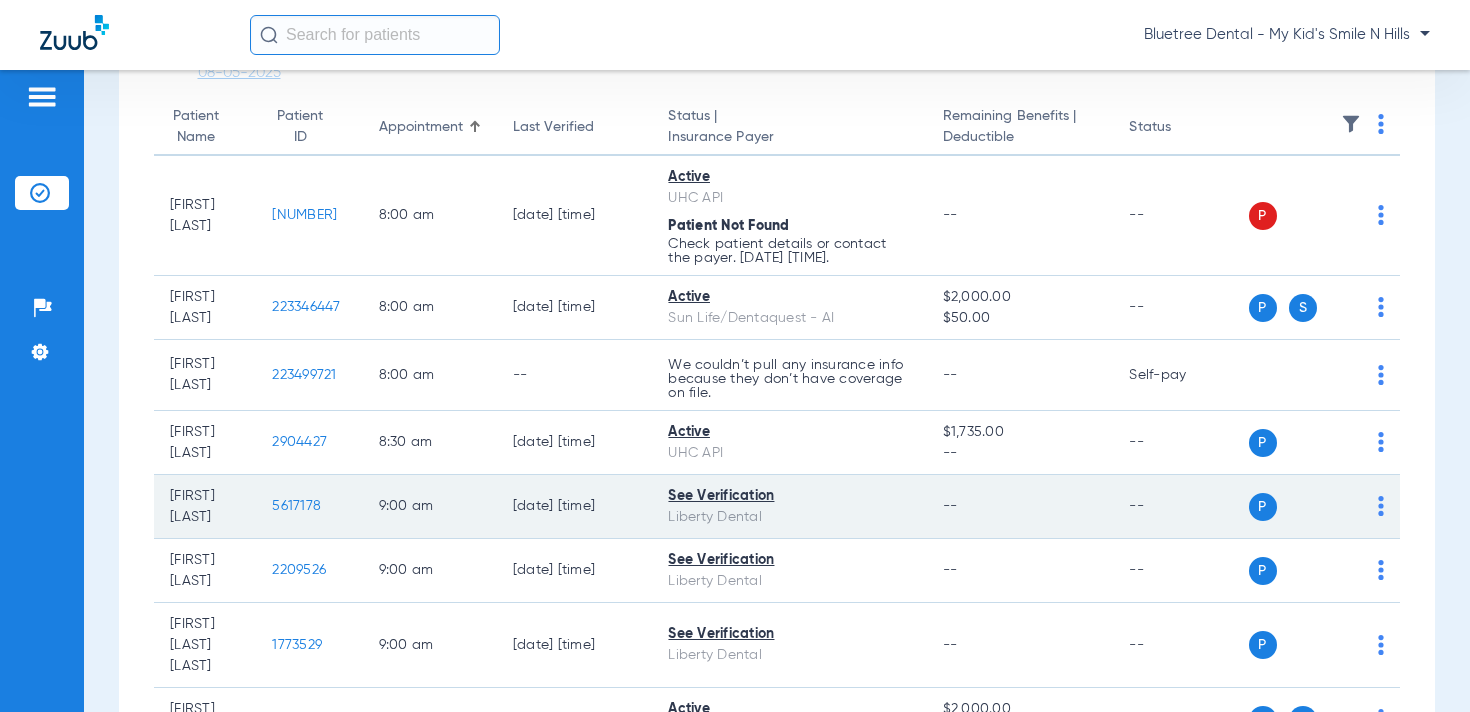 click 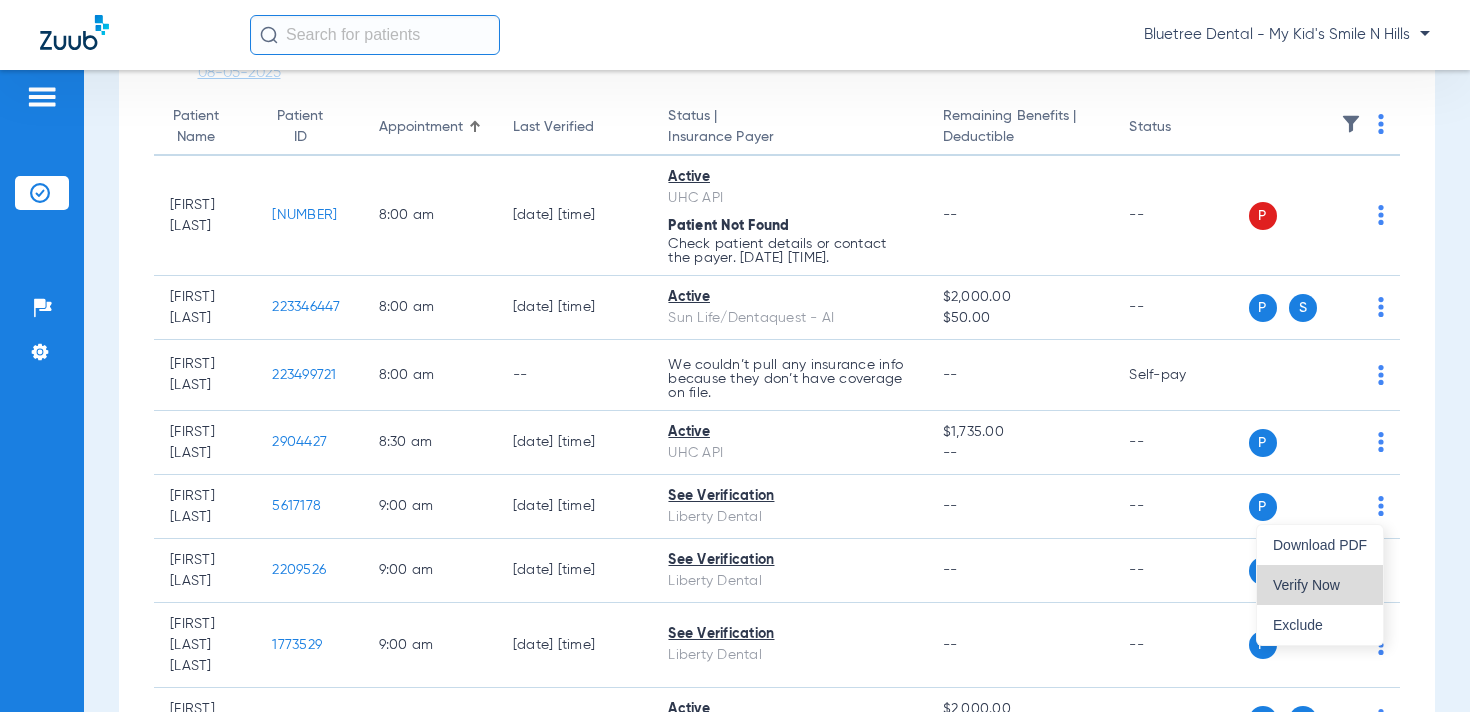 click on "Verify Now" at bounding box center [1320, 585] 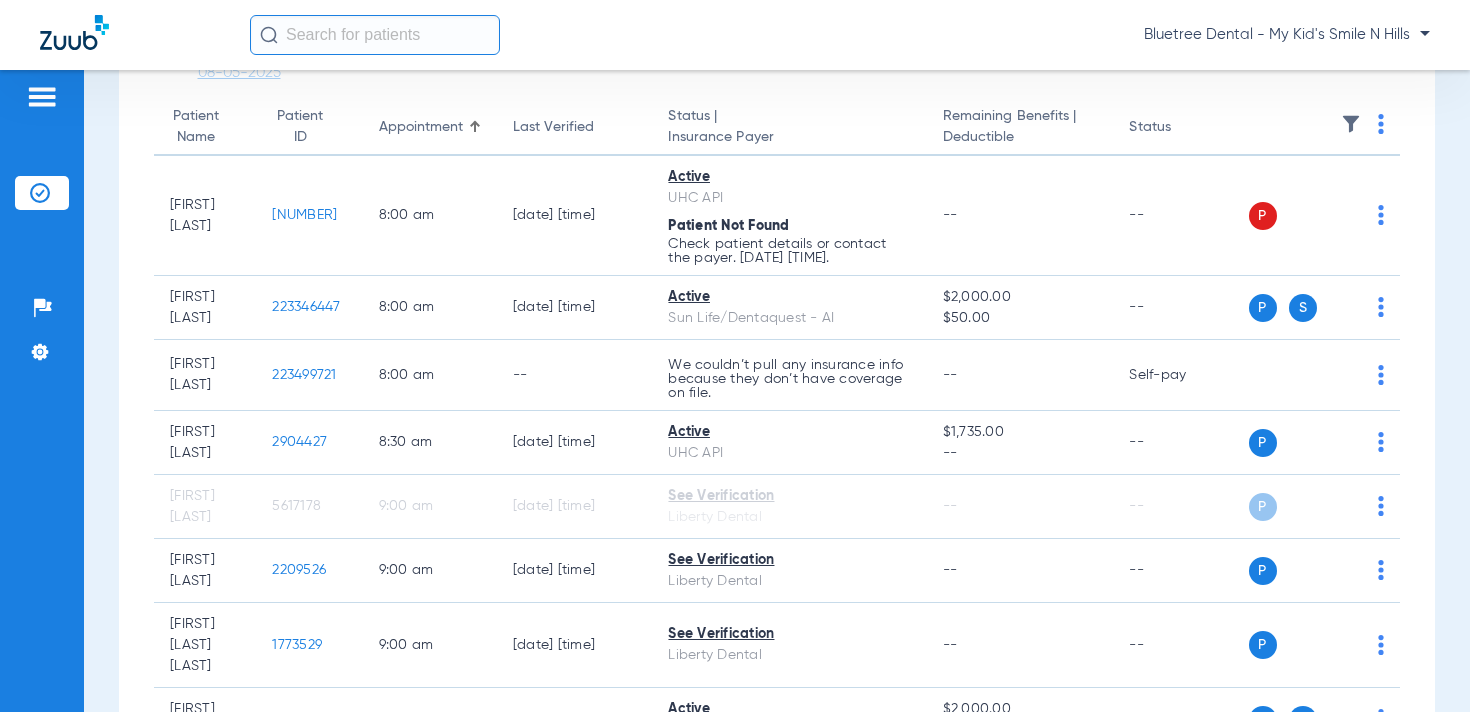 scroll, scrollTop: 176, scrollLeft: 0, axis: vertical 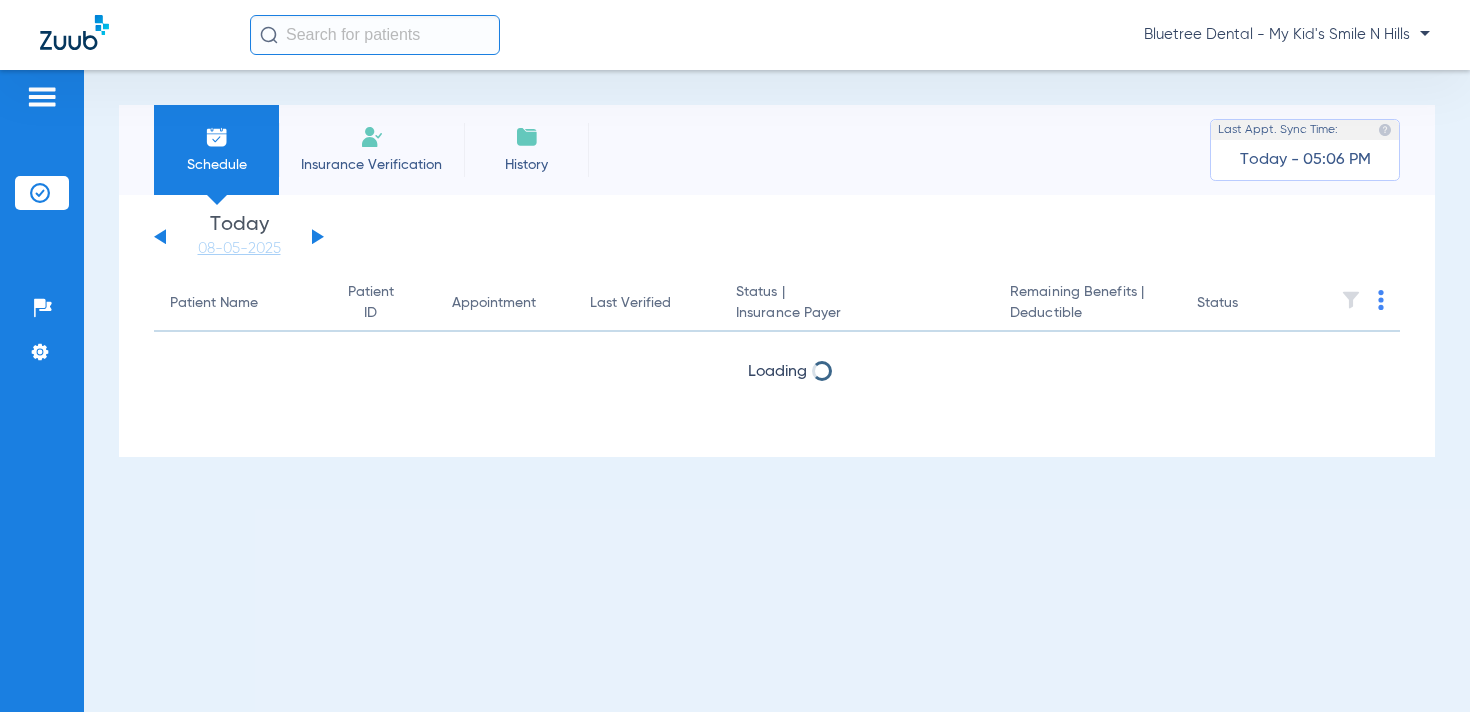 click on "Bluetree Dental - My Kid's Smile N Hills" 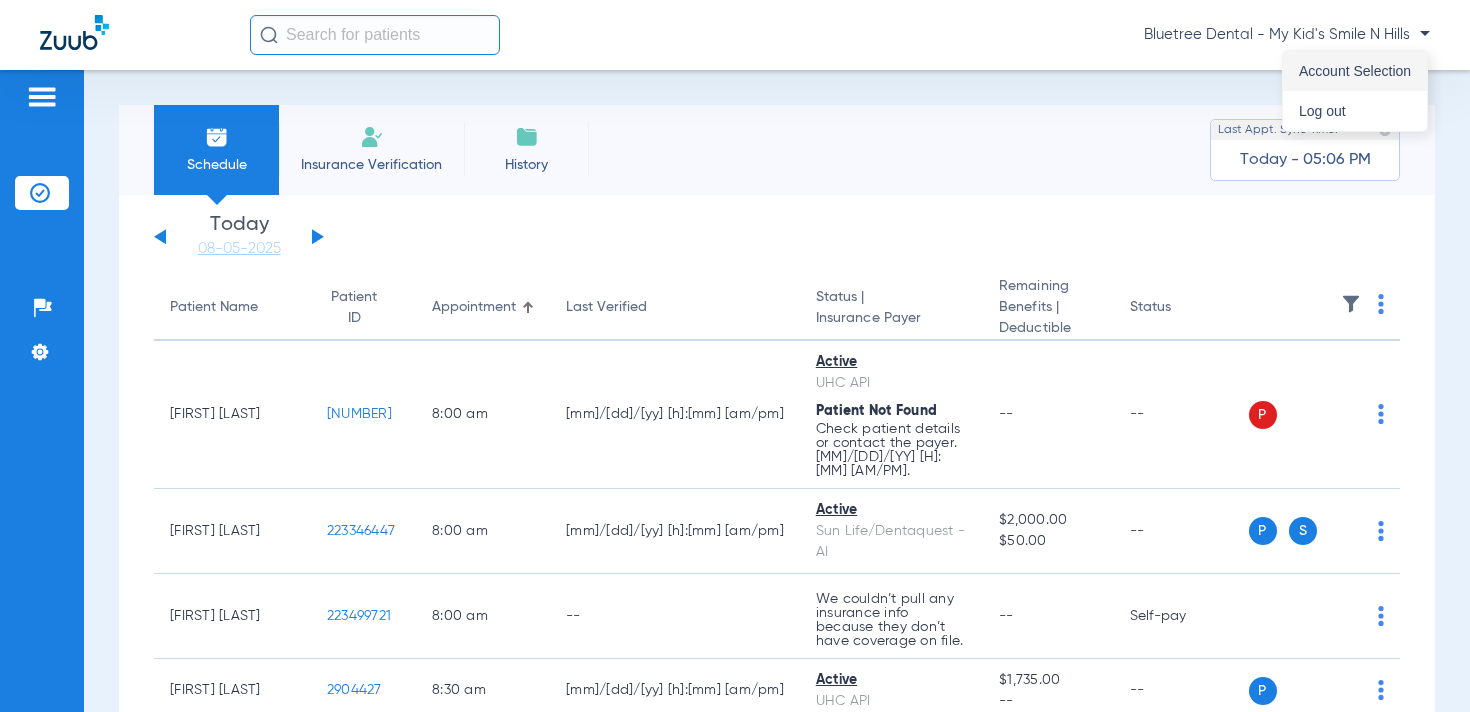 click on "Account Selection" at bounding box center (1355, 71) 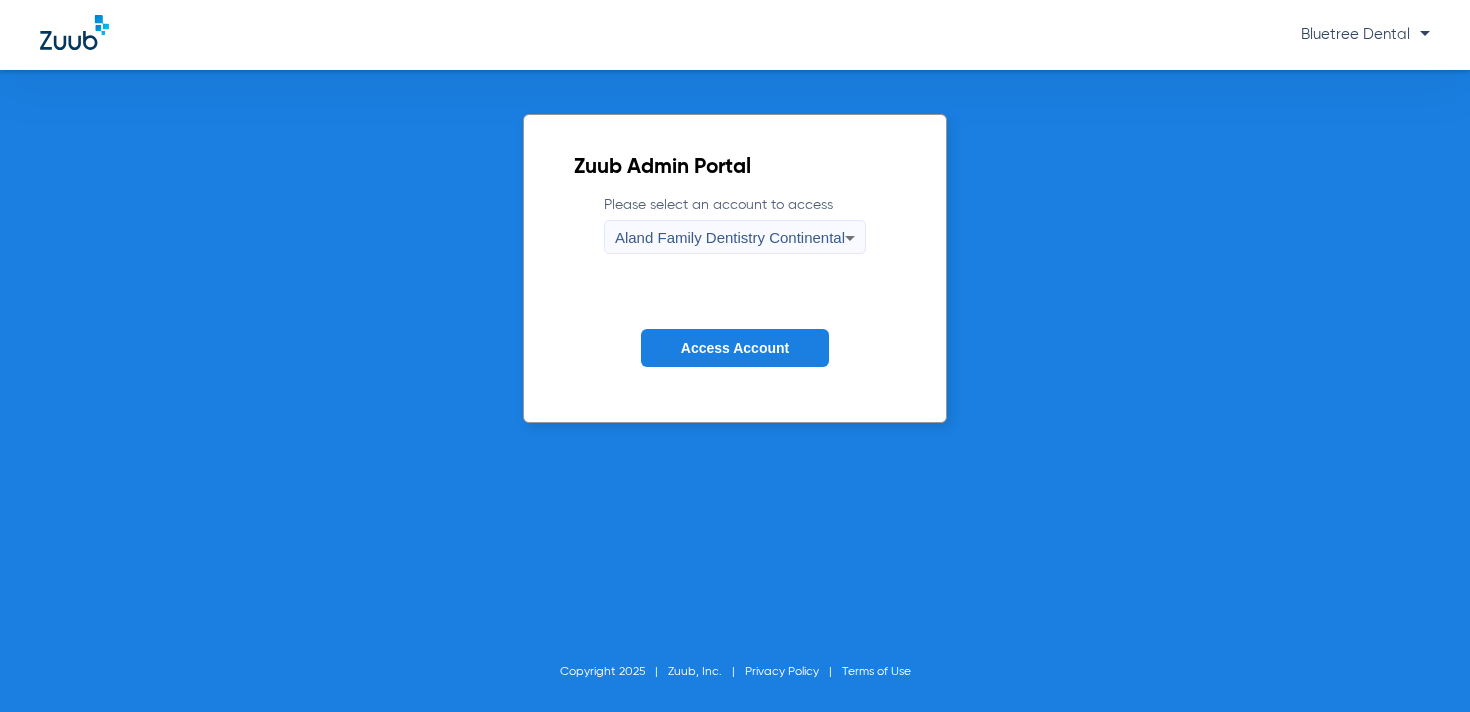 click on "Aland Family Dentistry Continental" at bounding box center [730, 238] 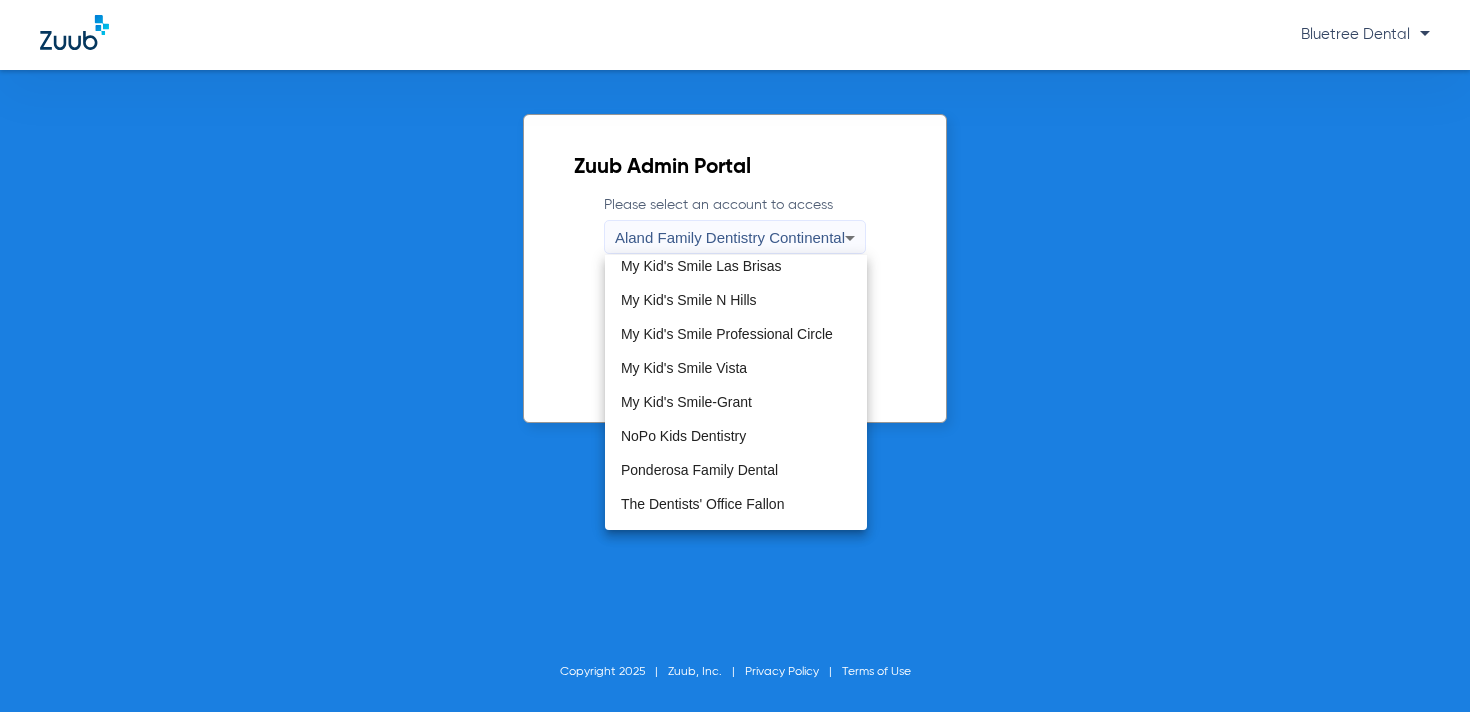 scroll, scrollTop: 557, scrollLeft: 0, axis: vertical 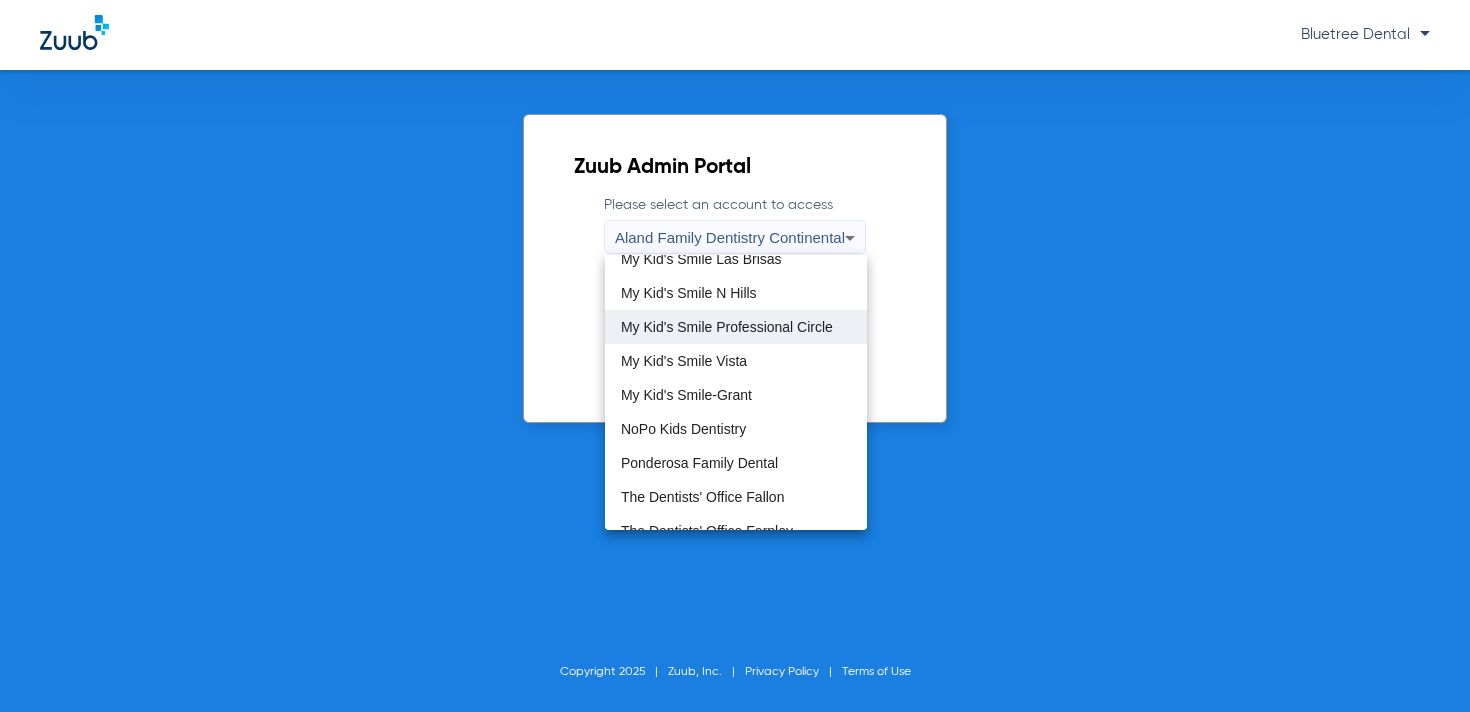 click on "My Kid's Smile Professional Circle" at bounding box center (727, 327) 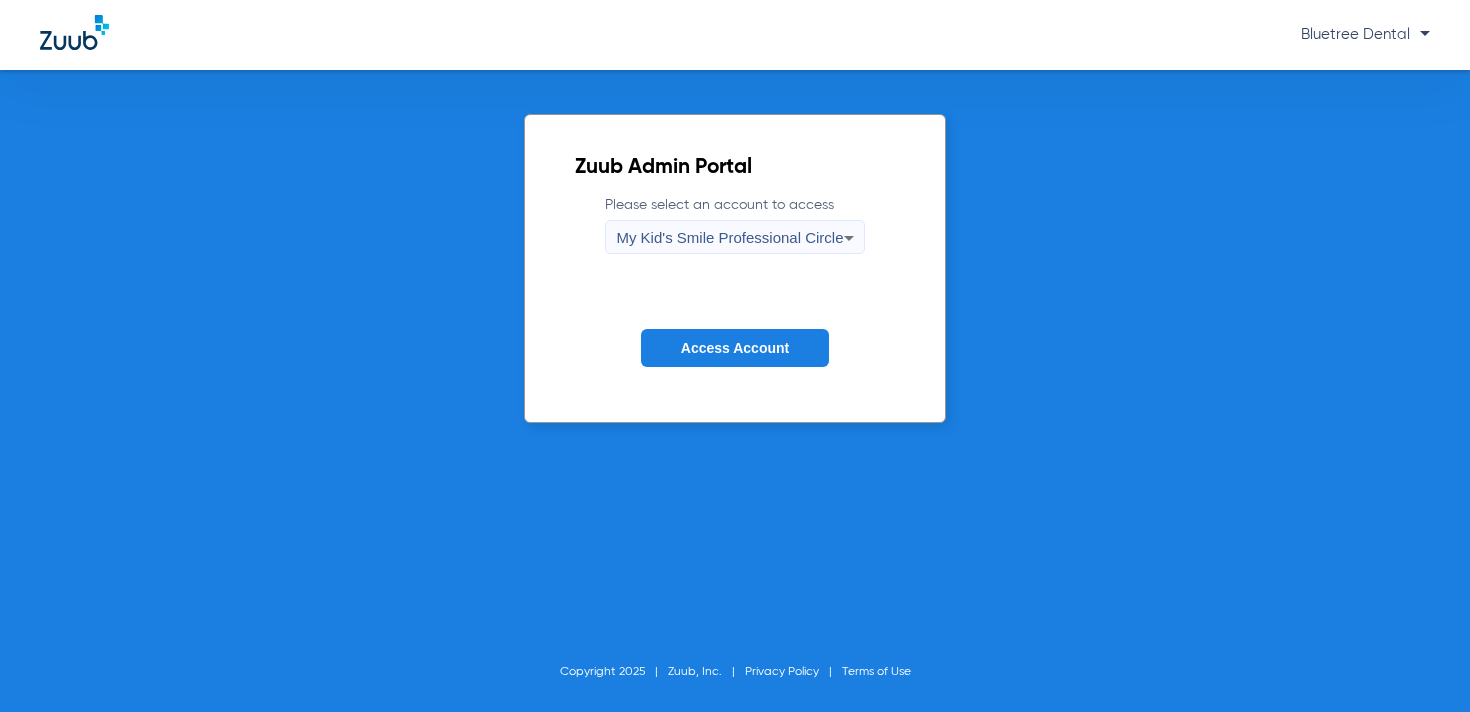 click on "Access Account" 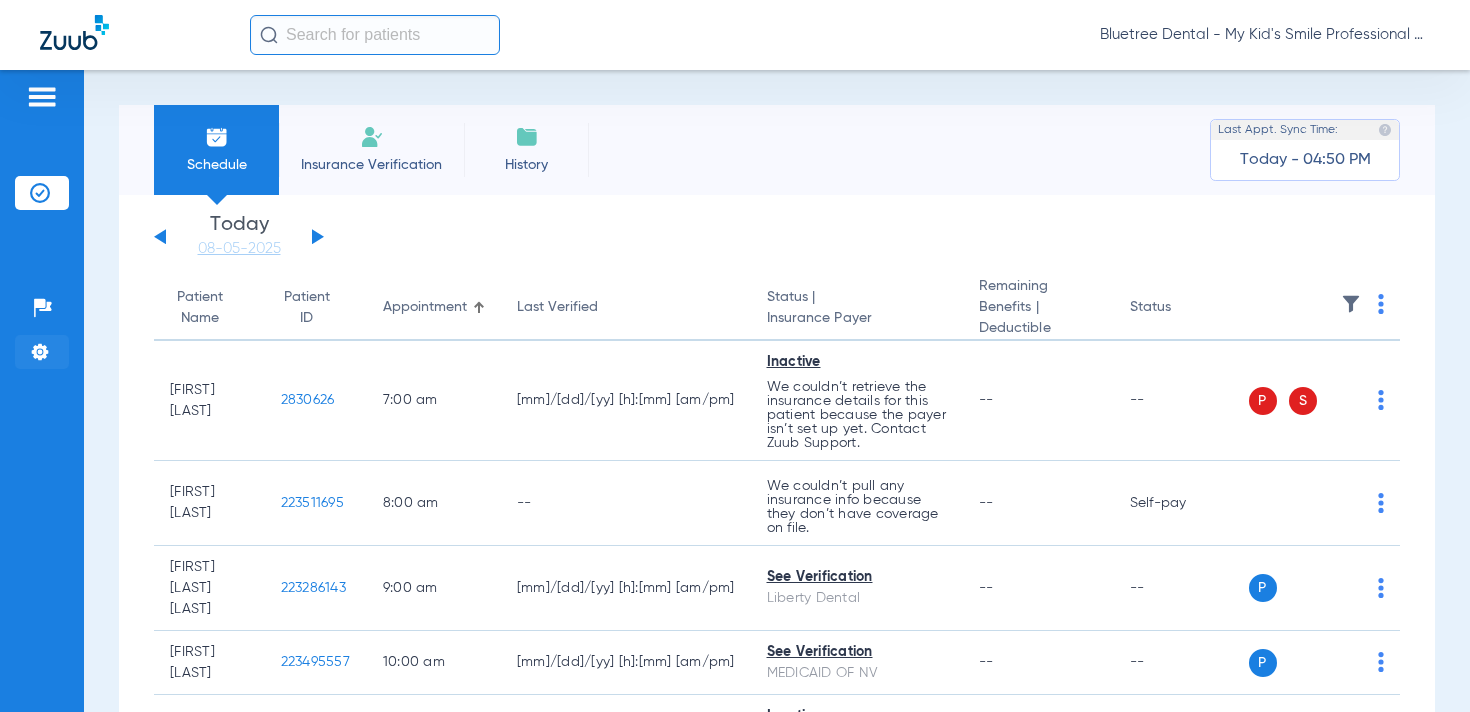 click on "Settings" 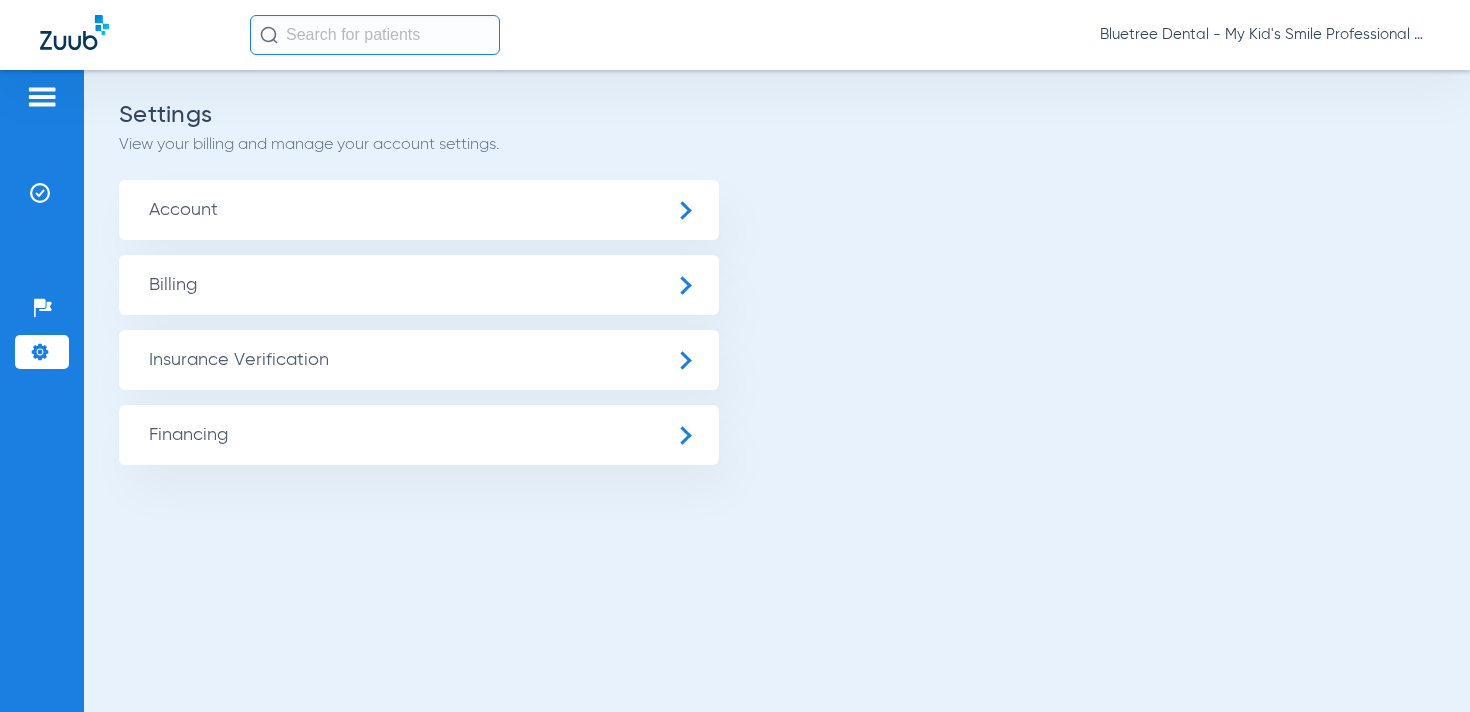 click on "Insurance Verification" 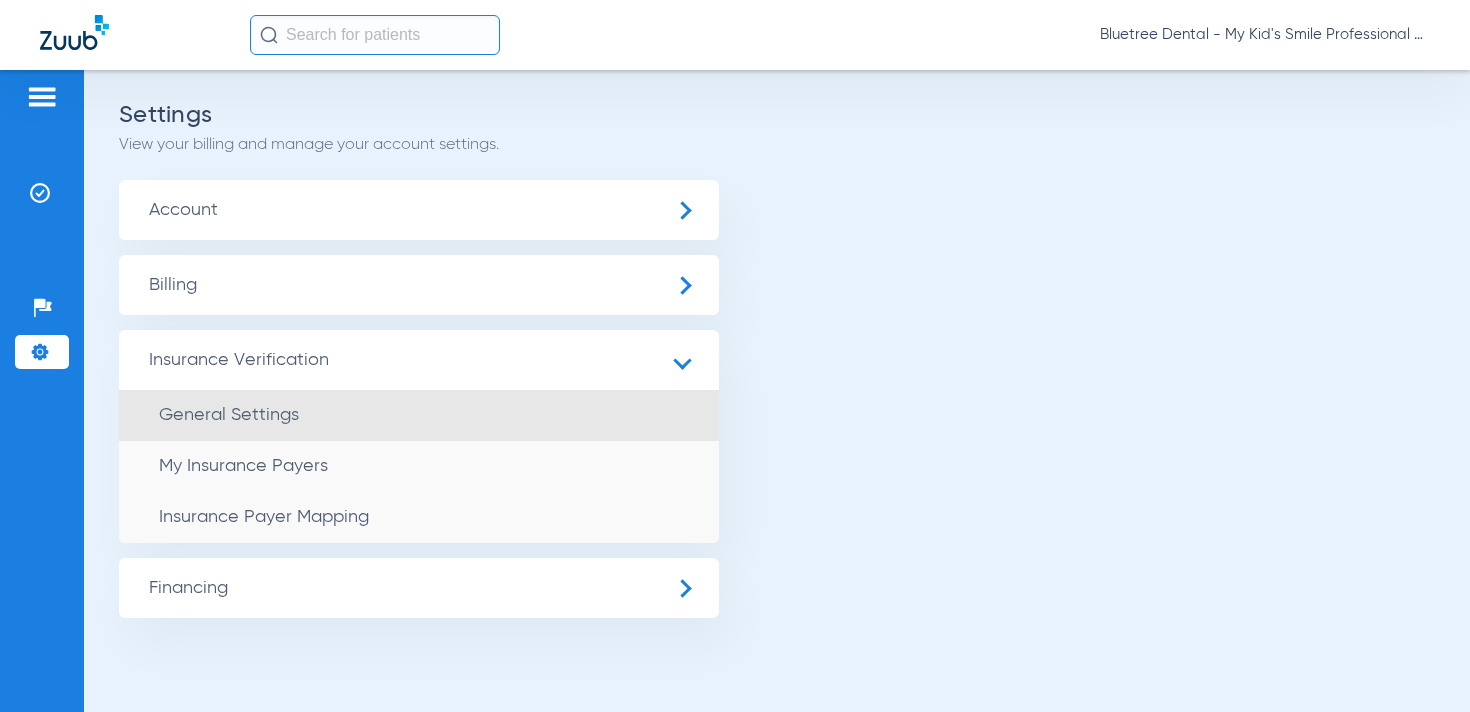 click on "General Settings" 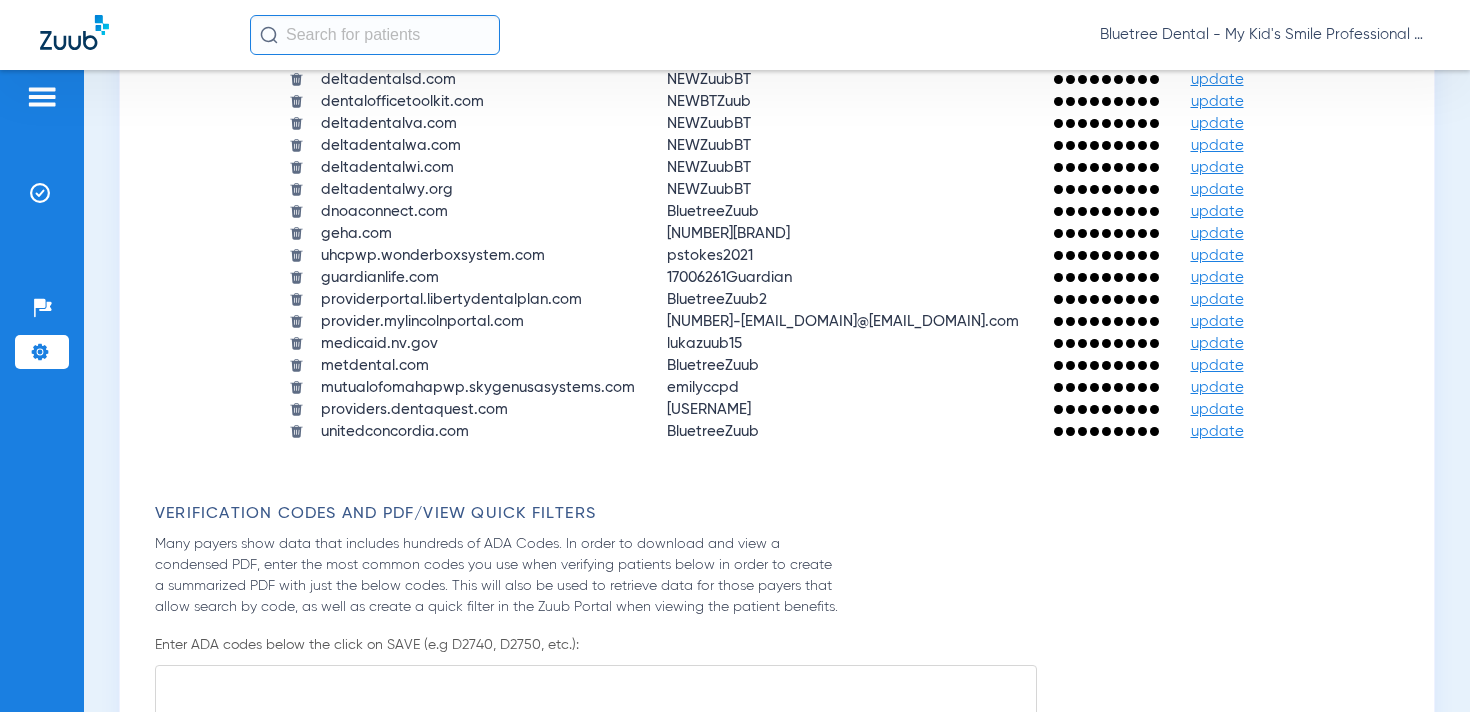 scroll, scrollTop: 2486, scrollLeft: 0, axis: vertical 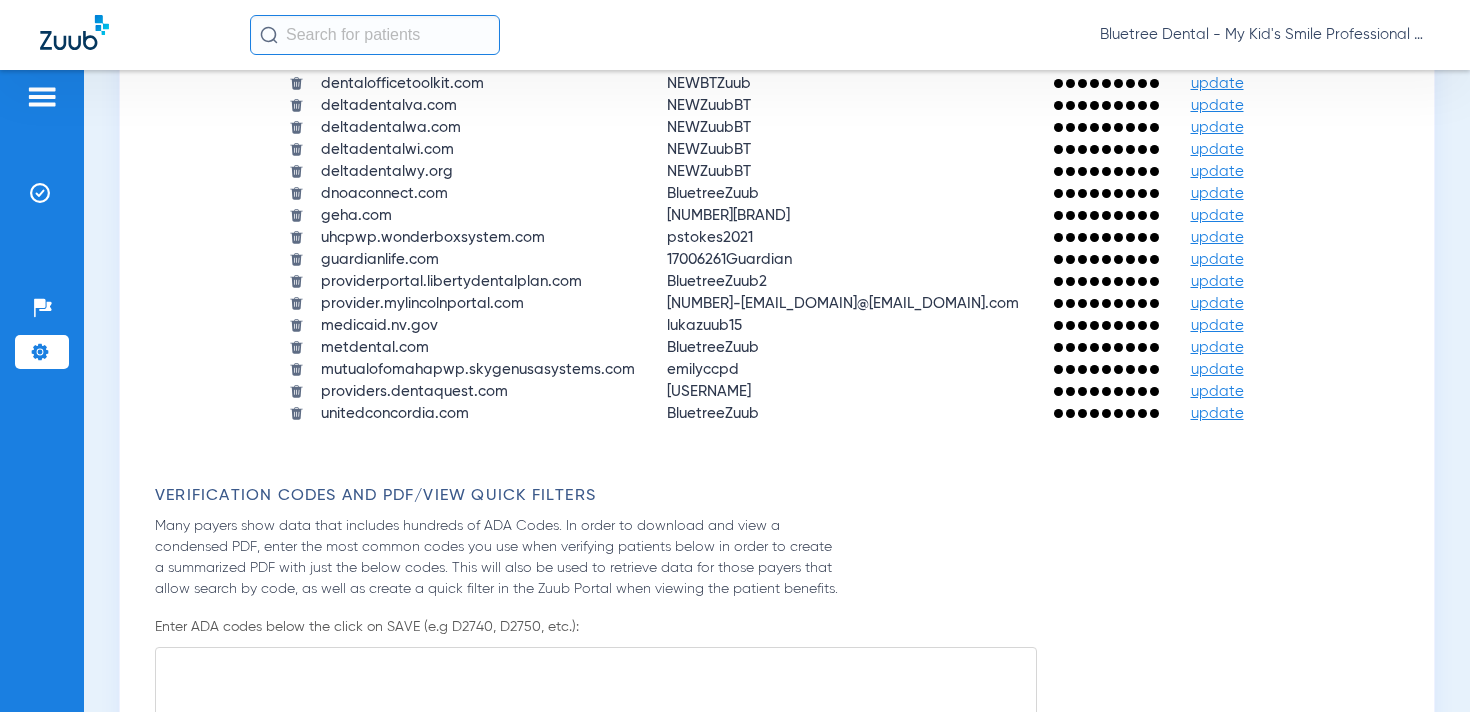 click on "update" 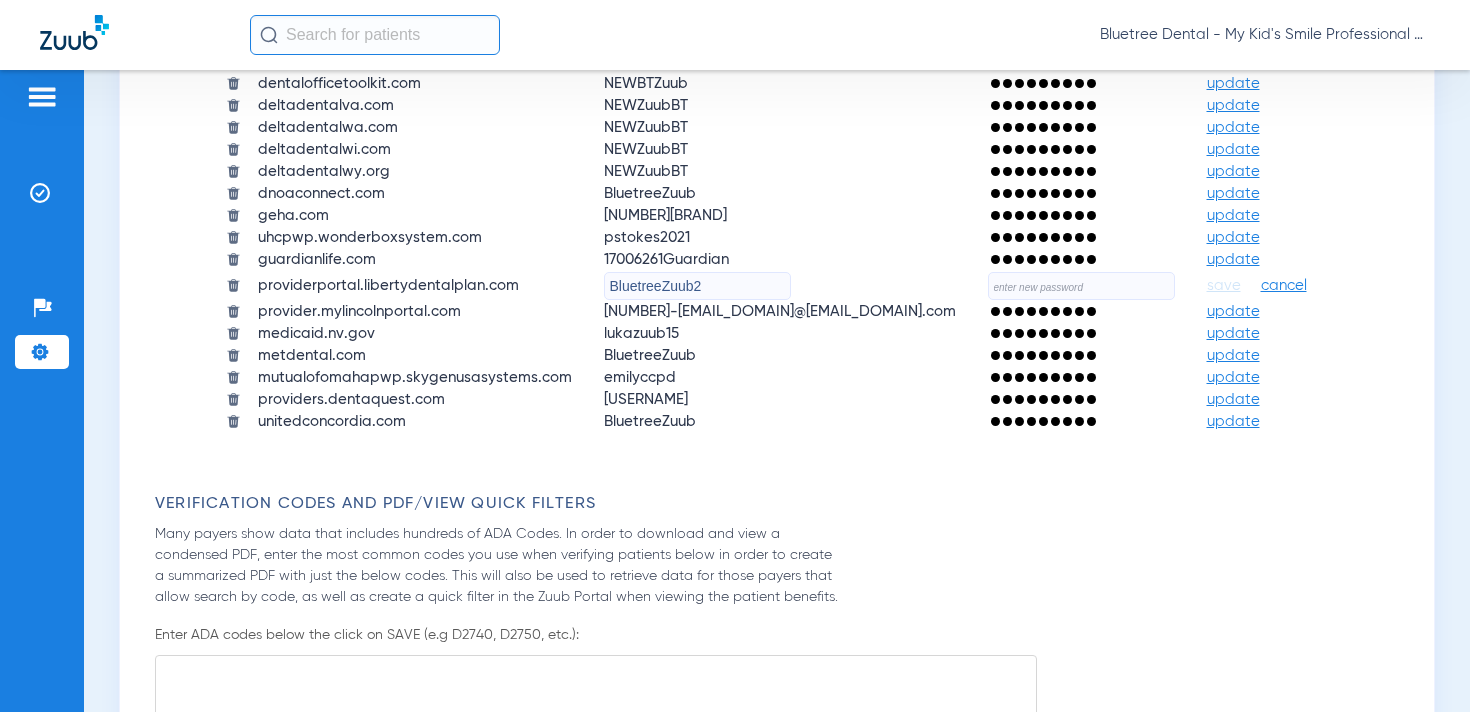 click on "BluetreeZuub2" 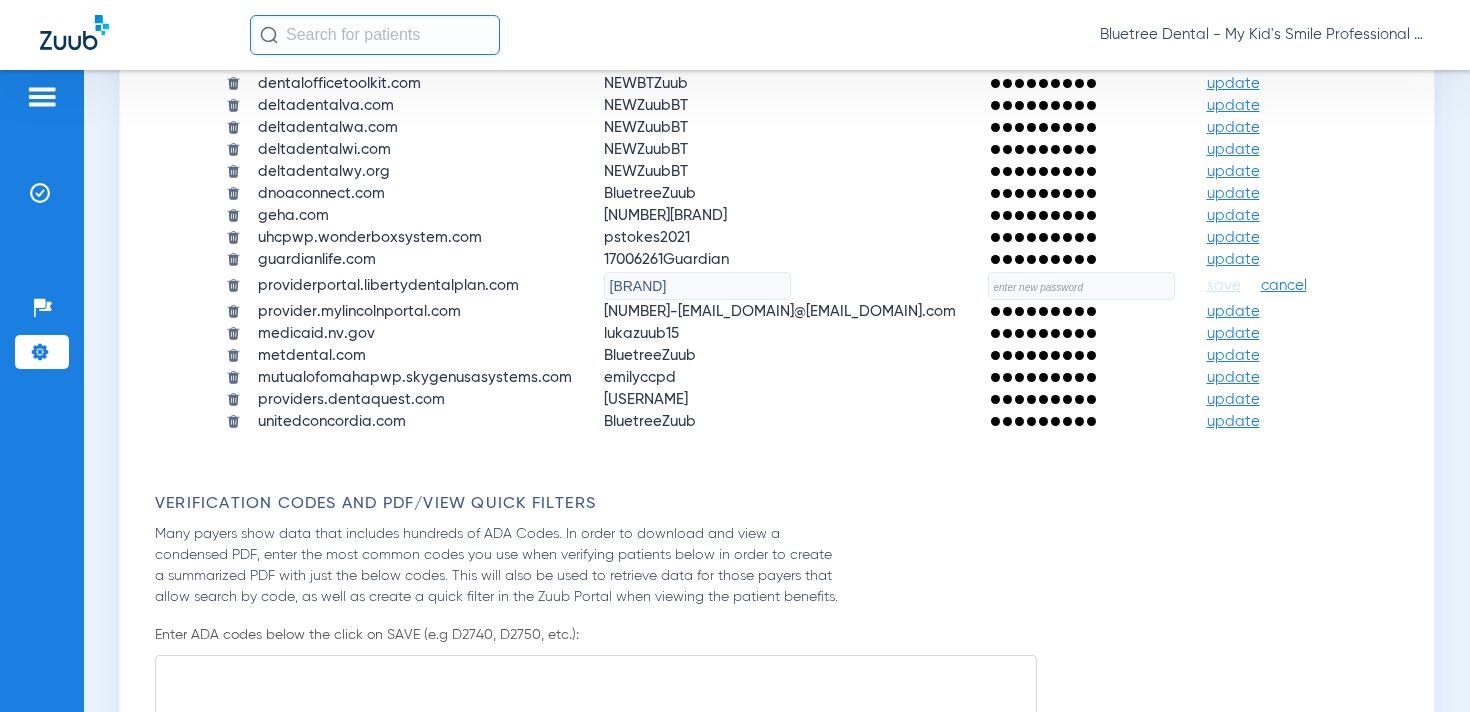 type on "BluetreeZuub8" 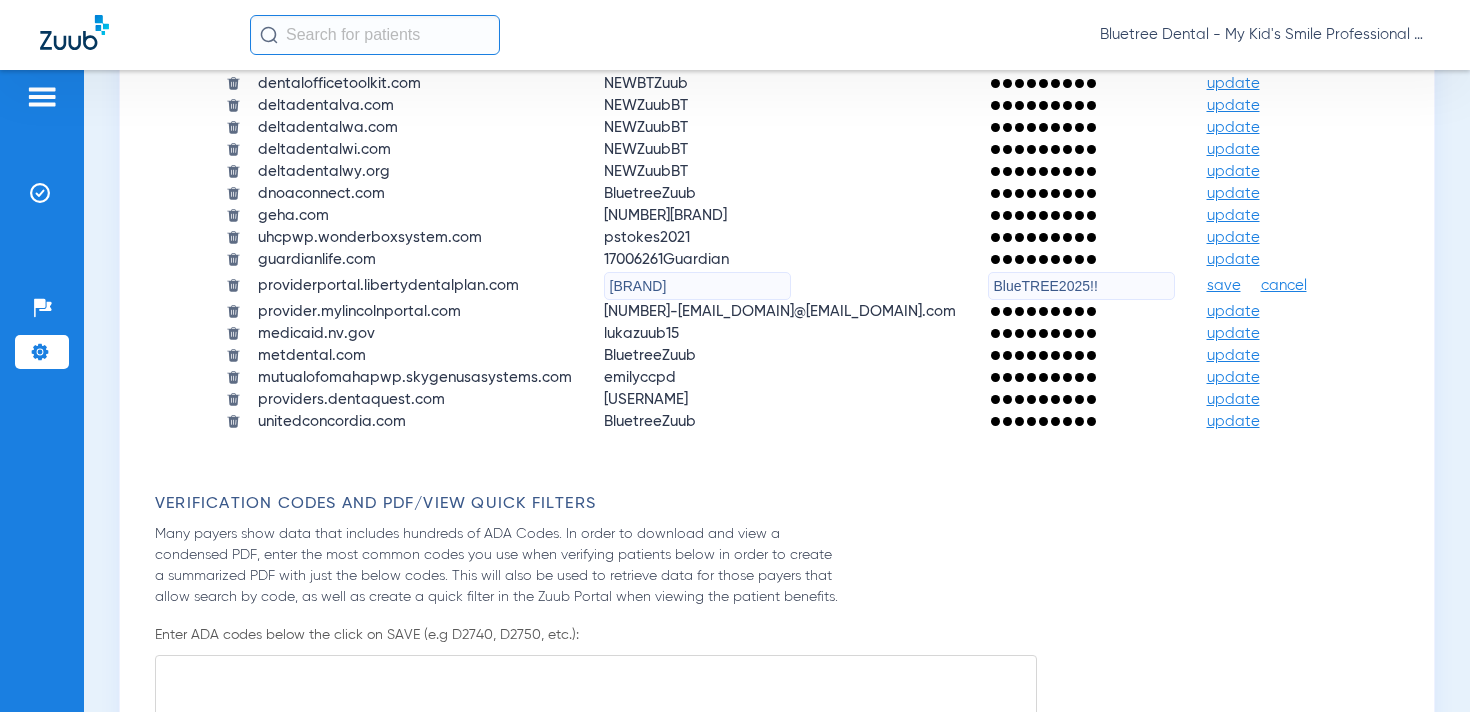 type on "BlueTREE2025!!" 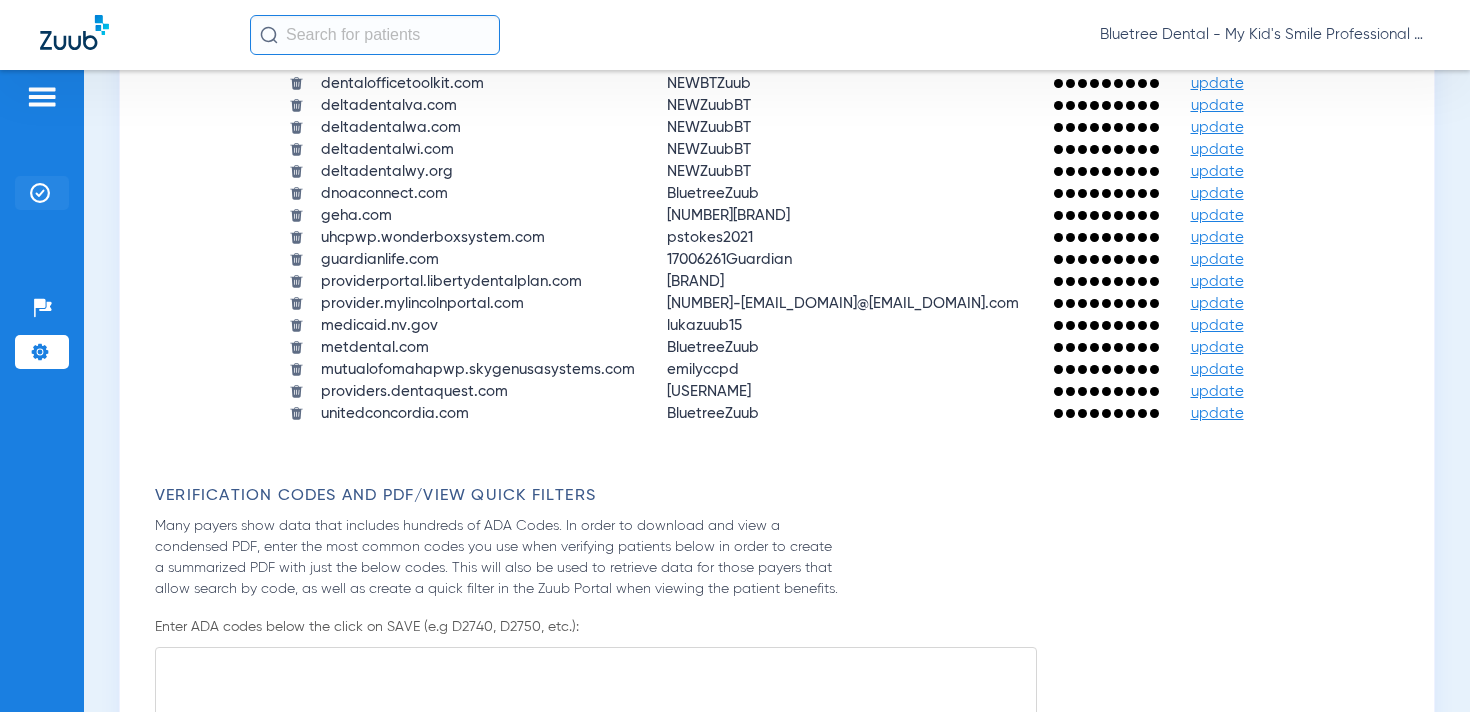 click on "Insurance Verification" 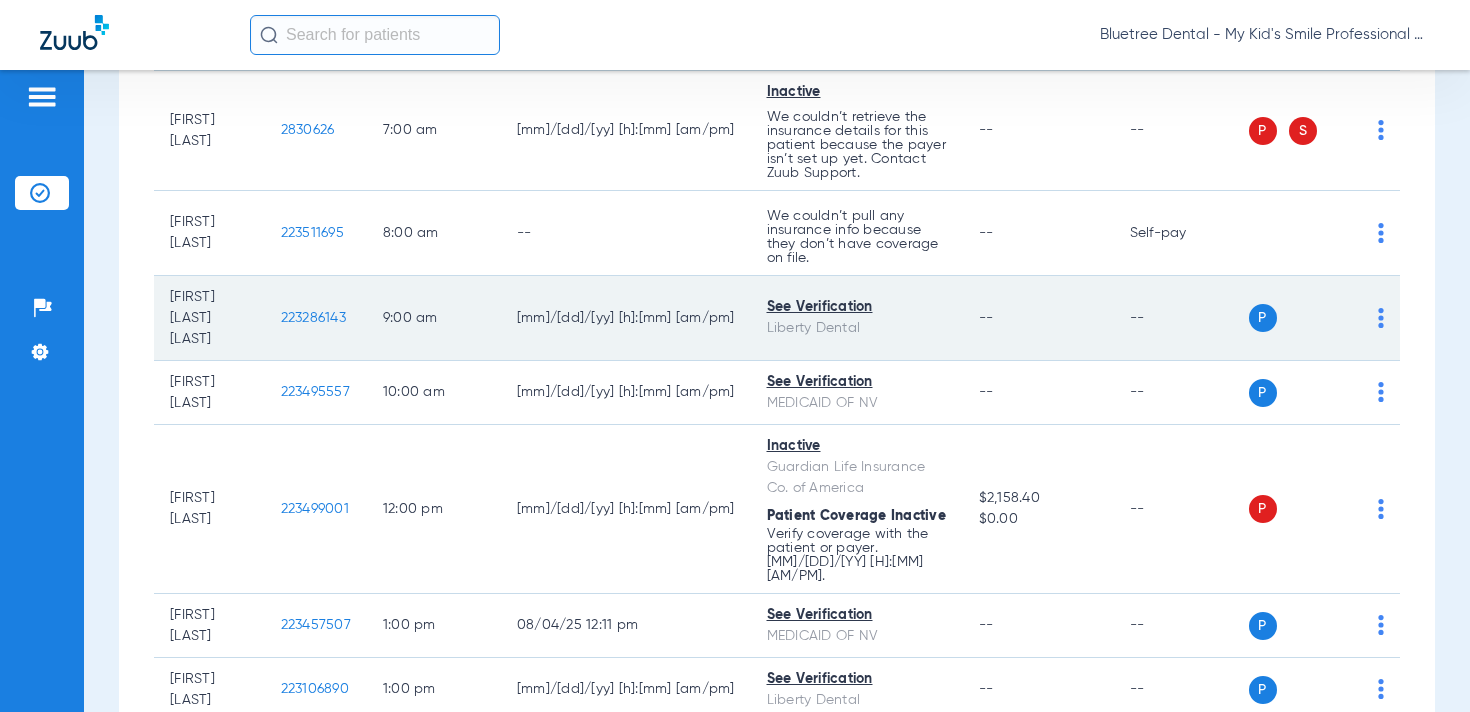 scroll, scrollTop: 268, scrollLeft: 0, axis: vertical 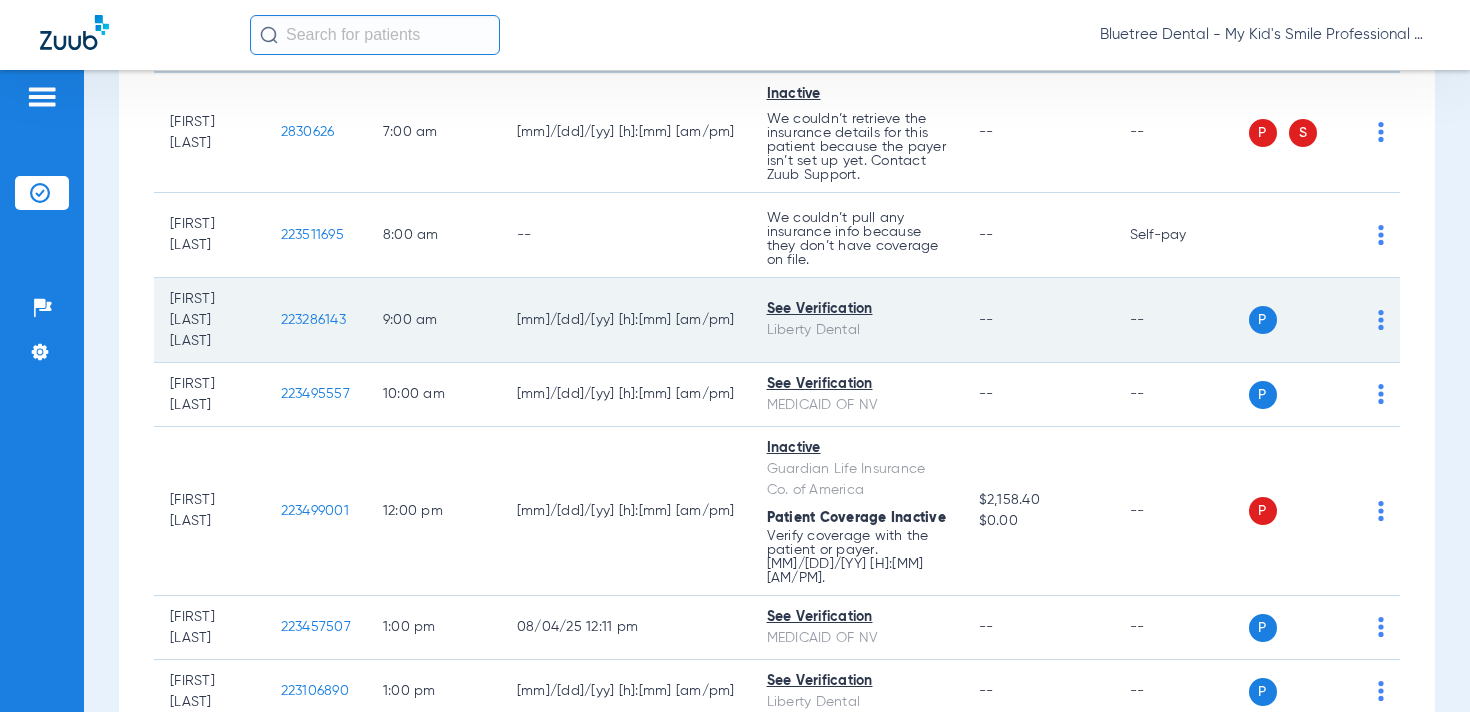 click 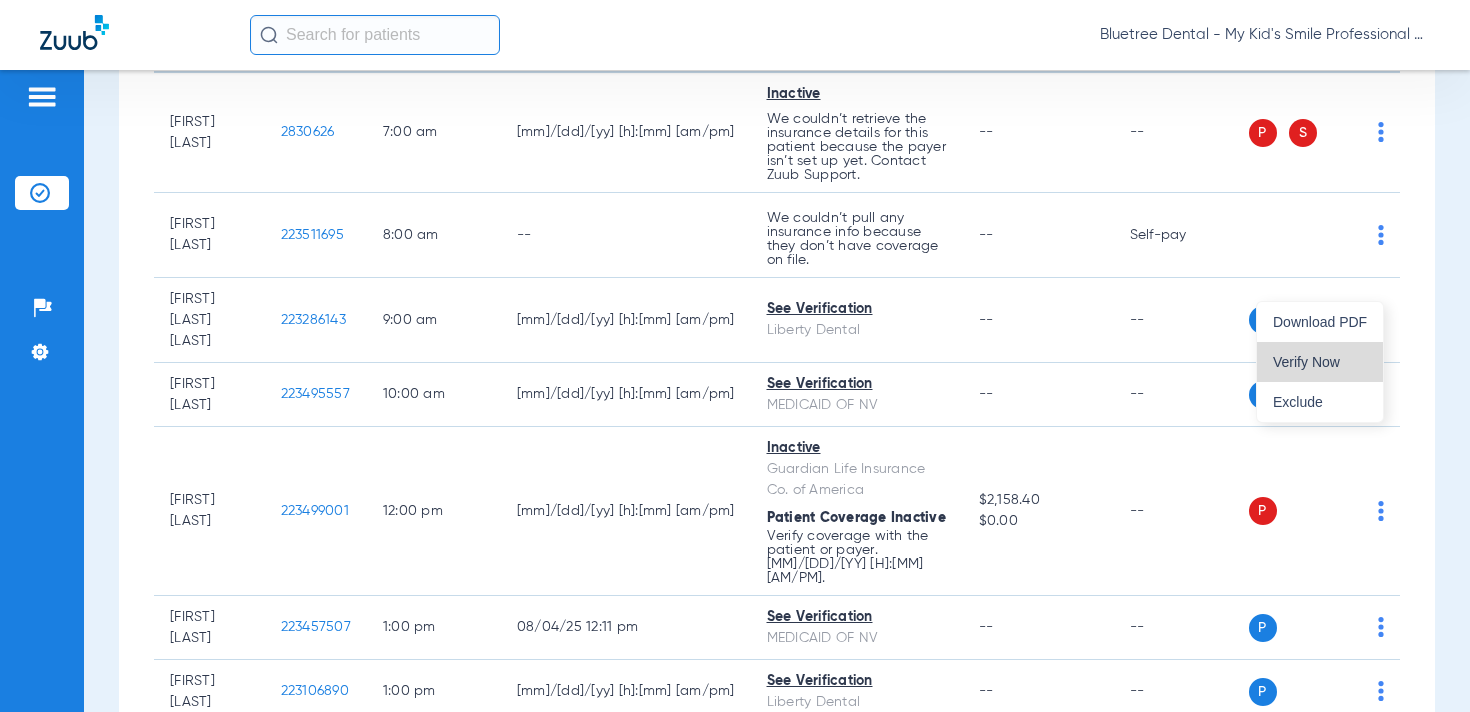 click on "Verify Now" at bounding box center [1320, 362] 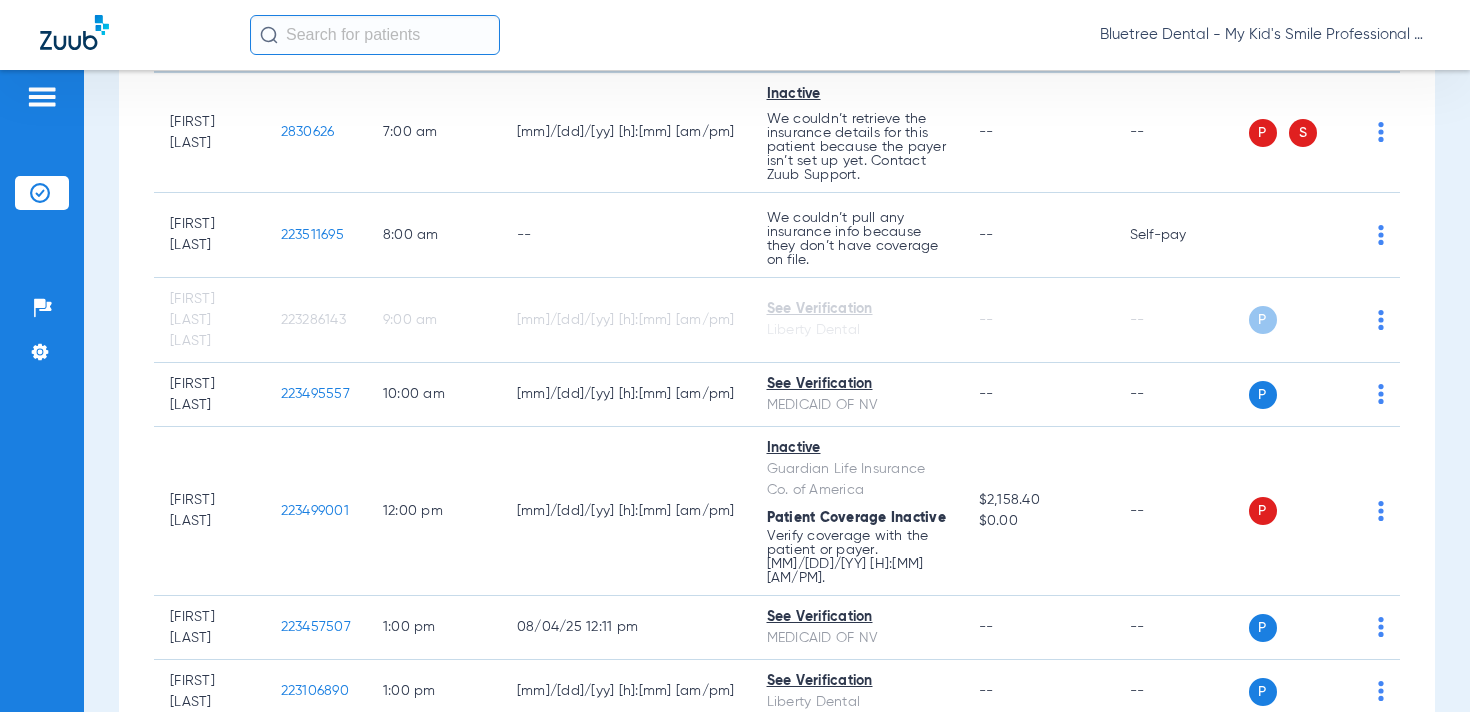 scroll, scrollTop: 268, scrollLeft: 0, axis: vertical 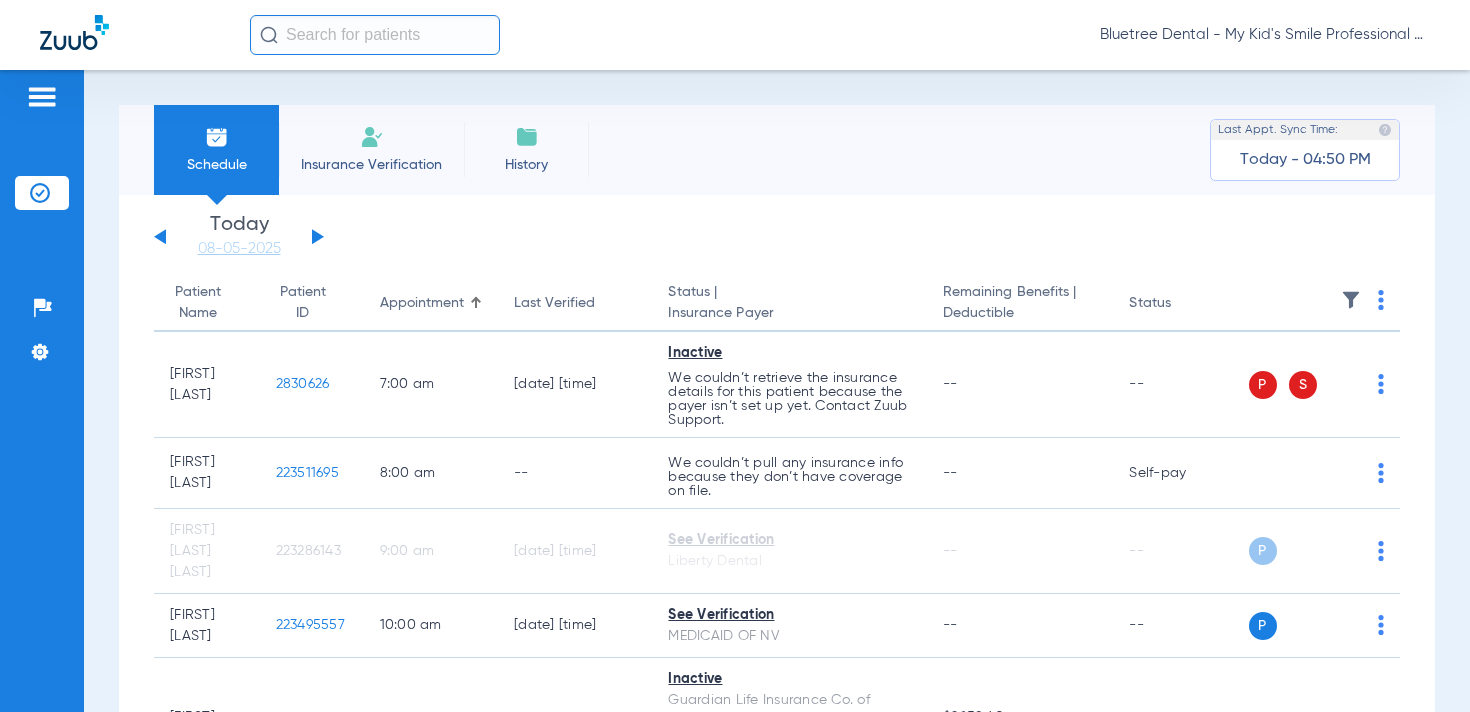 click on "Bluetree Dental - My Kid's Smile Professional Circle" 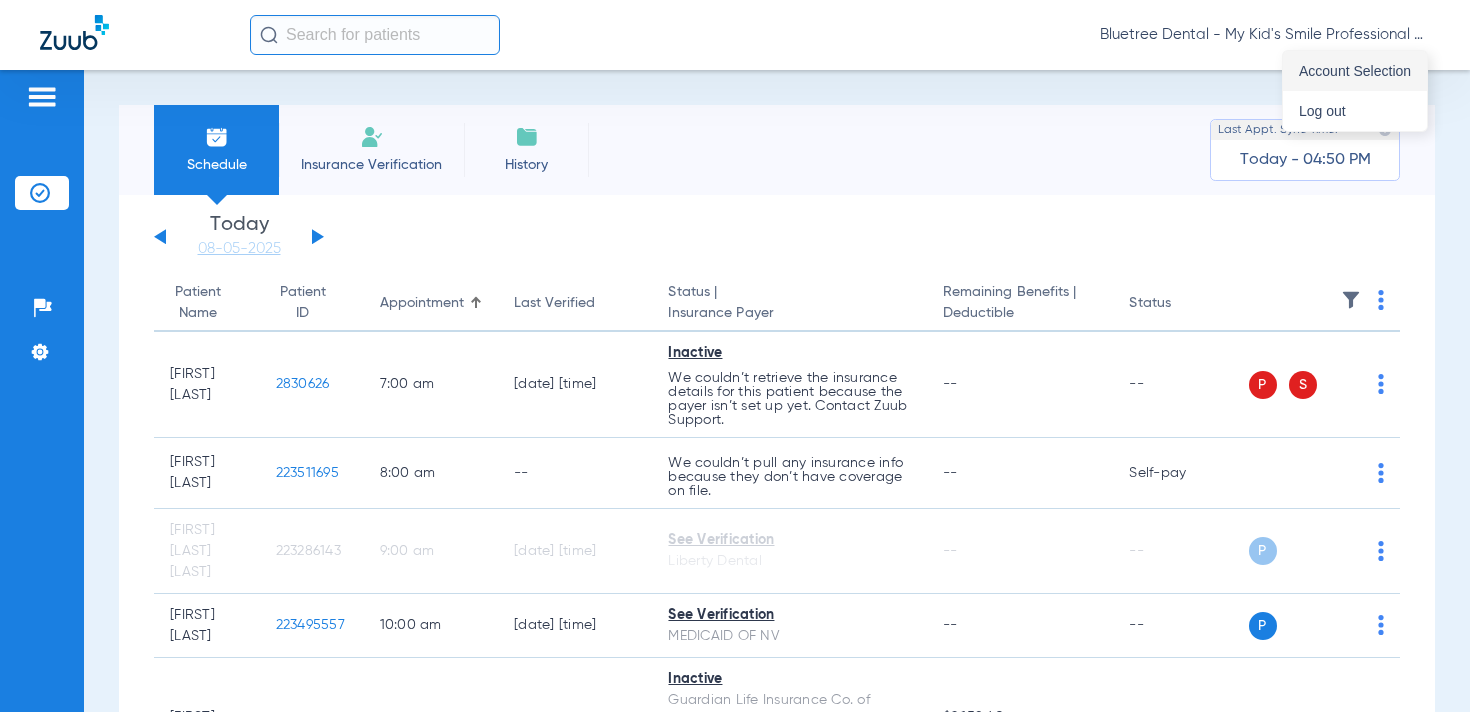 click on "Account Selection" at bounding box center [1355, 71] 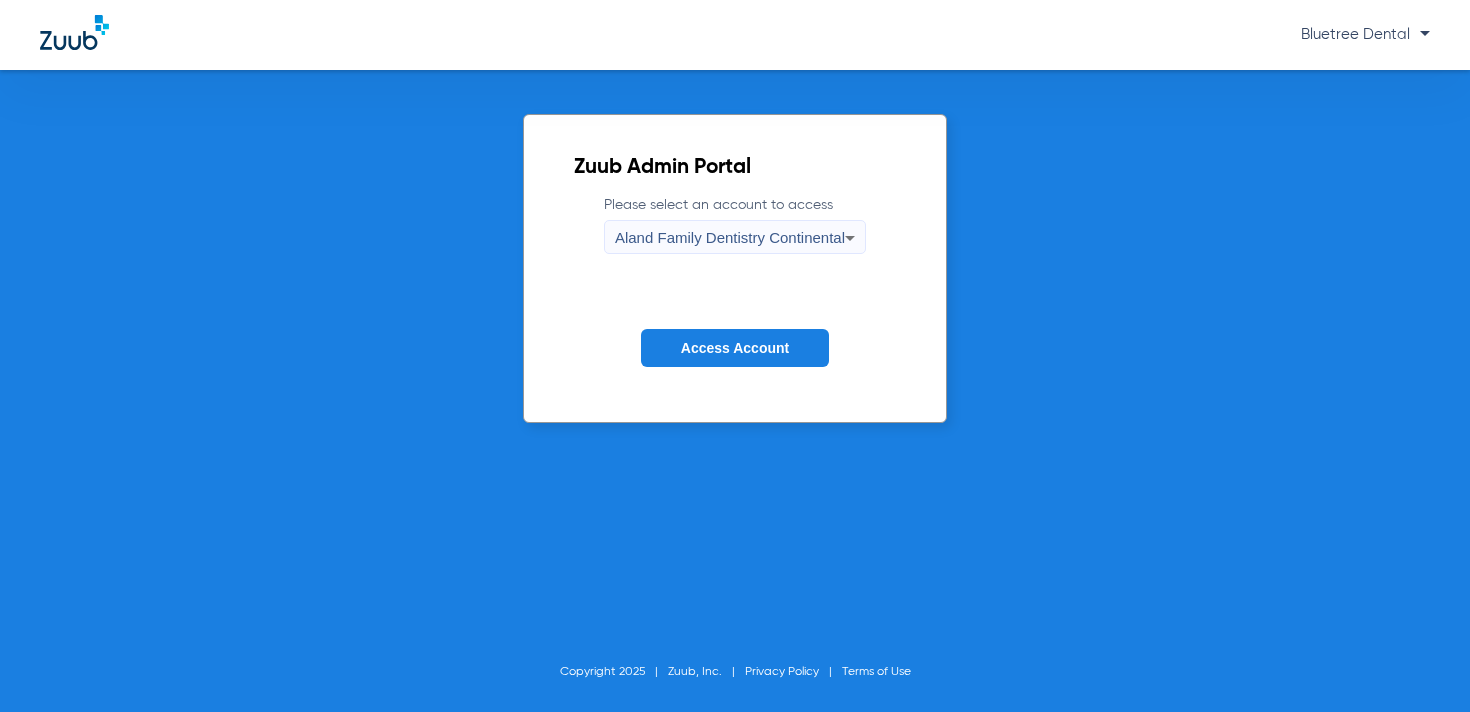 click on "Aland Family Dentistry Continental" at bounding box center [730, 238] 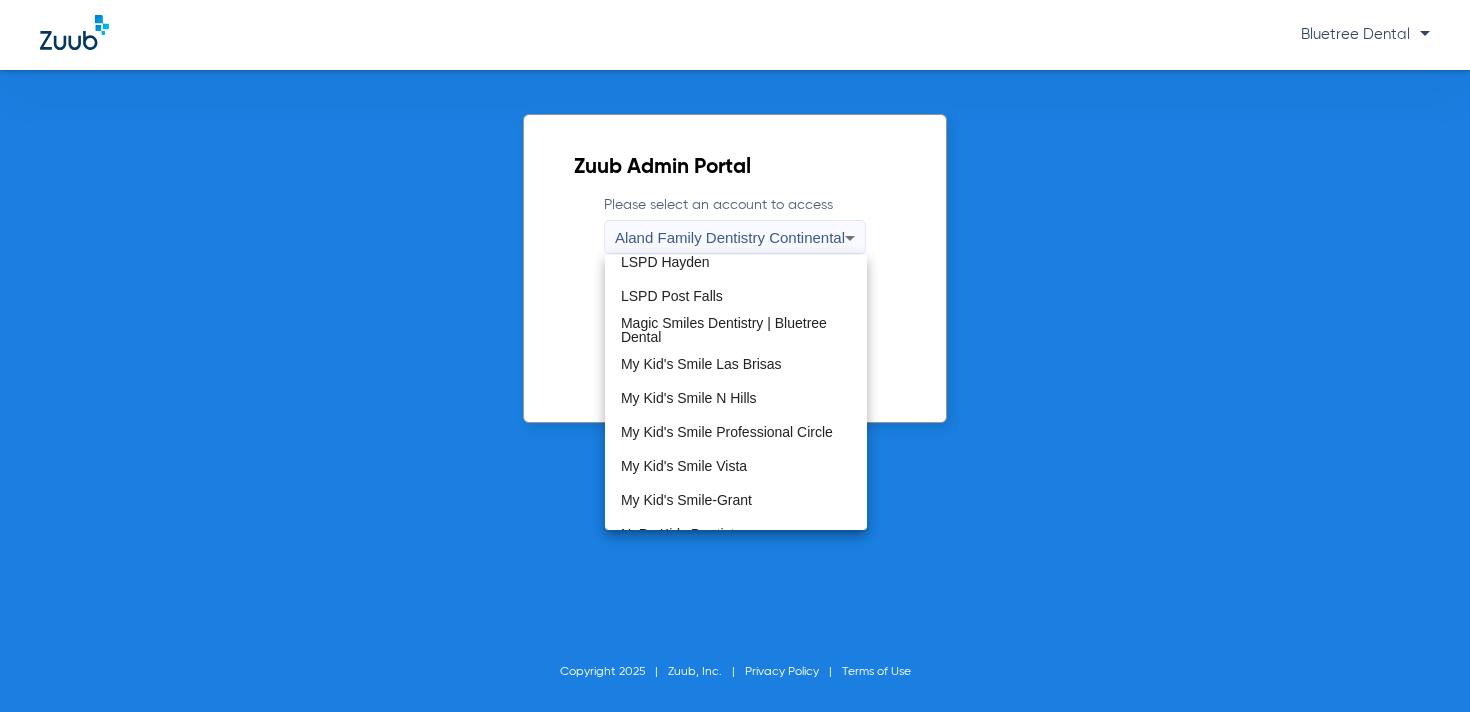 scroll, scrollTop: 592, scrollLeft: 0, axis: vertical 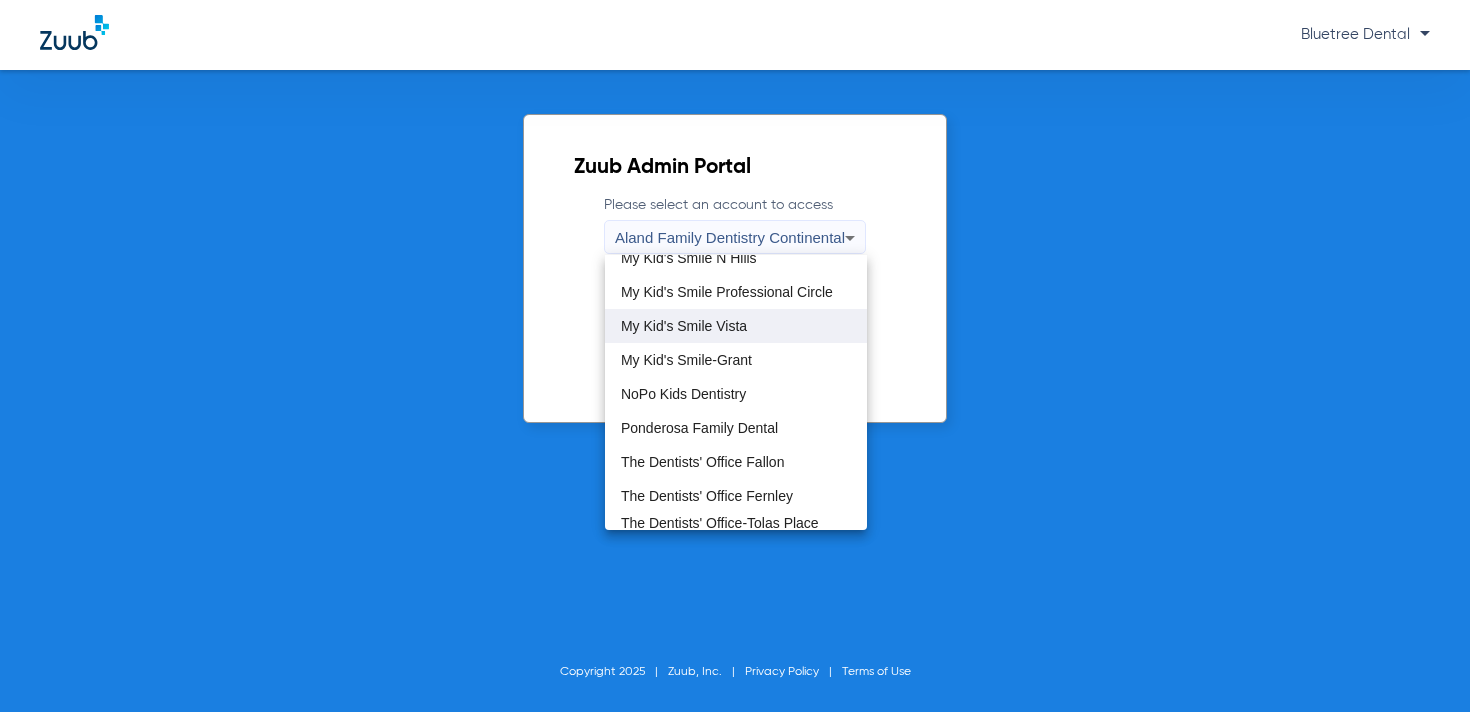 click on "My Kid's Smile Vista" at bounding box center [684, 326] 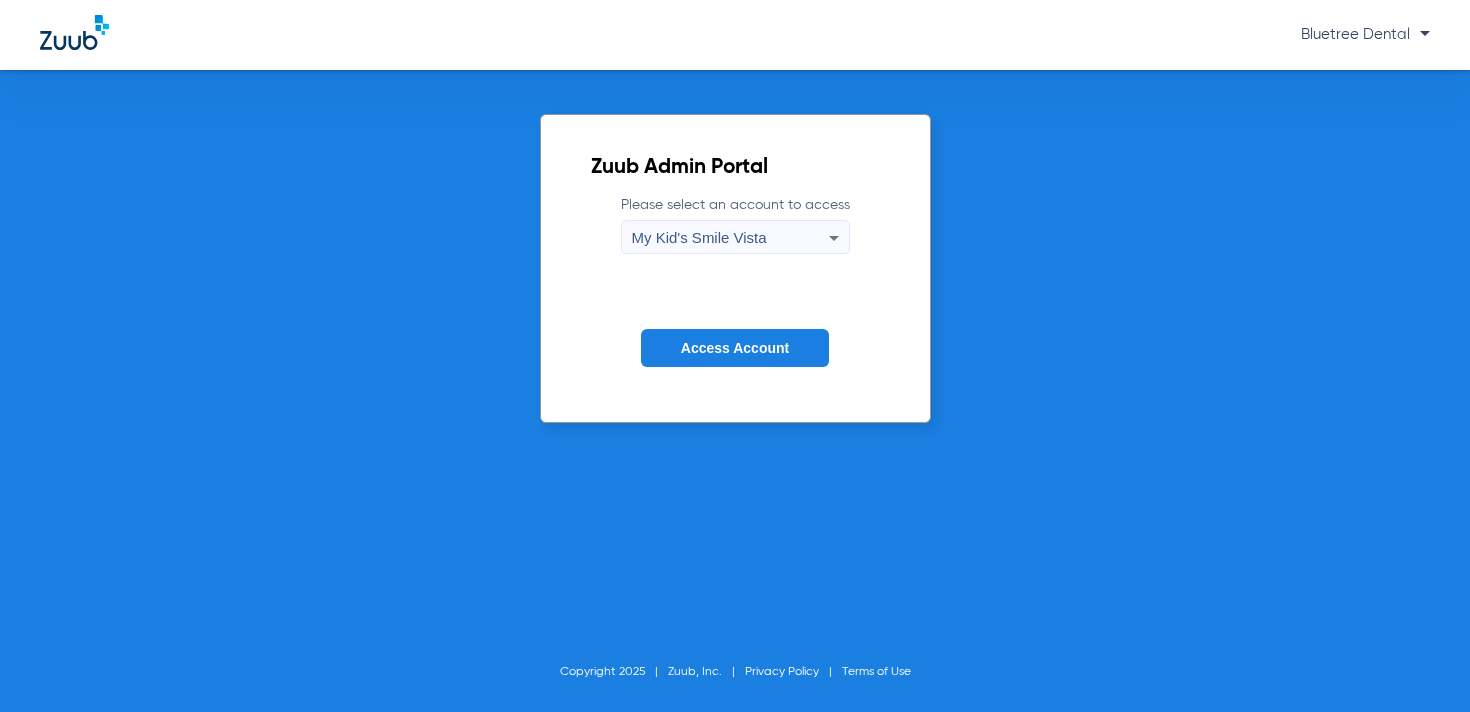 click on "Access Account" 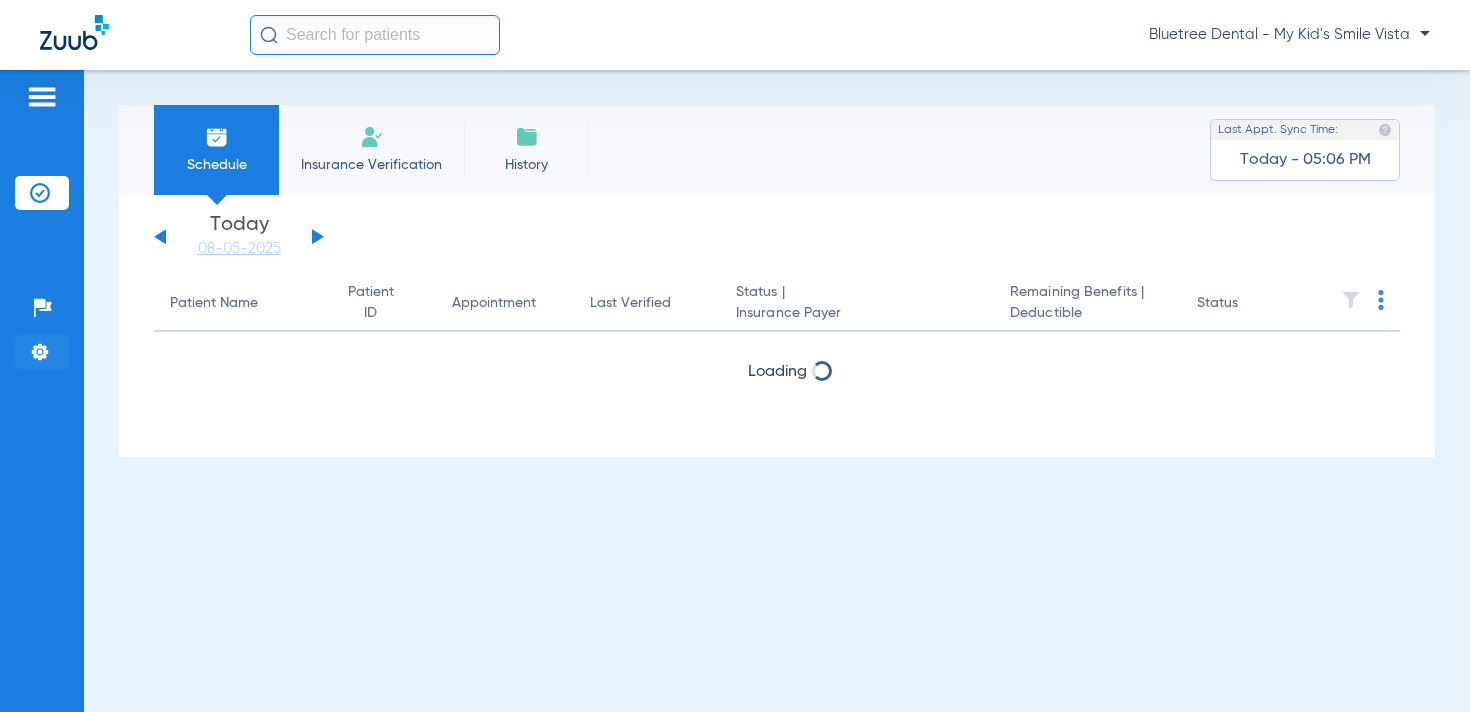 click 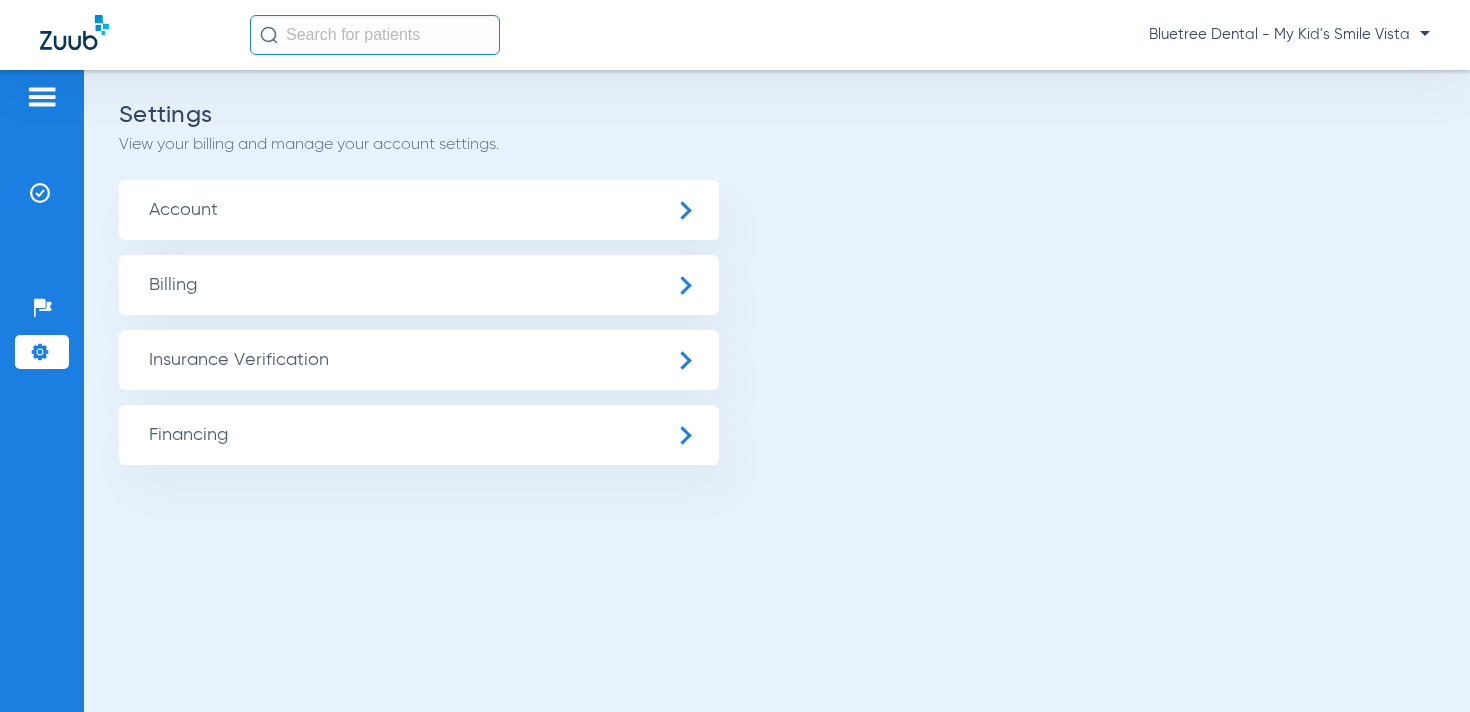 click on "Insurance Verification" 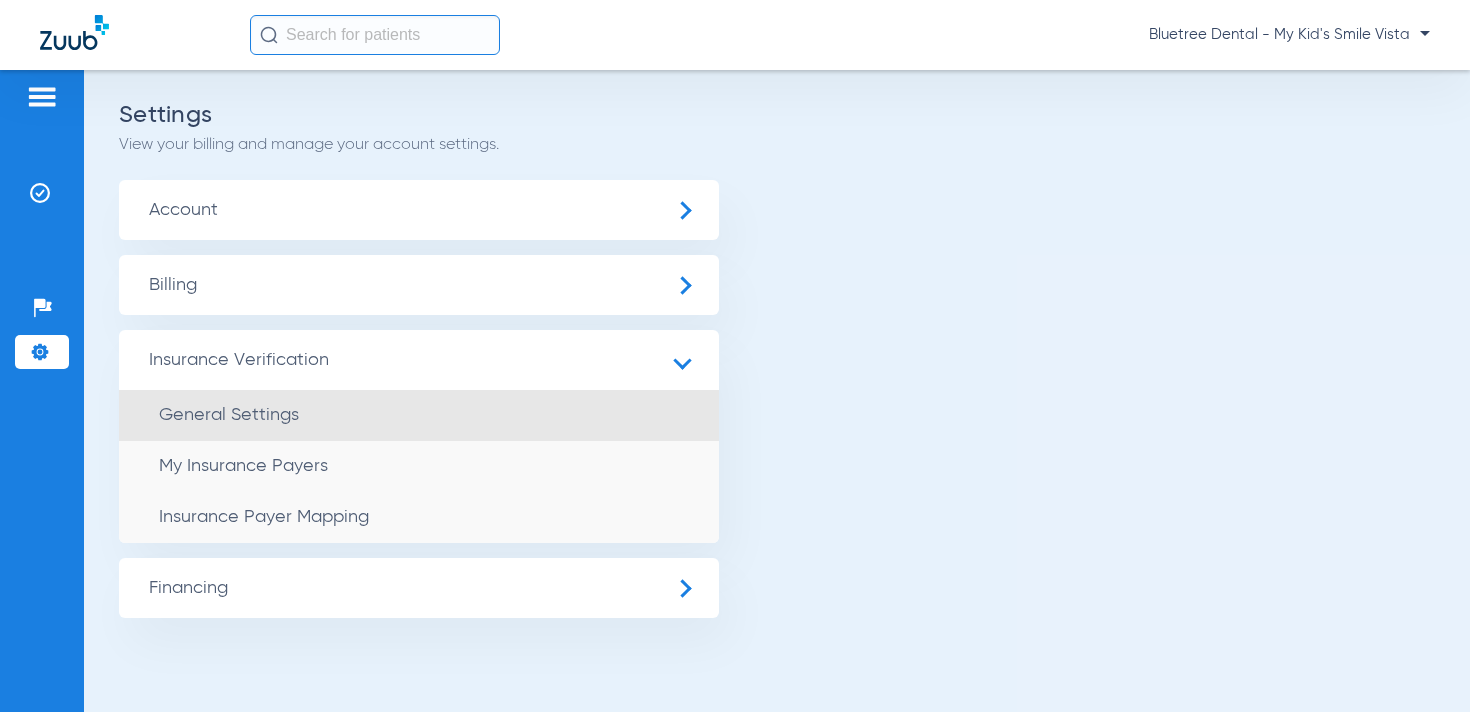 click on "General Settings" 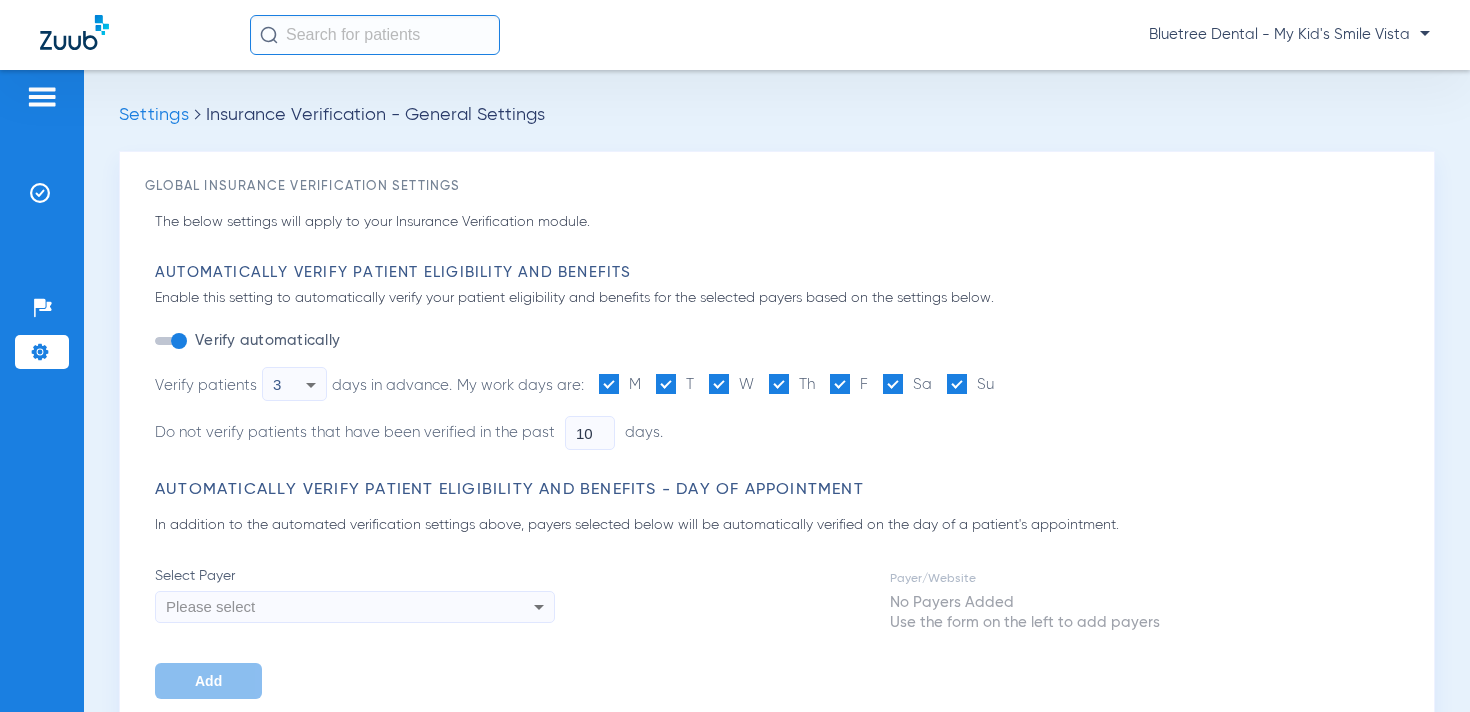 type on "1" 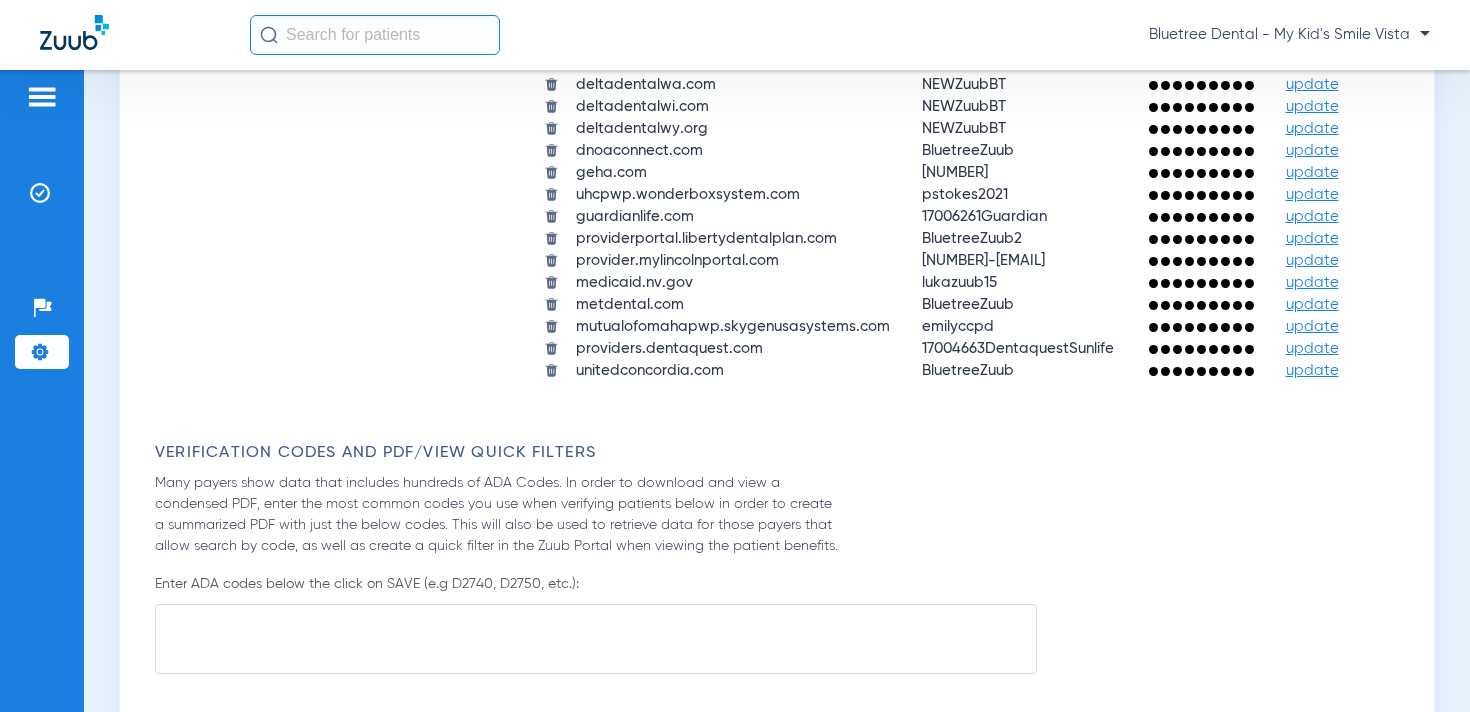 scroll, scrollTop: 2339, scrollLeft: 0, axis: vertical 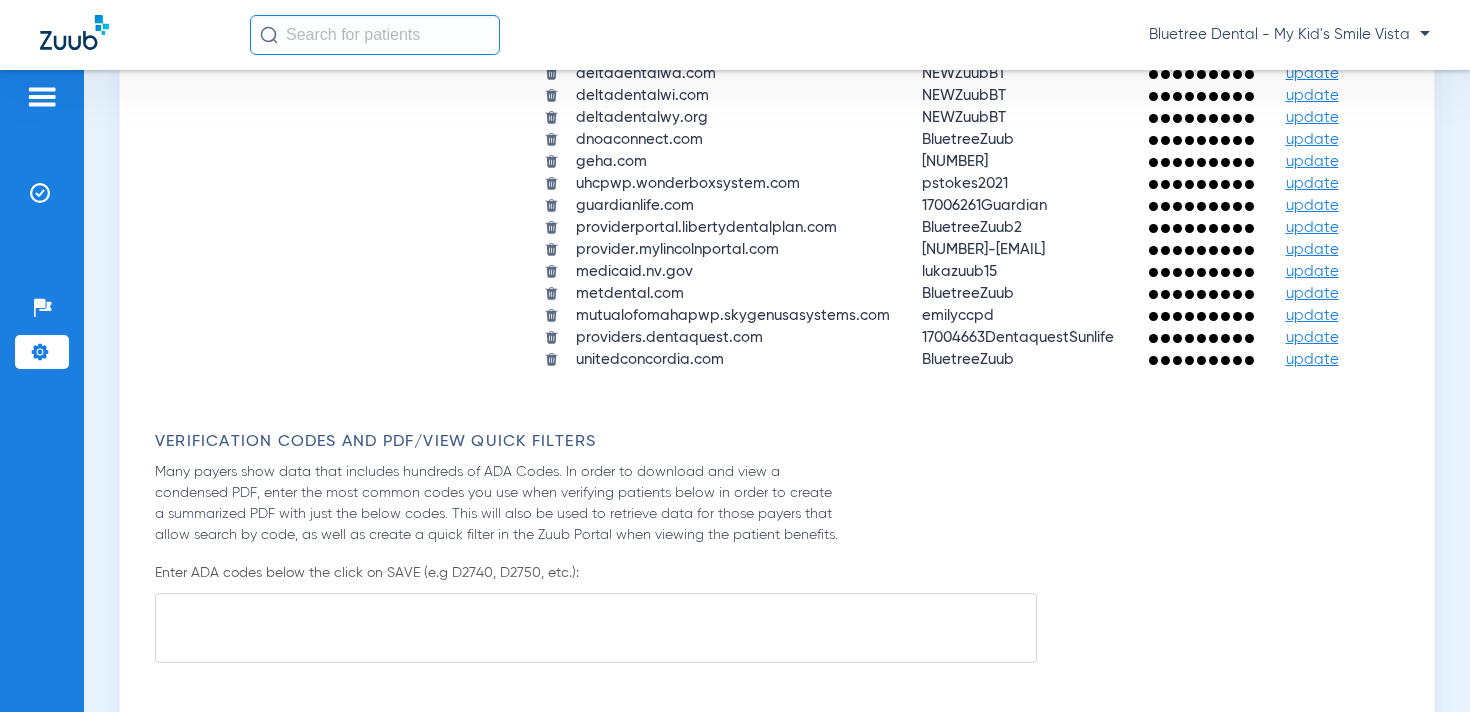 click on "update" 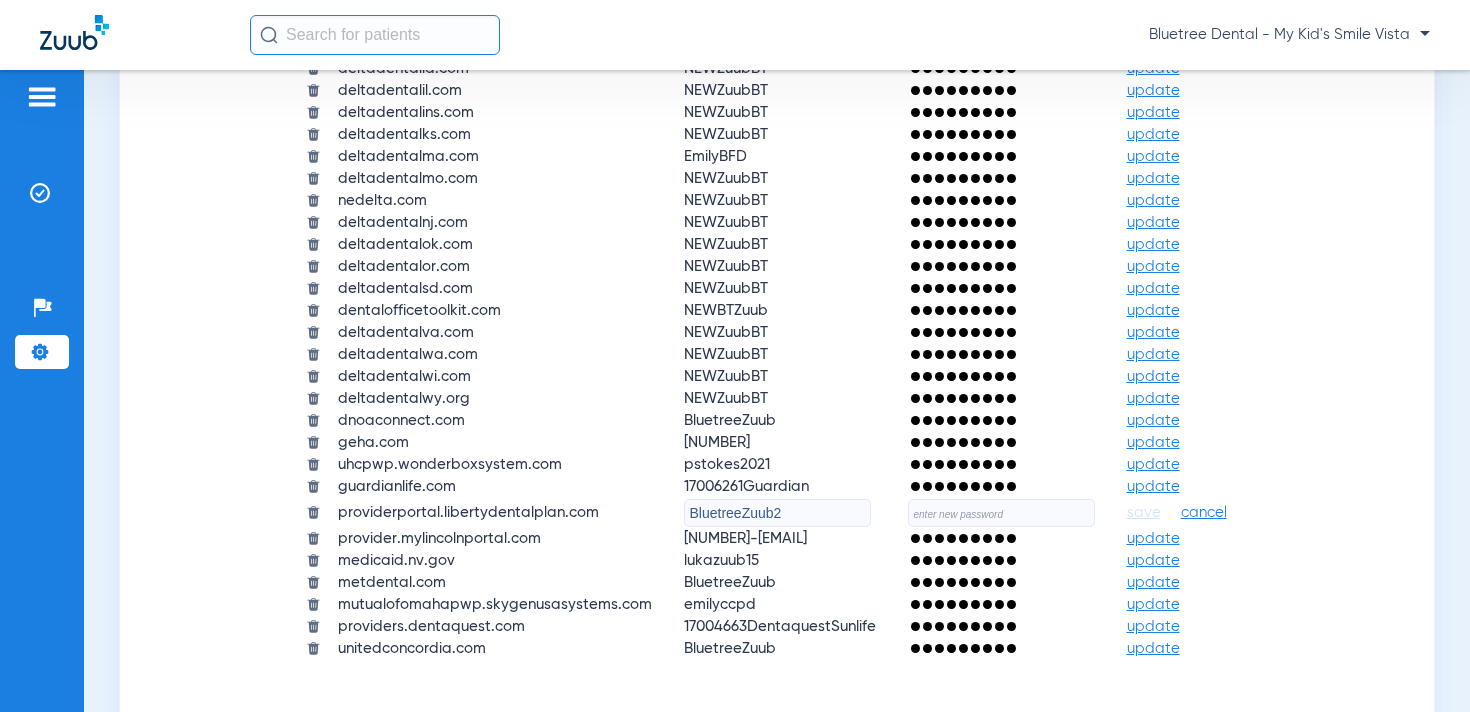 click on "BluetreeZuub2" 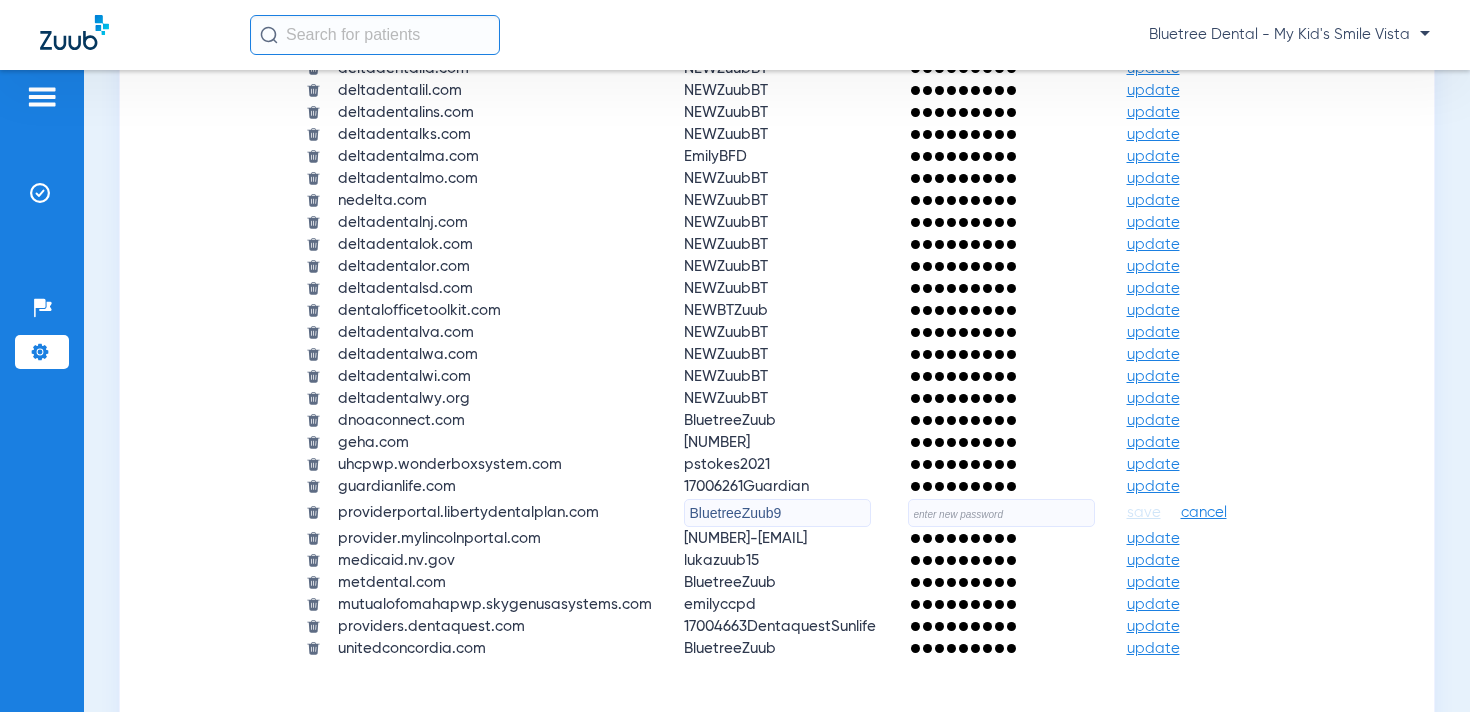 type on "BluetreeZuub9" 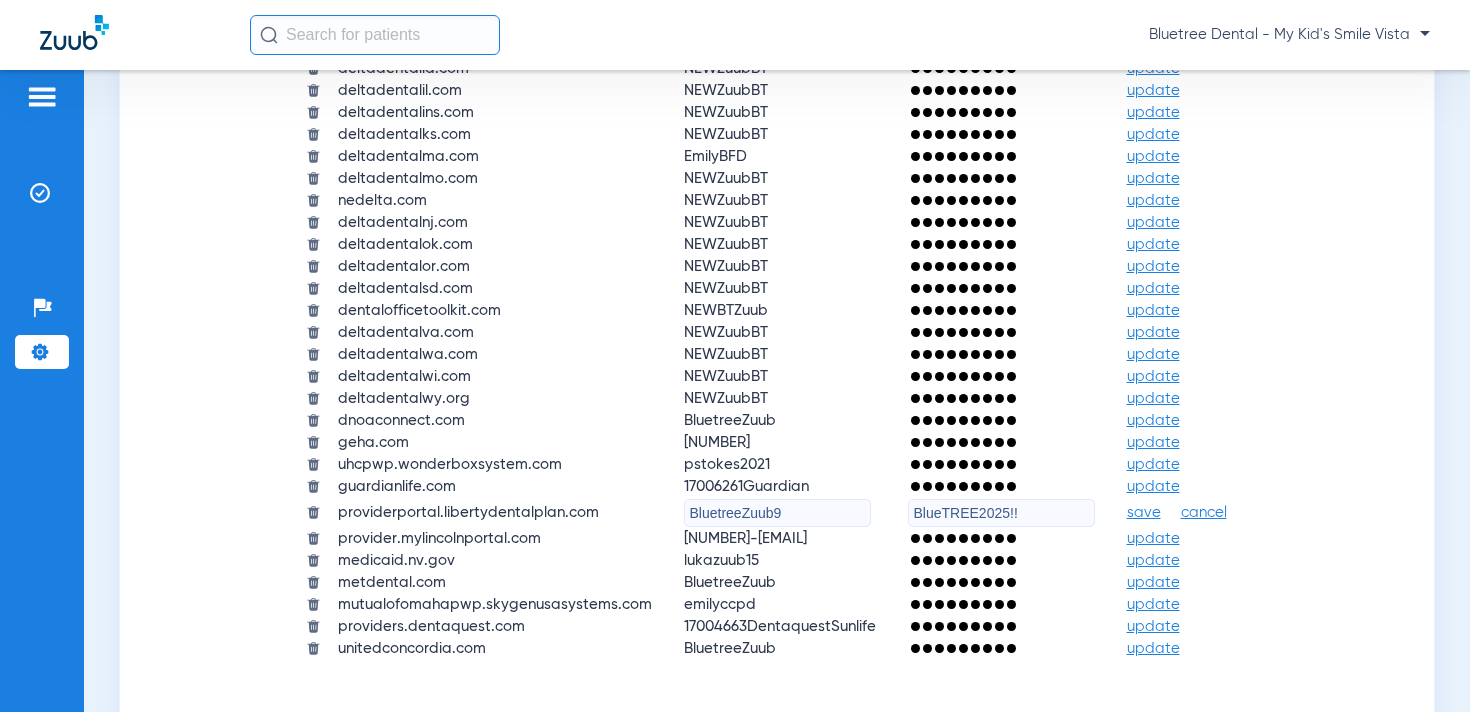 type on "BlueTREE2025!!" 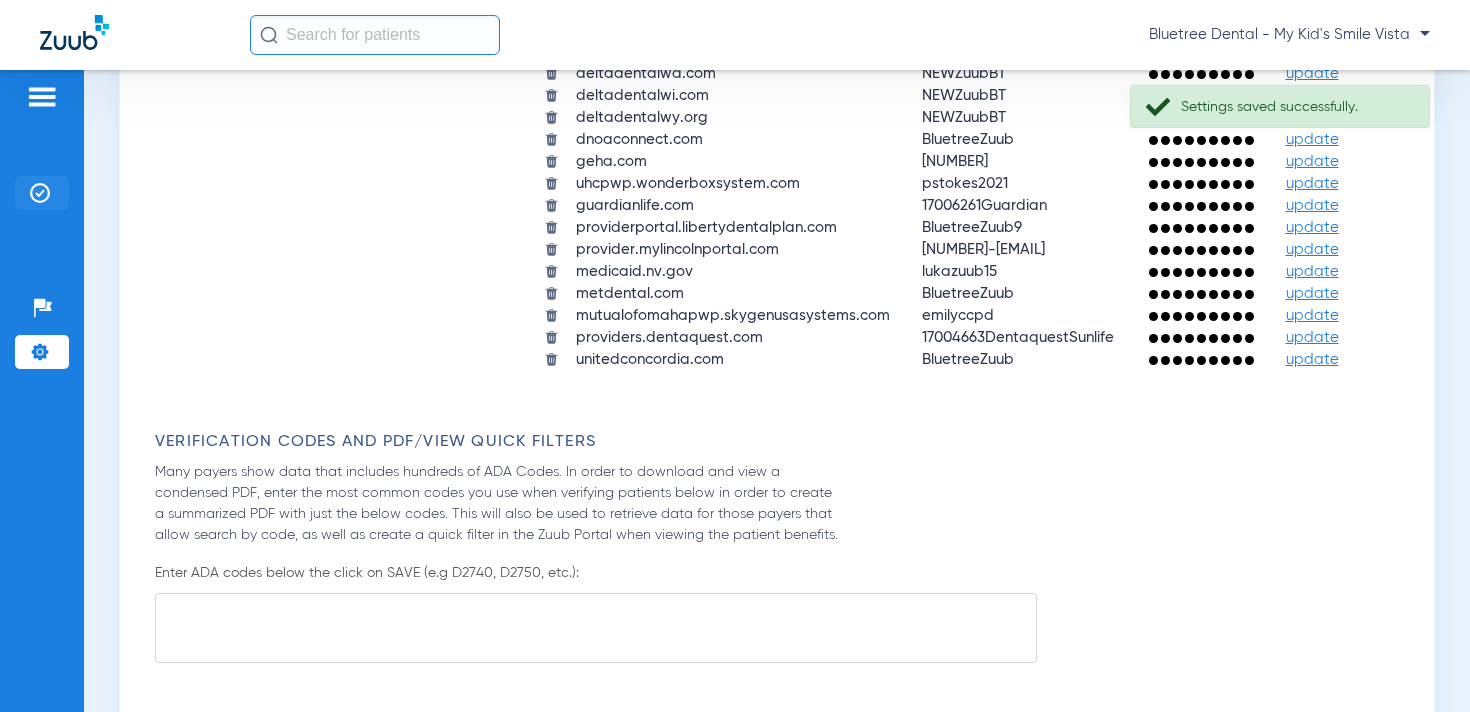 click on "Insurance Verification" 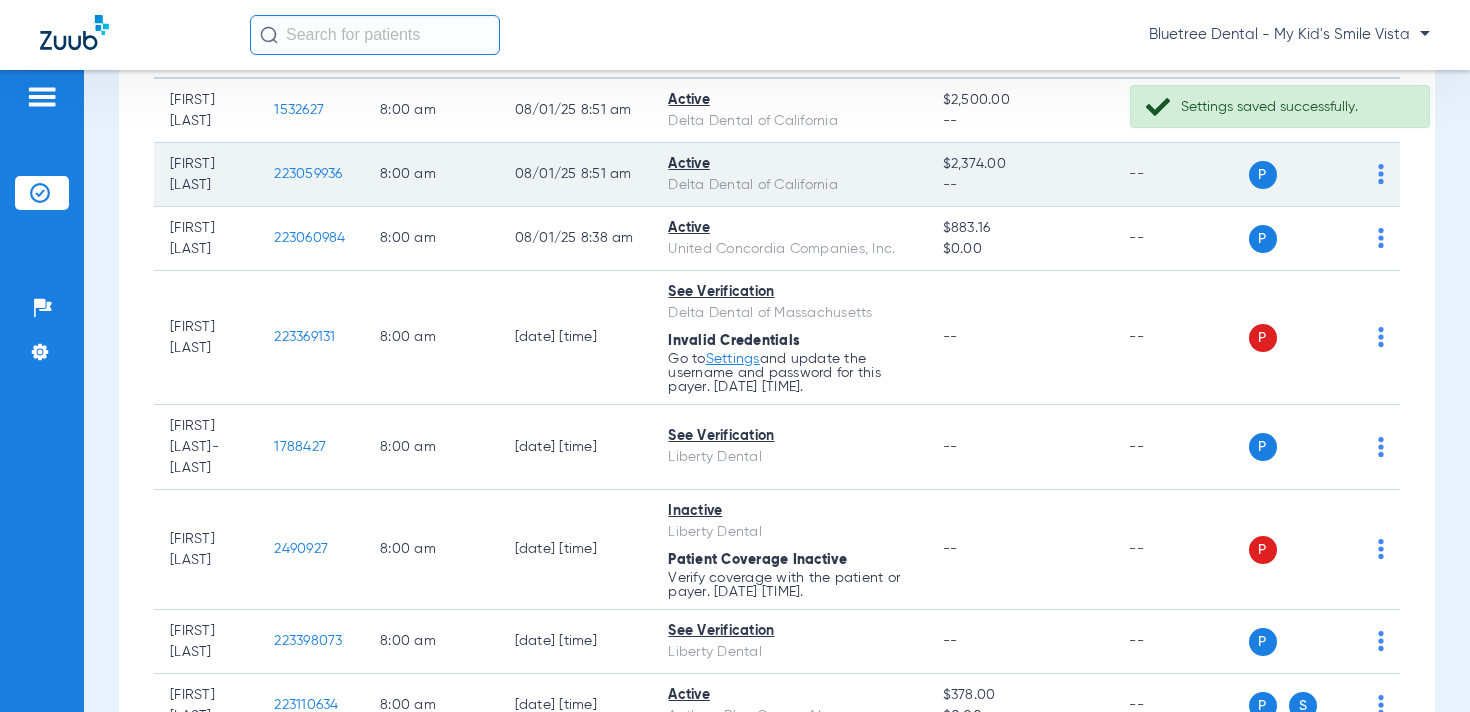 scroll, scrollTop: 274, scrollLeft: 0, axis: vertical 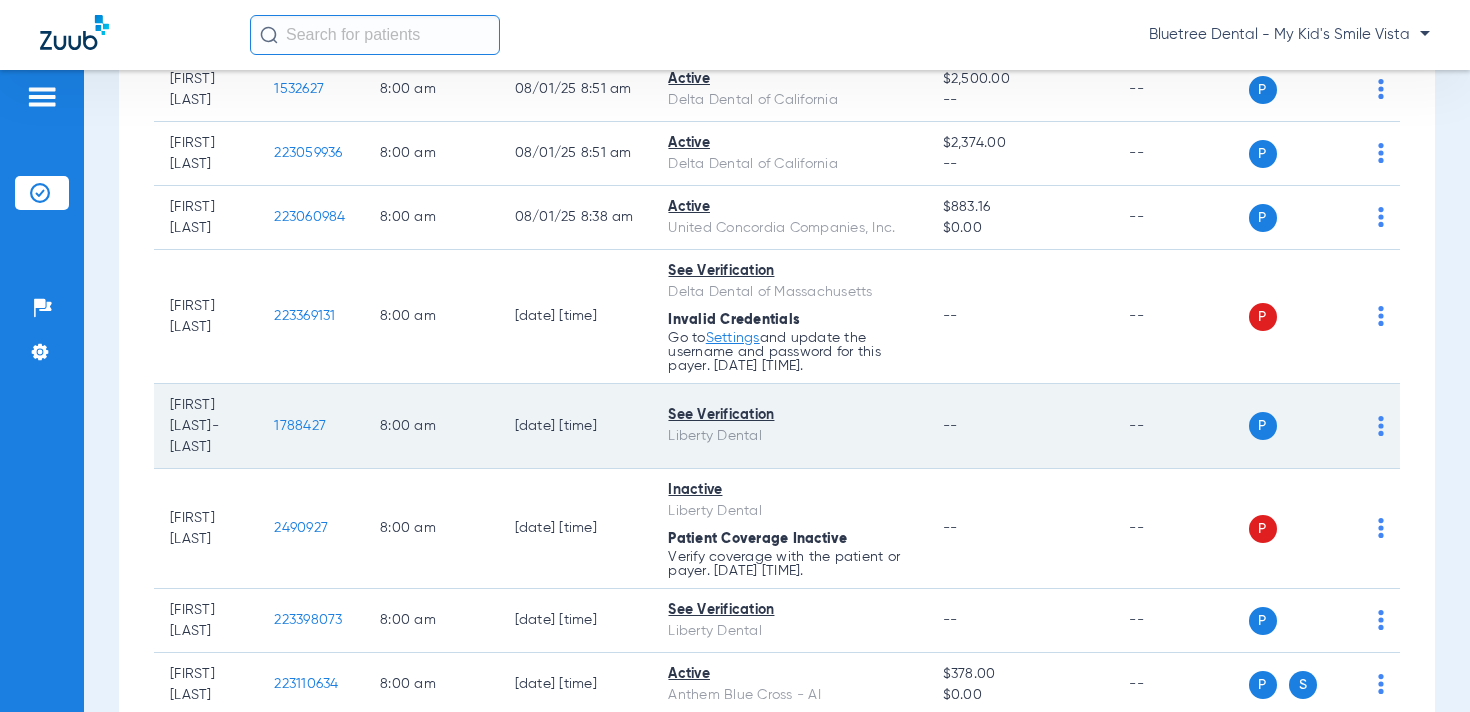 click 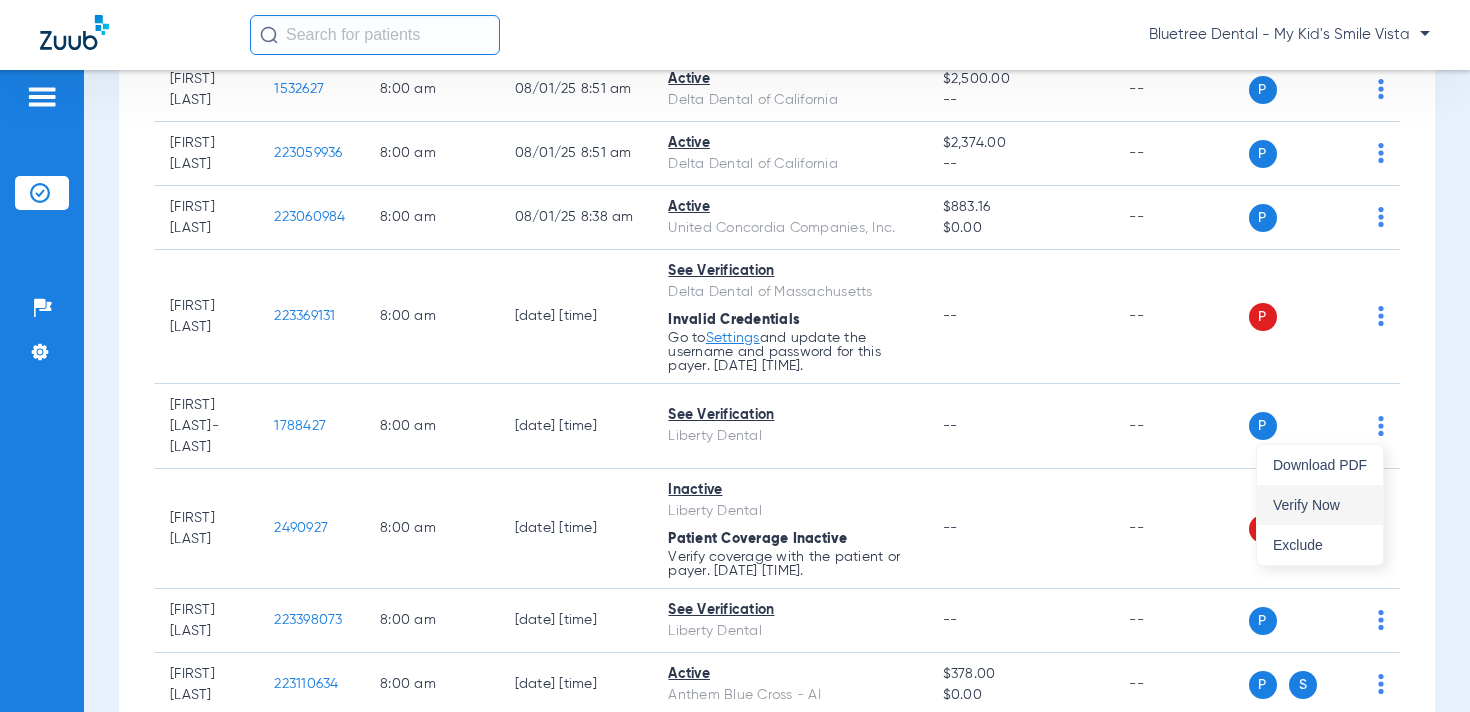 click on "Verify Now" at bounding box center (1320, 505) 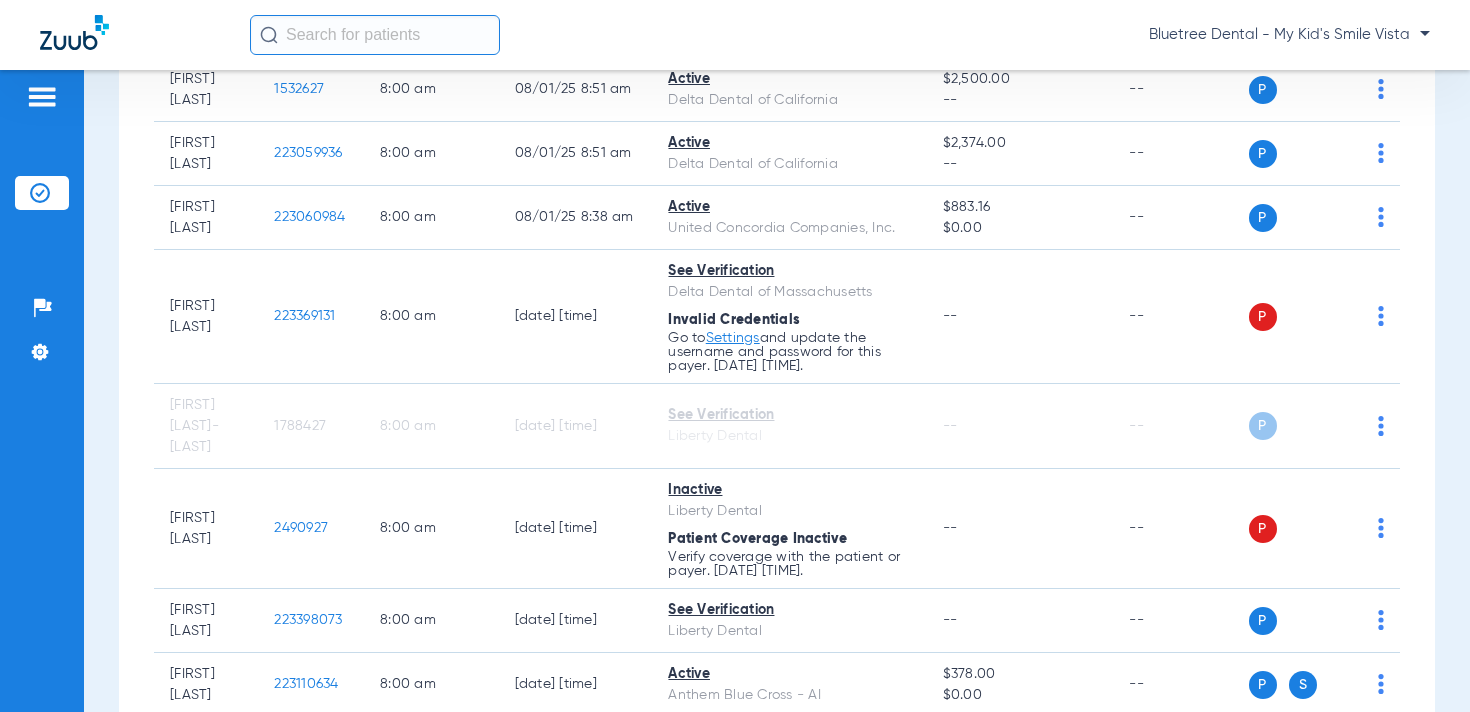 scroll, scrollTop: 274, scrollLeft: 0, axis: vertical 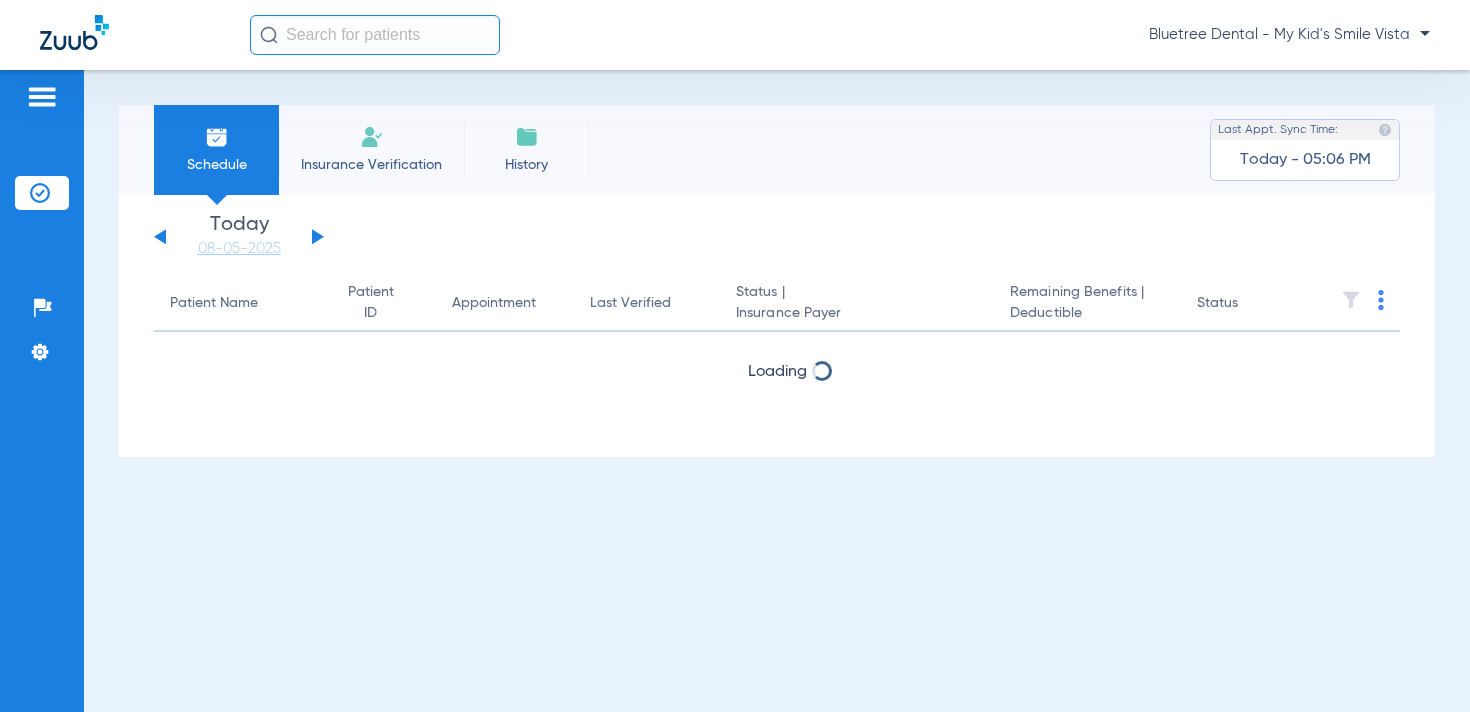 click on "Bluetree Dental - My Kid's Smile Vista" 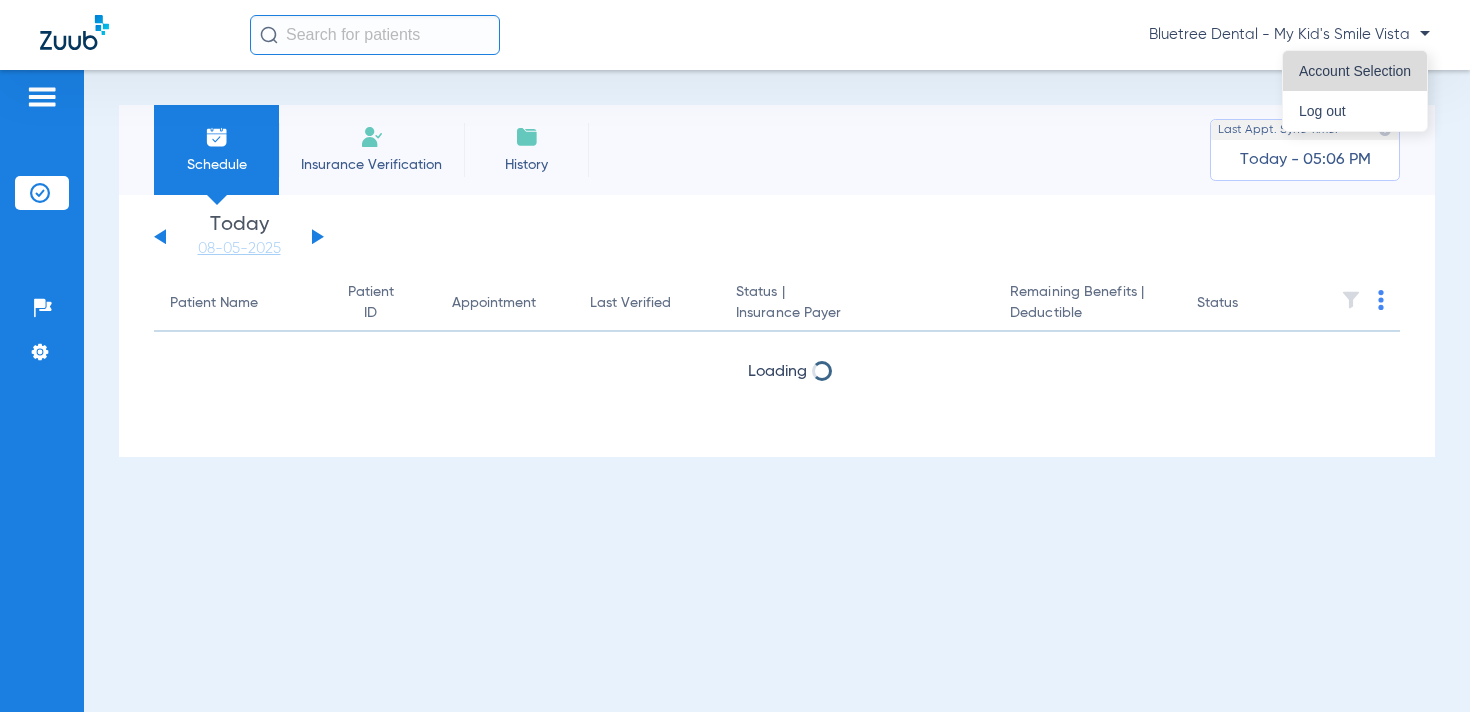 click on "Account Selection" at bounding box center [1355, 71] 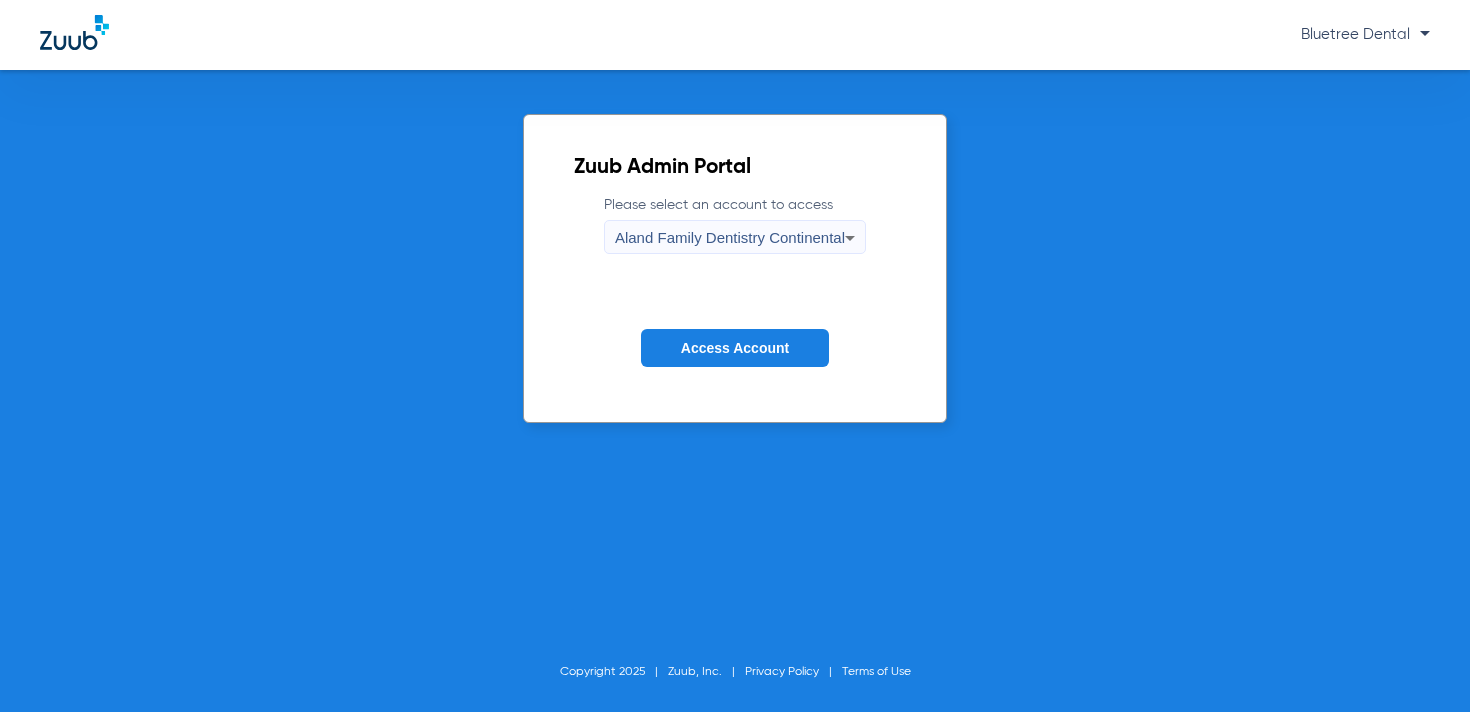 click on "Aland Family Dentistry Continental" at bounding box center (730, 237) 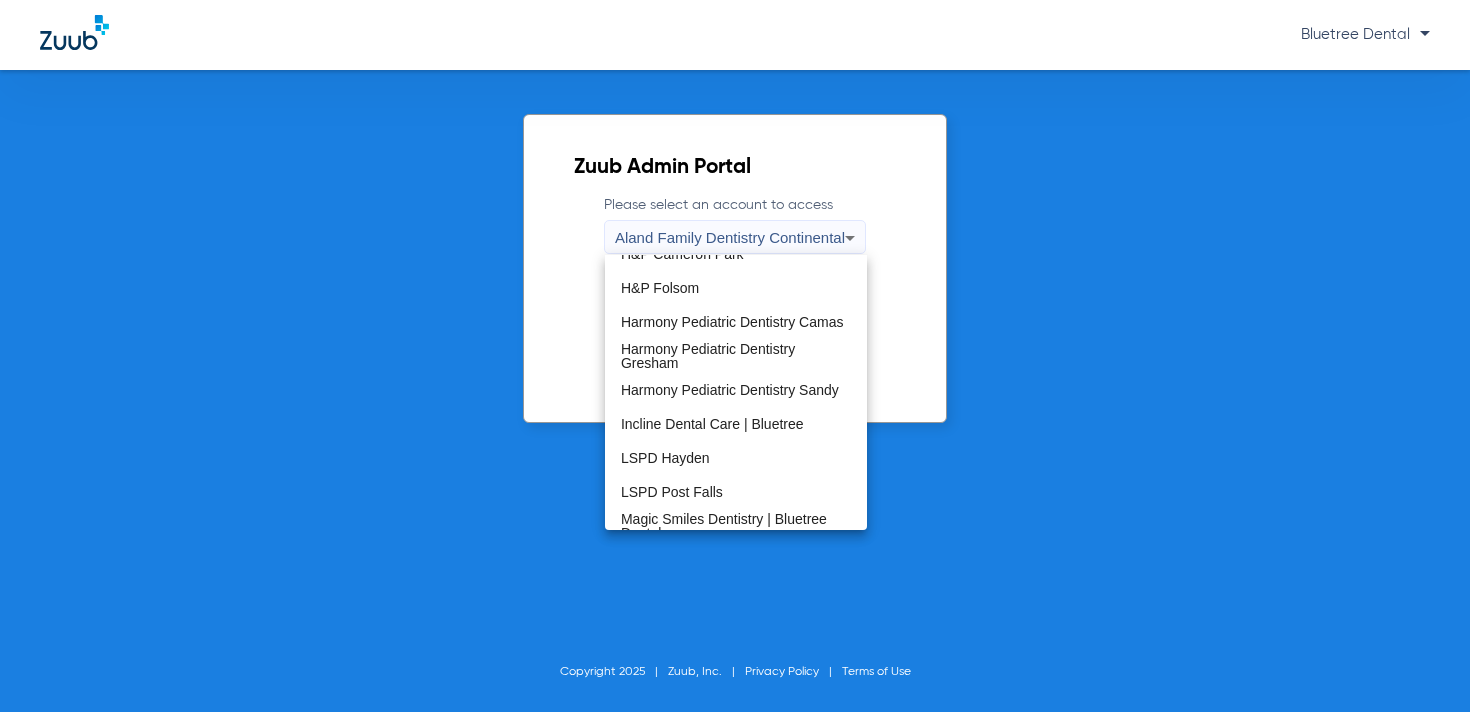 scroll, scrollTop: 609, scrollLeft: 0, axis: vertical 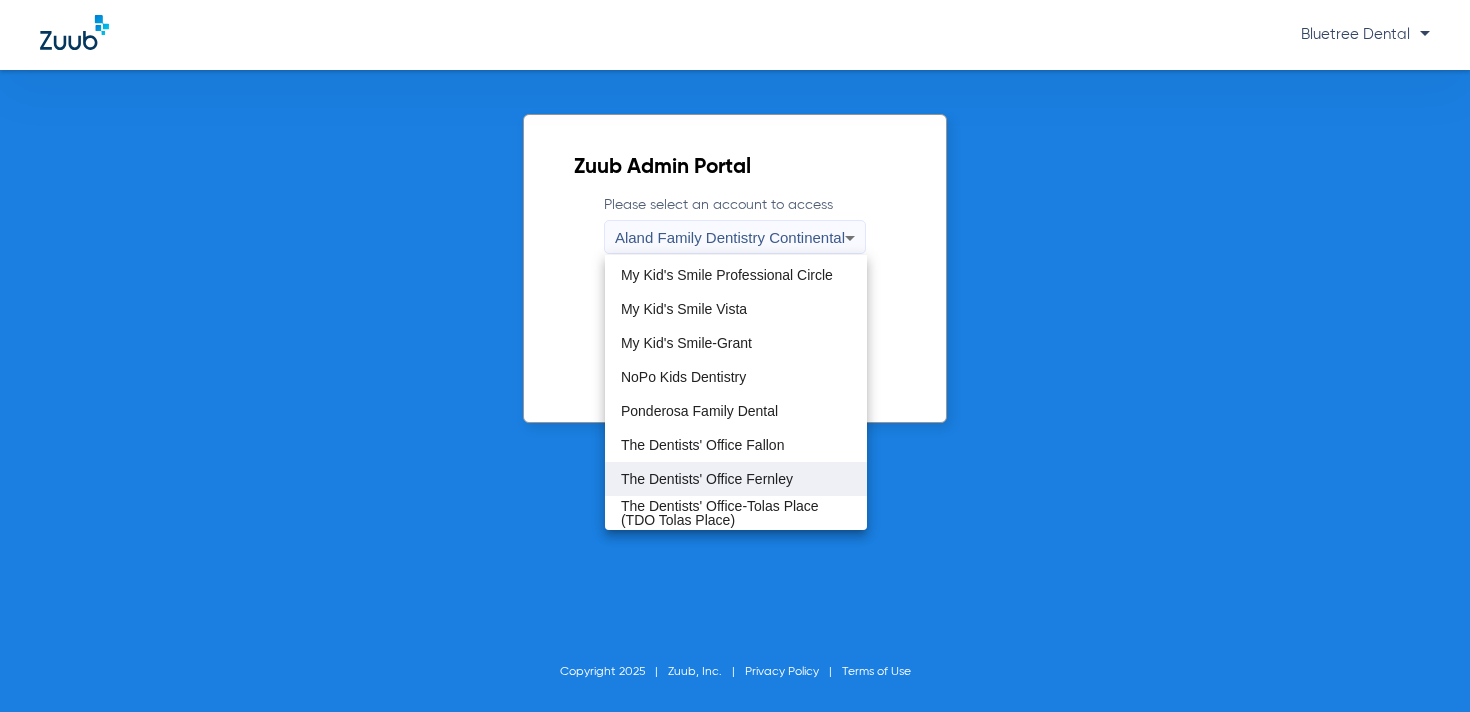 click on "The Dentists' Office Fernley" at bounding box center (707, 479) 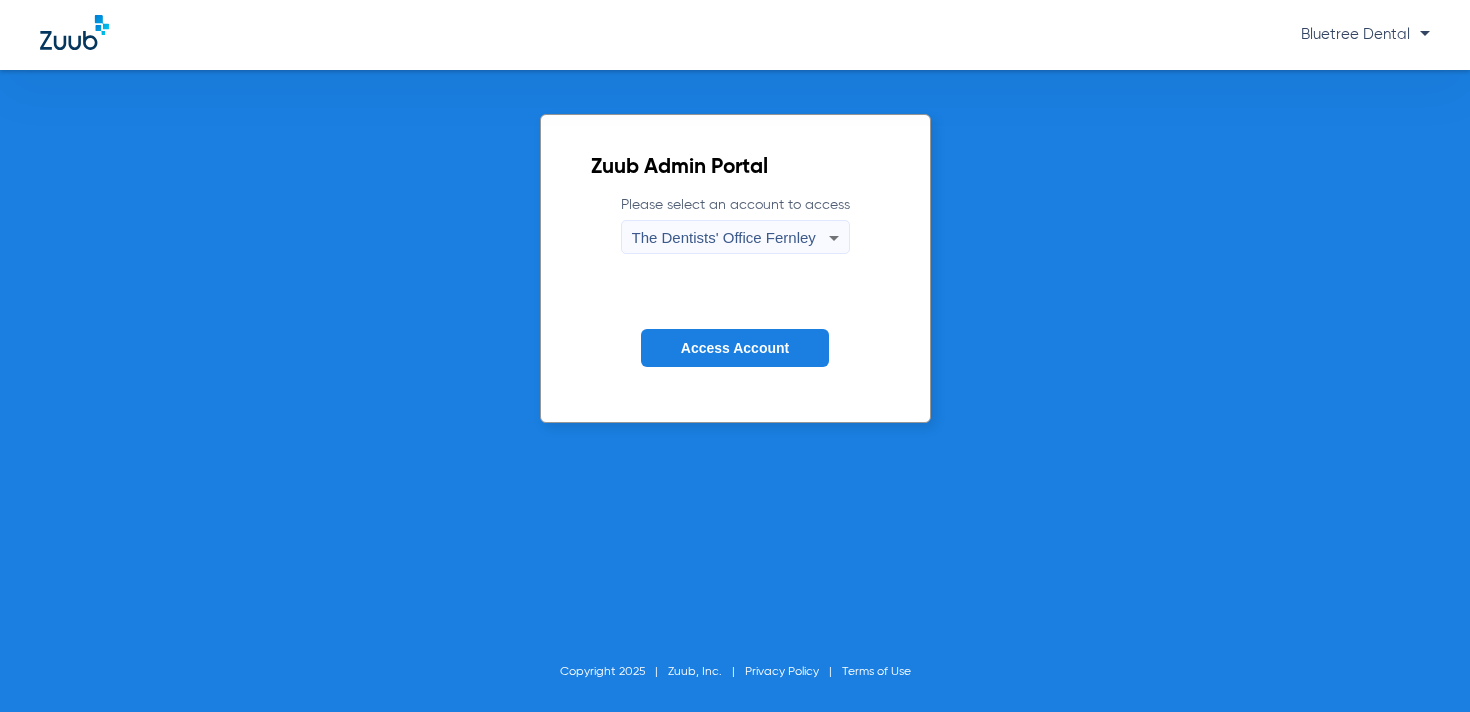 click on "Access Account" 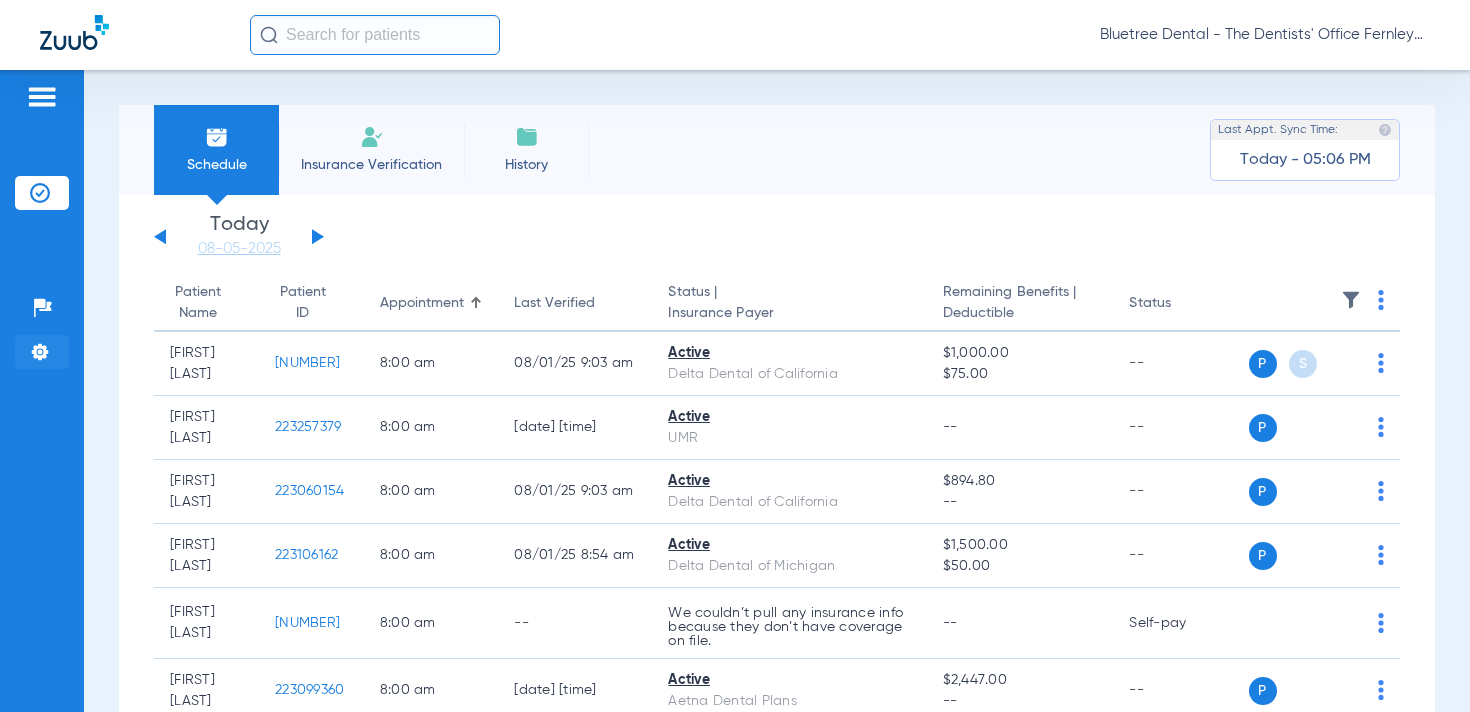 click 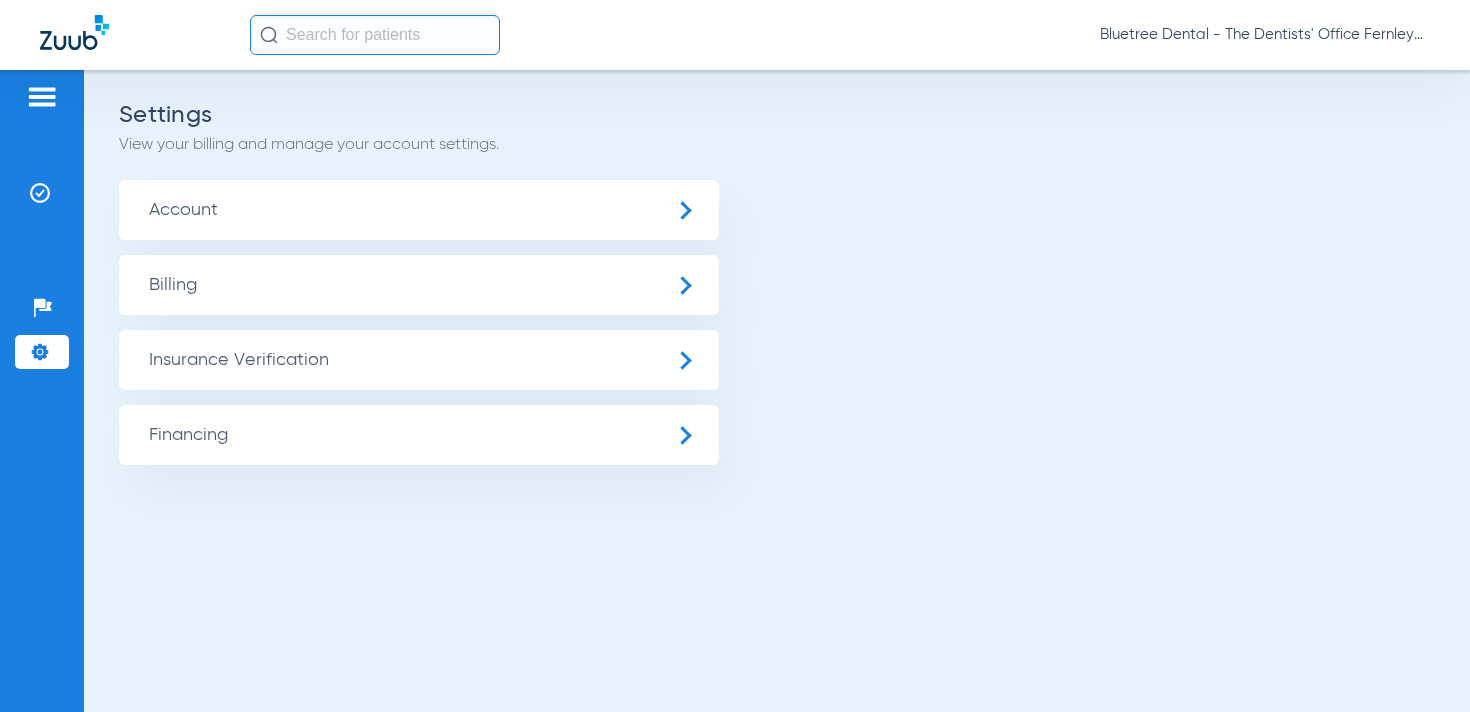 click on "Insurance Verification" 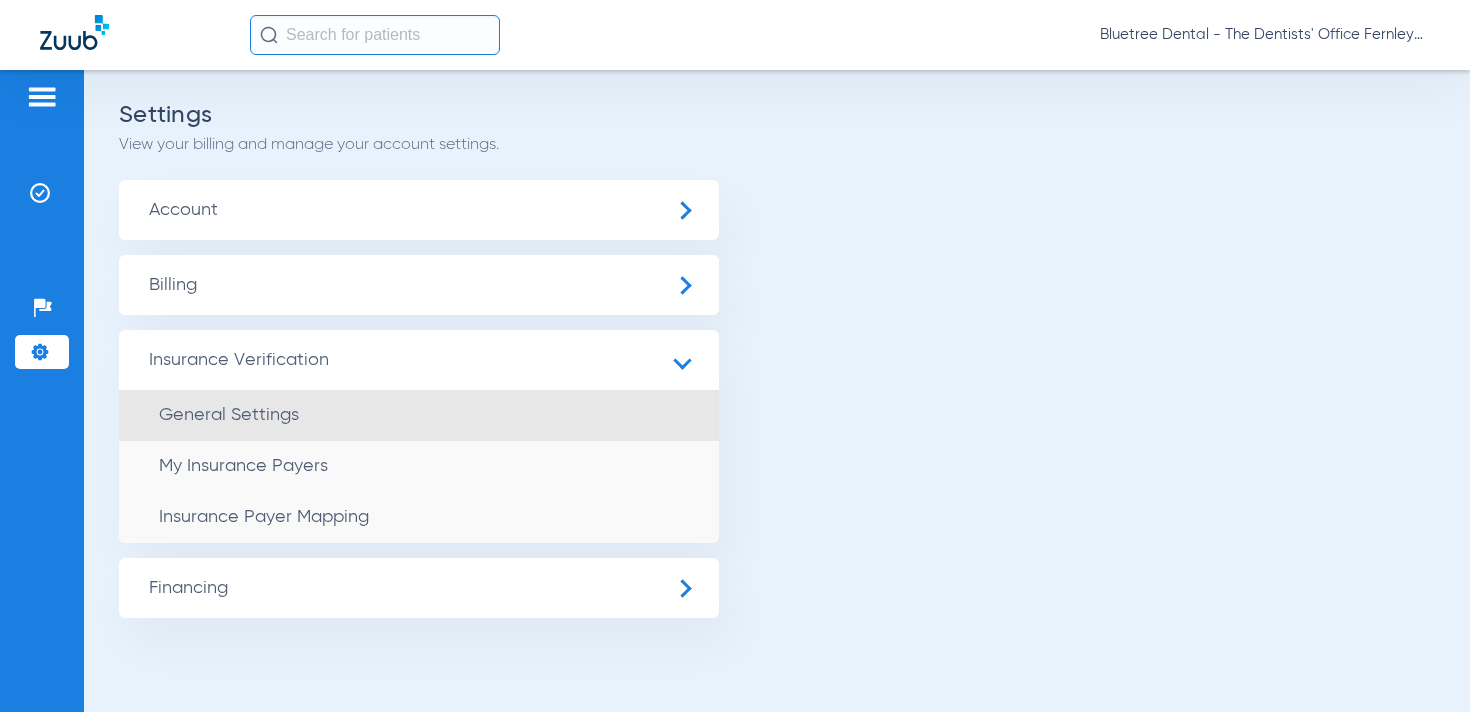 click on "General Settings" 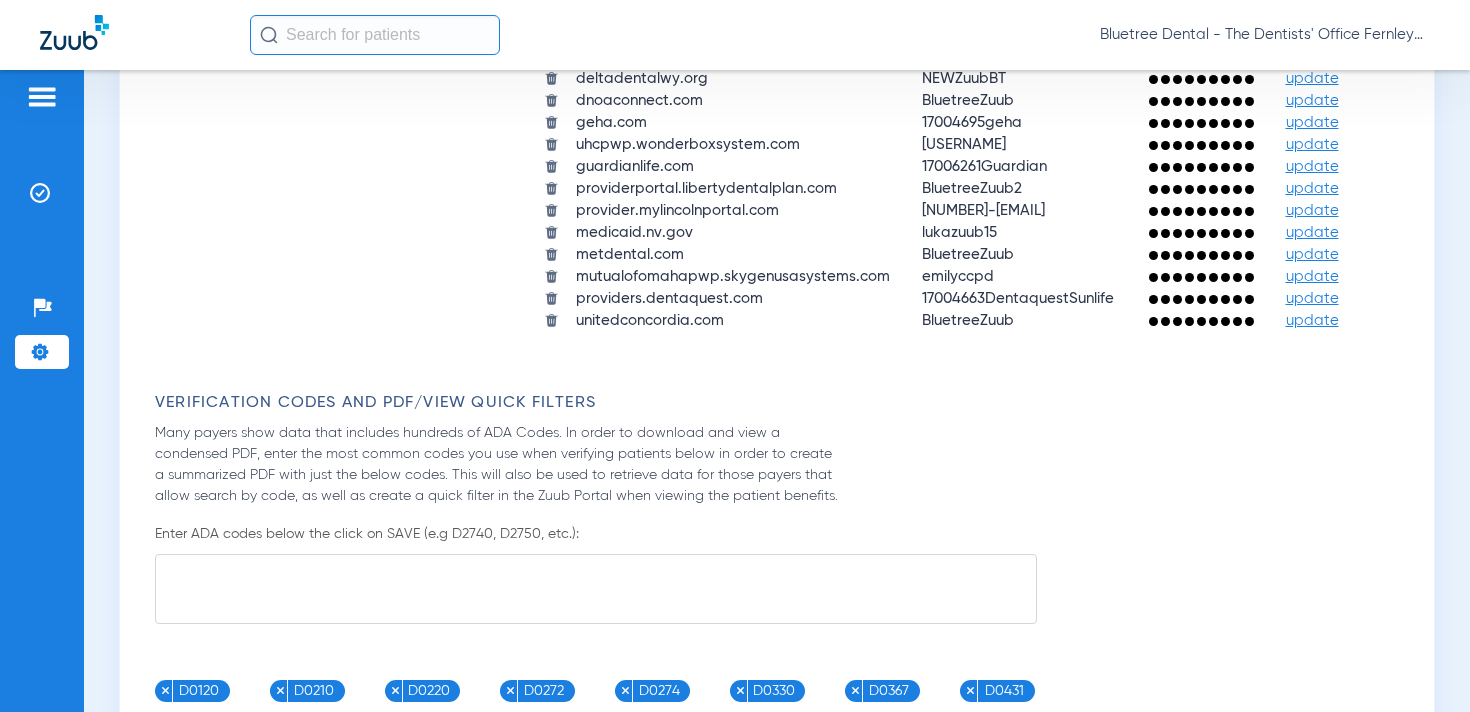 scroll, scrollTop: 2373, scrollLeft: 0, axis: vertical 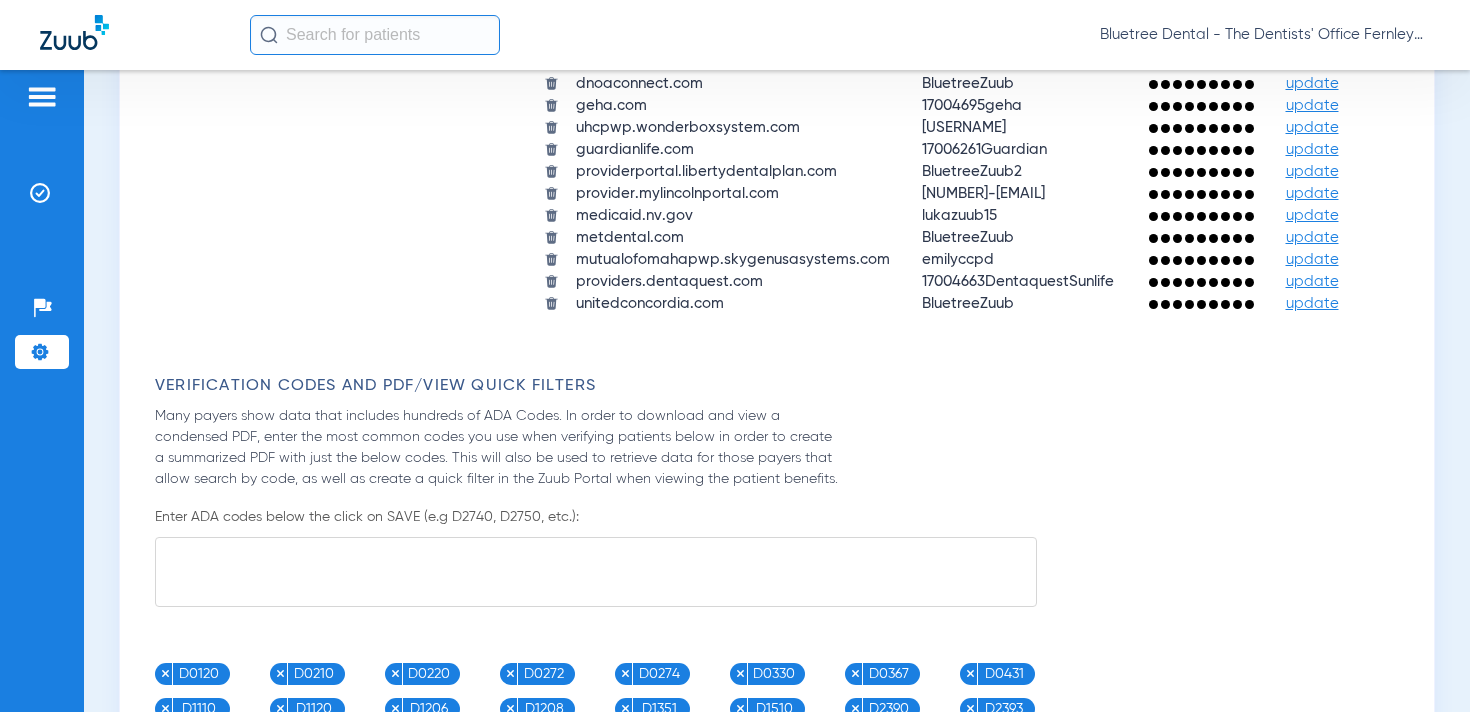 click on "update" 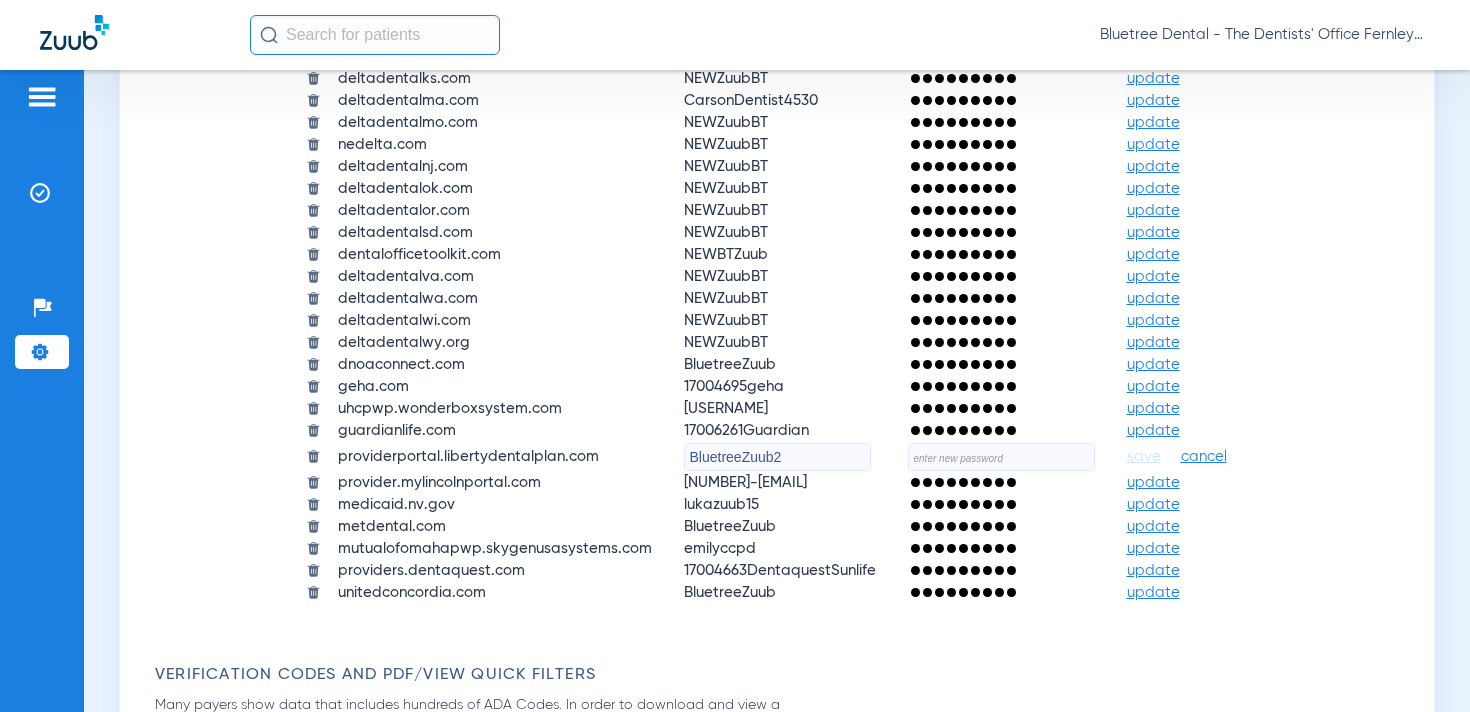 click on "BluetreeZuub2" 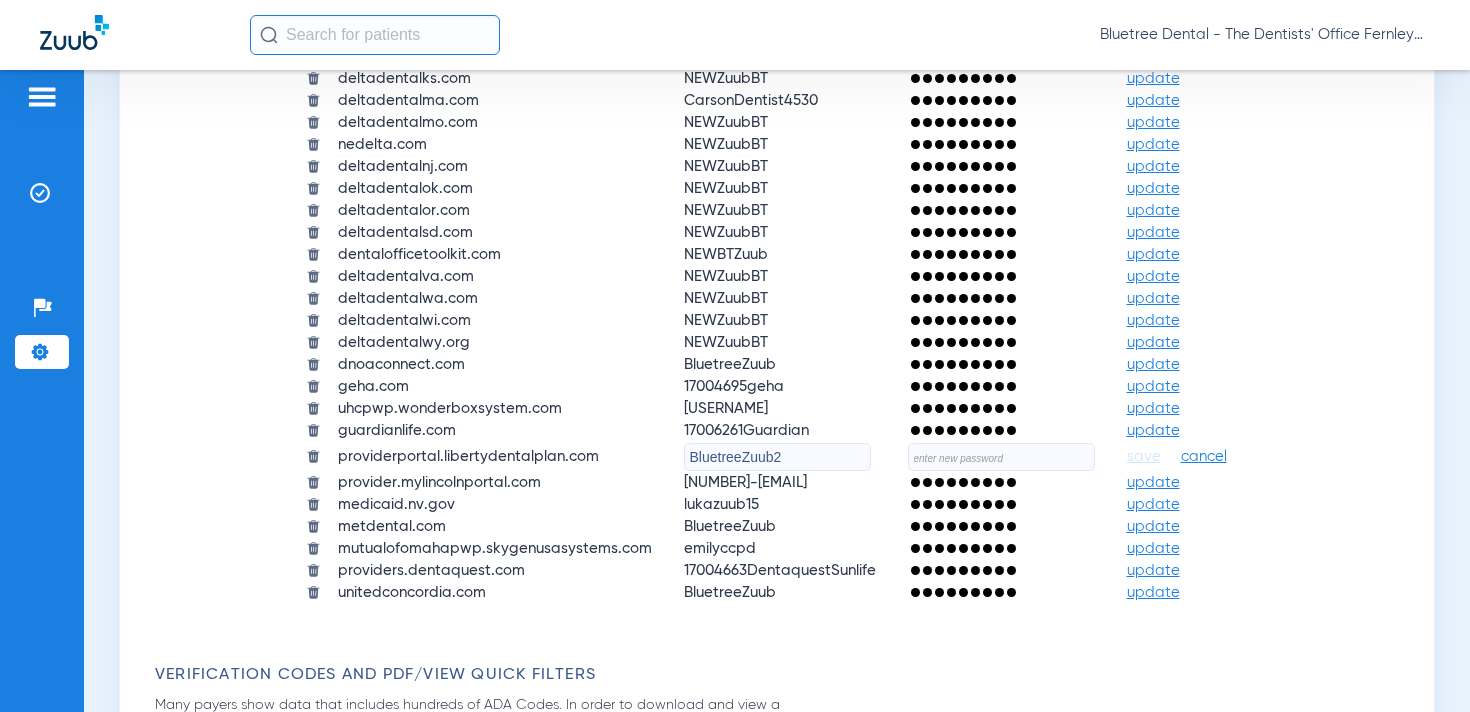 paste on "10" 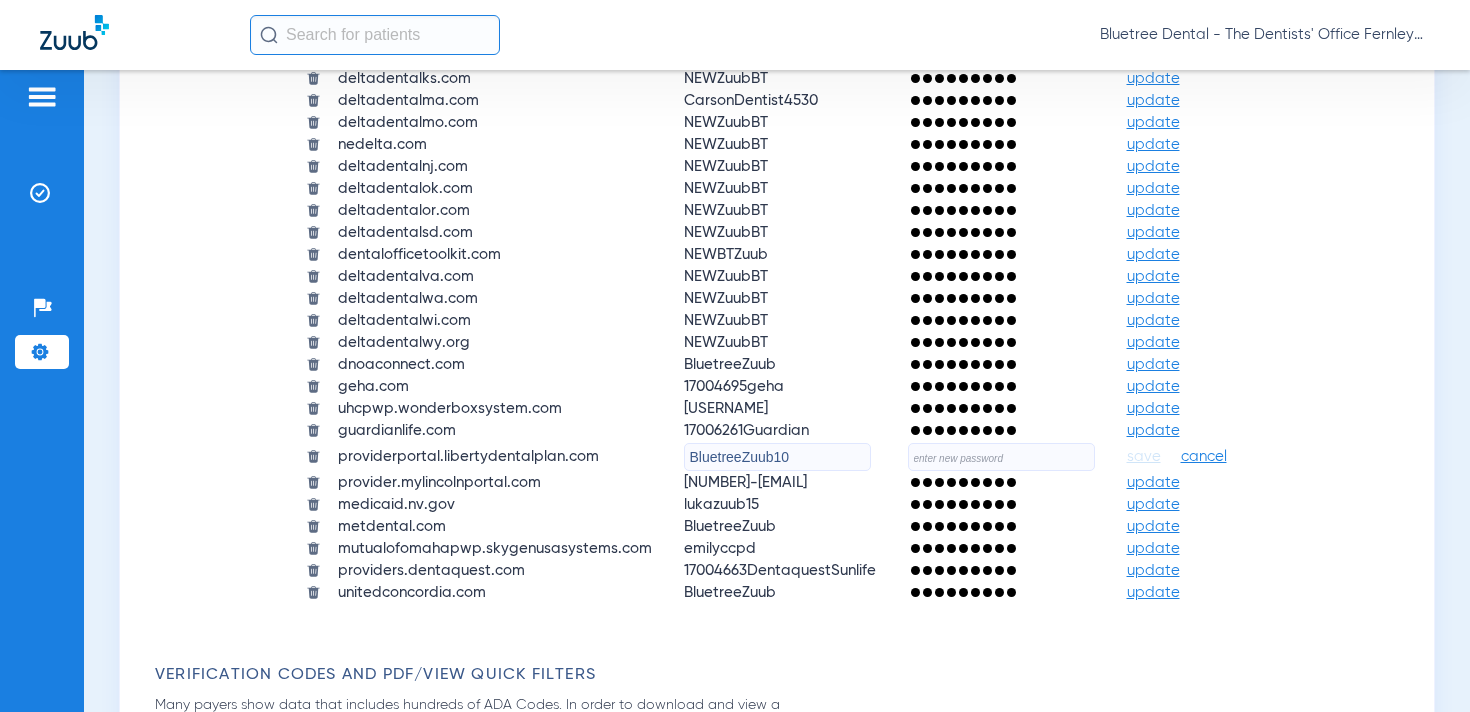 type on "BluetreeZuub10" 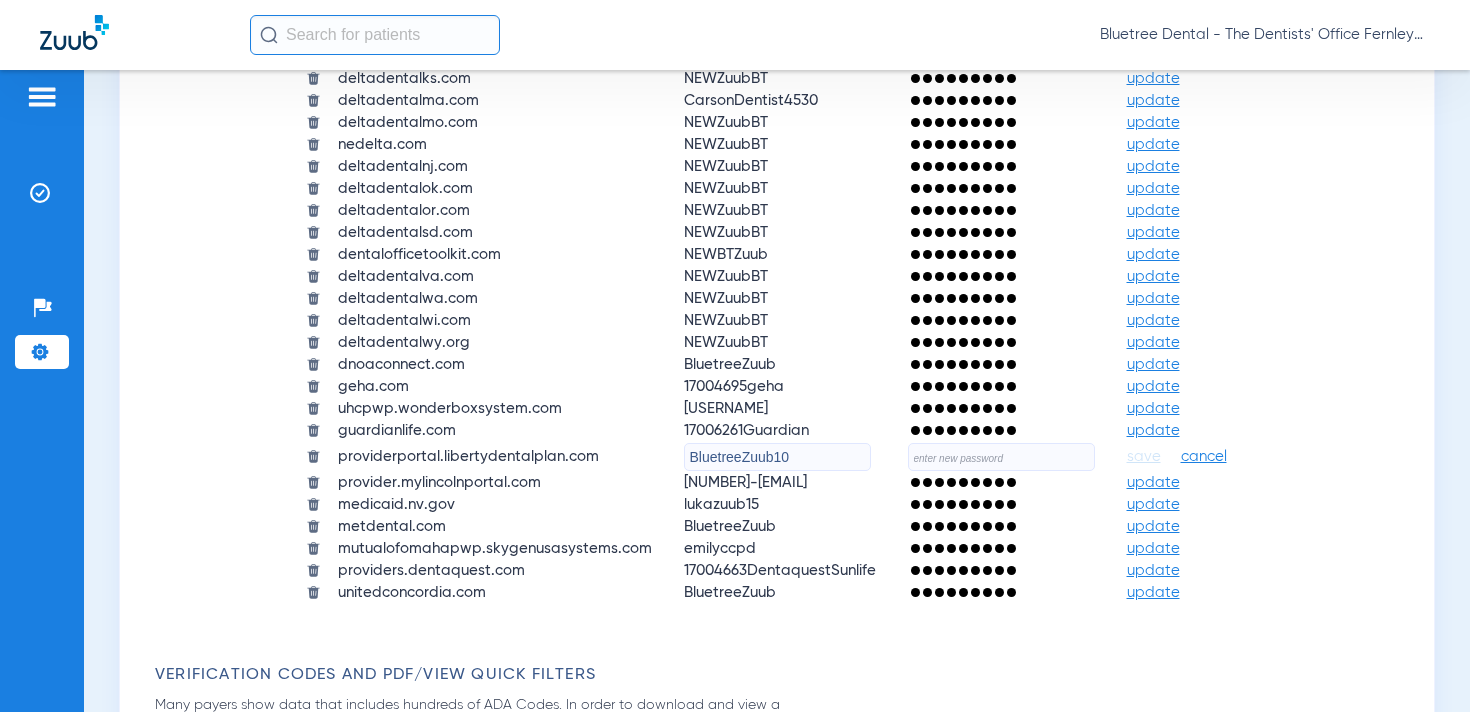 click 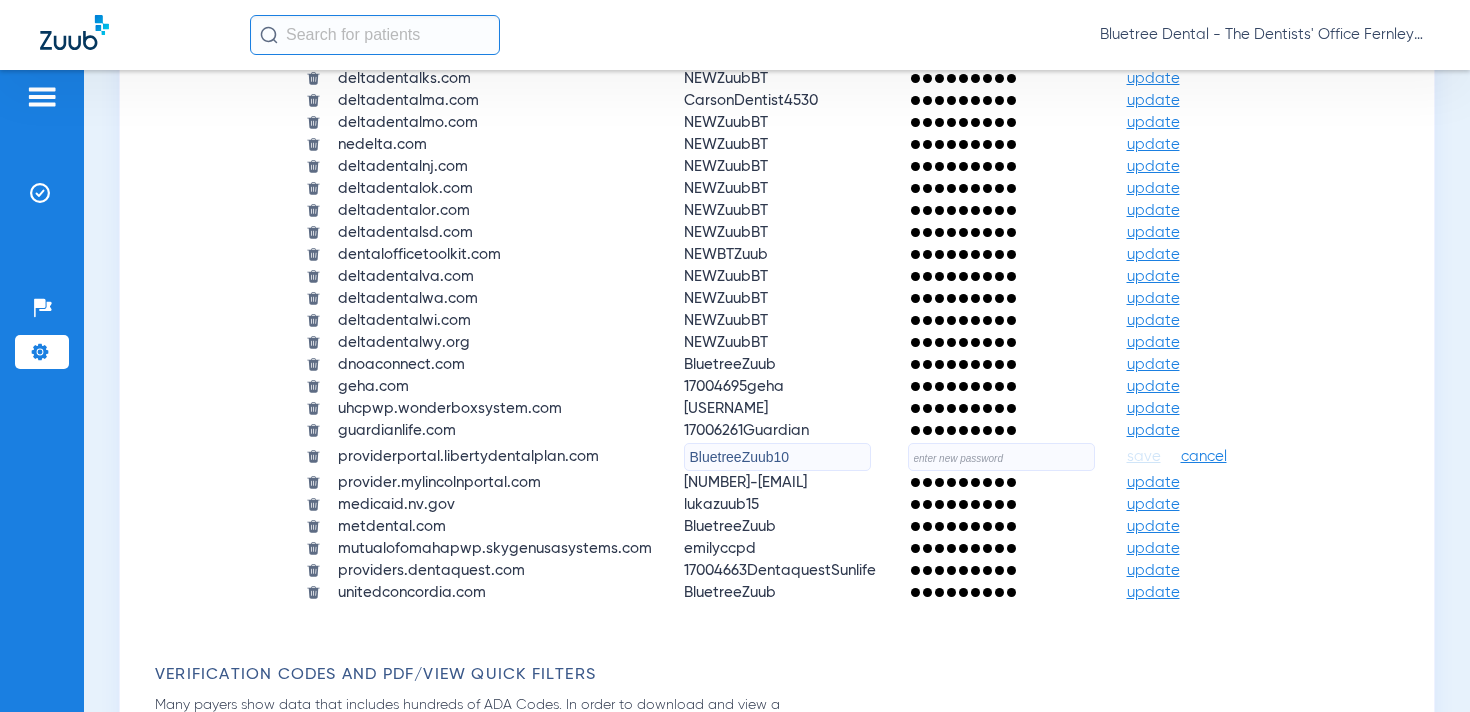 paste on "BlueTREE2025!!" 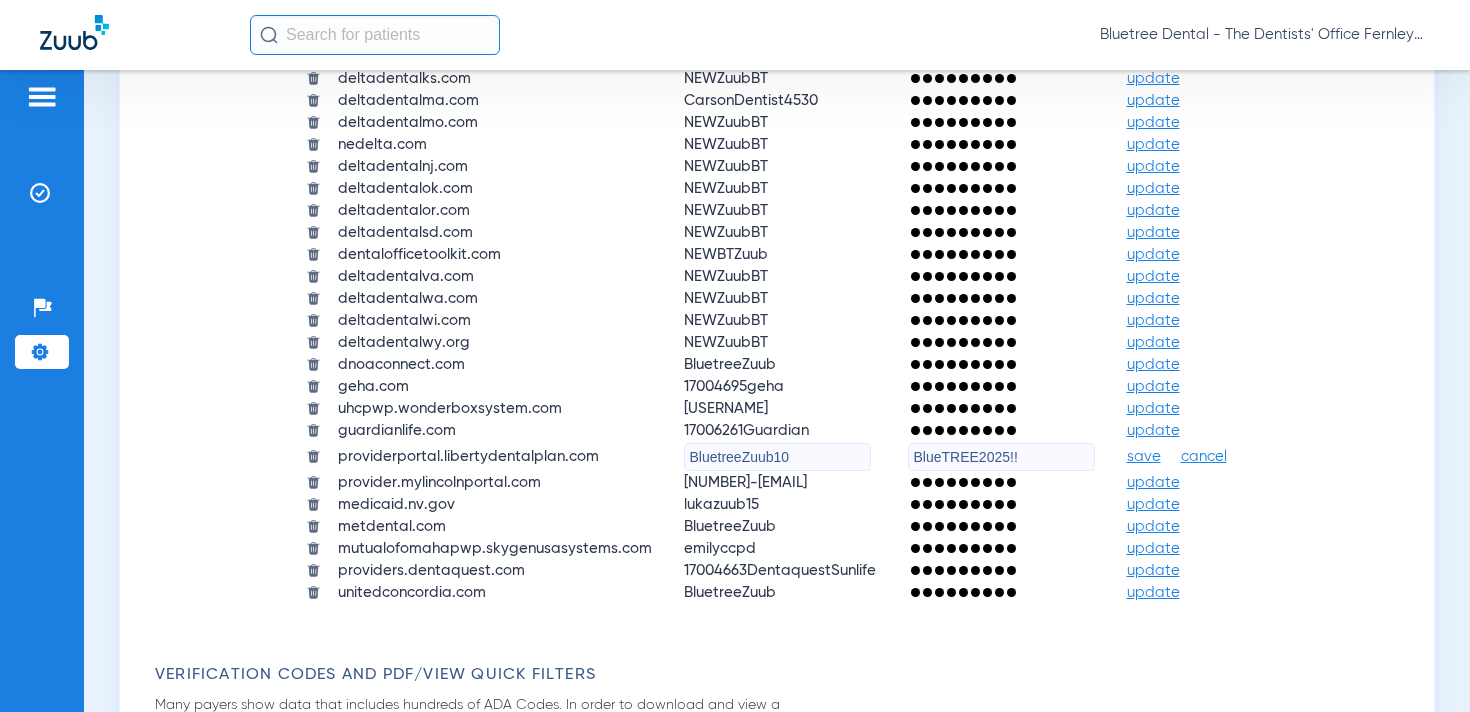 type on "BlueTREE2025!!" 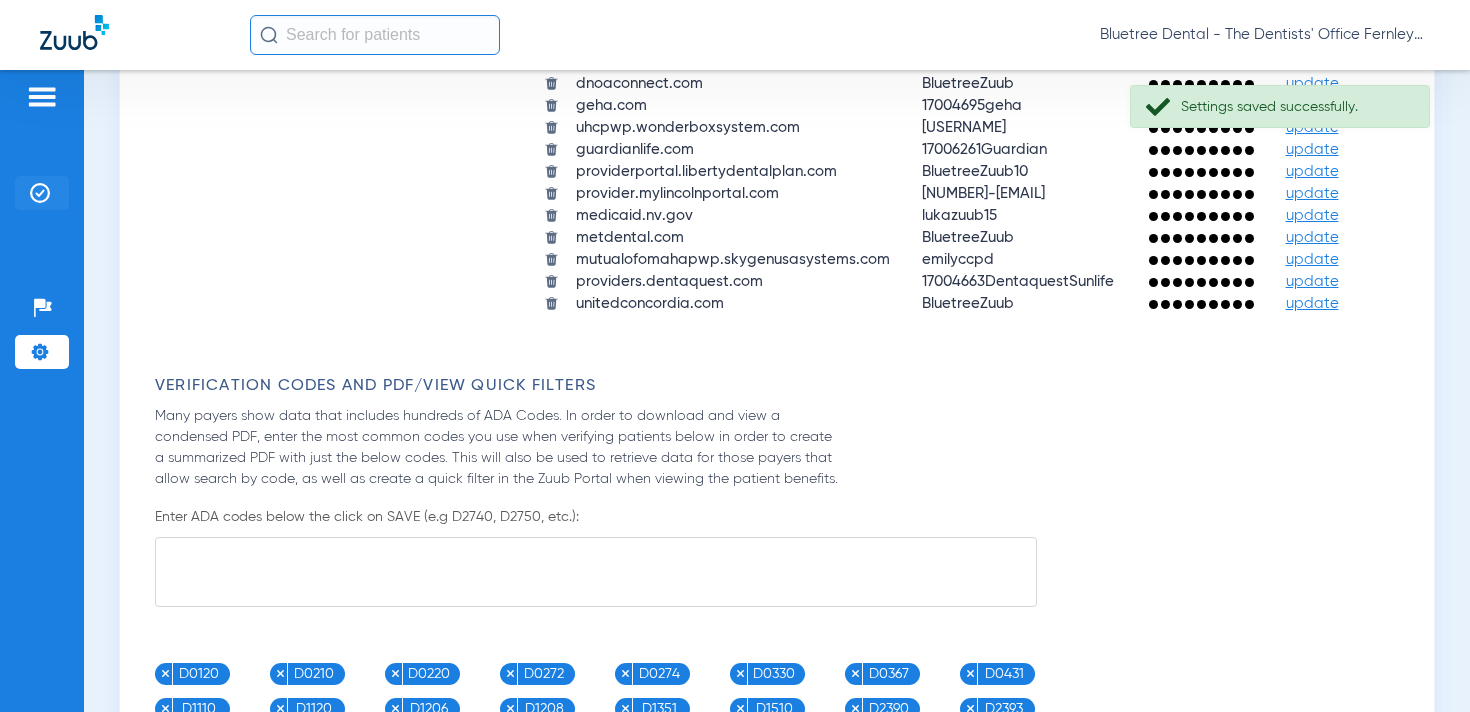 click on "Insurance Verification" 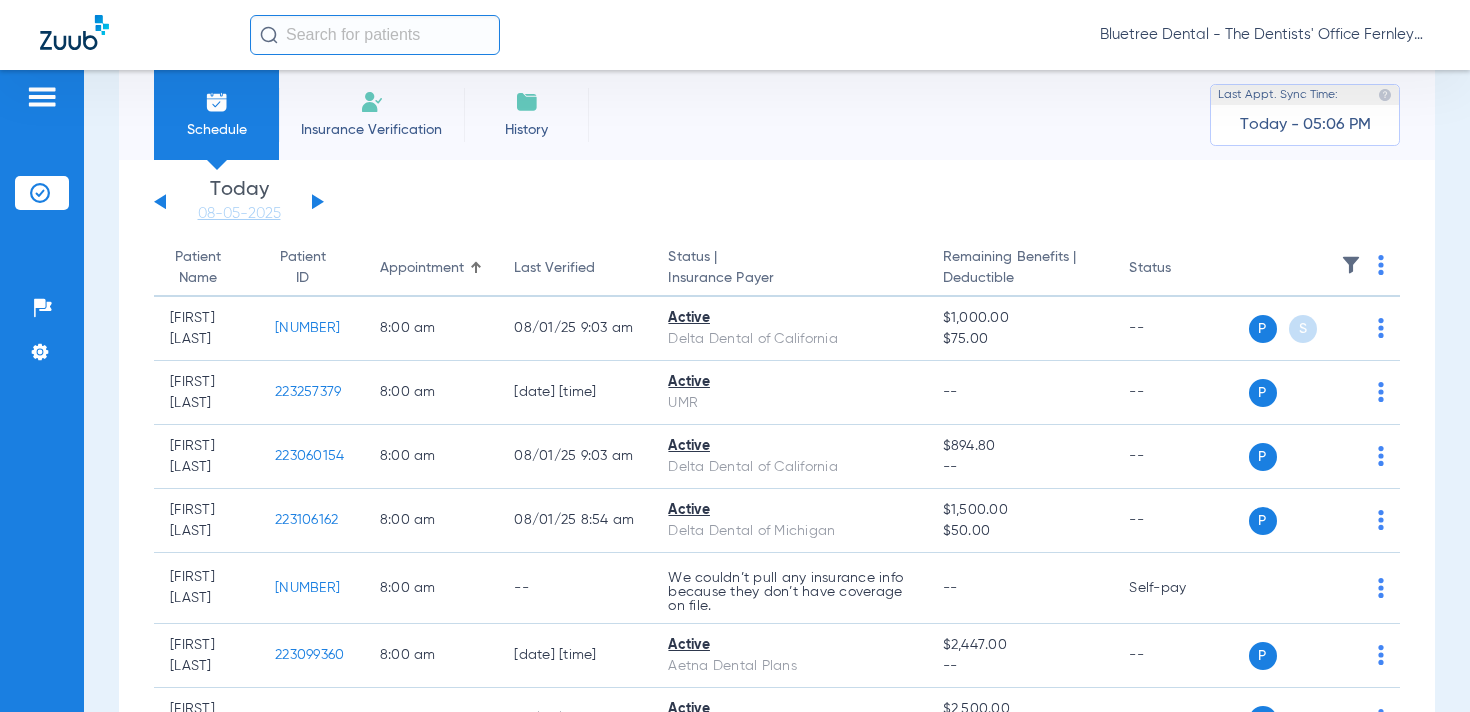 scroll, scrollTop: 33, scrollLeft: 0, axis: vertical 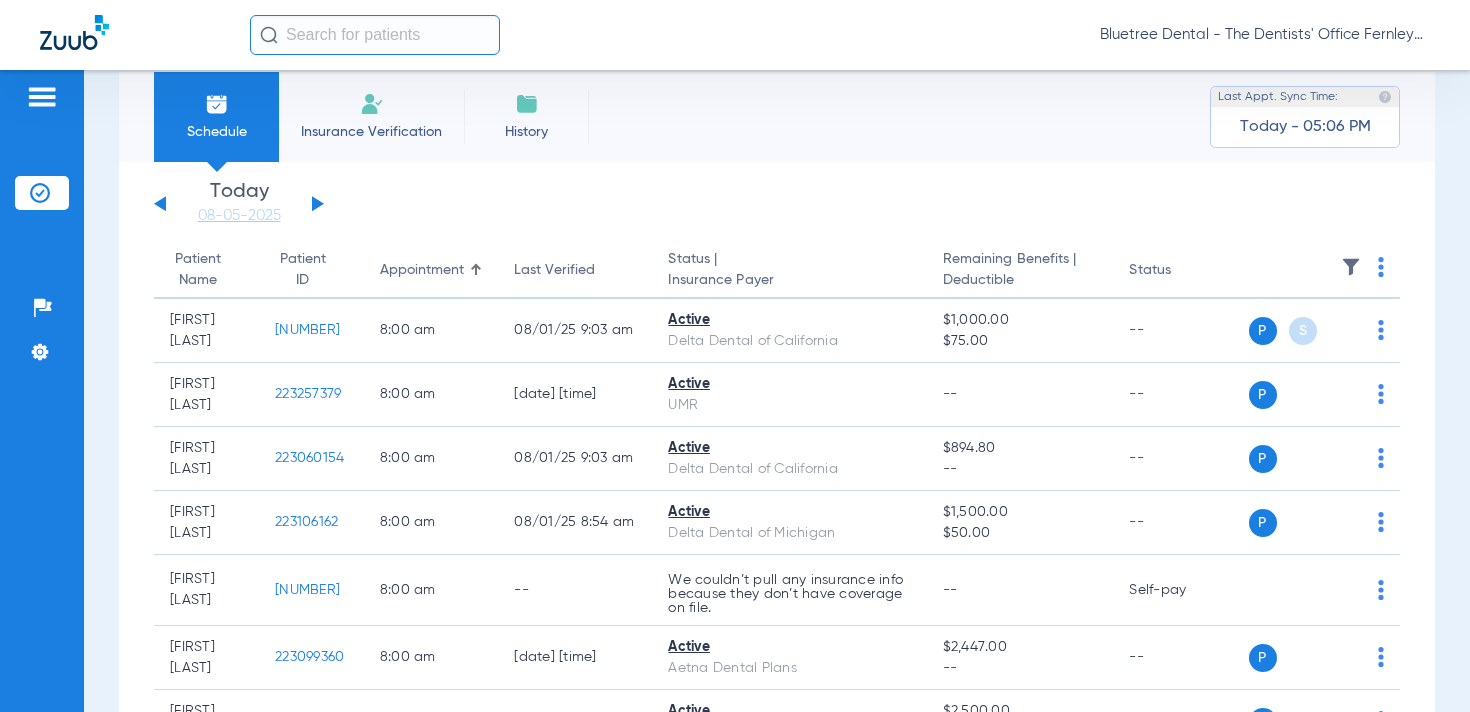 click 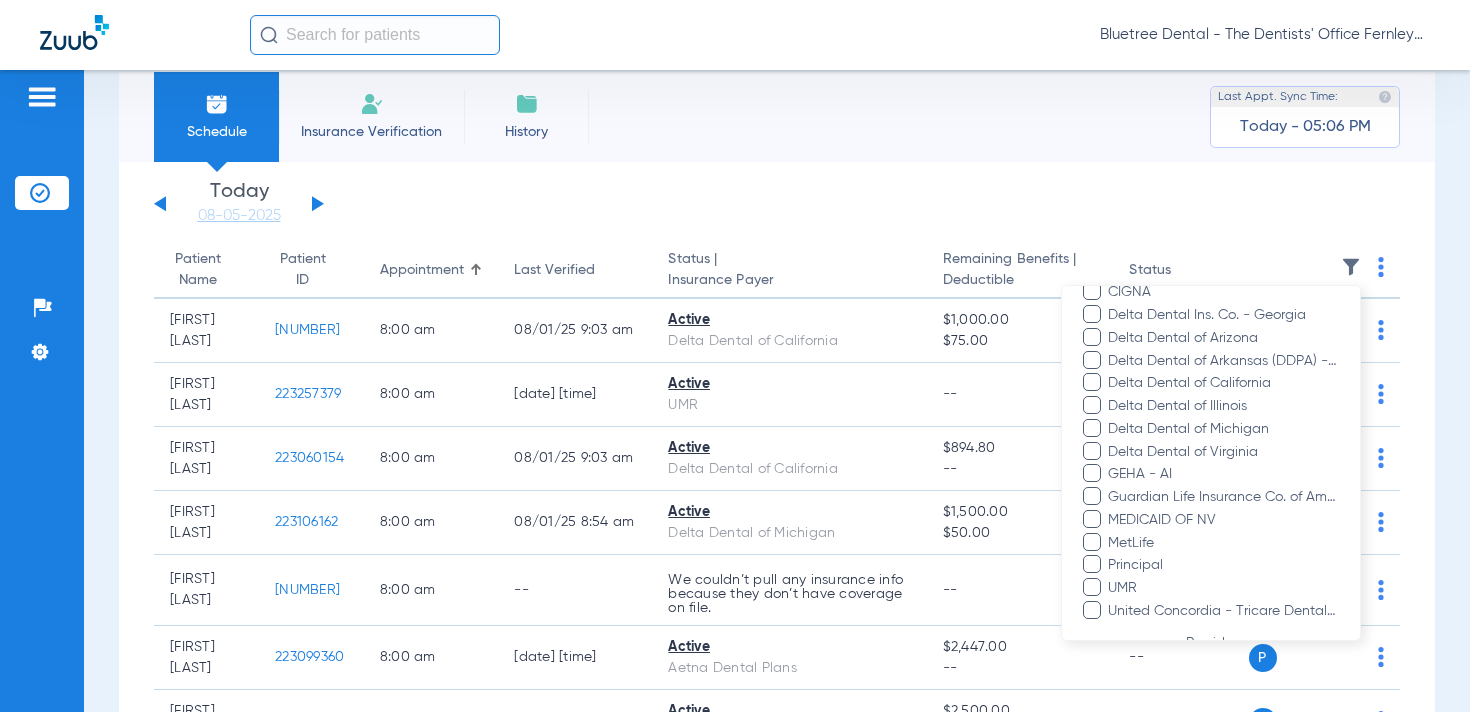 scroll, scrollTop: 379, scrollLeft: 0, axis: vertical 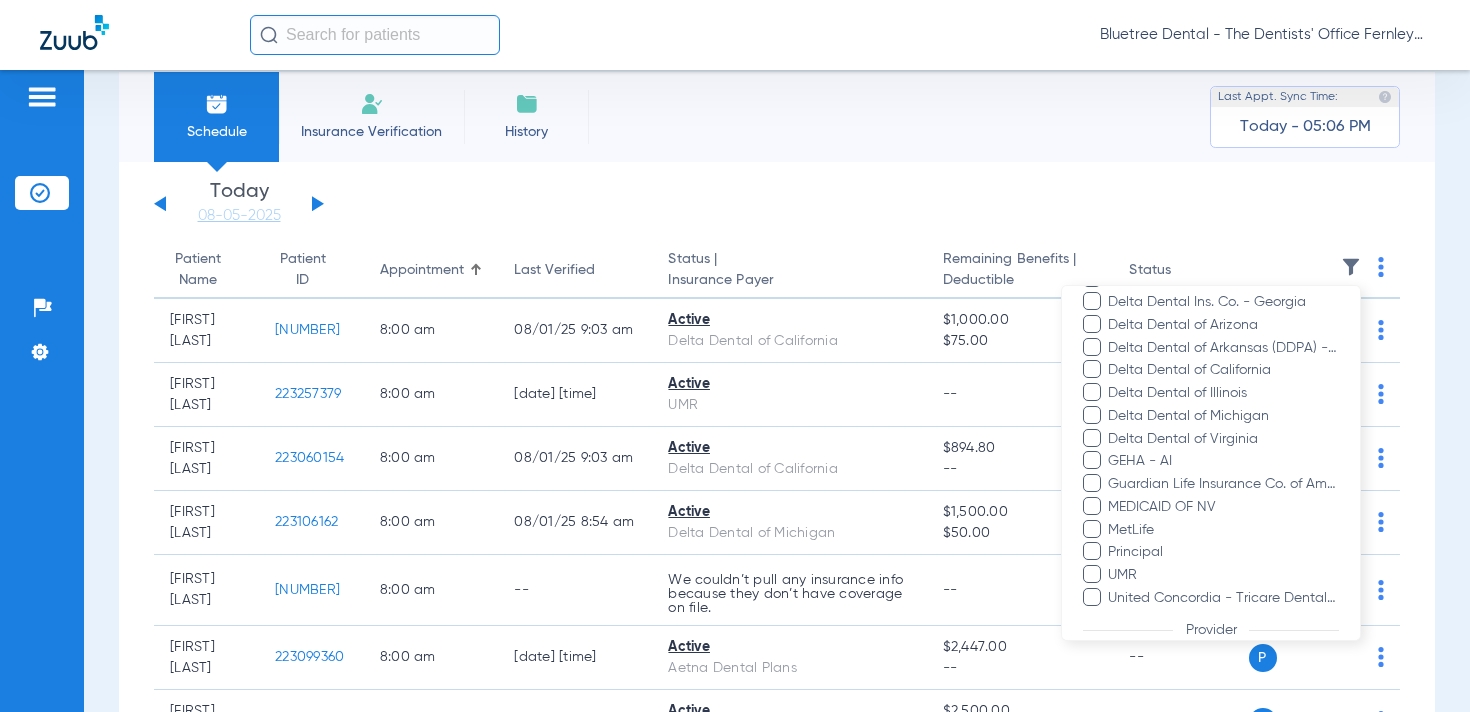 click at bounding box center (735, 356) 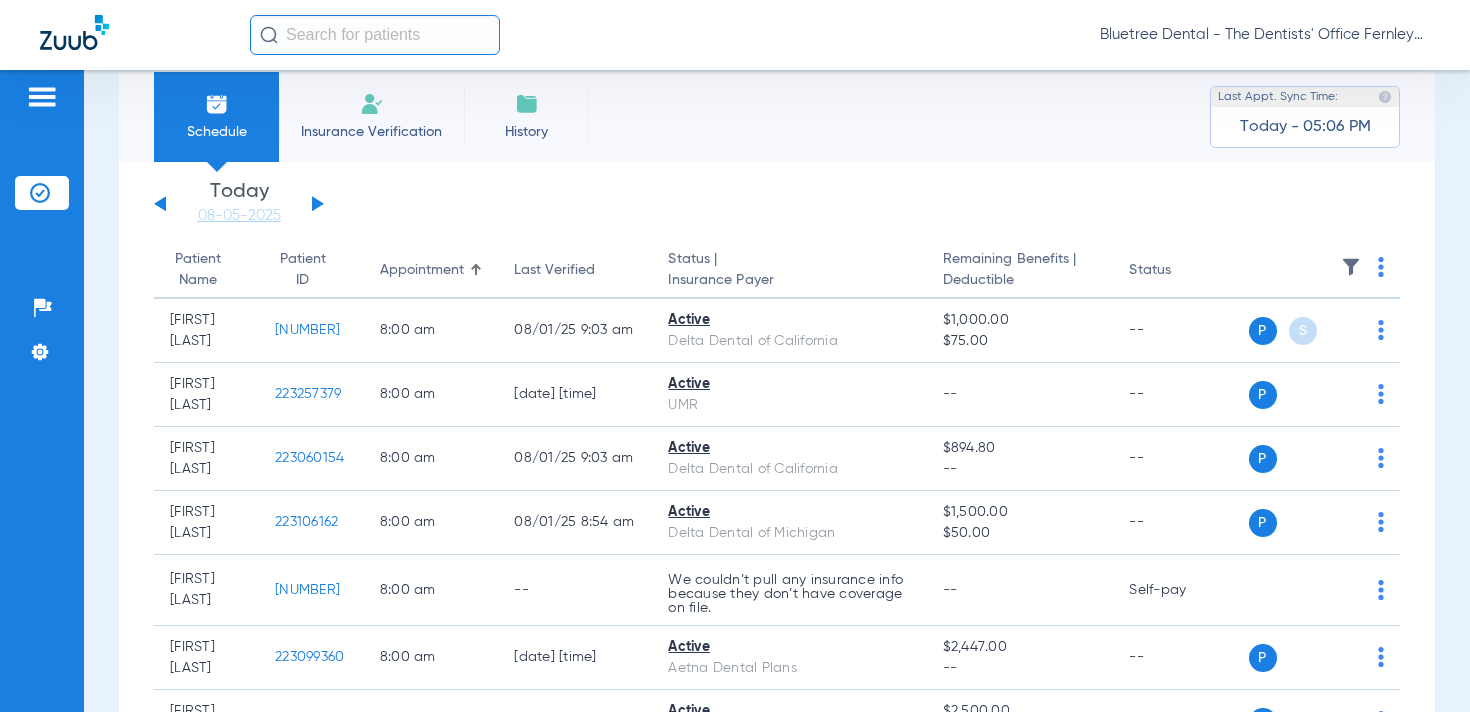 click 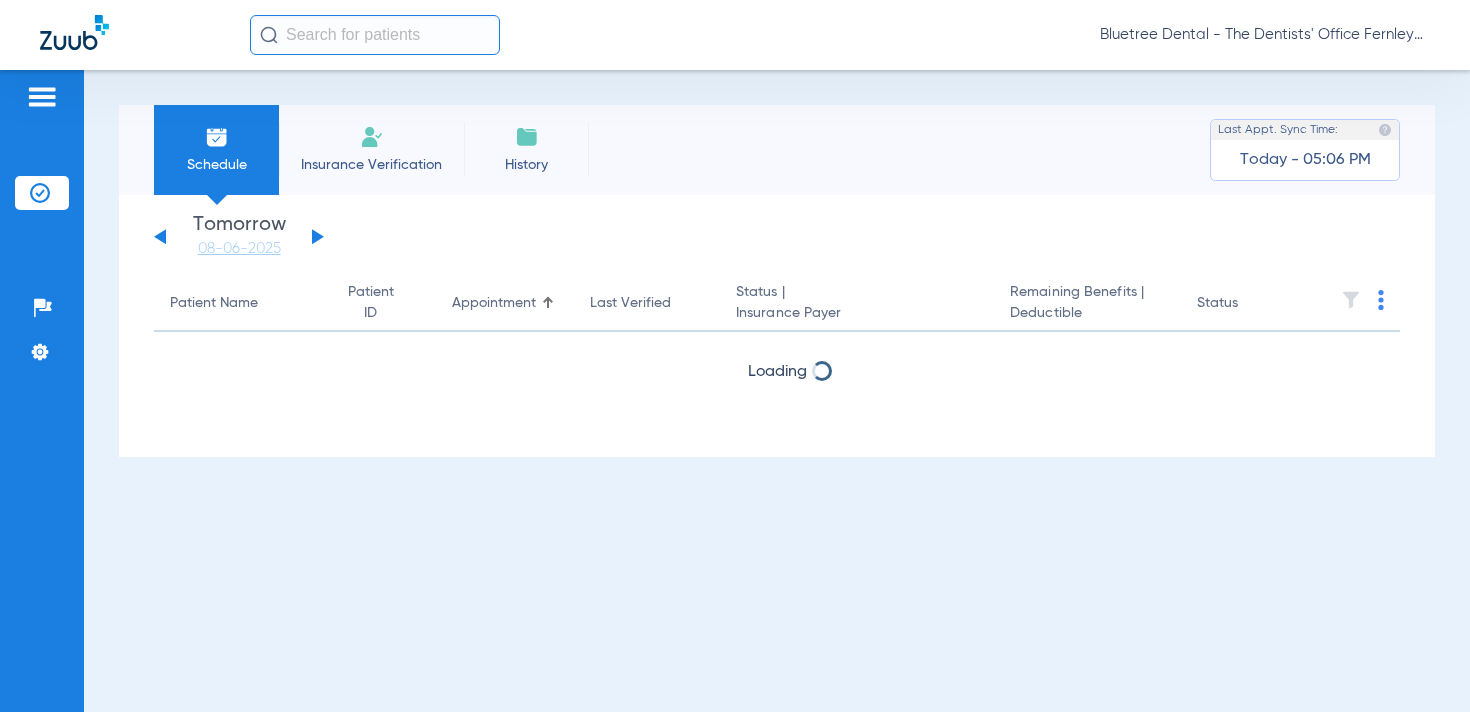 scroll, scrollTop: 0, scrollLeft: 0, axis: both 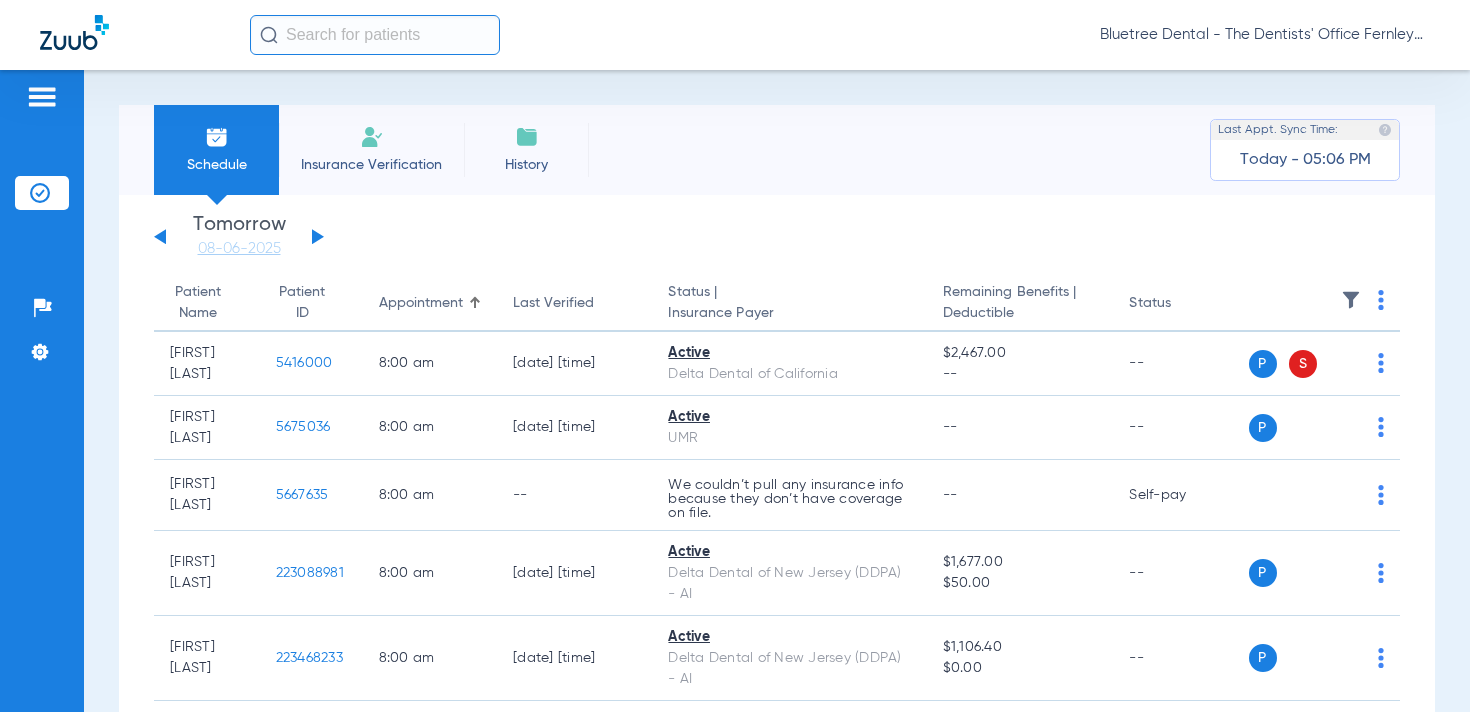 click 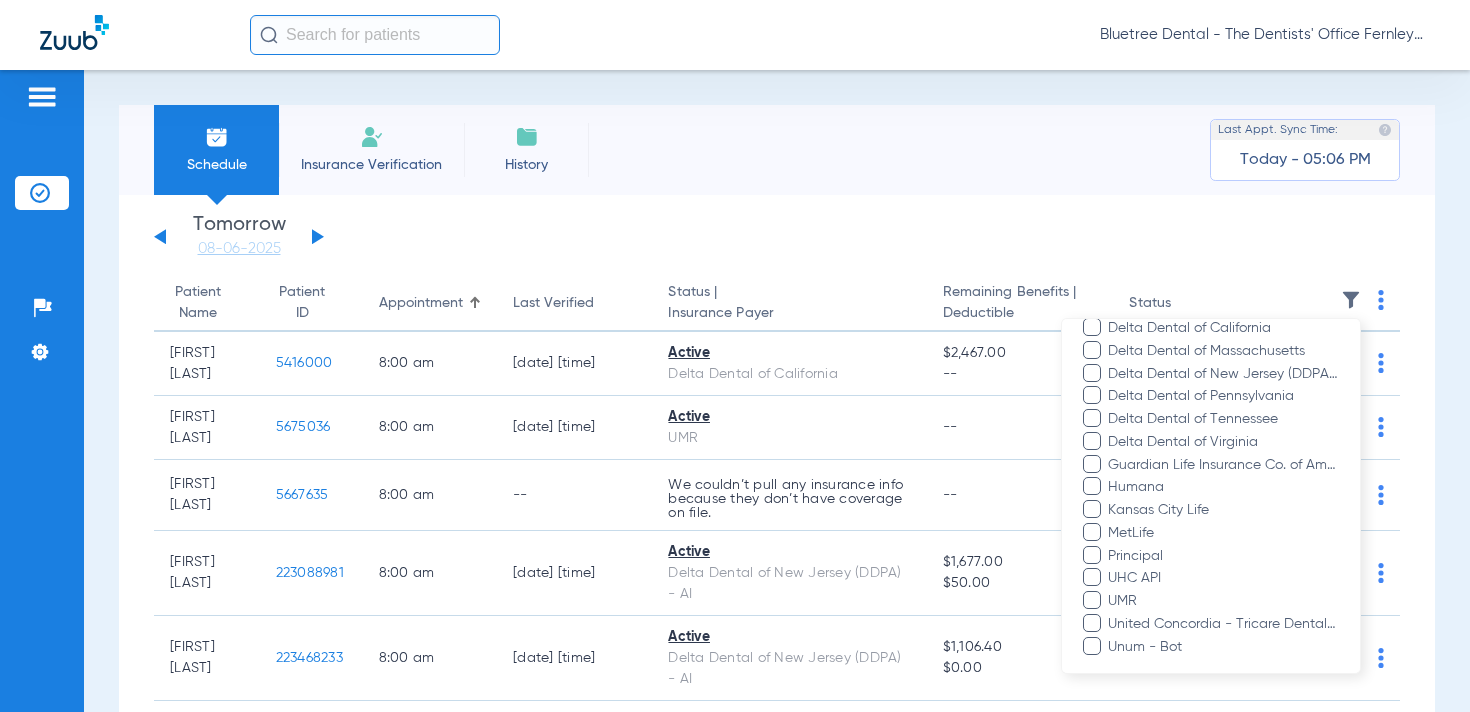 scroll, scrollTop: 477, scrollLeft: 0, axis: vertical 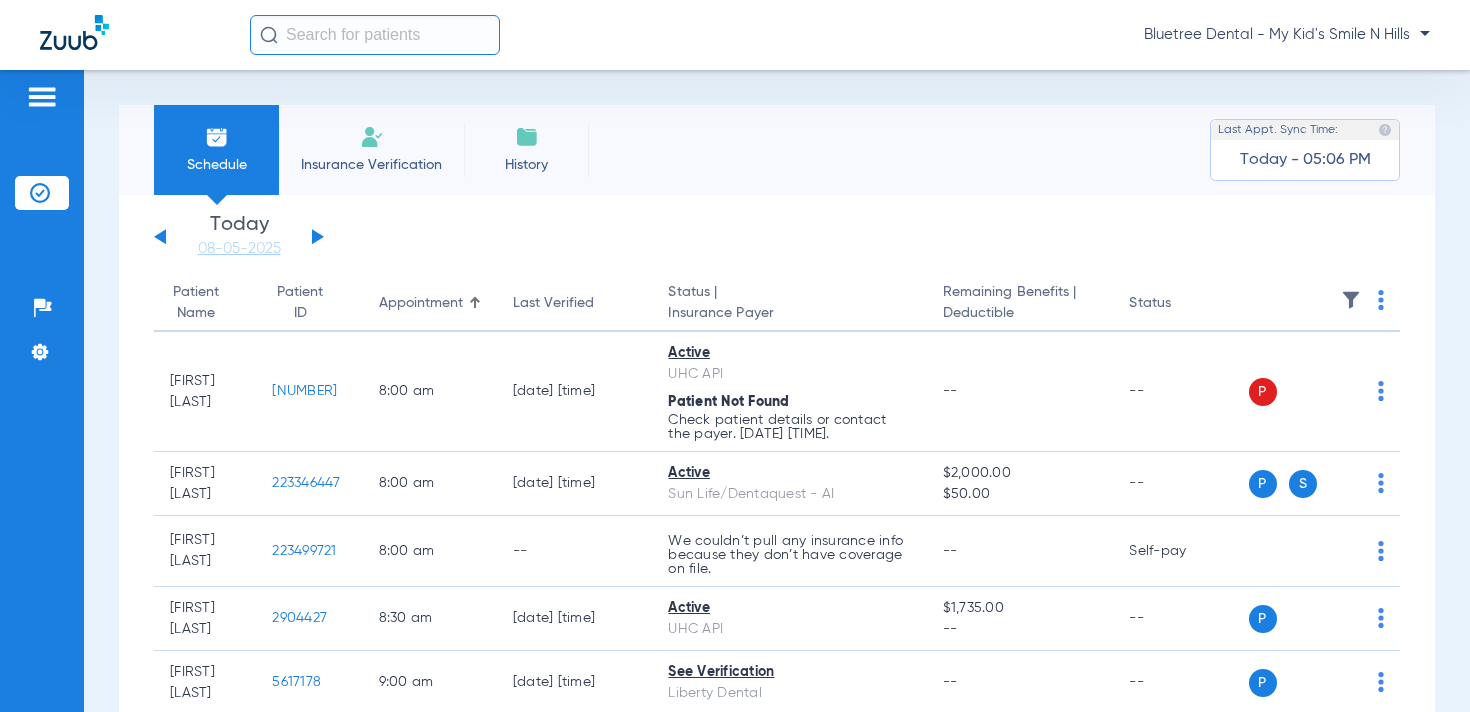 click 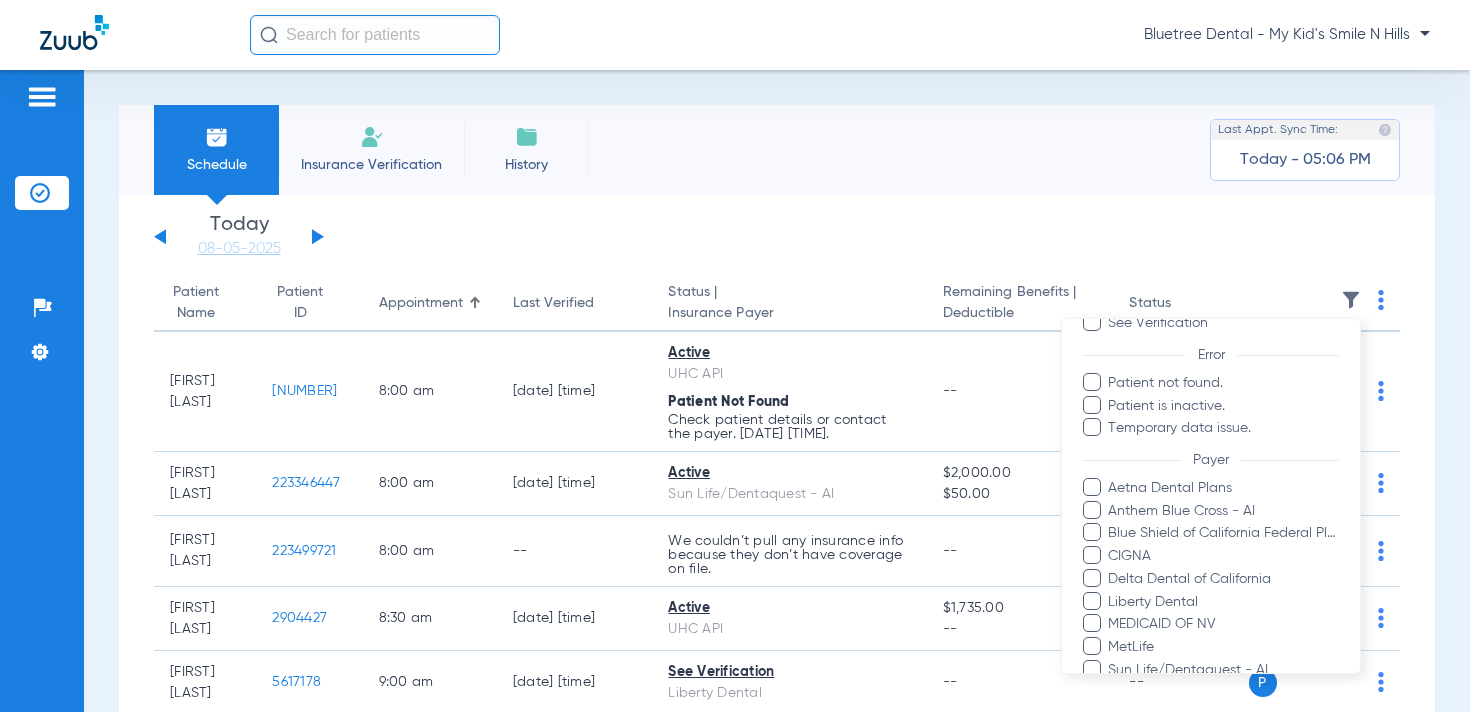 scroll, scrollTop: 159, scrollLeft: 0, axis: vertical 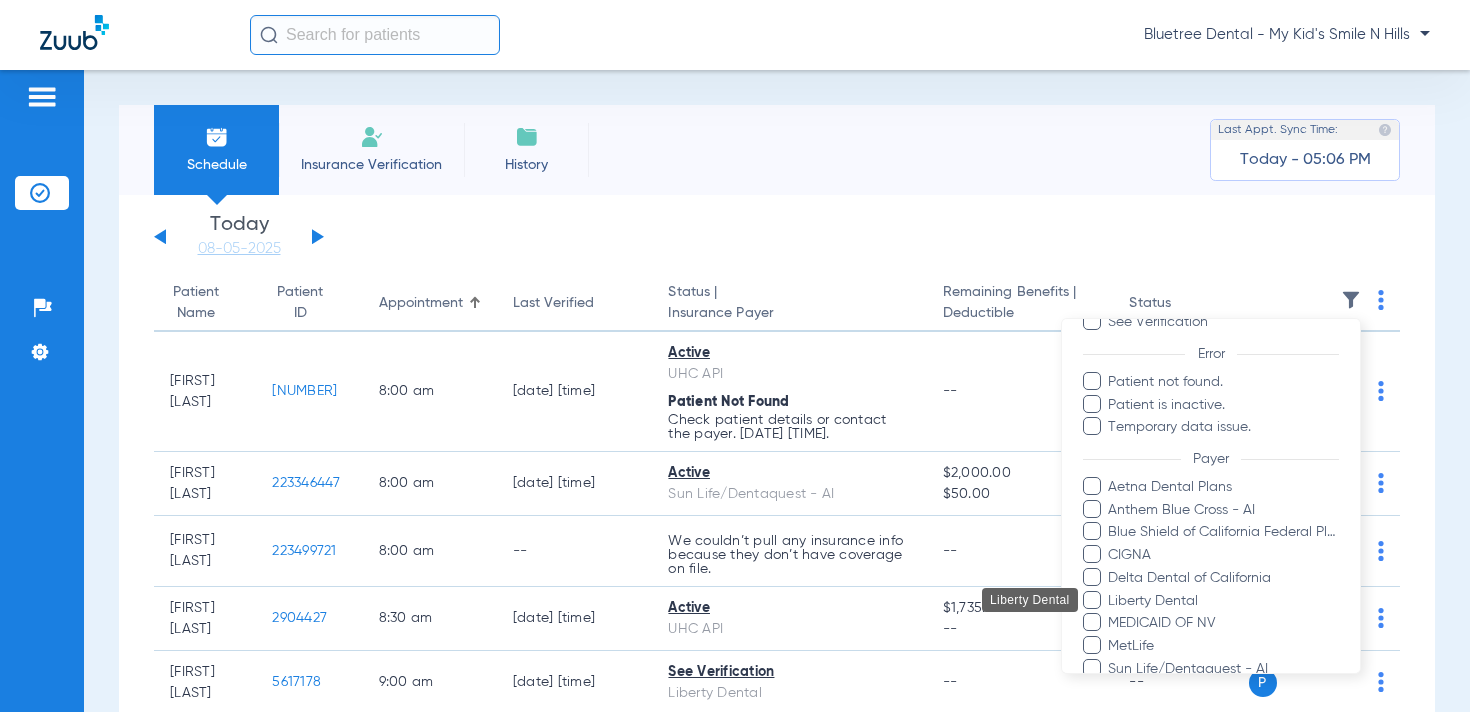 click on "Liberty Dental" at bounding box center (1223, 600) 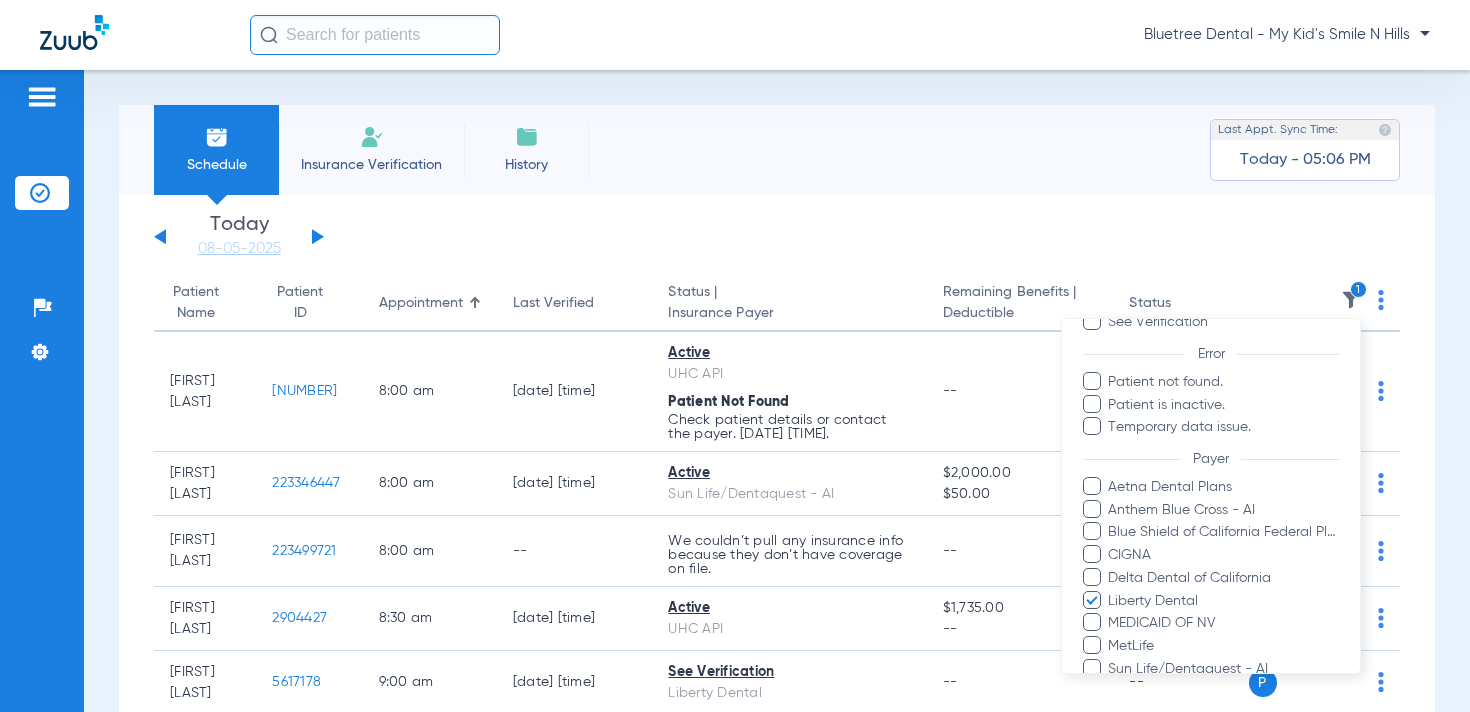 scroll, scrollTop: 350, scrollLeft: 0, axis: vertical 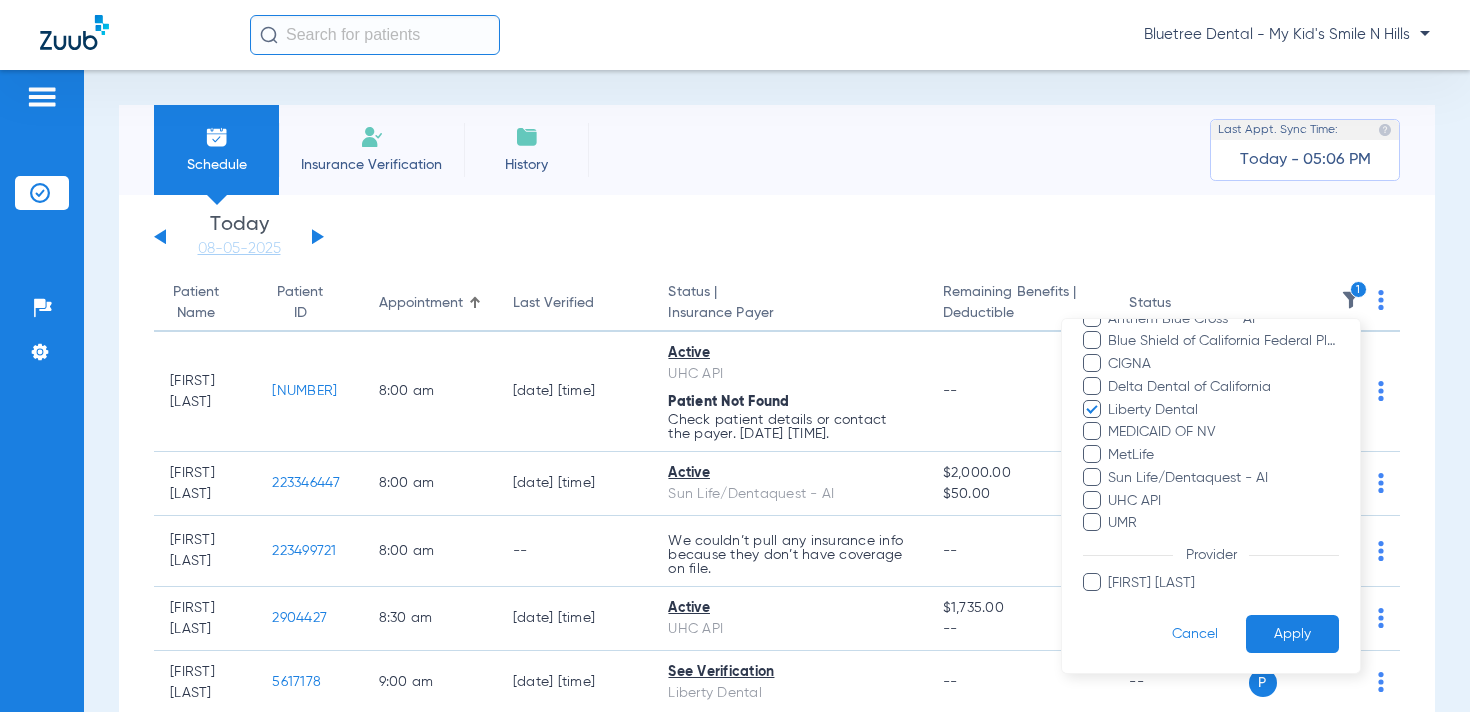 click on "Apply" at bounding box center [1292, 634] 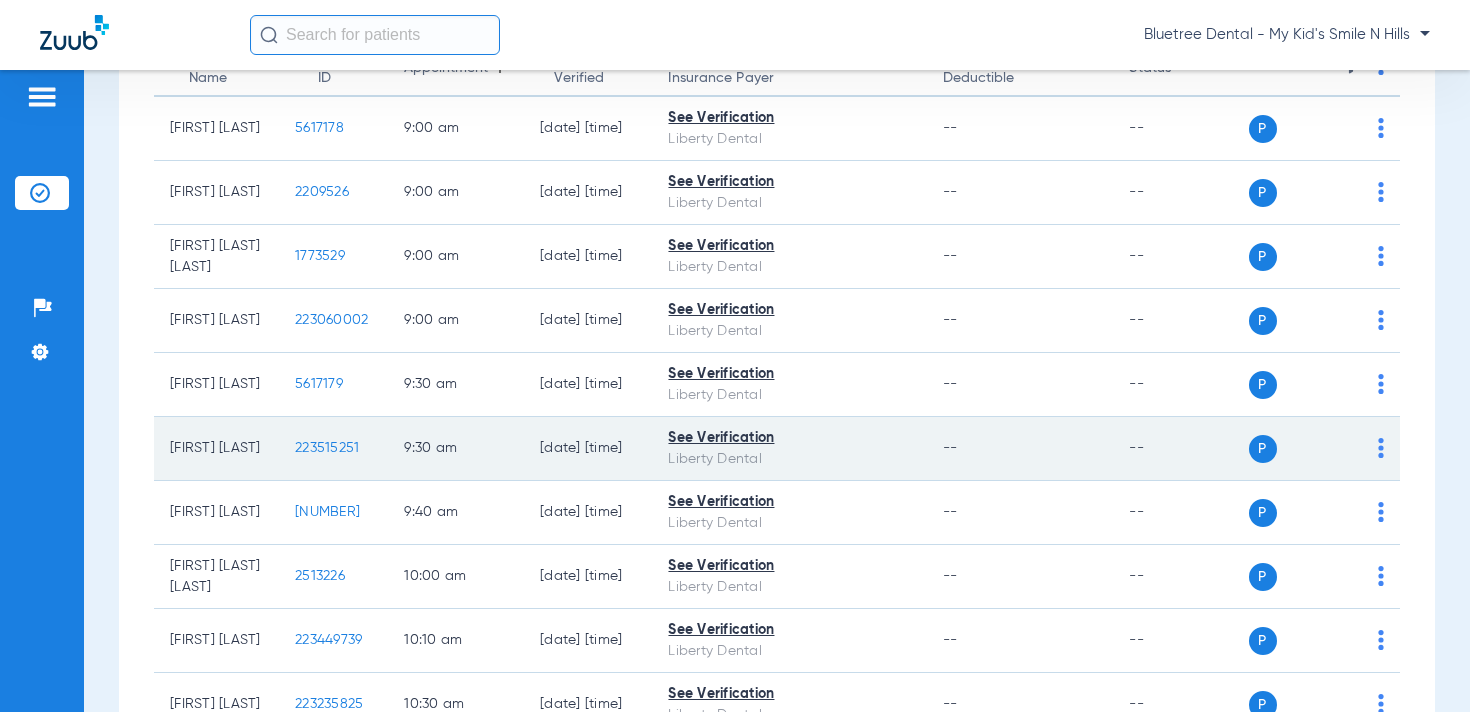 scroll, scrollTop: 0, scrollLeft: 0, axis: both 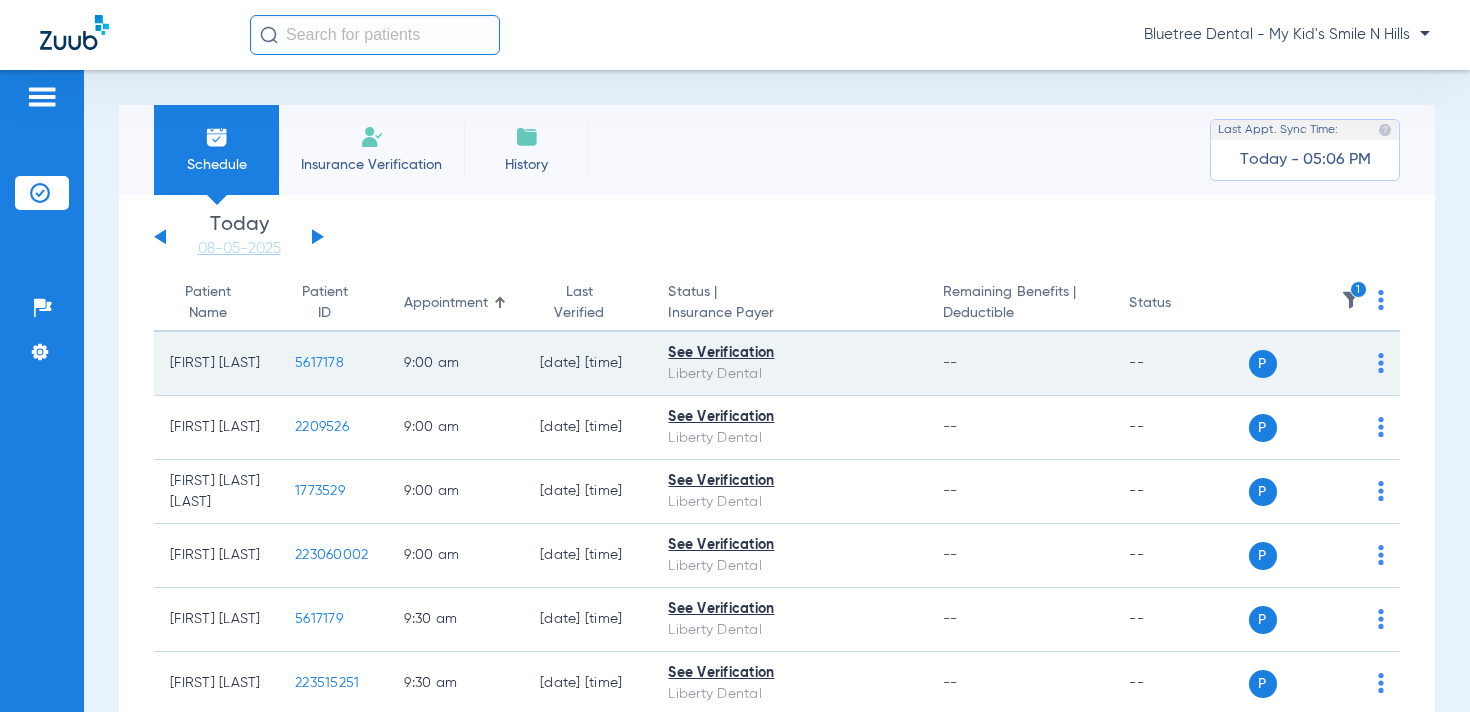 click 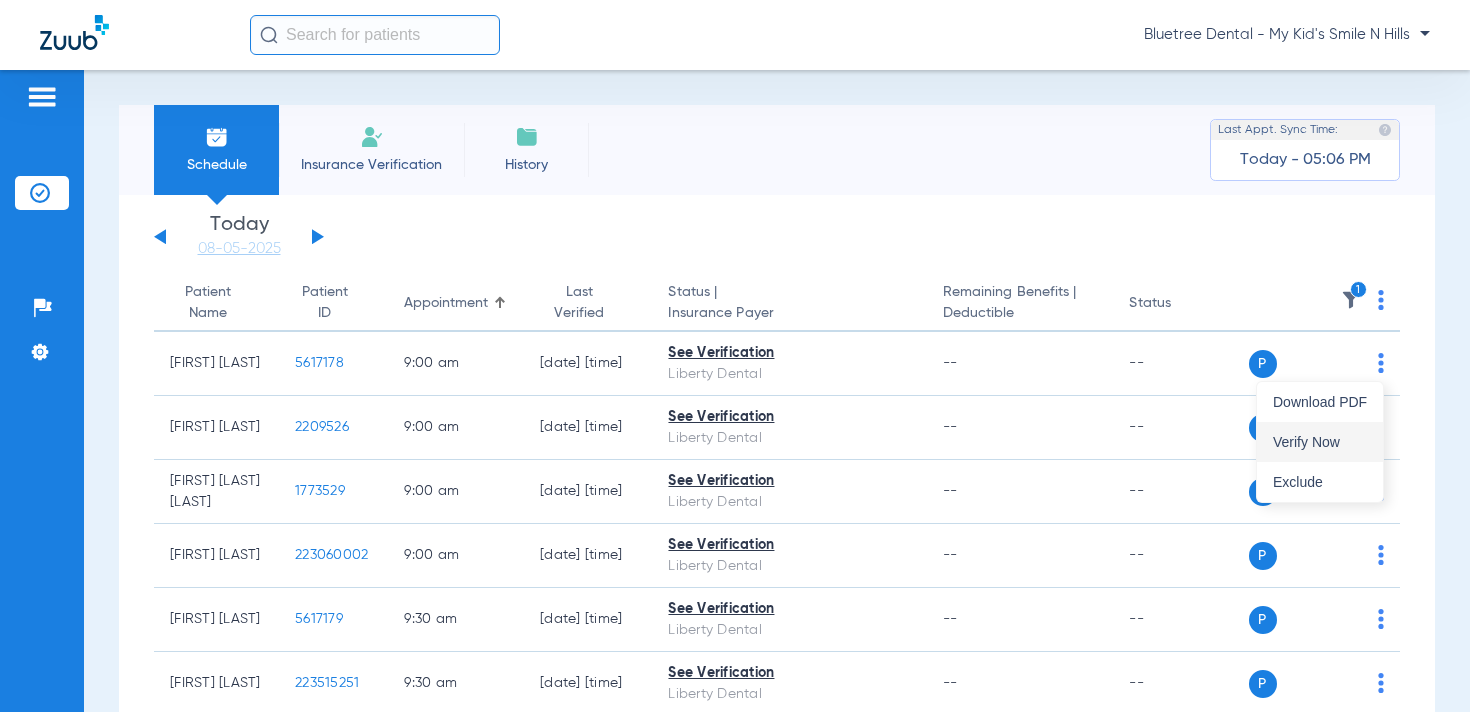 click on "Verify Now" at bounding box center (1320, 442) 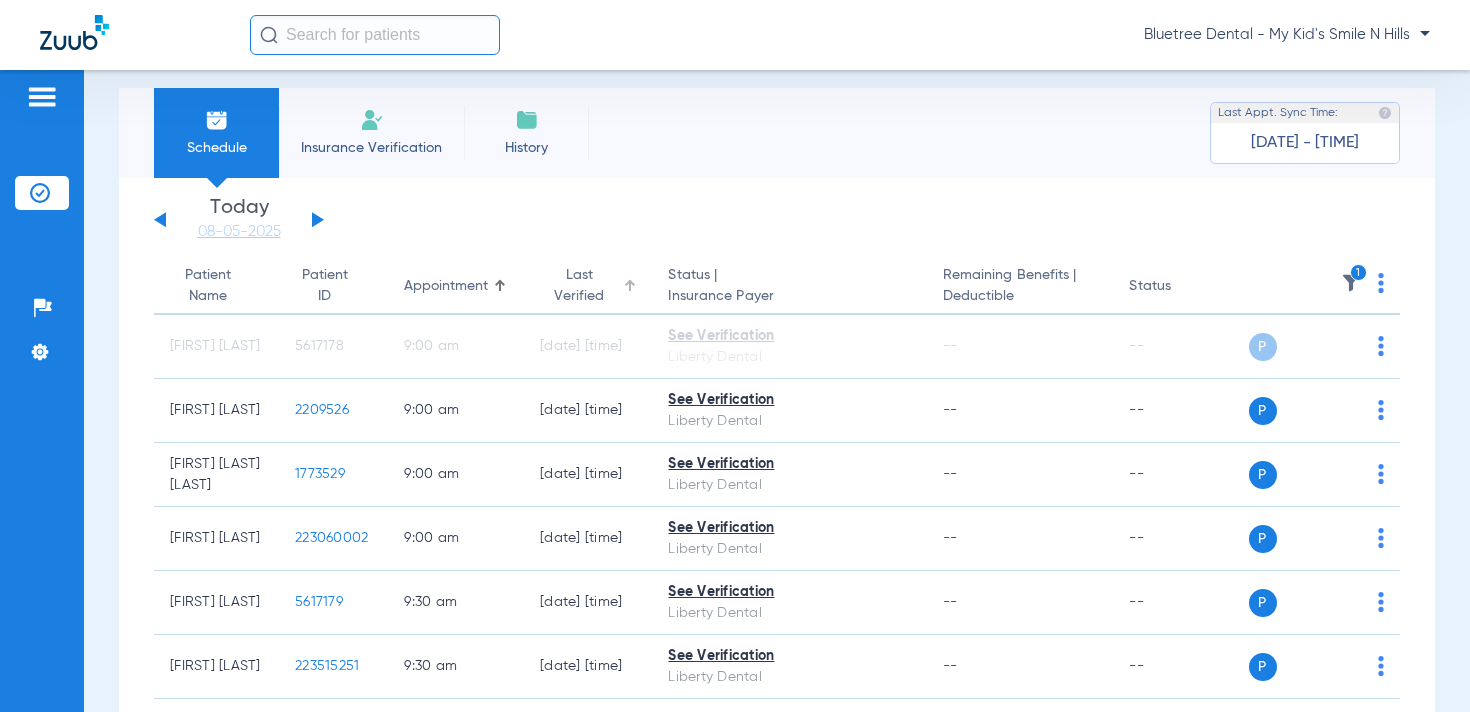 scroll, scrollTop: 0, scrollLeft: 0, axis: both 